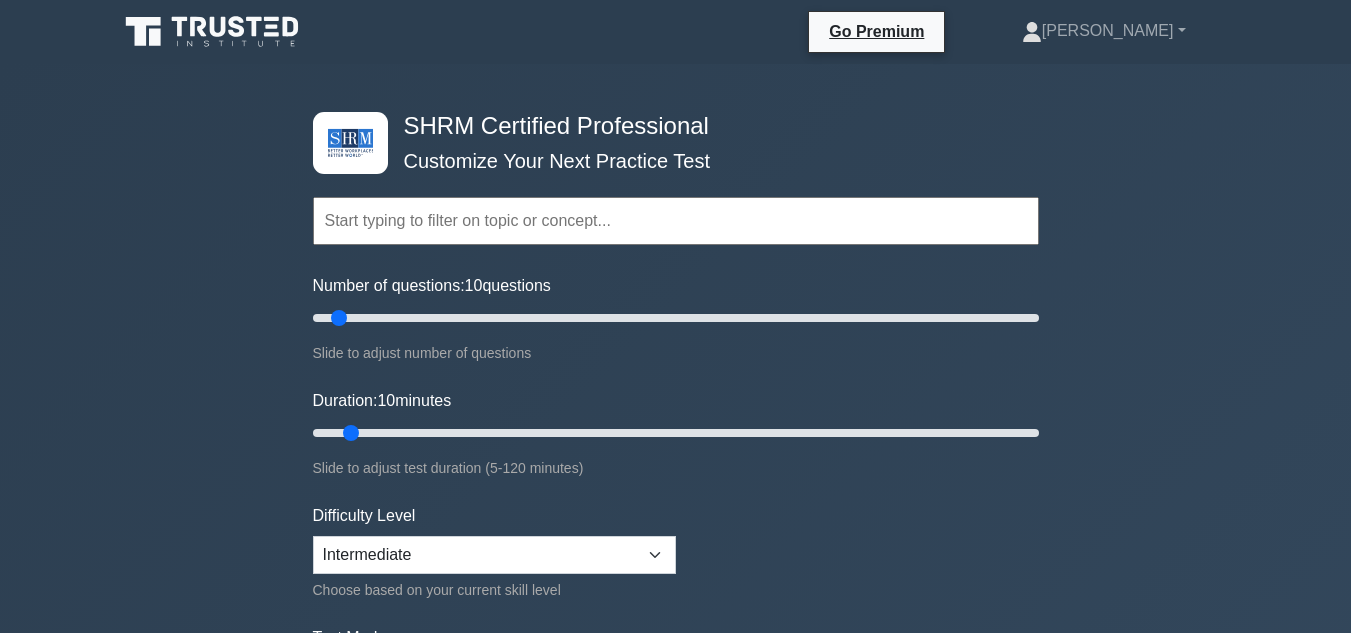 scroll, scrollTop: 500, scrollLeft: 0, axis: vertical 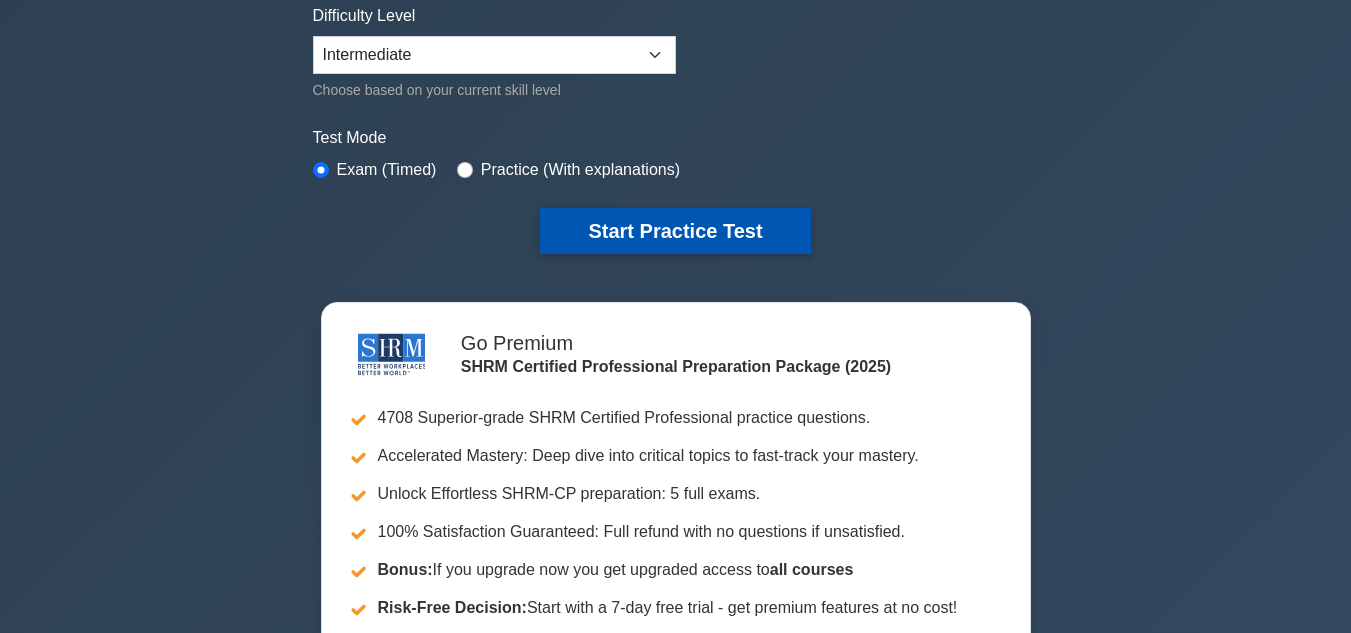 click on "Start Practice Test" at bounding box center [675, 231] 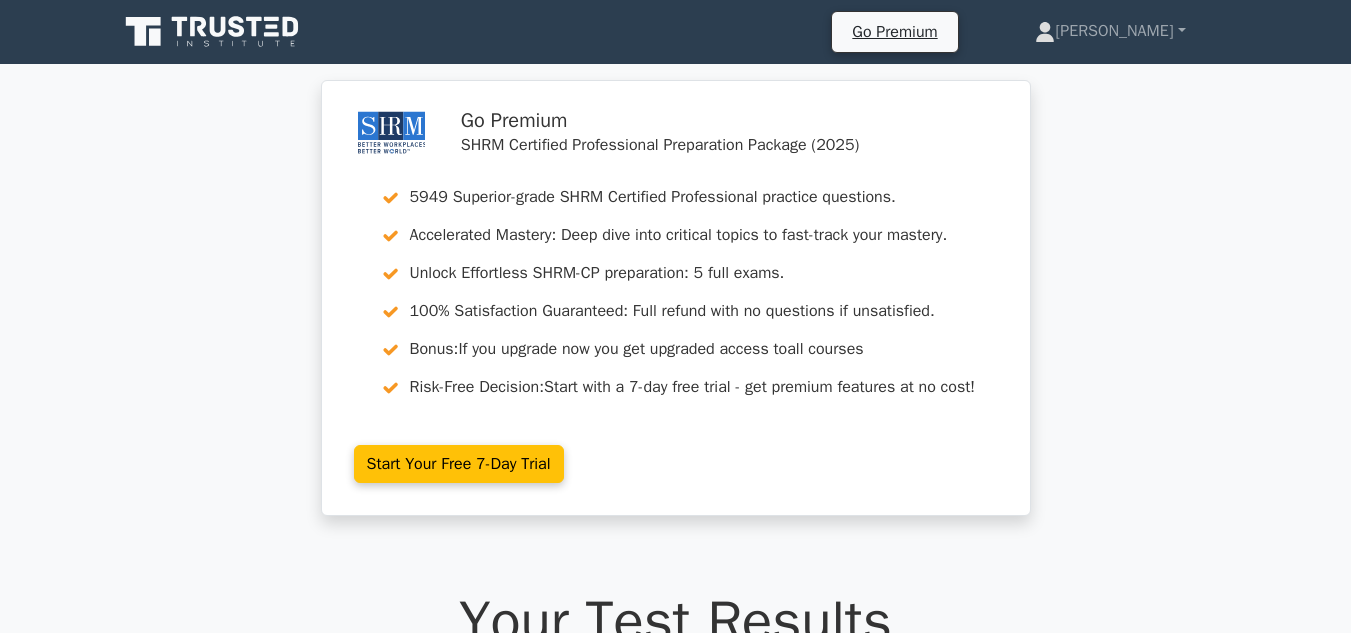 scroll, scrollTop: 0, scrollLeft: 0, axis: both 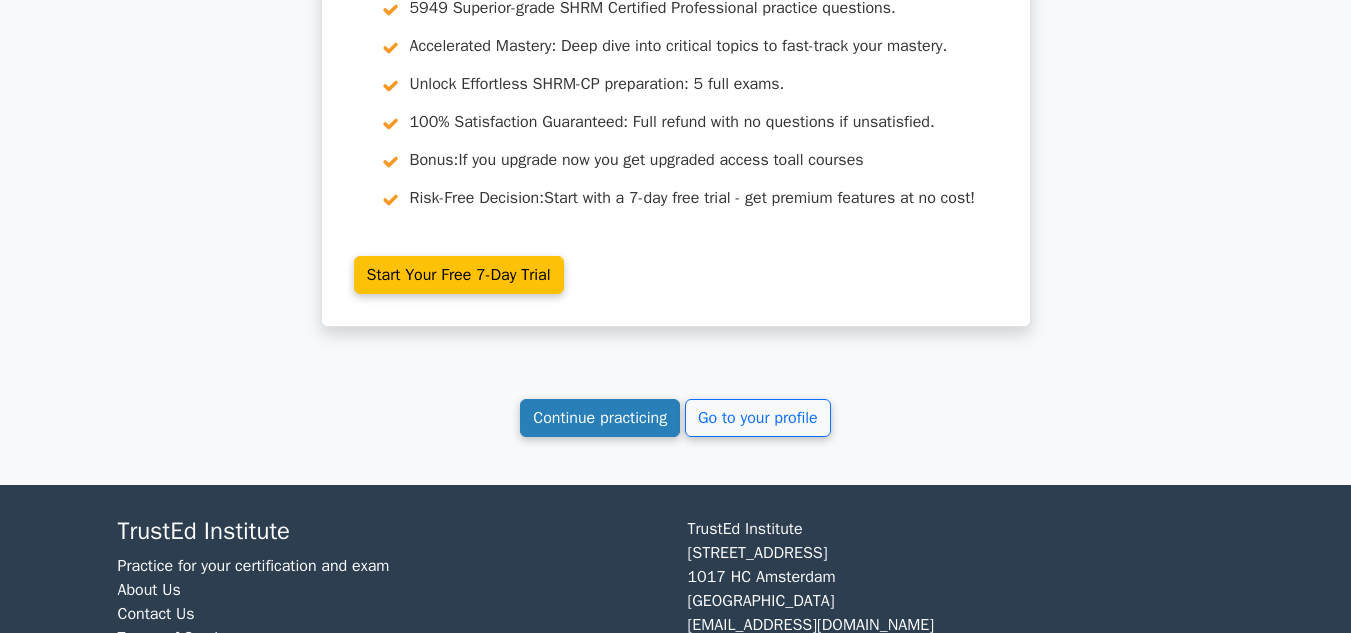 click on "Continue practicing" at bounding box center (600, 418) 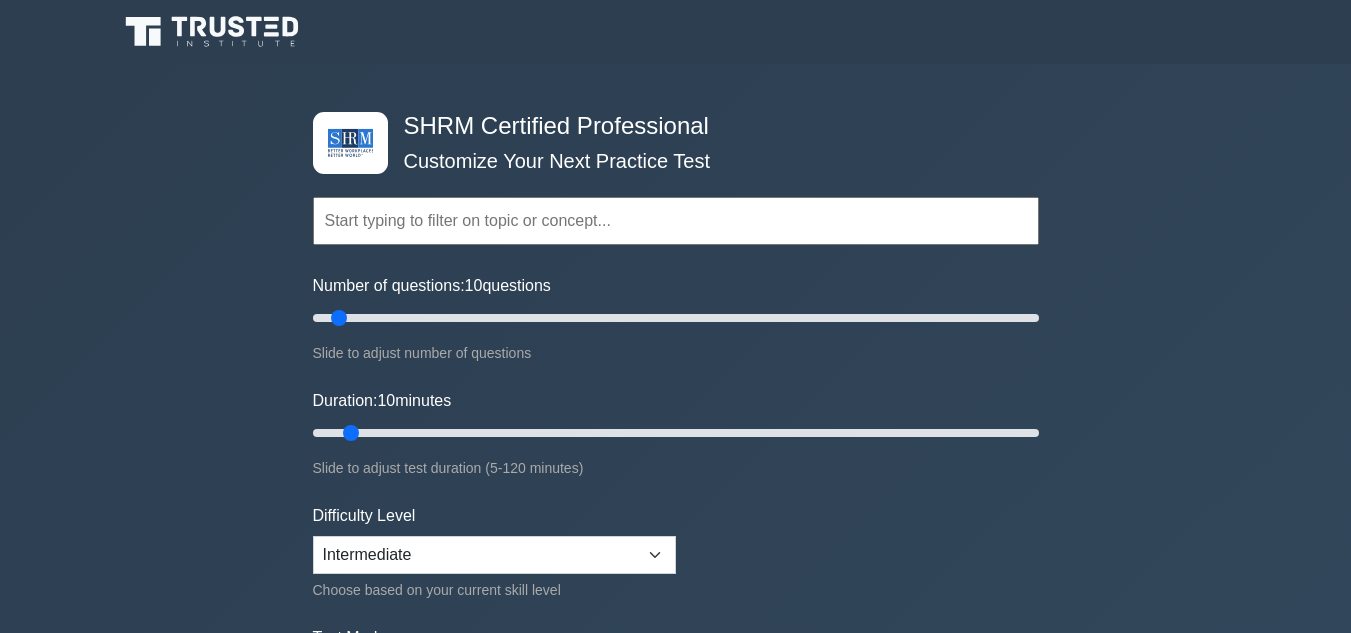 scroll, scrollTop: 0, scrollLeft: 0, axis: both 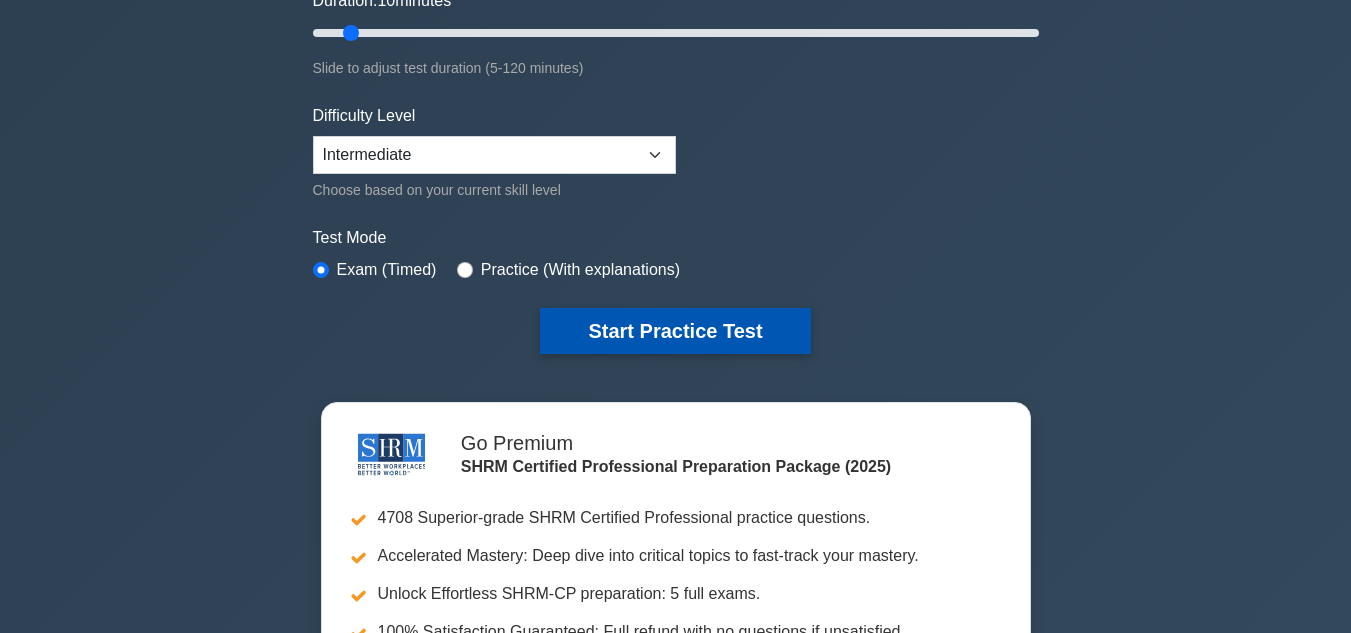 click on "Start Practice Test" at bounding box center (675, 331) 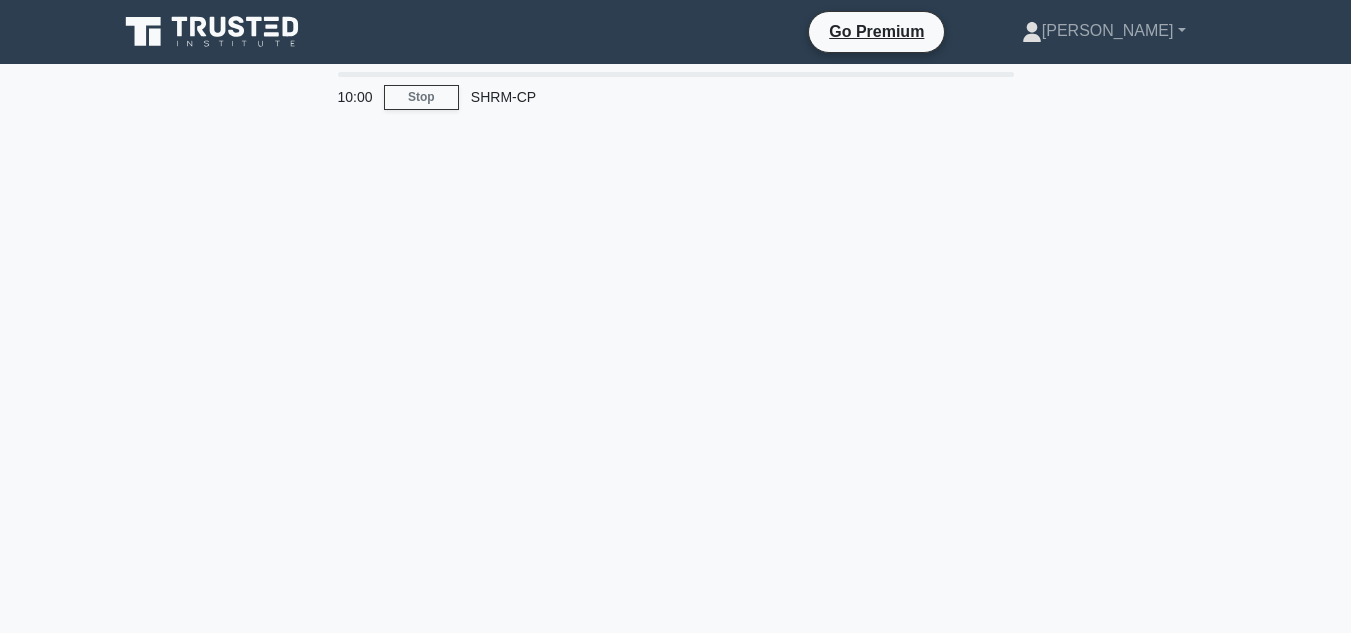 scroll, scrollTop: 0, scrollLeft: 0, axis: both 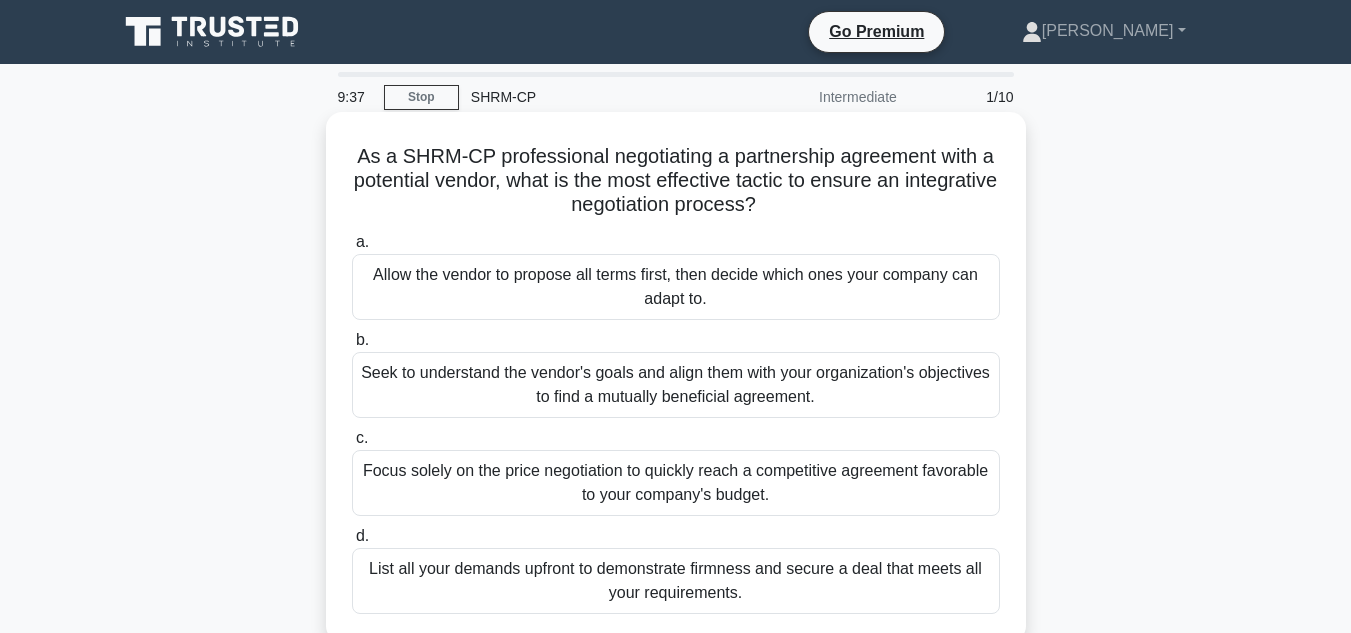 click on "Allow the vendor to propose all terms first, then decide which ones your company can adapt to." at bounding box center (676, 287) 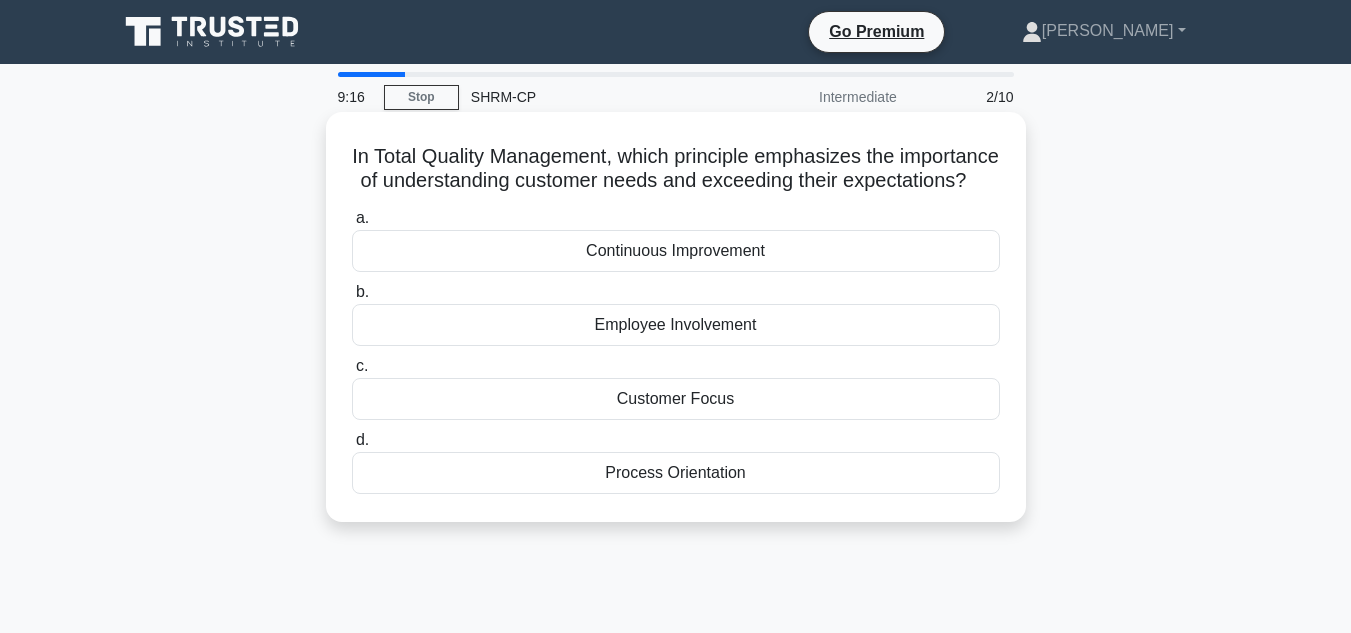 click on "Customer Focus" at bounding box center [676, 399] 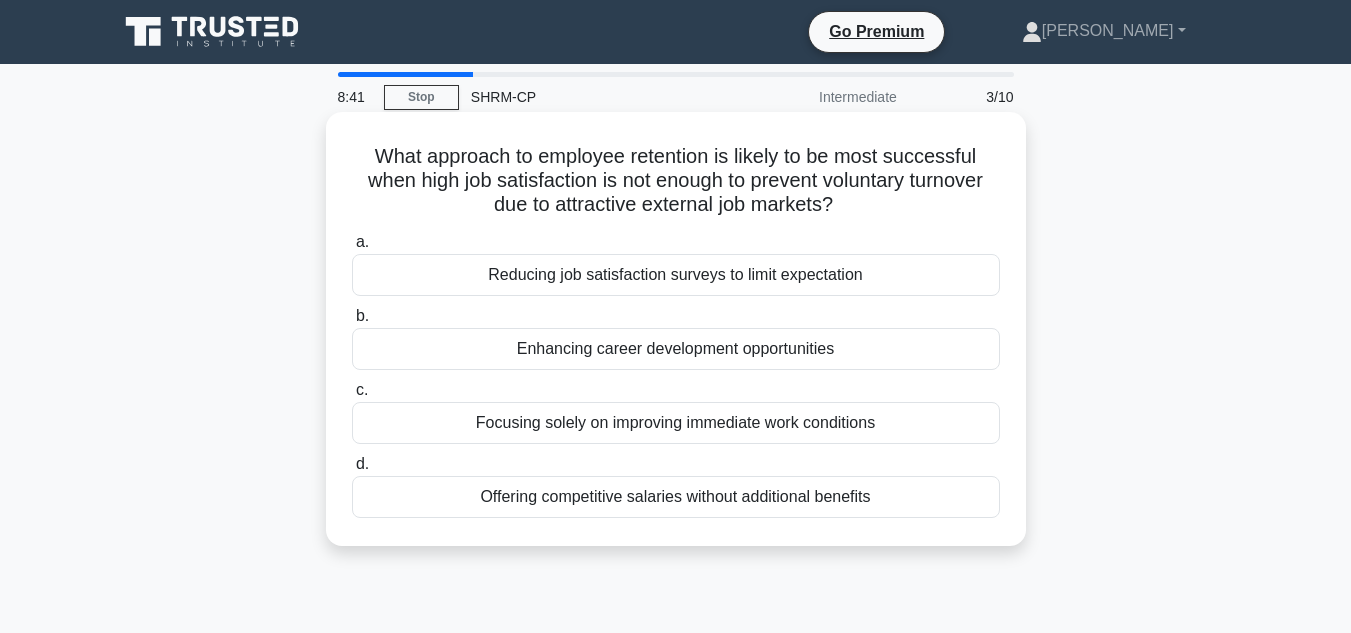 click on "Focusing solely on improving immediate work conditions" at bounding box center (676, 423) 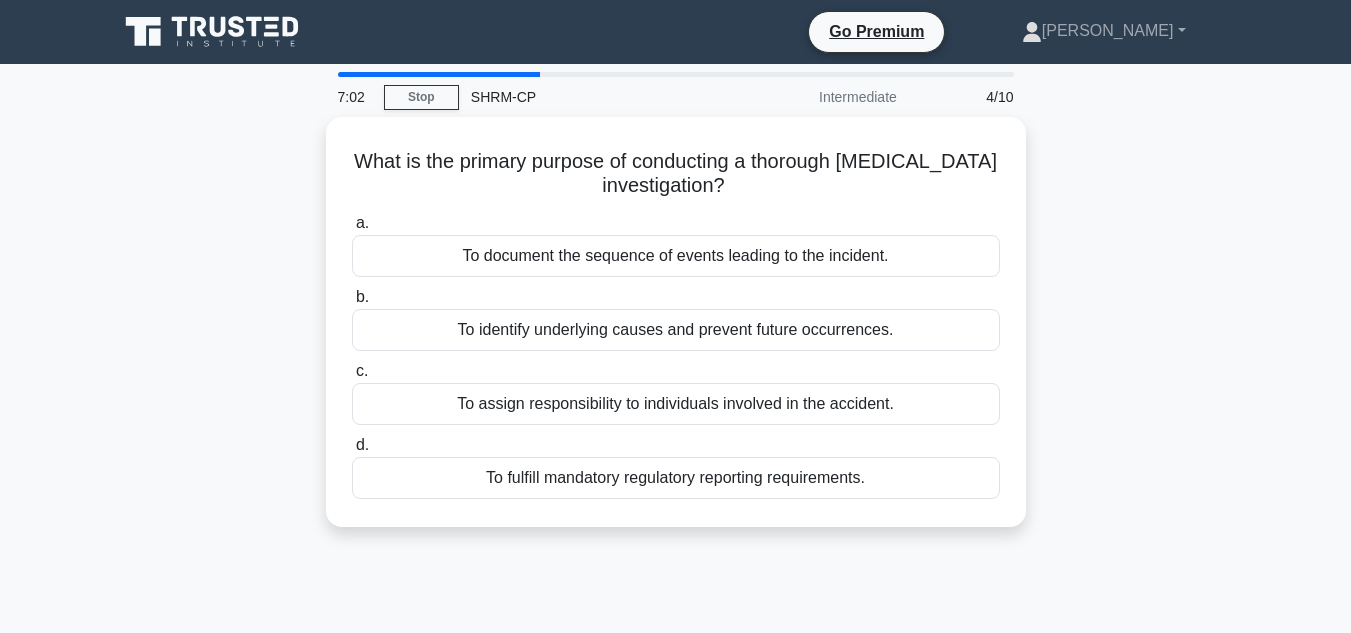 click on "7:02
Stop
SHRM-CP
Intermediate
4/10
What is the primary purpose of conducting a thorough workplace accident investigation?
.spinner_0XTQ{transform-origin:center;animation:spinner_y6GP .75s linear infinite}@keyframes spinner_y6GP{100%{transform:rotate(360deg)}}
a.
b. c. d." at bounding box center [676, 572] 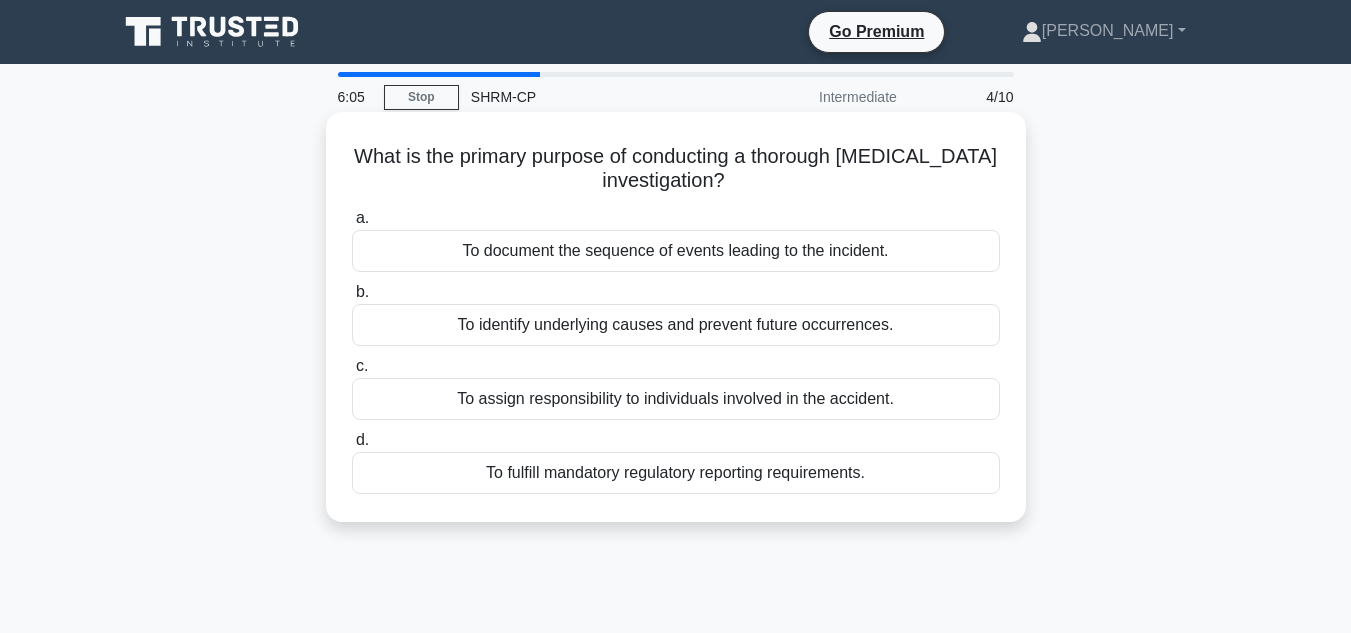 click on "To identify underlying causes and prevent future occurrences." at bounding box center (676, 325) 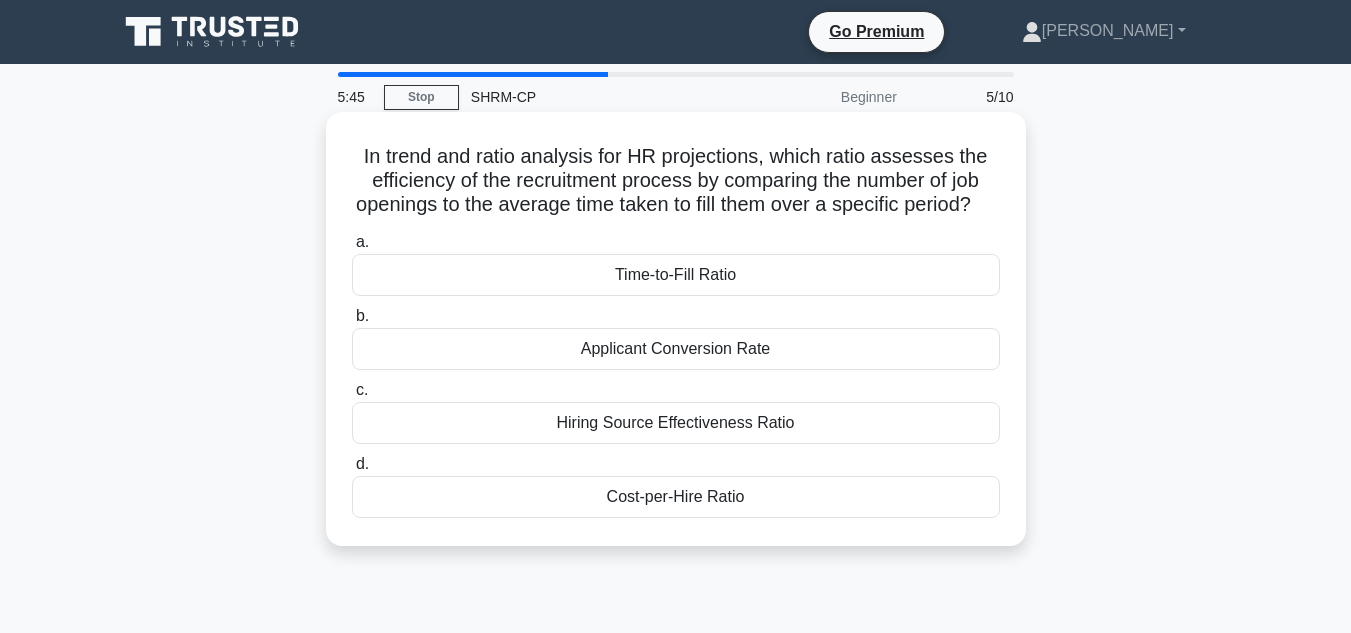 click on "Cost-per-Hire Ratio" at bounding box center (676, 497) 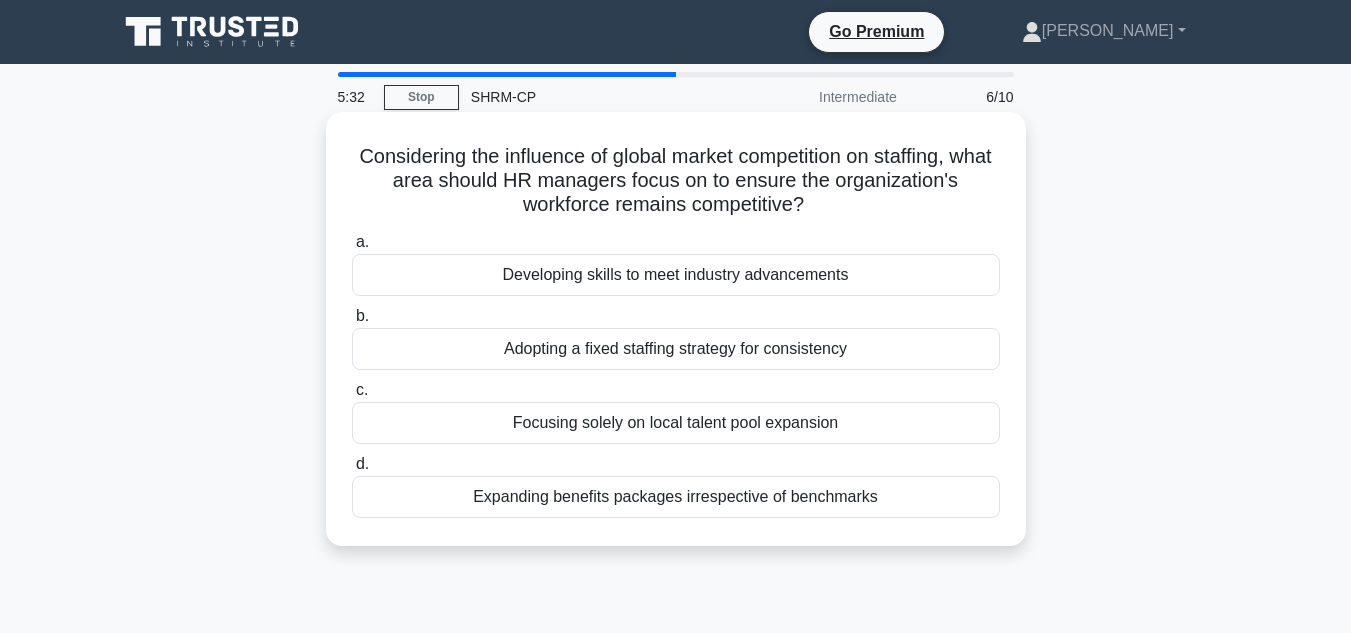 click on "Developing skills to meet industry advancements" at bounding box center [676, 275] 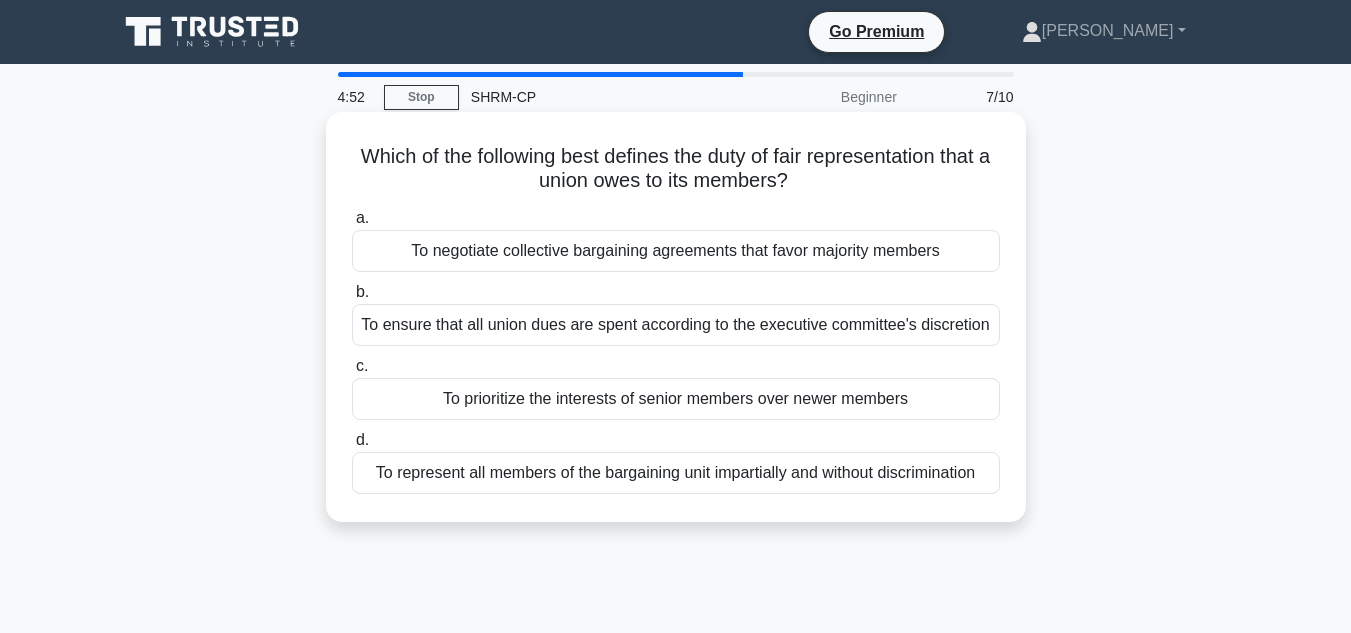 click on "To represent all members of the bargaining unit impartially and without discrimination" at bounding box center (676, 473) 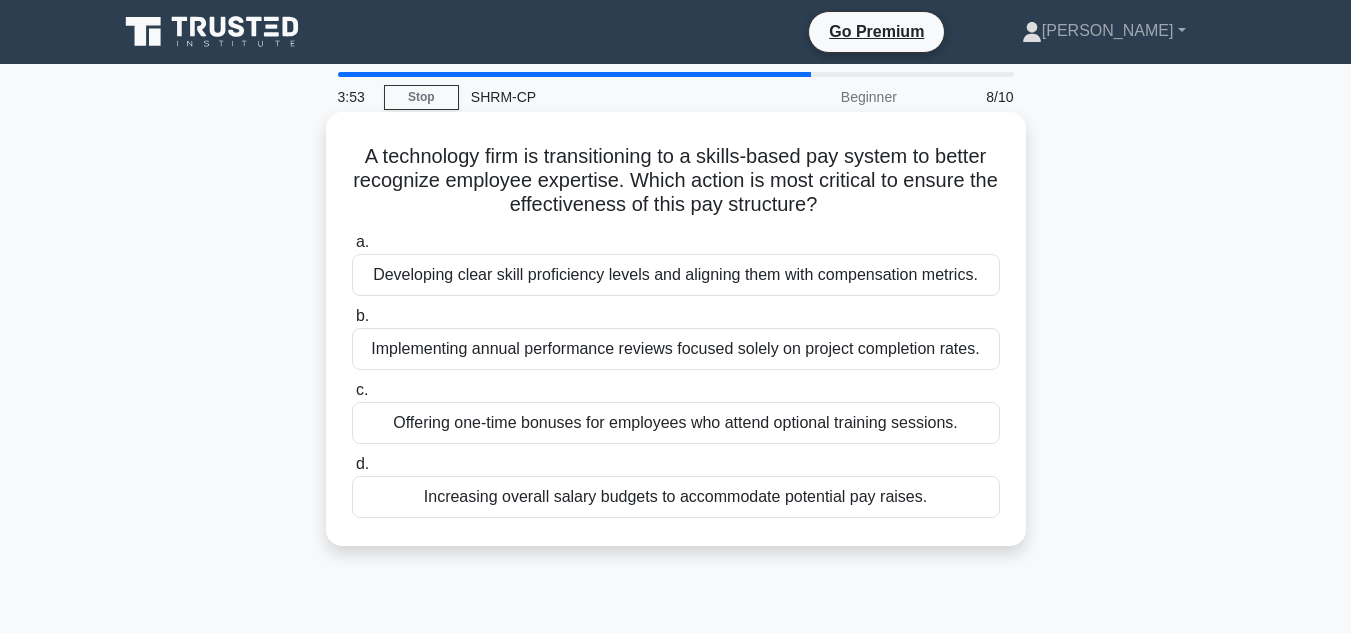 click on "Developing clear skill proficiency levels and aligning them with compensation metrics." at bounding box center [676, 275] 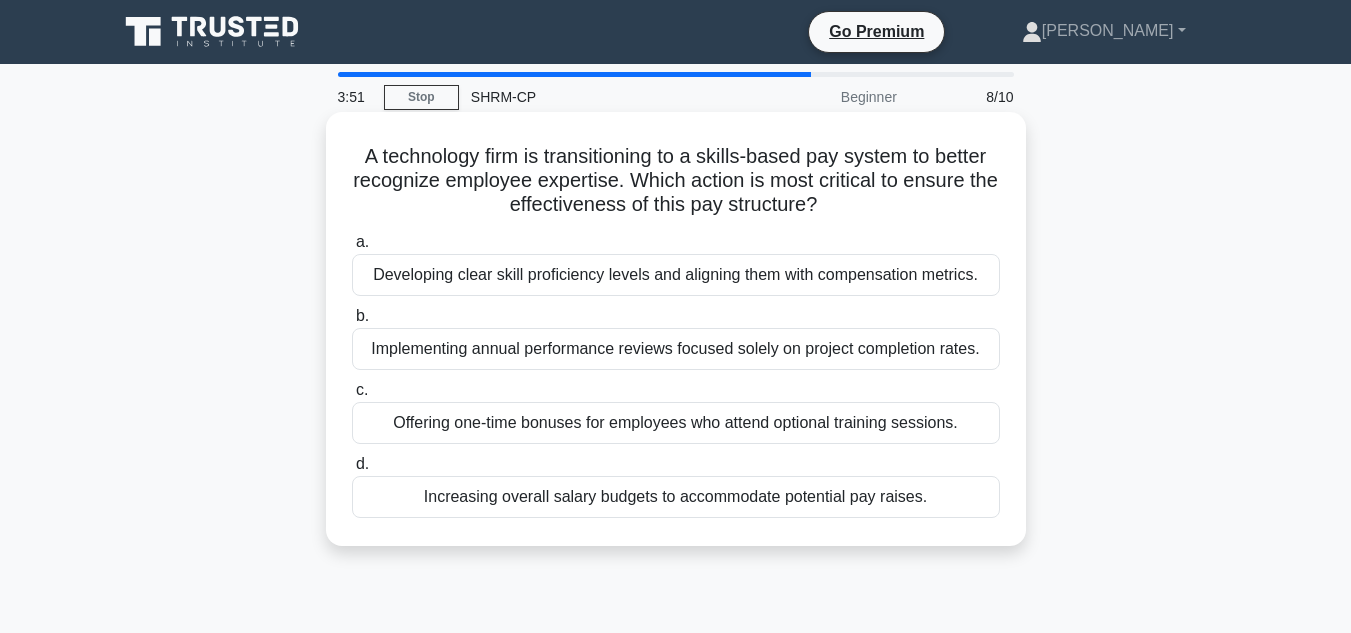 click on "Developing clear skill proficiency levels and aligning them with compensation metrics." at bounding box center [676, 275] 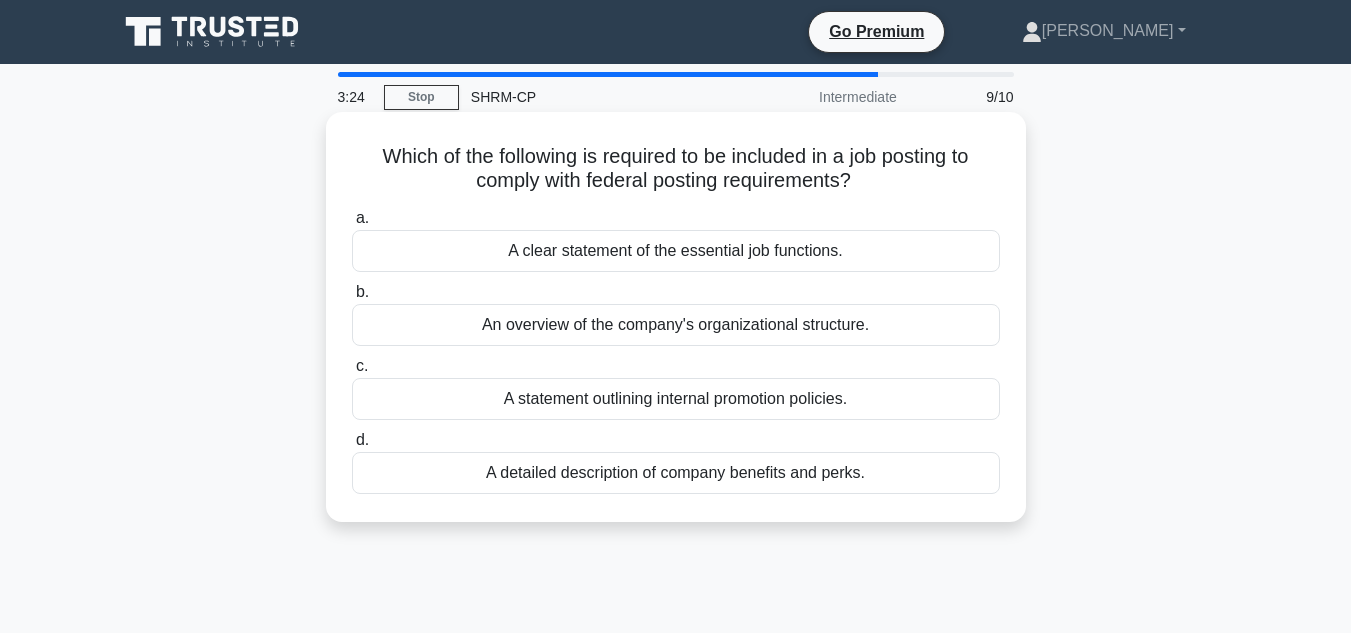 click on "A clear statement of the essential job functions." at bounding box center (676, 251) 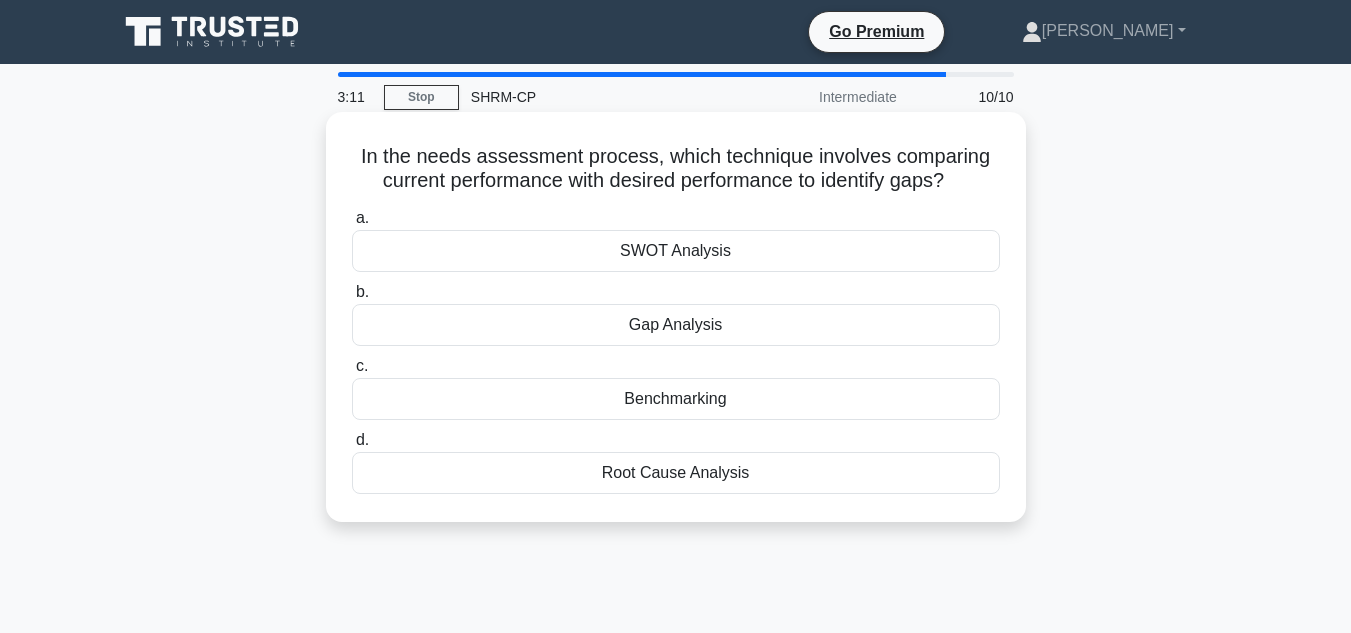 click on "Gap Analysis" at bounding box center [676, 325] 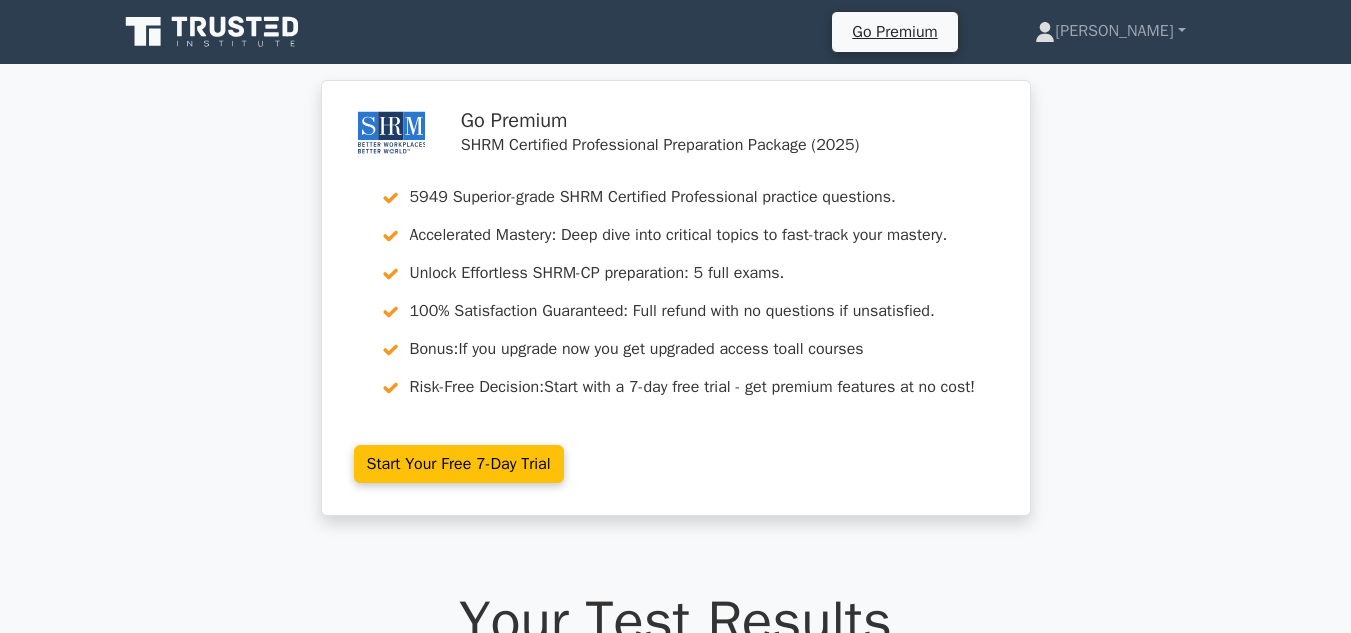 scroll, scrollTop: 0, scrollLeft: 0, axis: both 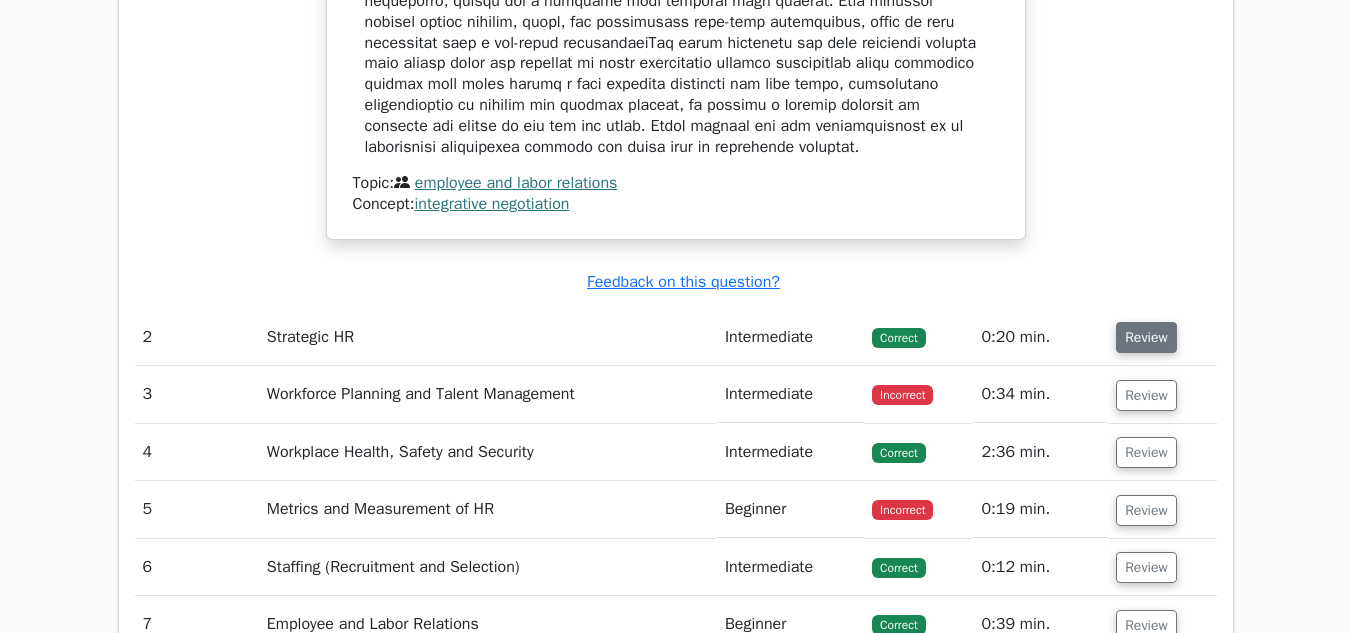 click on "Review" at bounding box center (1146, 337) 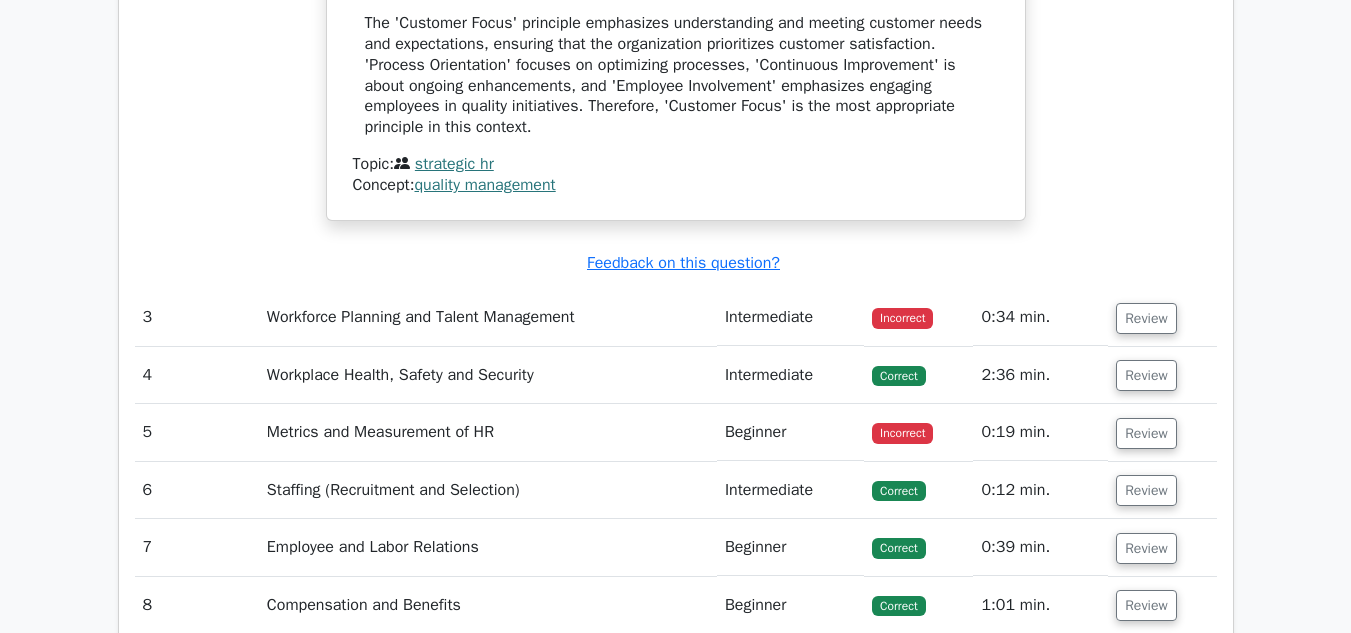 scroll, scrollTop: 3200, scrollLeft: 0, axis: vertical 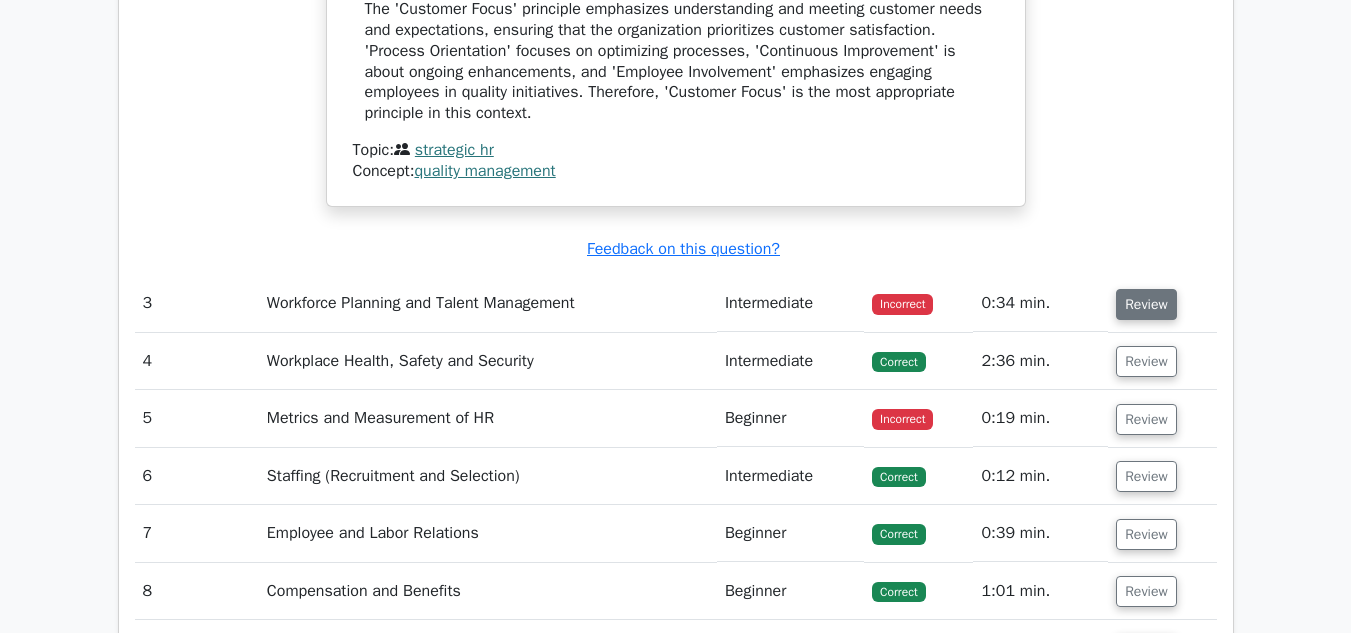 click on "Review" at bounding box center [1146, 304] 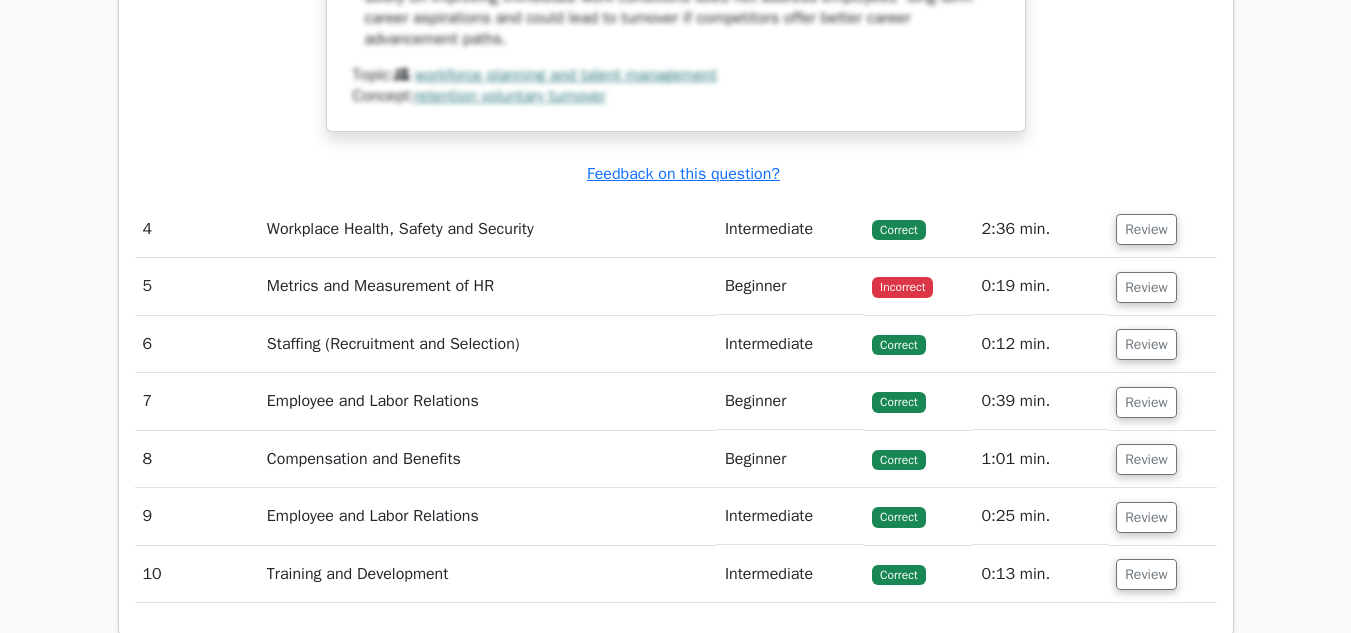 scroll, scrollTop: 4300, scrollLeft: 0, axis: vertical 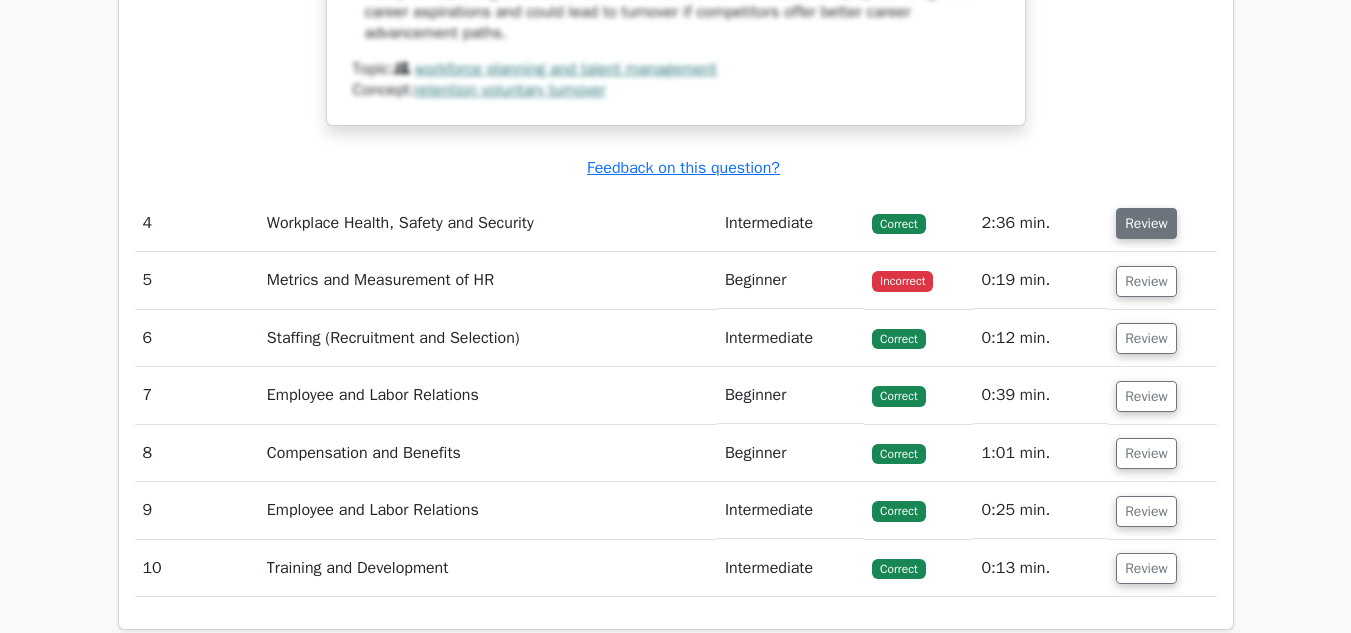 click on "Review" at bounding box center (1146, 223) 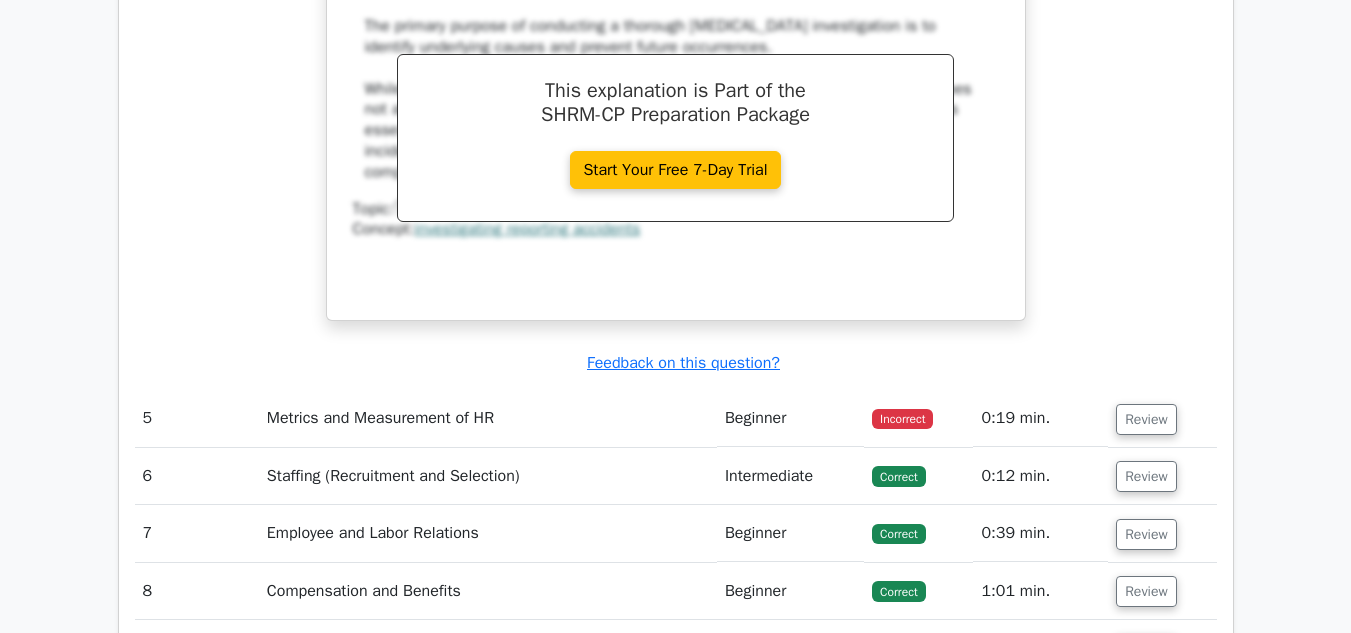 scroll, scrollTop: 5000, scrollLeft: 0, axis: vertical 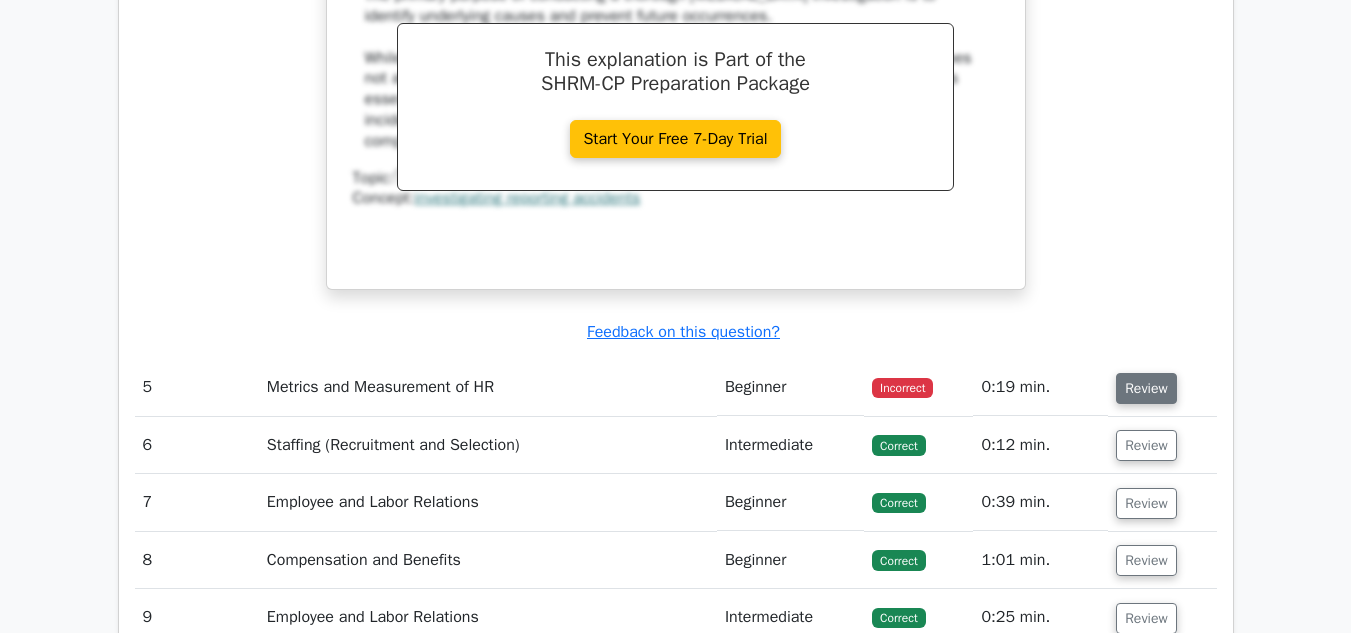 click on "Review" at bounding box center [1146, 388] 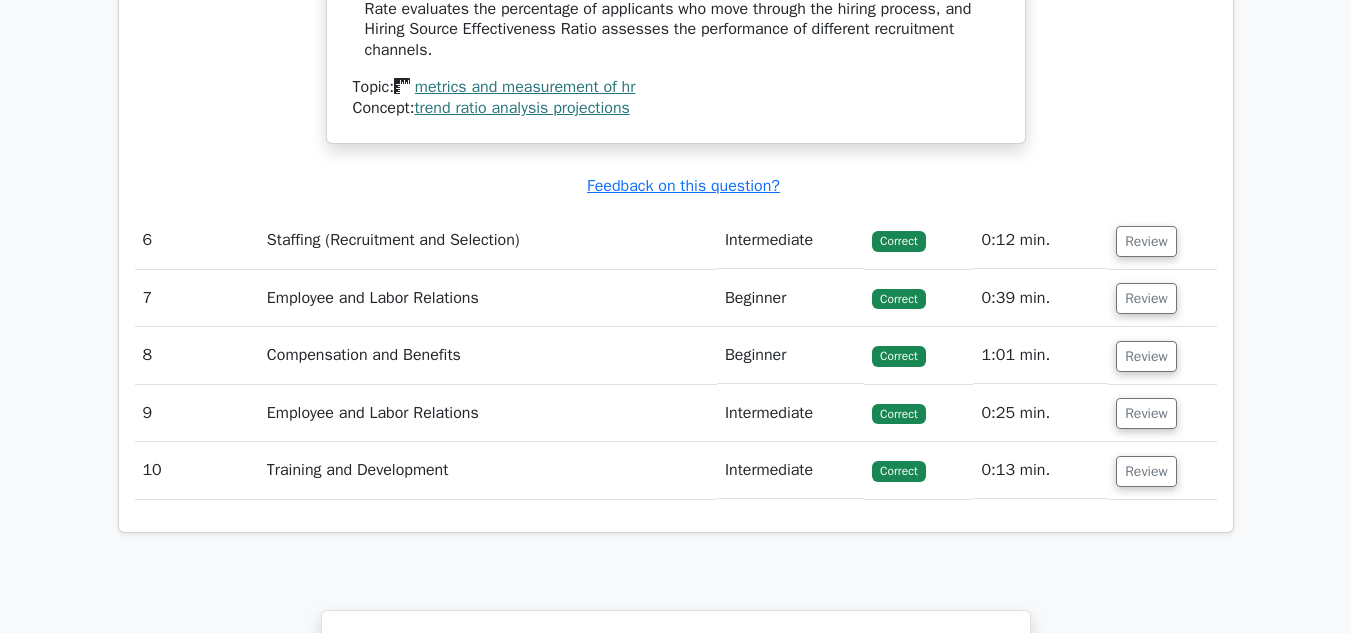 scroll, scrollTop: 6000, scrollLeft: 0, axis: vertical 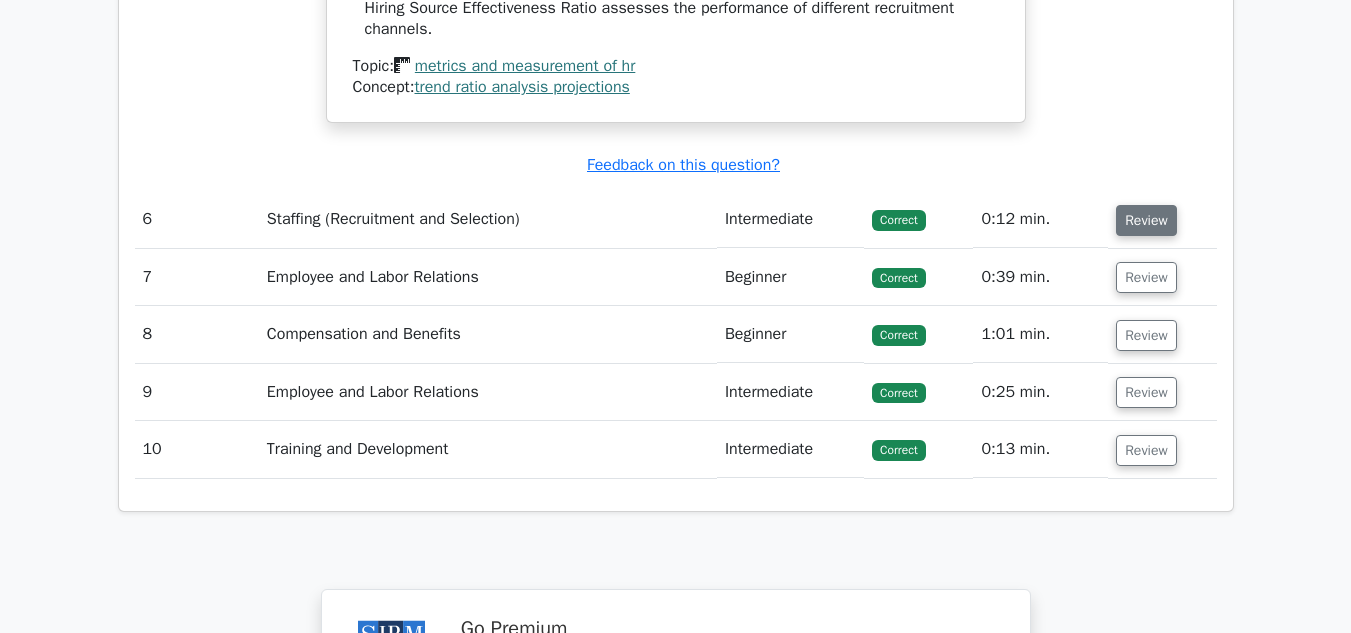click on "Review" at bounding box center (1146, 220) 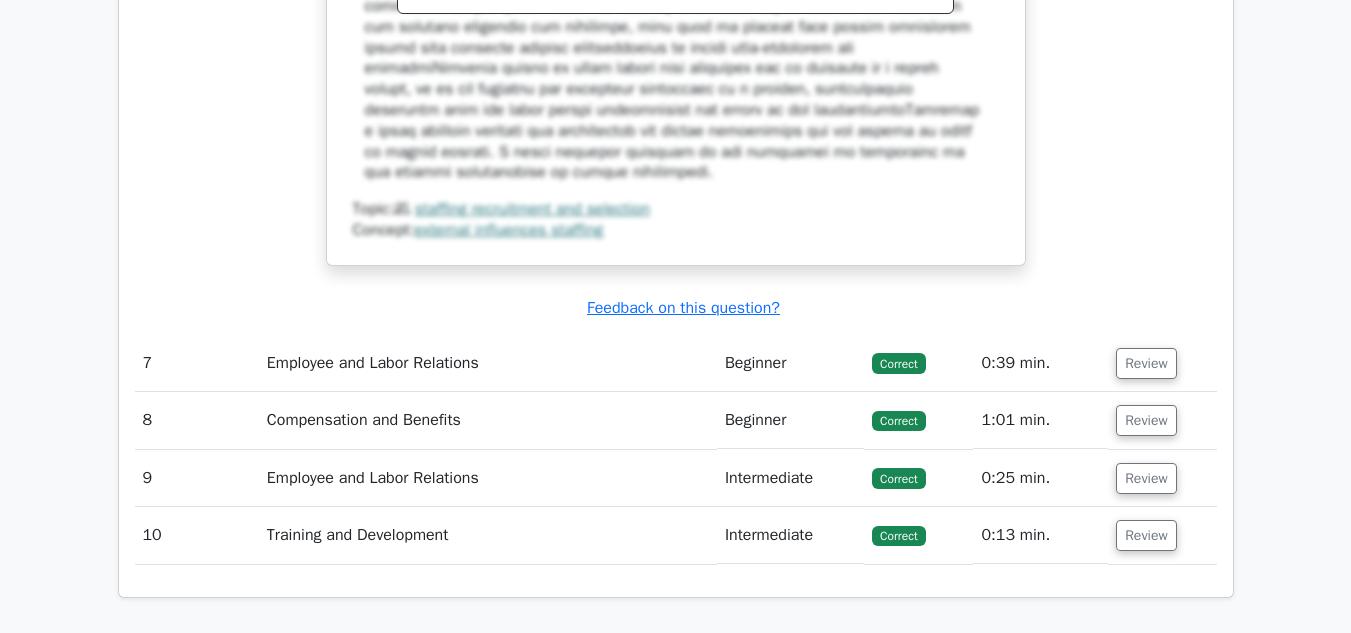 scroll, scrollTop: 6900, scrollLeft: 0, axis: vertical 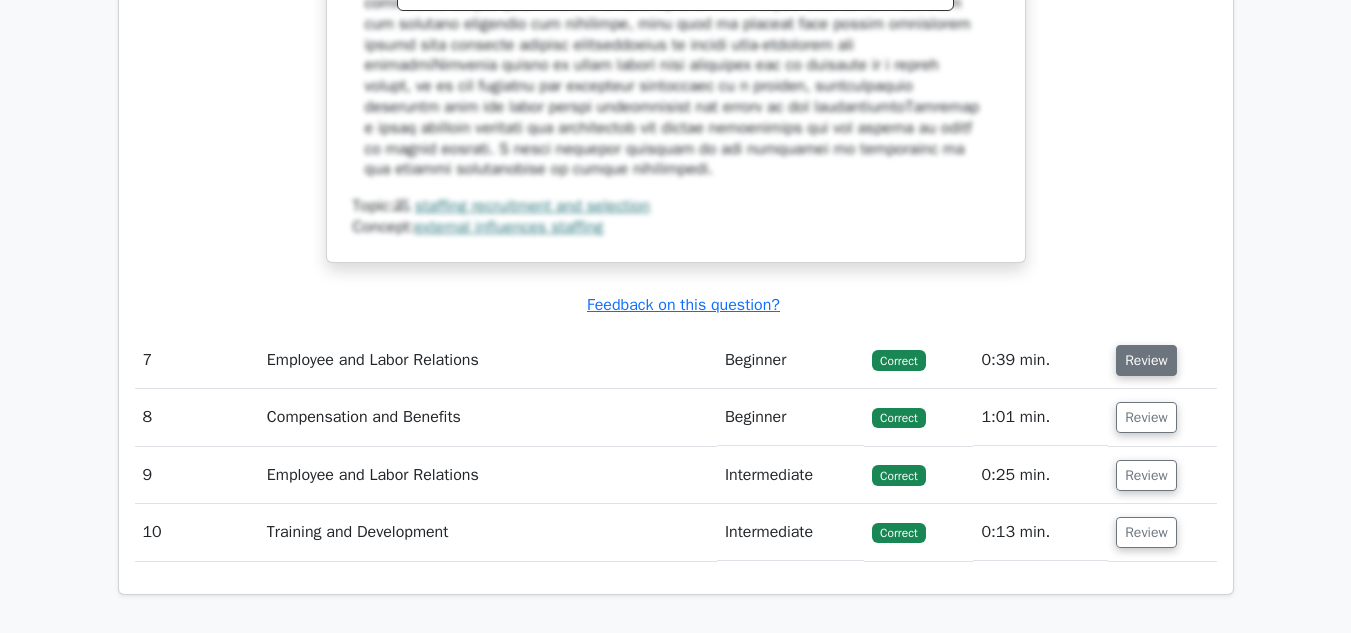click on "Review" at bounding box center [1146, 360] 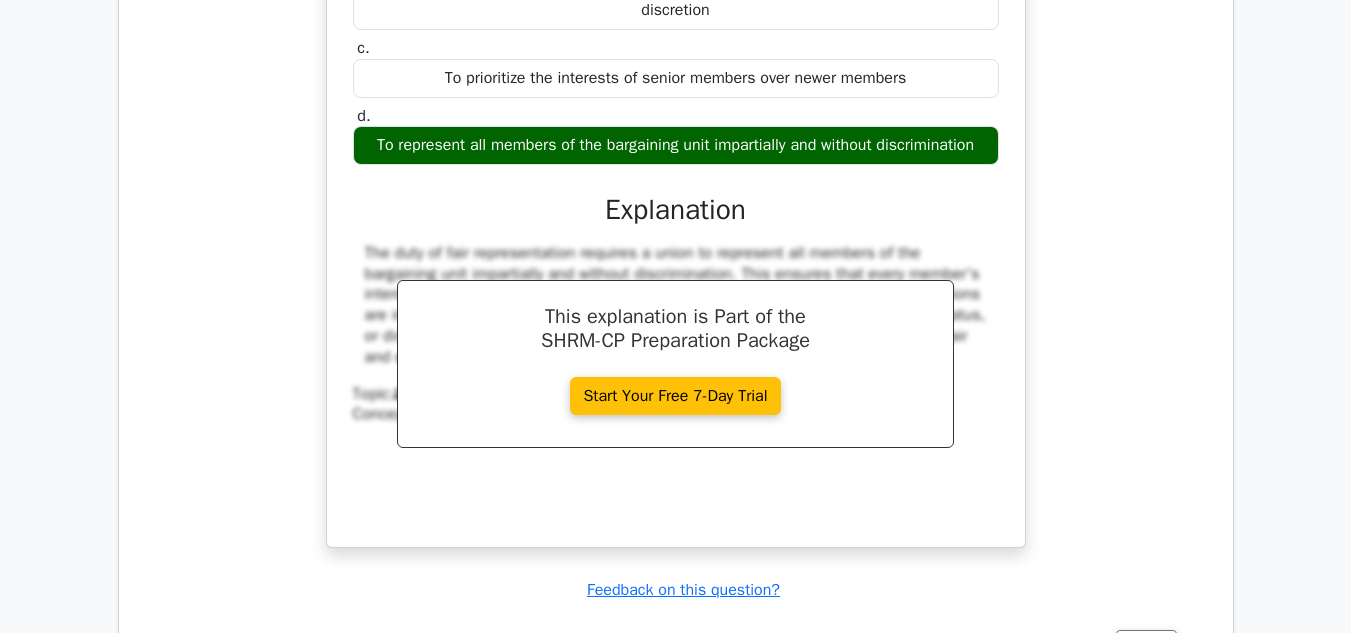scroll, scrollTop: 7800, scrollLeft: 0, axis: vertical 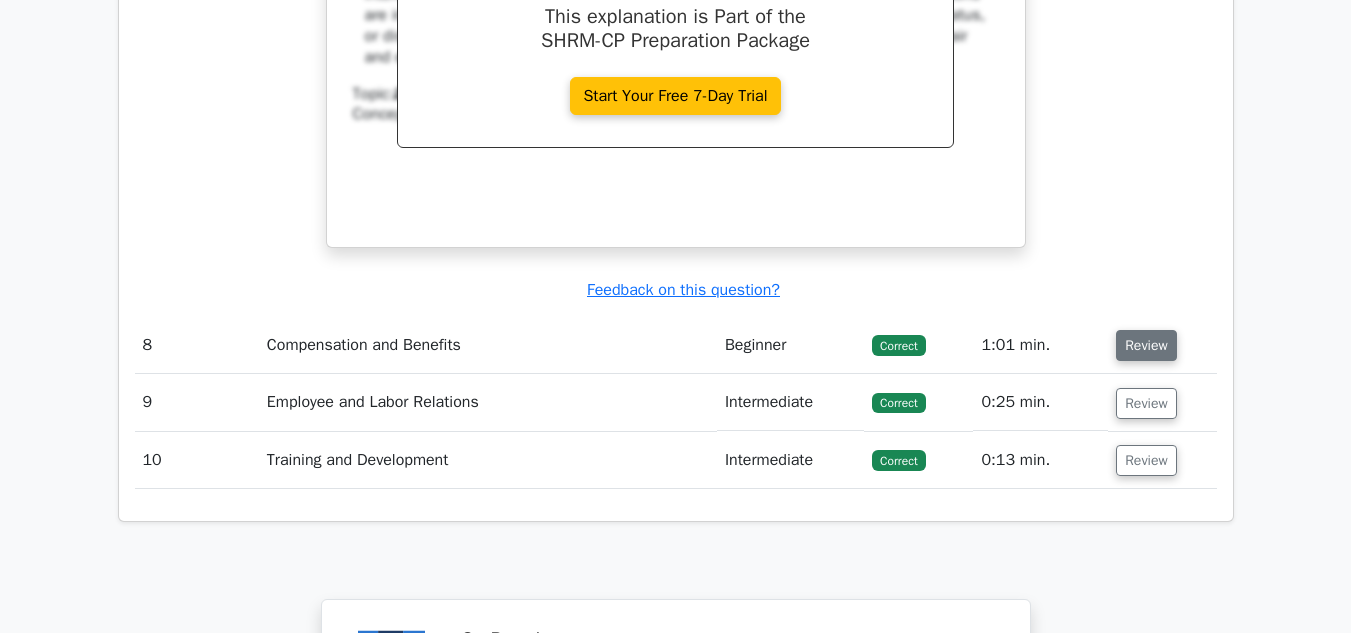 click on "Review" at bounding box center (1146, 345) 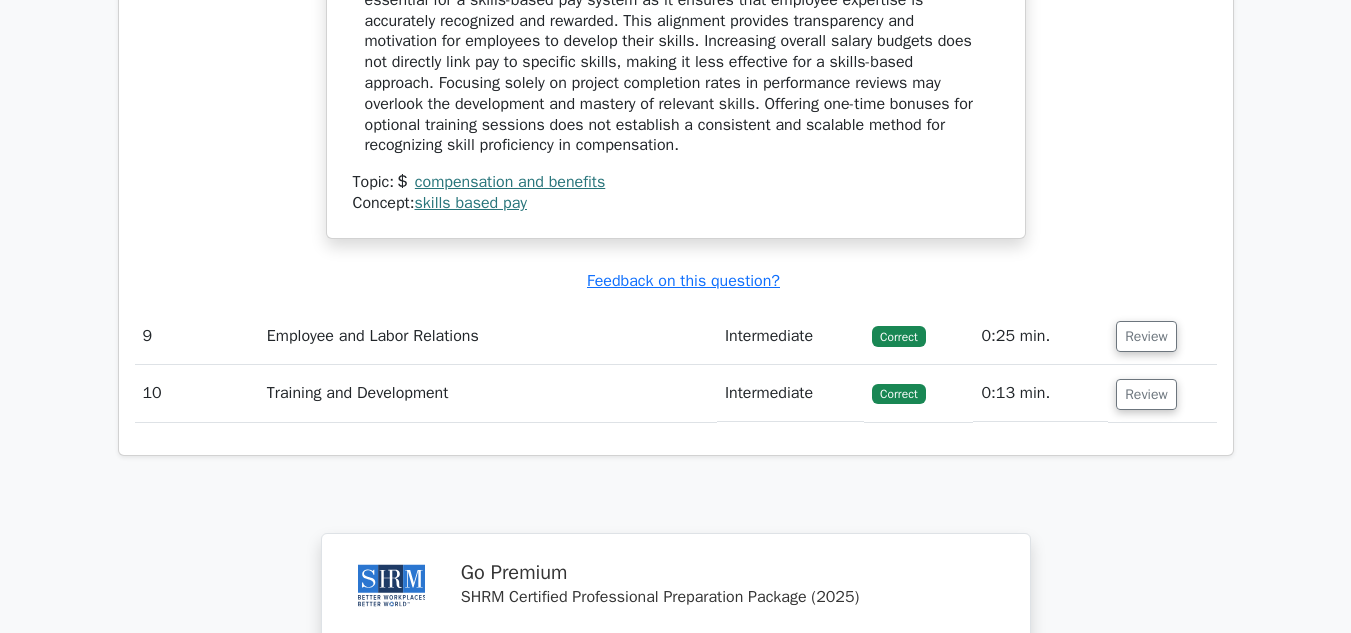 scroll, scrollTop: 8800, scrollLeft: 0, axis: vertical 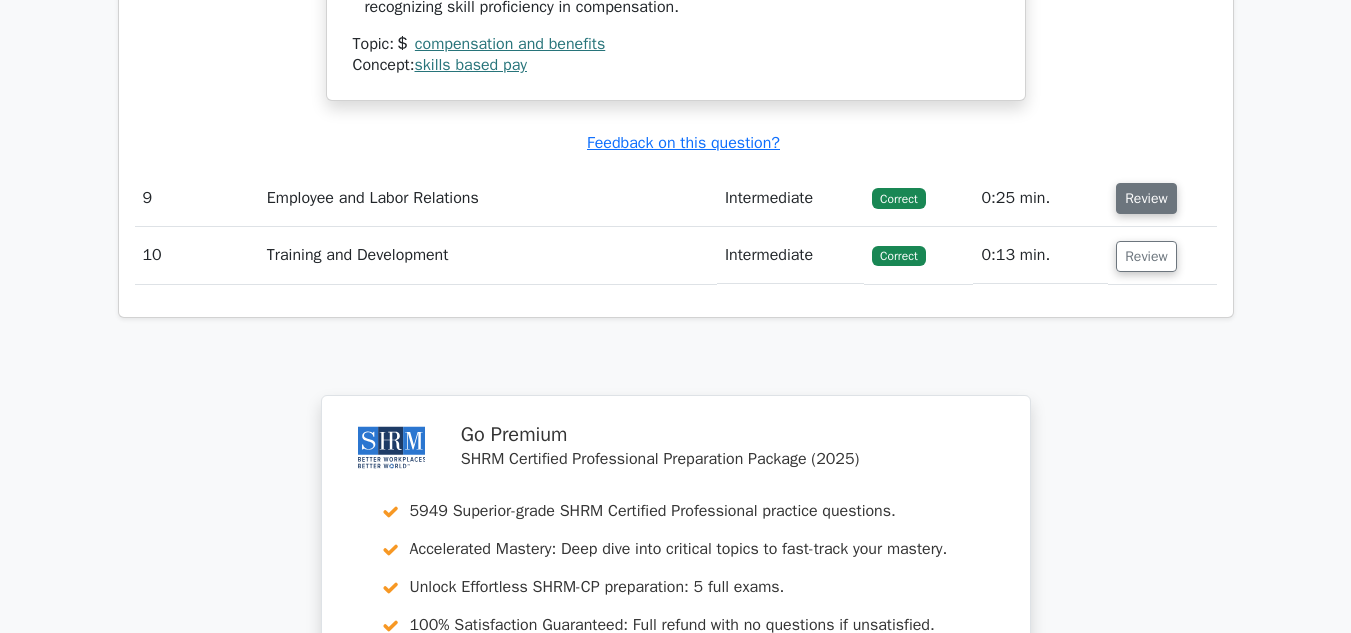 click on "Review" at bounding box center [1146, 198] 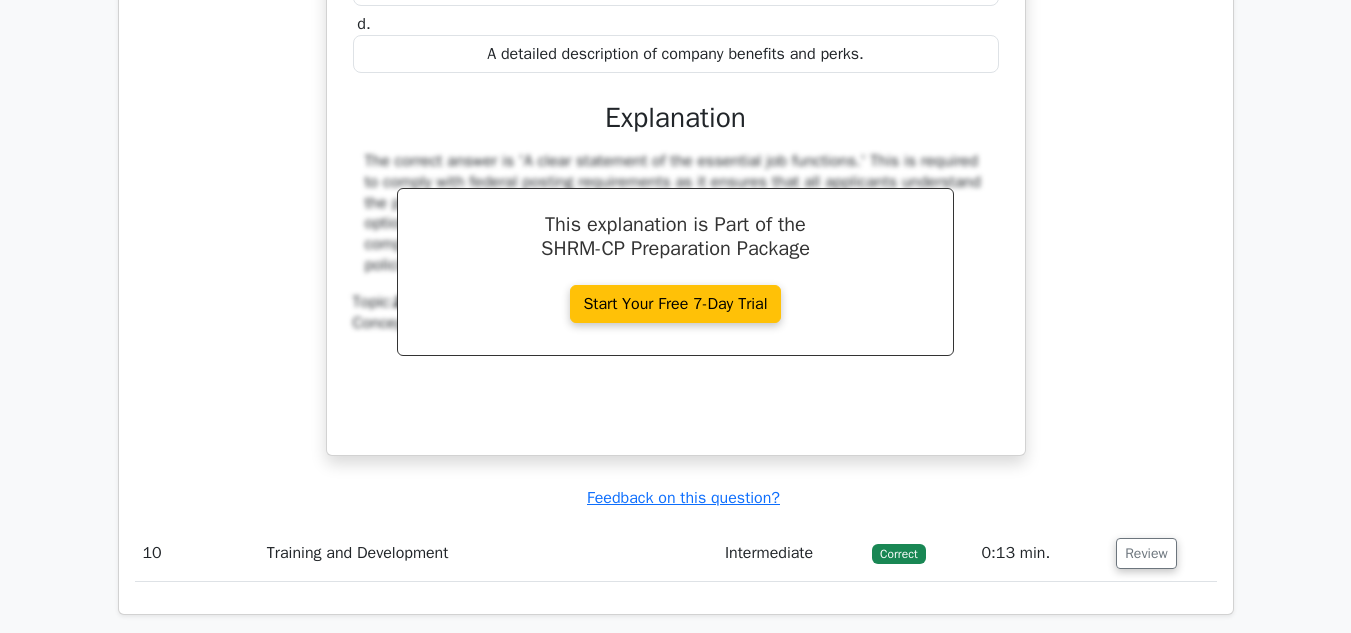 scroll, scrollTop: 9400, scrollLeft: 0, axis: vertical 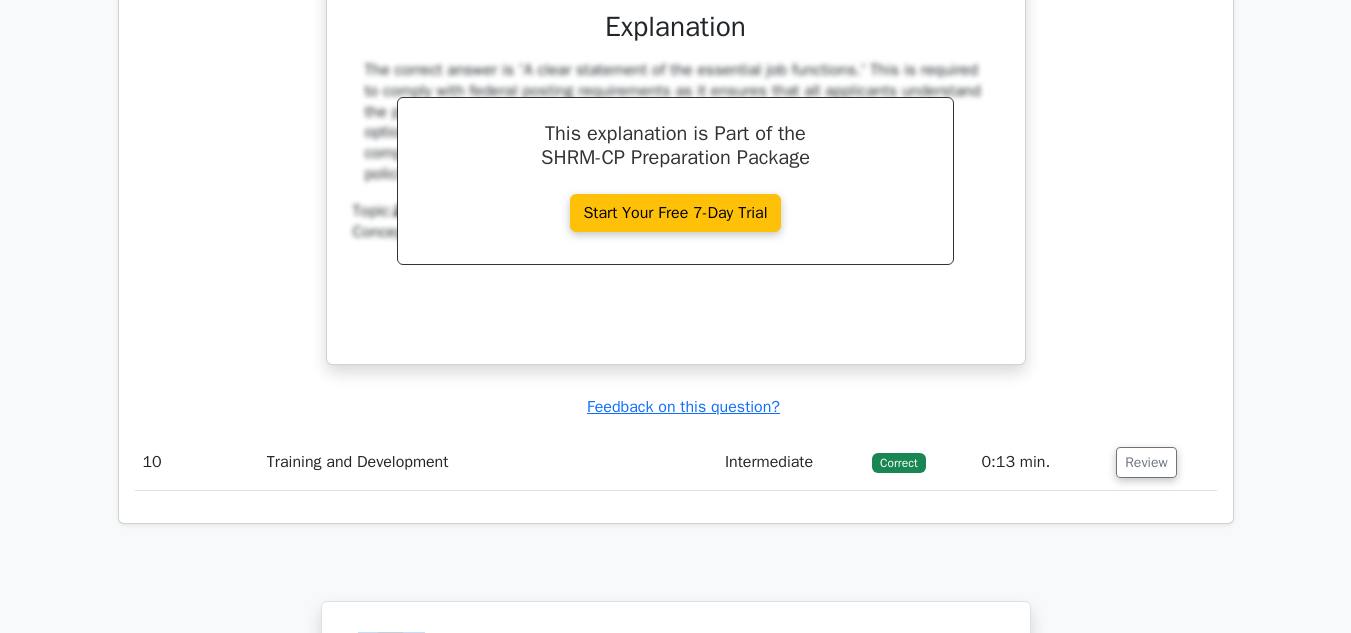 click on "Review" at bounding box center [1162, 462] 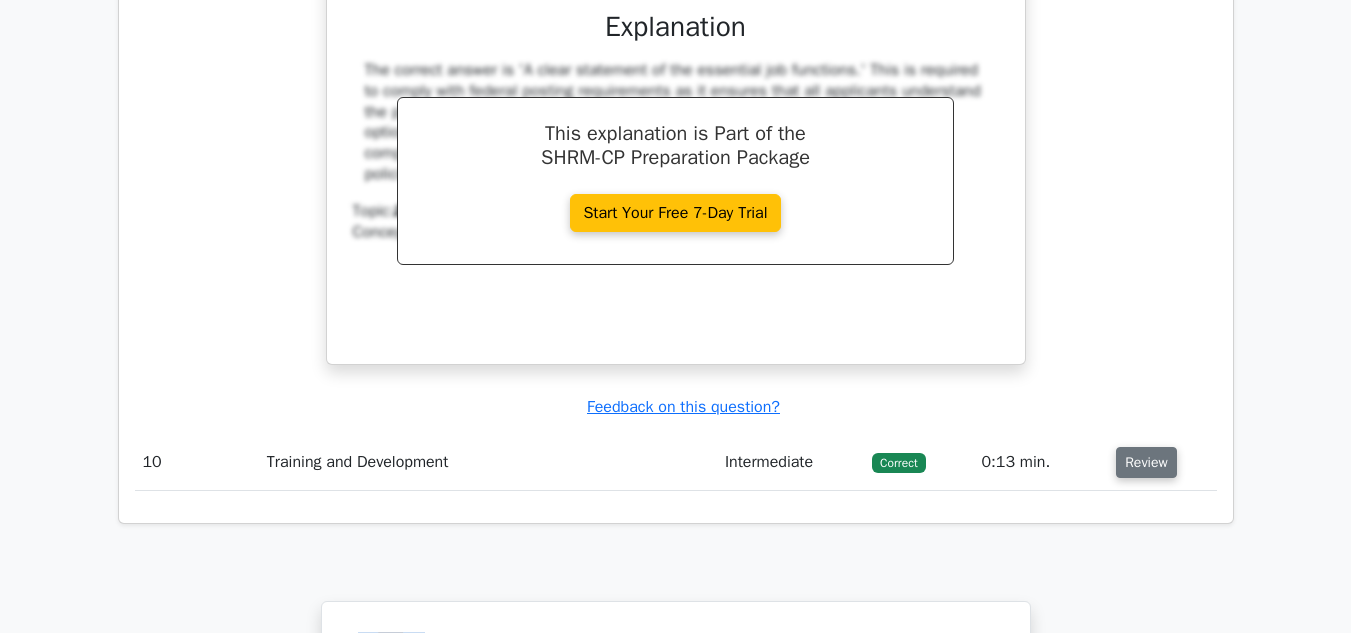 click on "Review" at bounding box center (1146, 462) 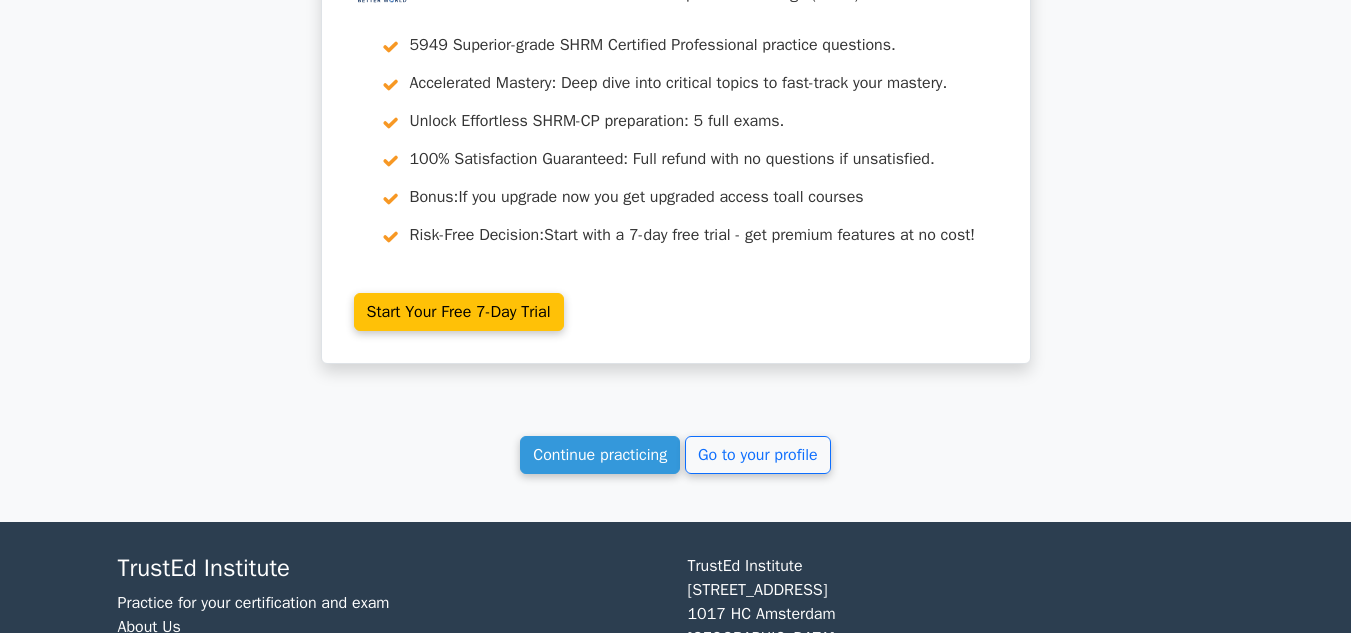 scroll, scrollTop: 10900, scrollLeft: 0, axis: vertical 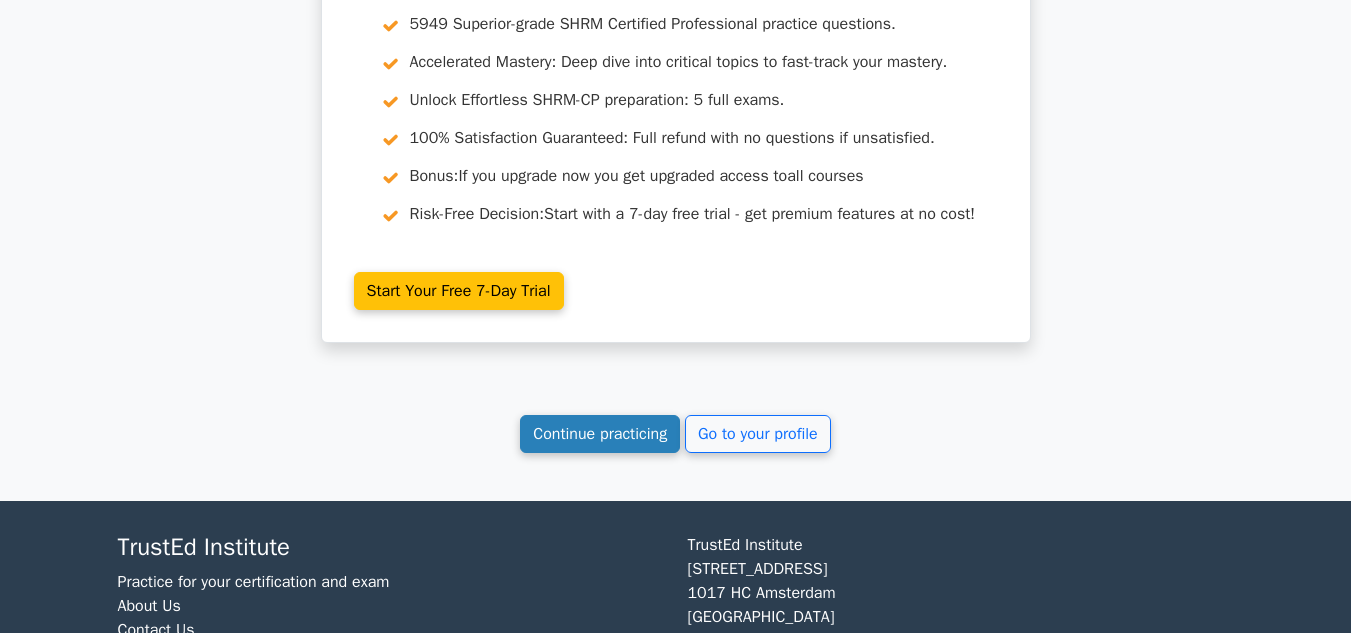 click on "Continue practicing" at bounding box center (600, 434) 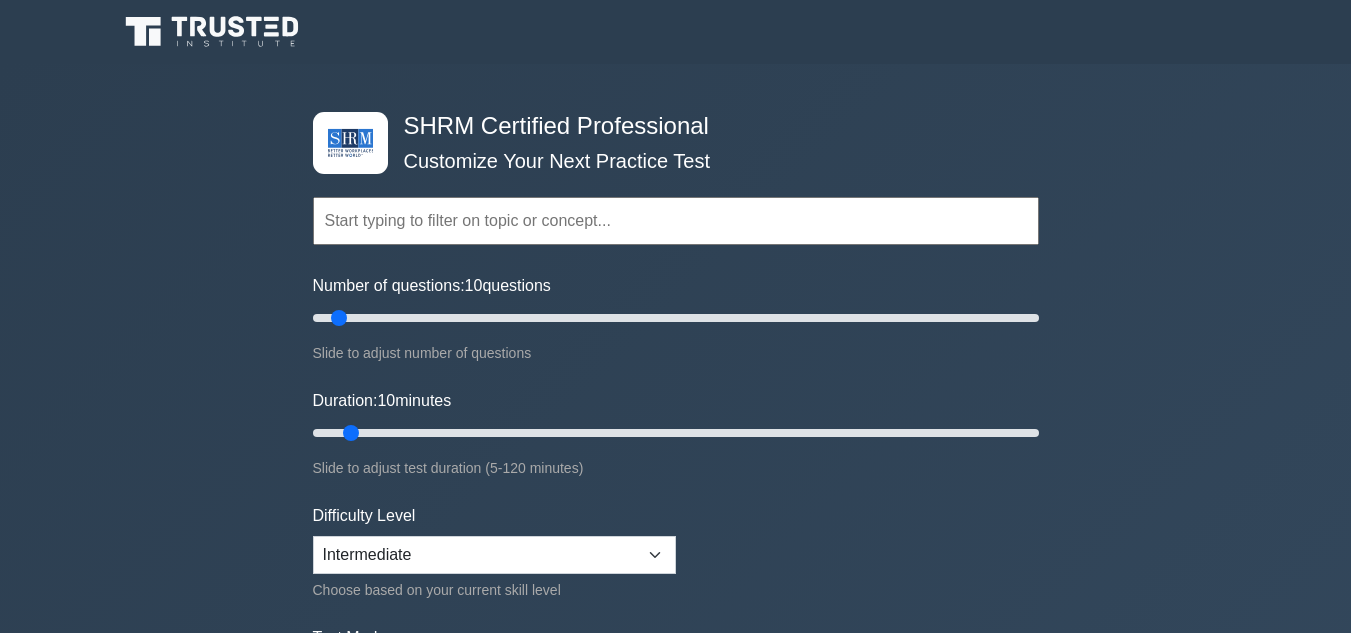 scroll, scrollTop: 0, scrollLeft: 0, axis: both 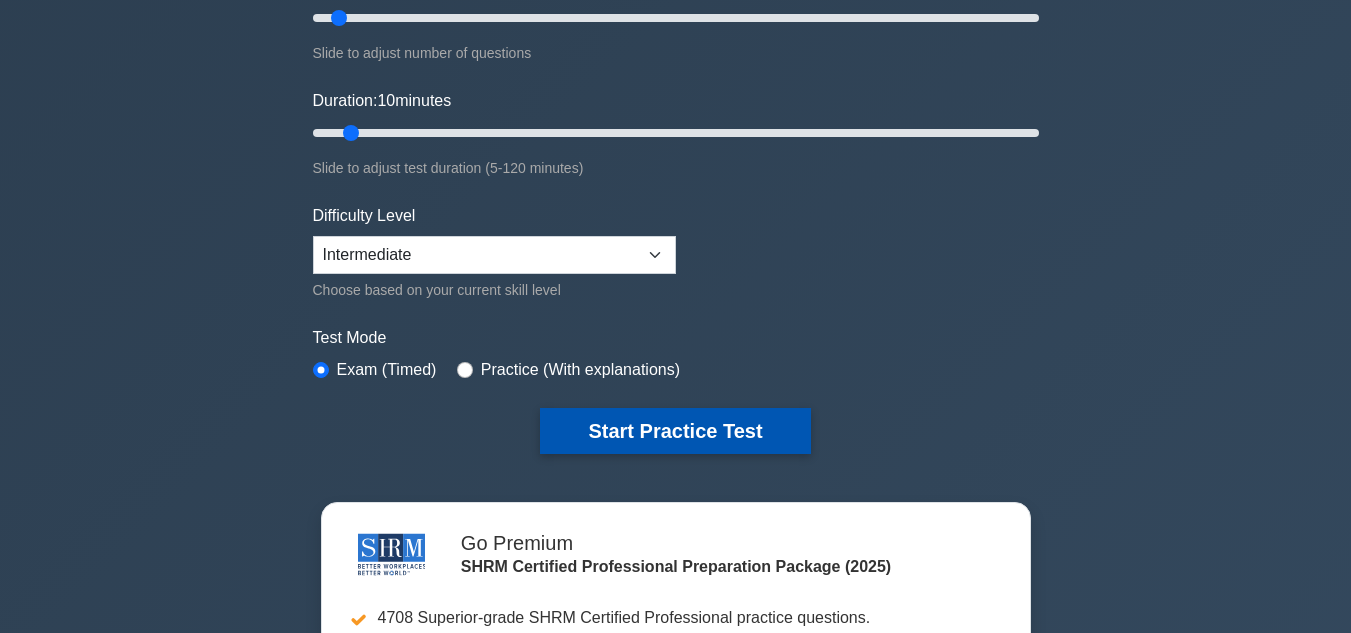 click on "Start Practice Test" at bounding box center (675, 431) 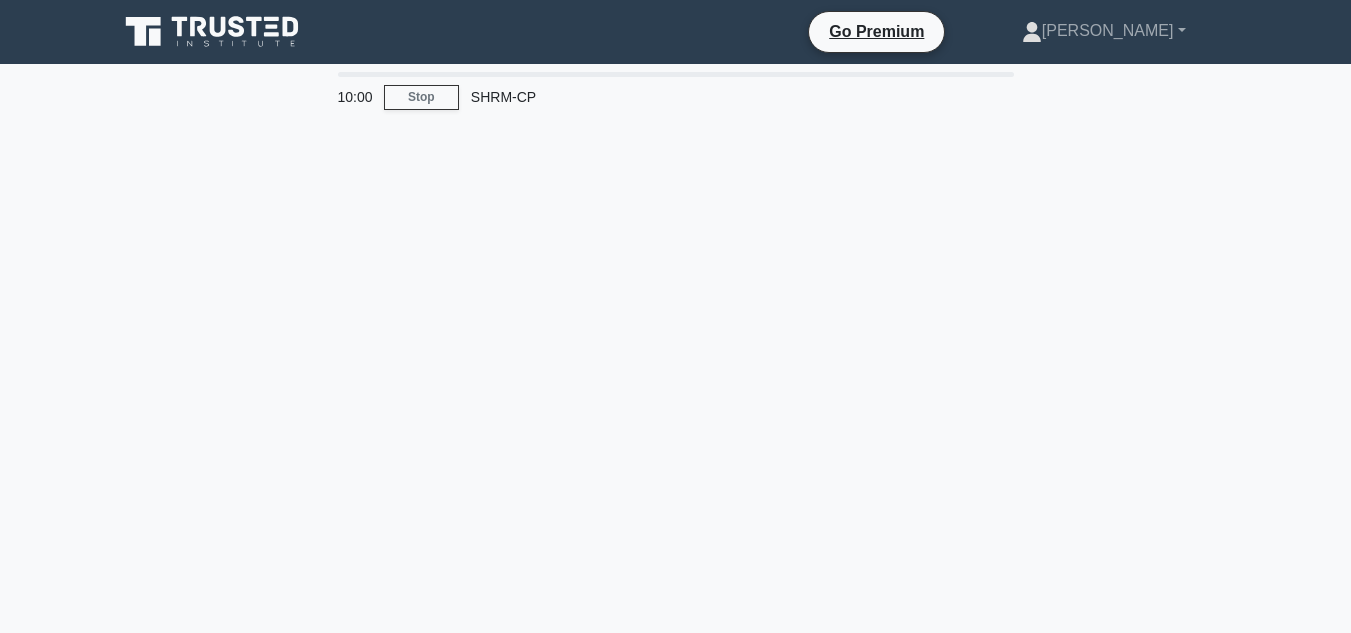 scroll, scrollTop: 0, scrollLeft: 0, axis: both 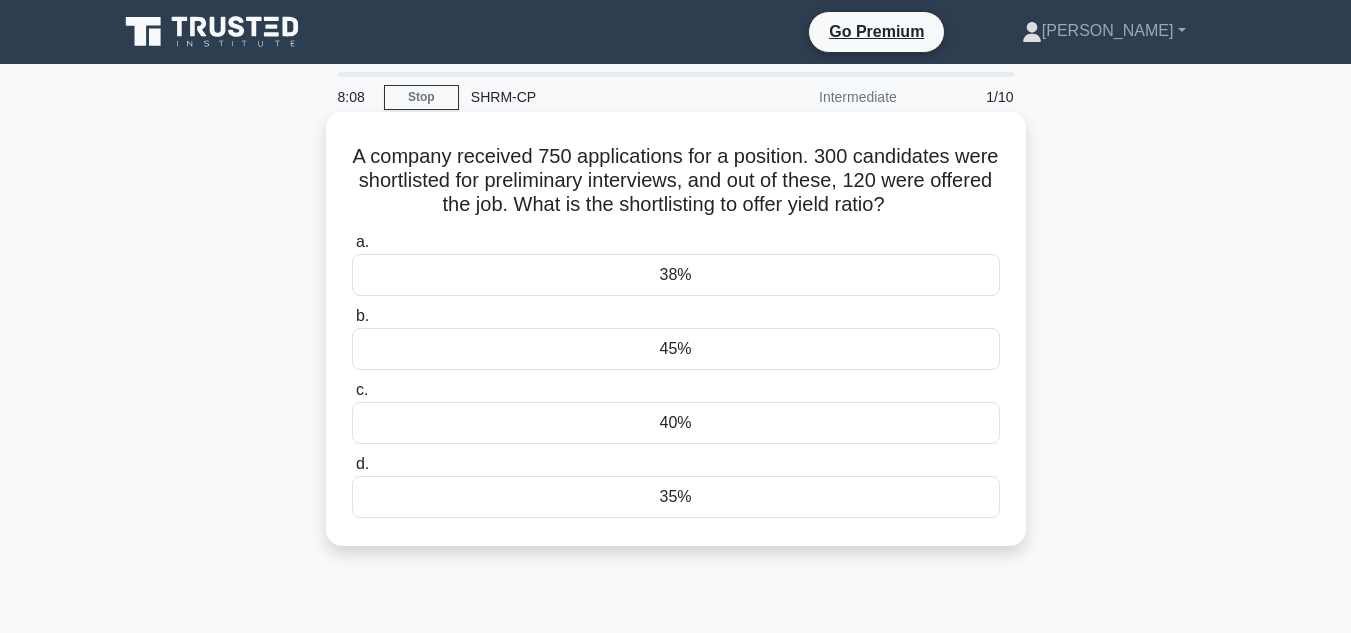 click on "35%" at bounding box center [676, 497] 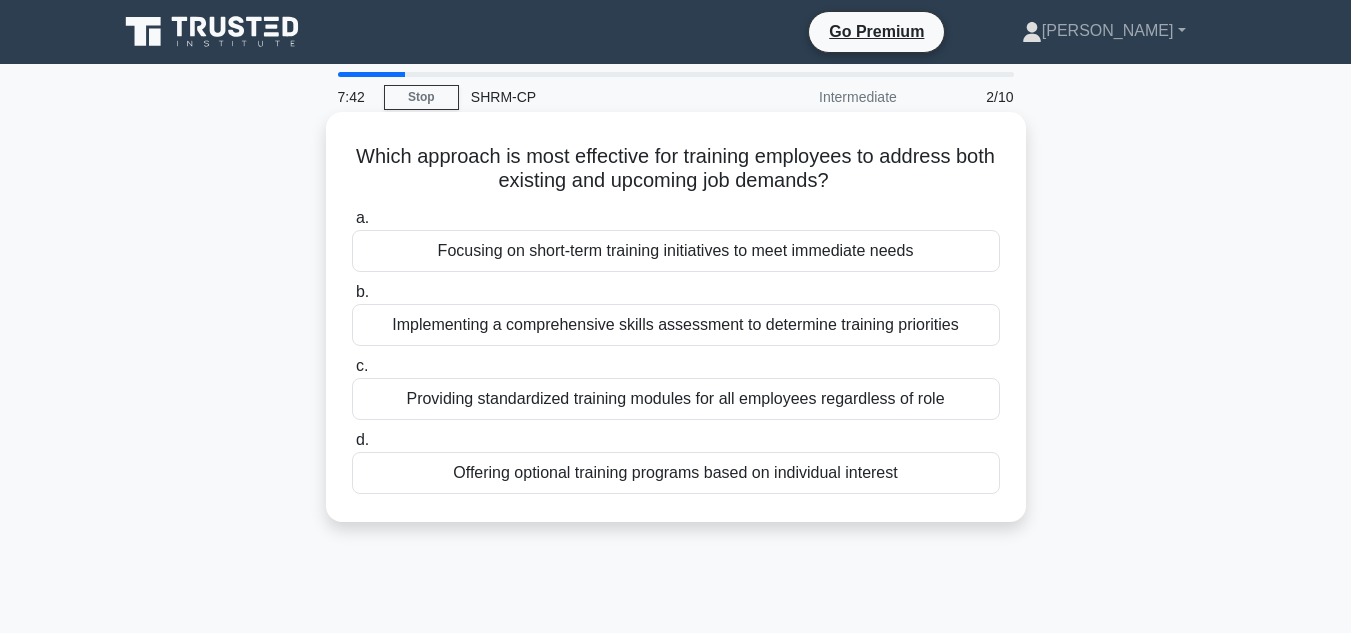 click on "Providing standardized training modules for all employees regardless of role" at bounding box center [676, 399] 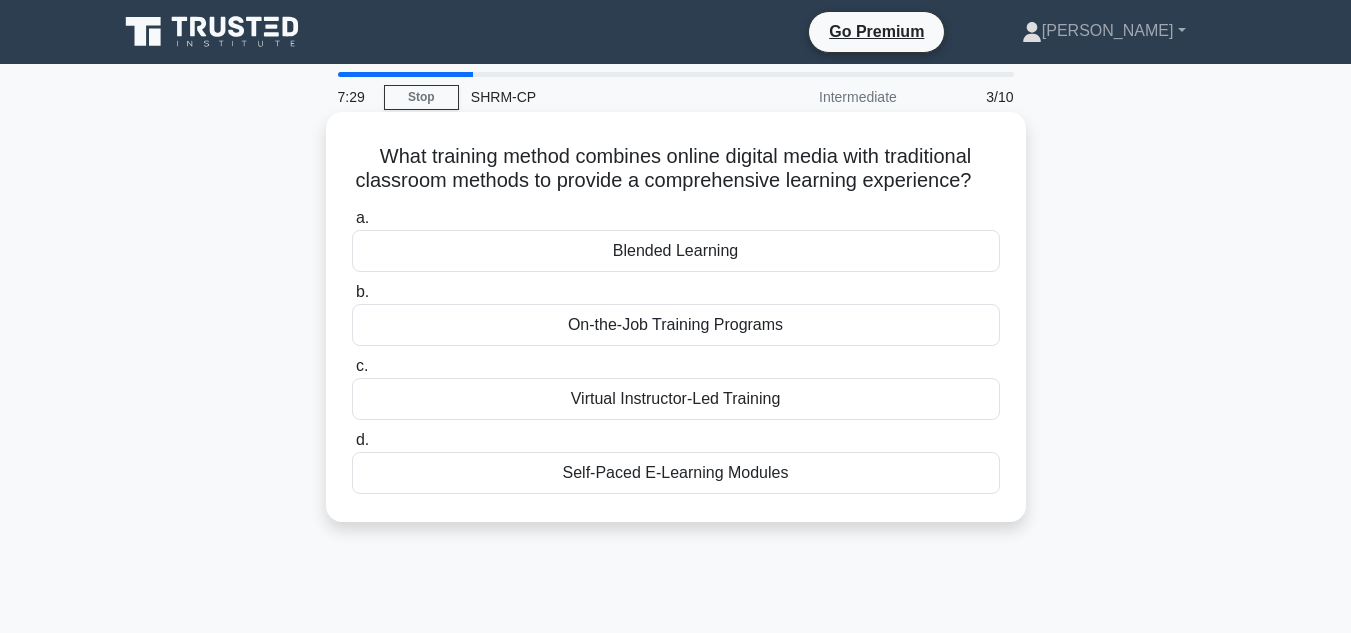 click on "Blended Learning" at bounding box center (676, 251) 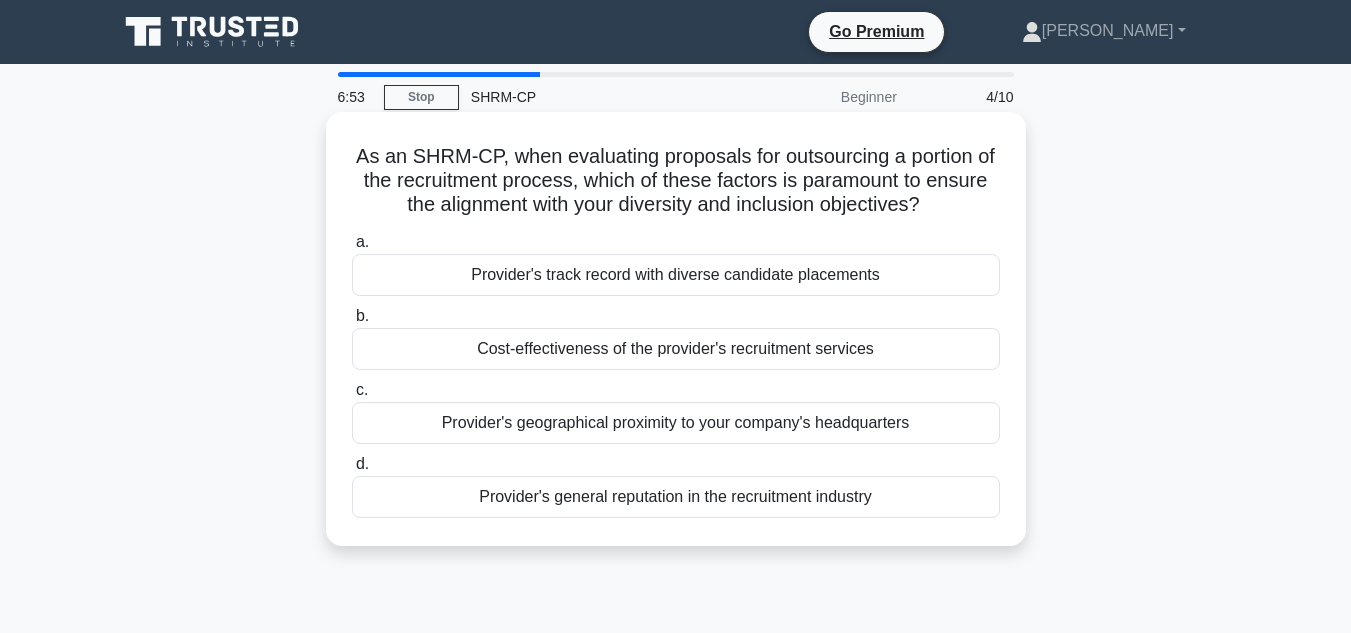 click on "Provider's track record with diverse candidate placements" at bounding box center [676, 275] 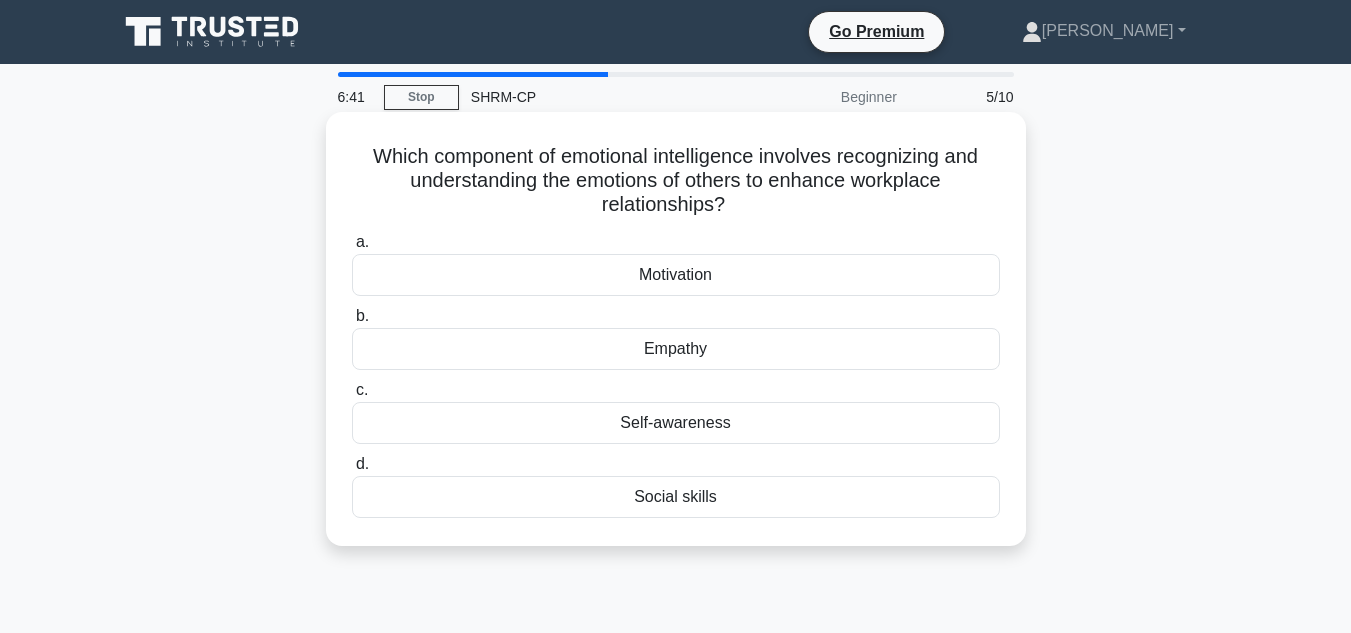 click on "Self-awareness" at bounding box center (676, 423) 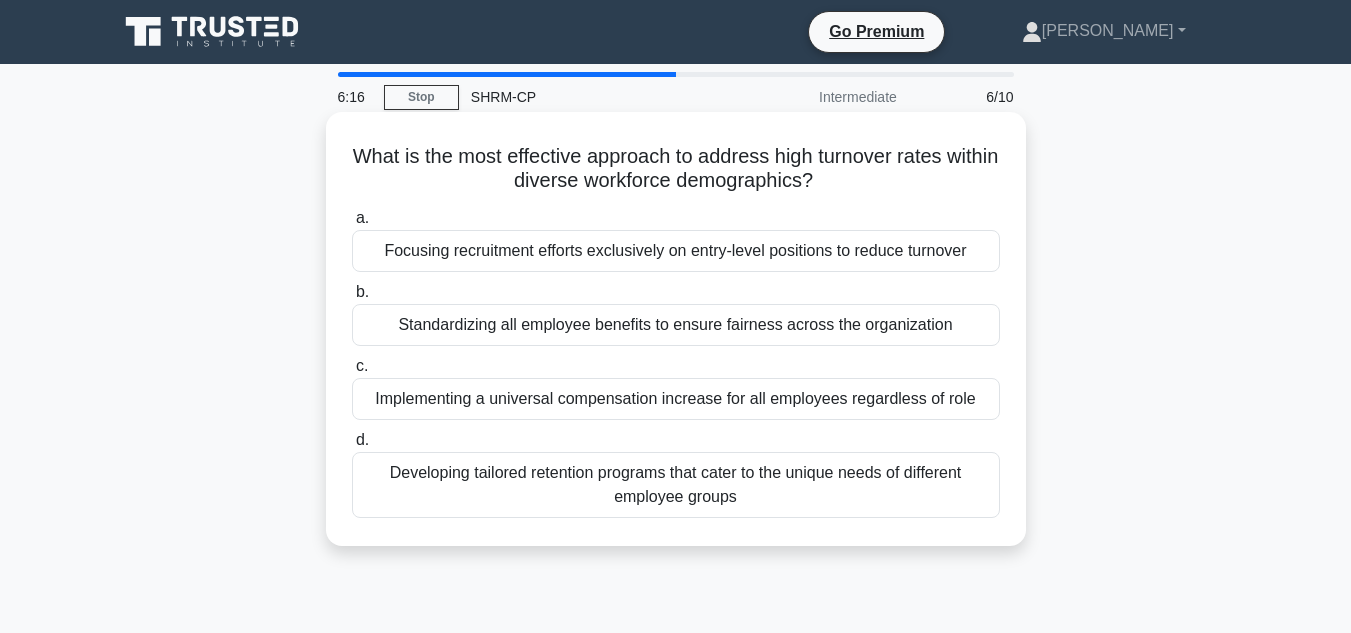 click on "Developing tailored retention programs that cater to the unique needs of different employee groups" at bounding box center [676, 485] 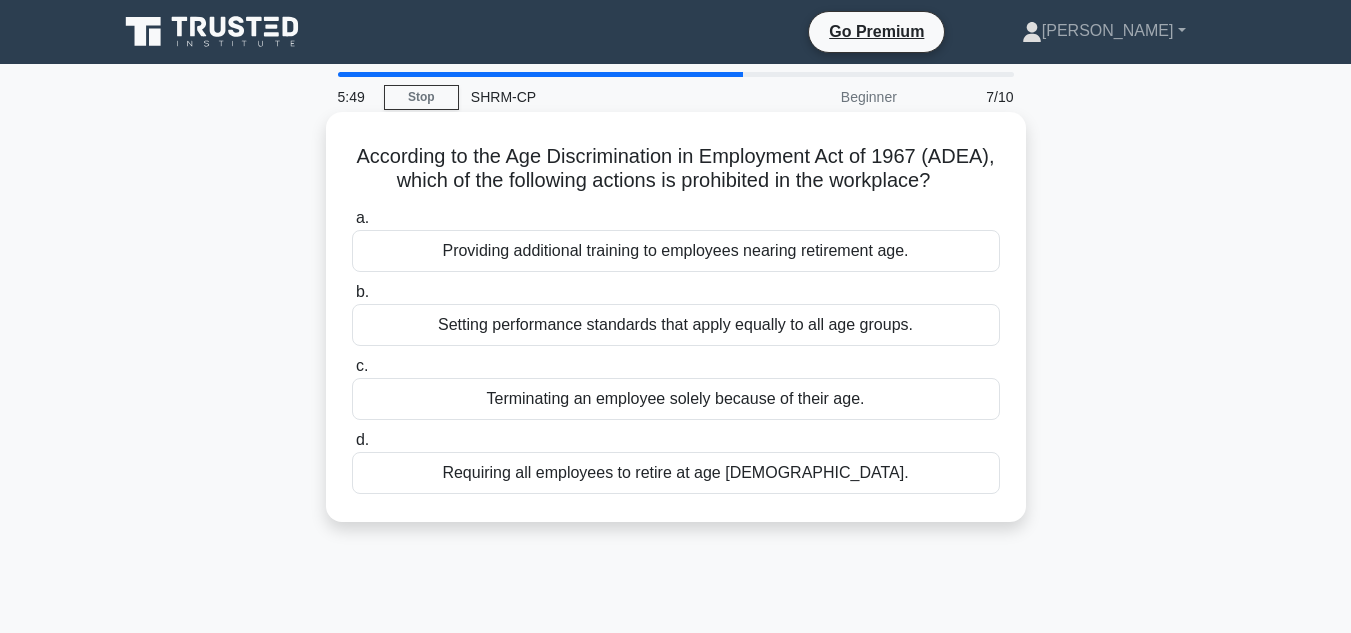 click on "Terminating an employee solely because of their age." at bounding box center (676, 399) 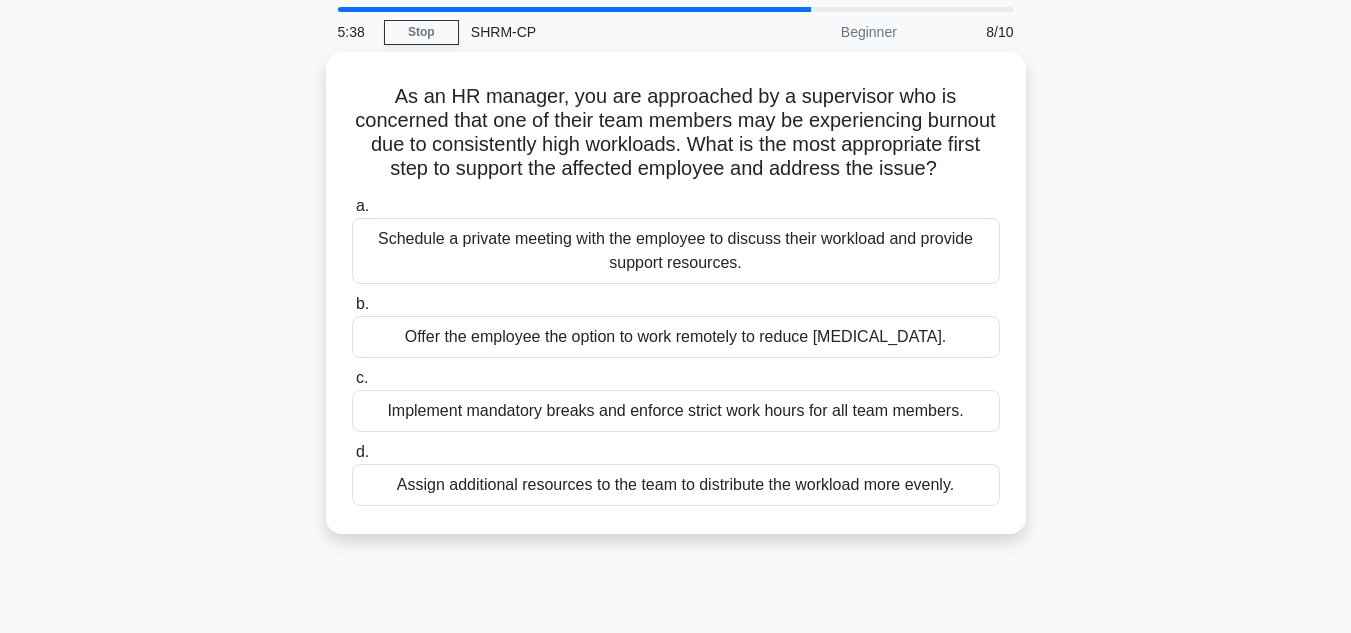 scroll, scrollTop: 100, scrollLeft: 0, axis: vertical 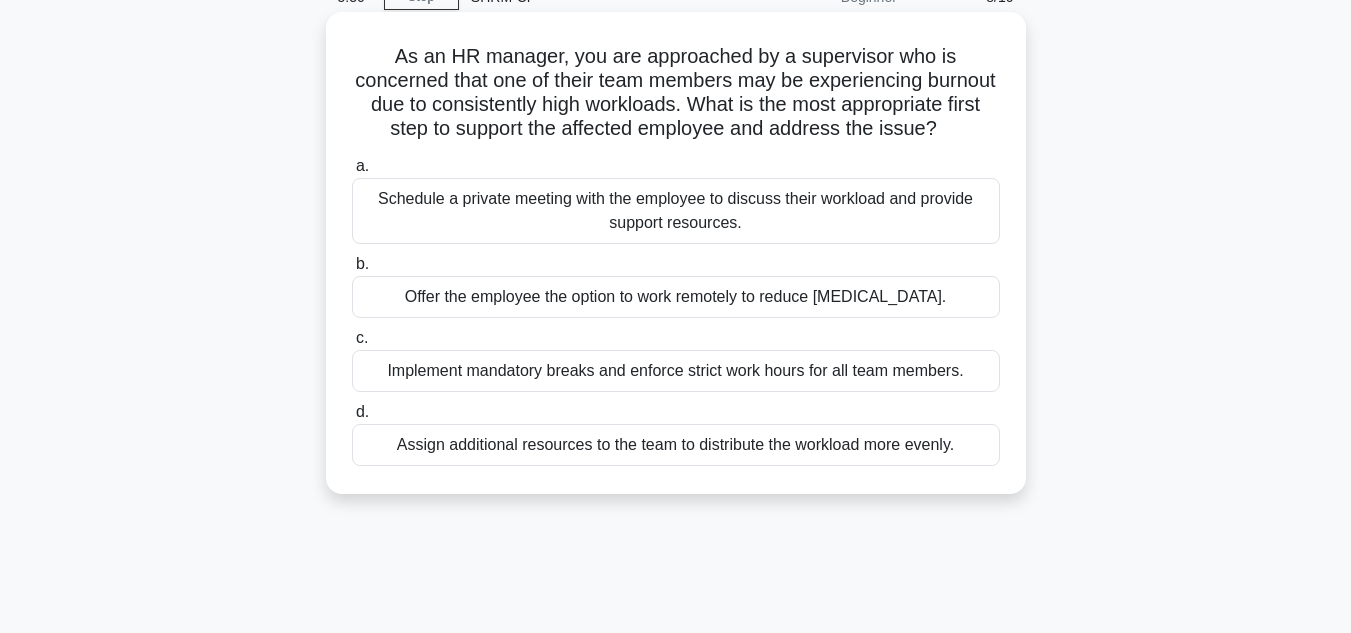 click on "Schedule a private meeting with the employee to discuss their workload and provide support resources." at bounding box center [676, 211] 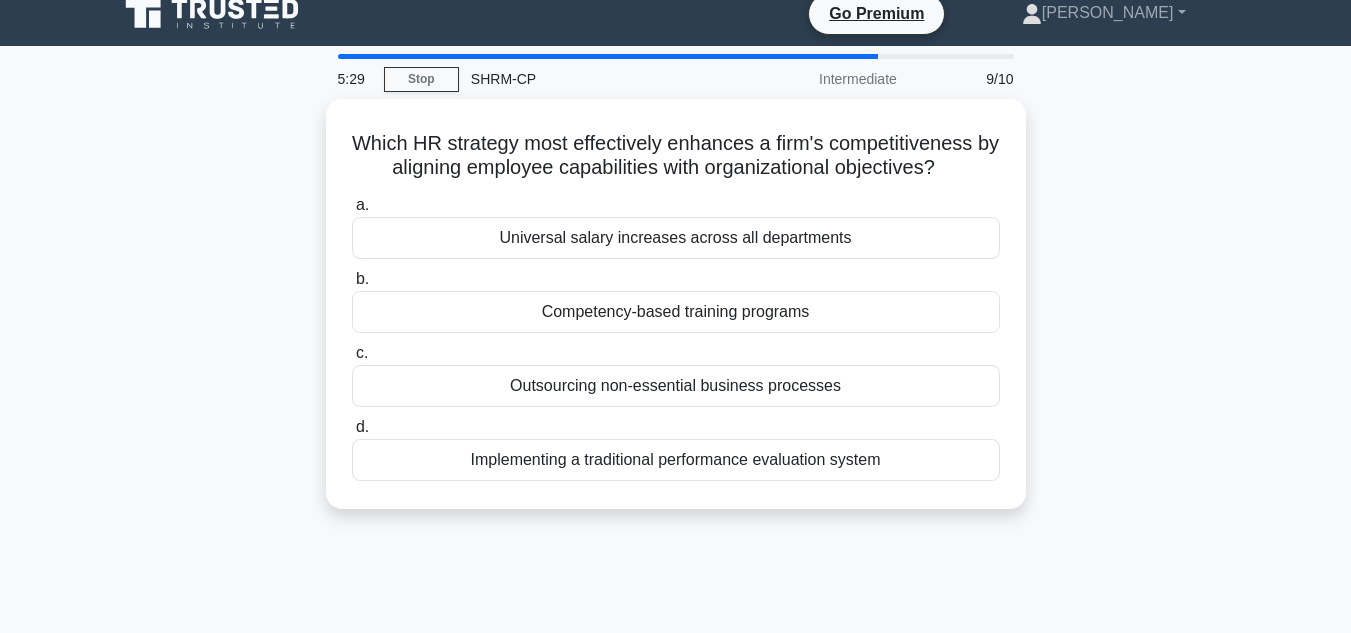 scroll, scrollTop: 0, scrollLeft: 0, axis: both 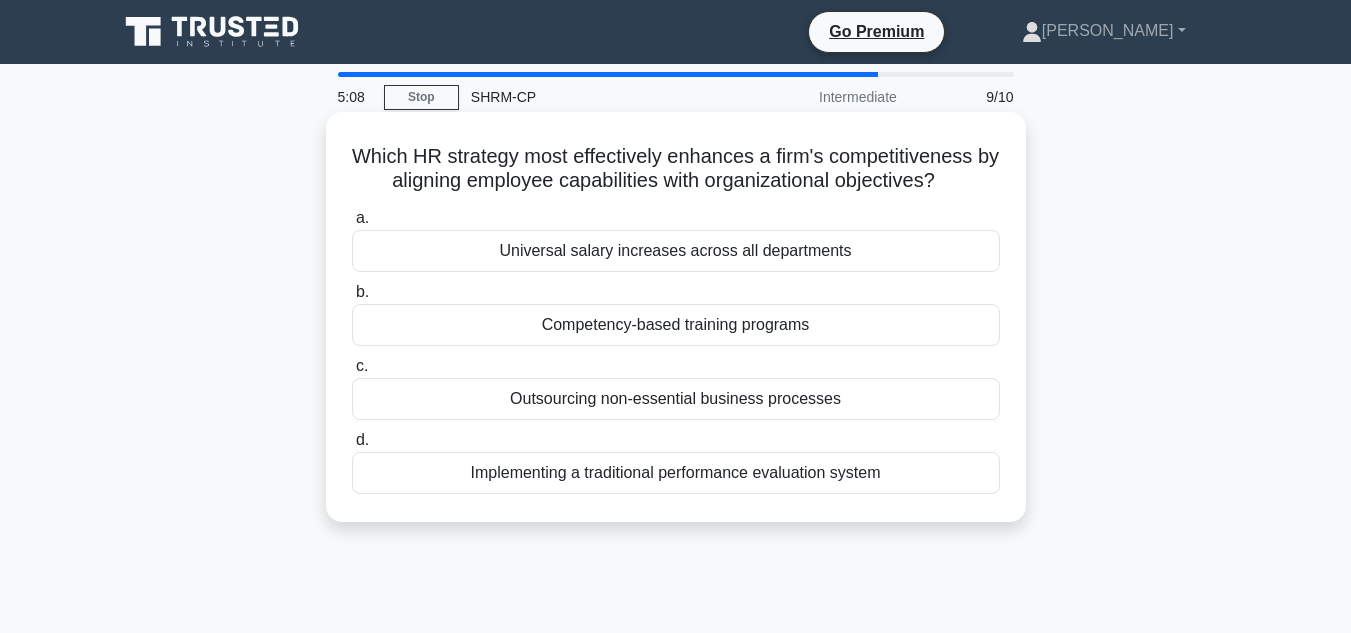 click on "Competency-based training programs" at bounding box center (676, 325) 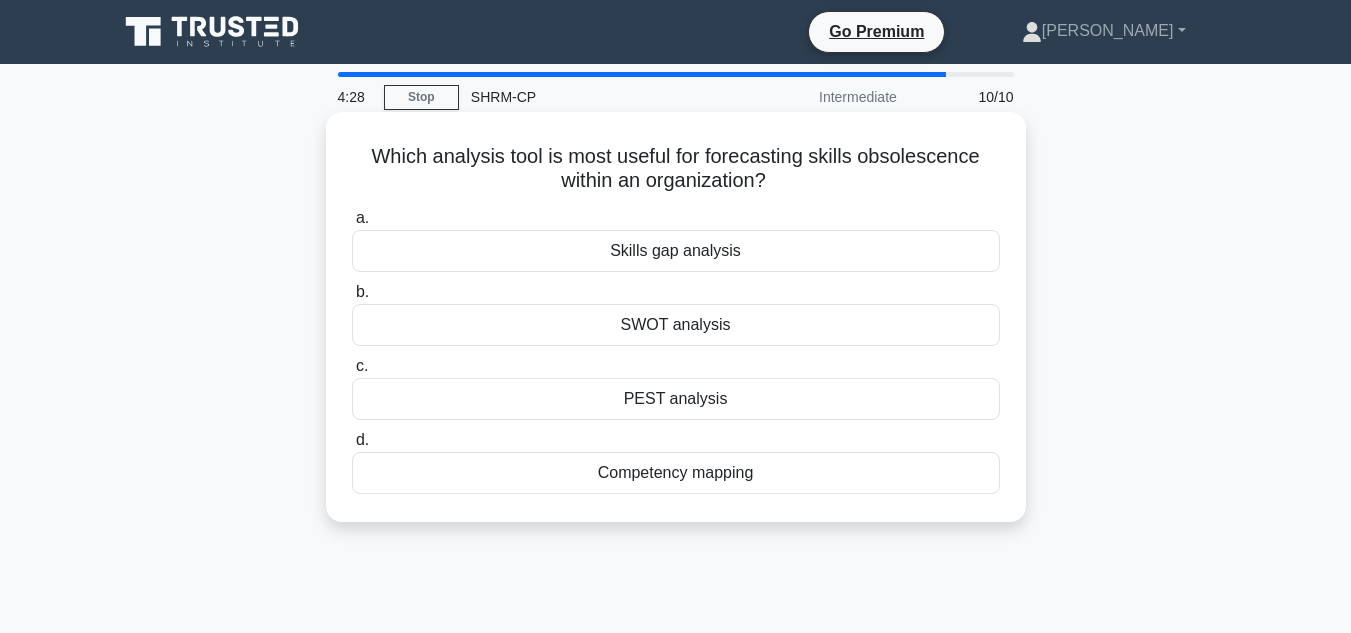 click on "Skills gap analysis" at bounding box center (676, 251) 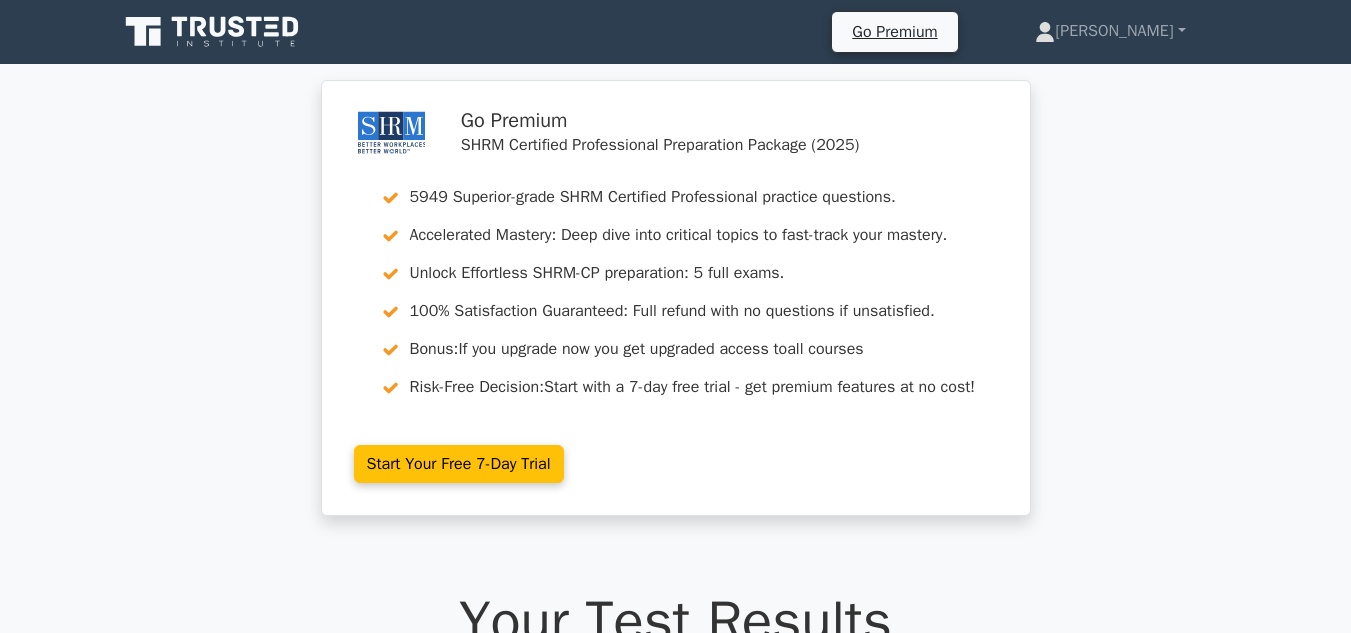scroll, scrollTop: 211, scrollLeft: 0, axis: vertical 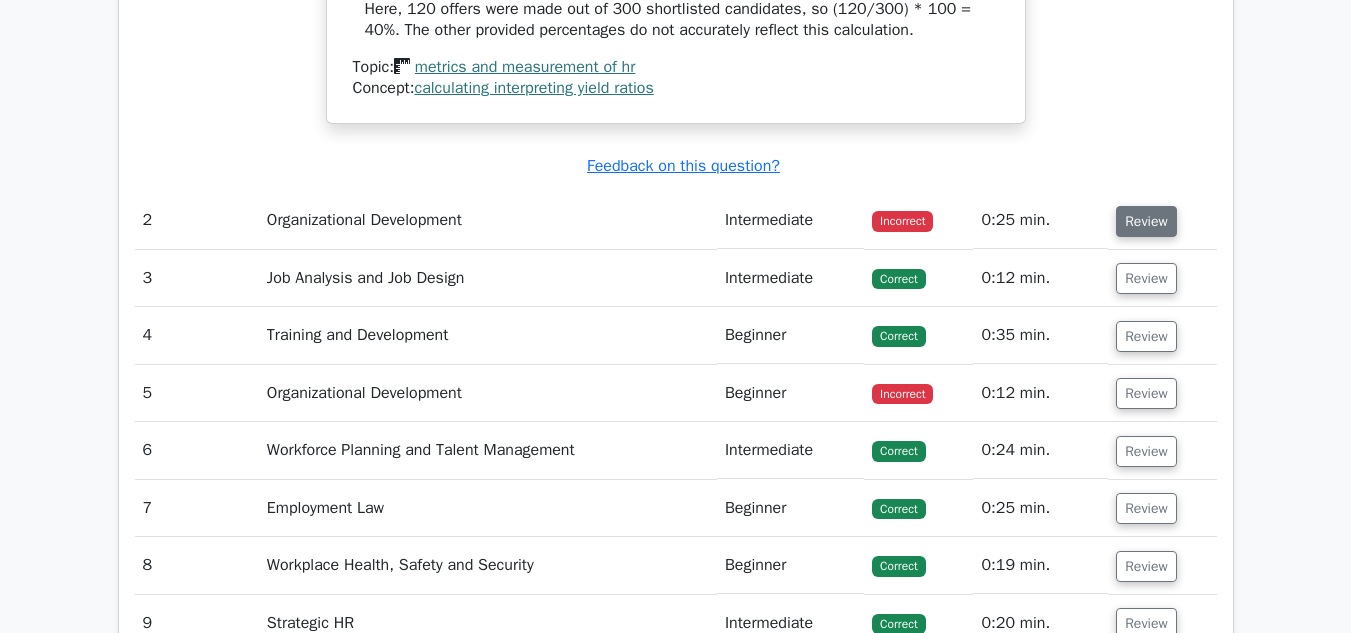 click on "Review" at bounding box center (1146, 221) 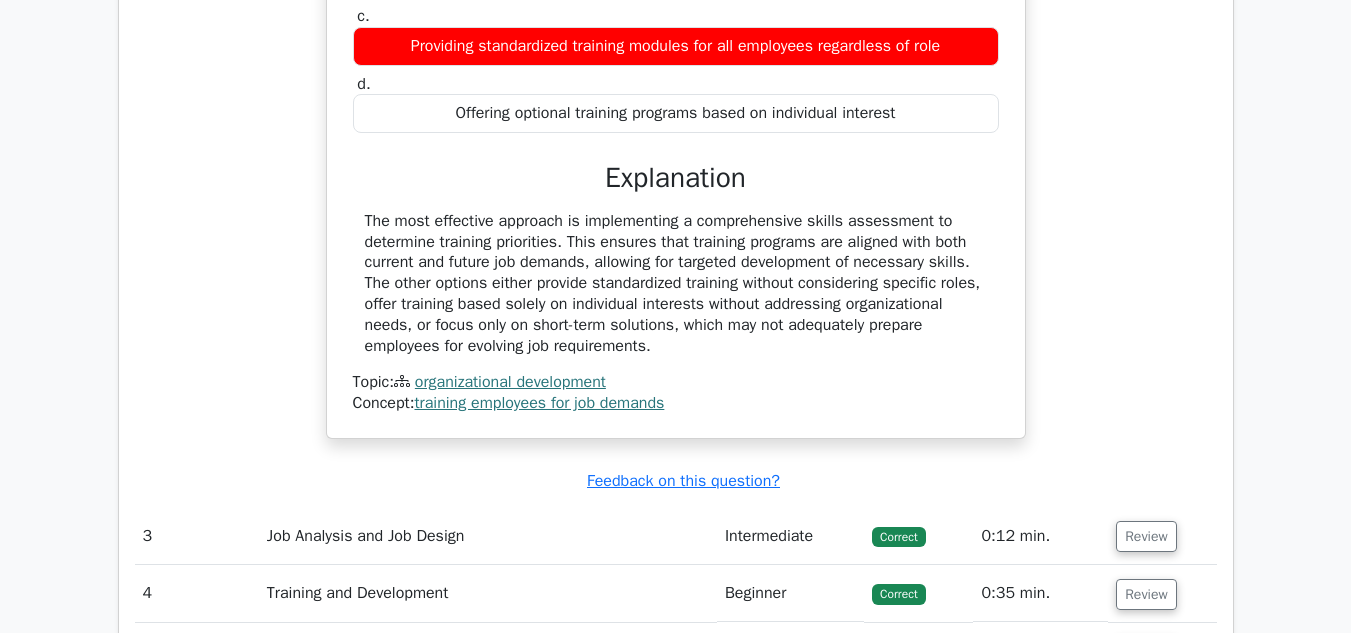 scroll, scrollTop: 3100, scrollLeft: 0, axis: vertical 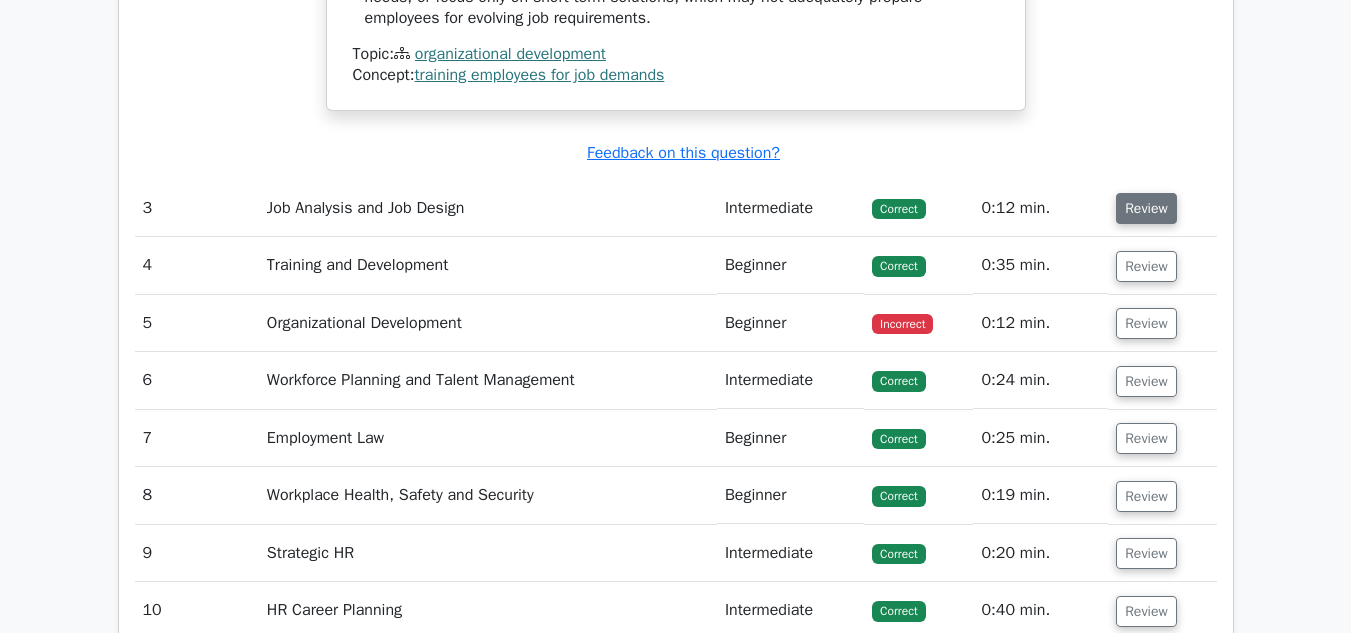 click on "Review" at bounding box center (1146, 208) 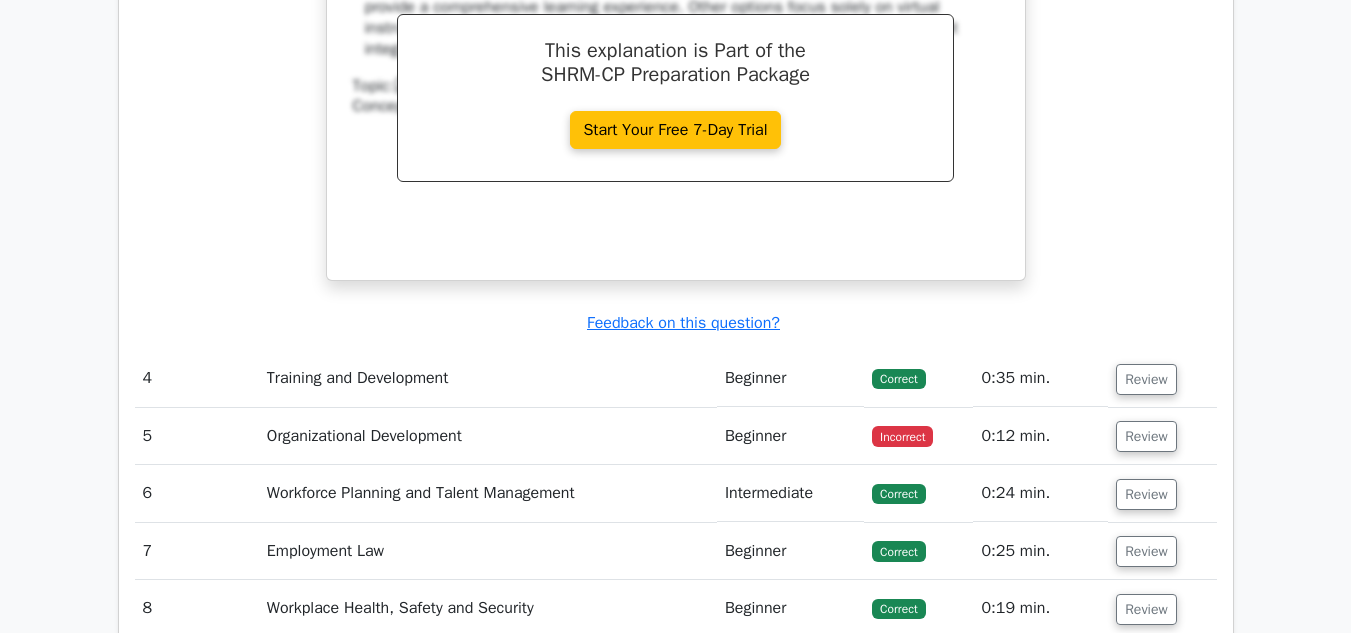 scroll, scrollTop: 3800, scrollLeft: 0, axis: vertical 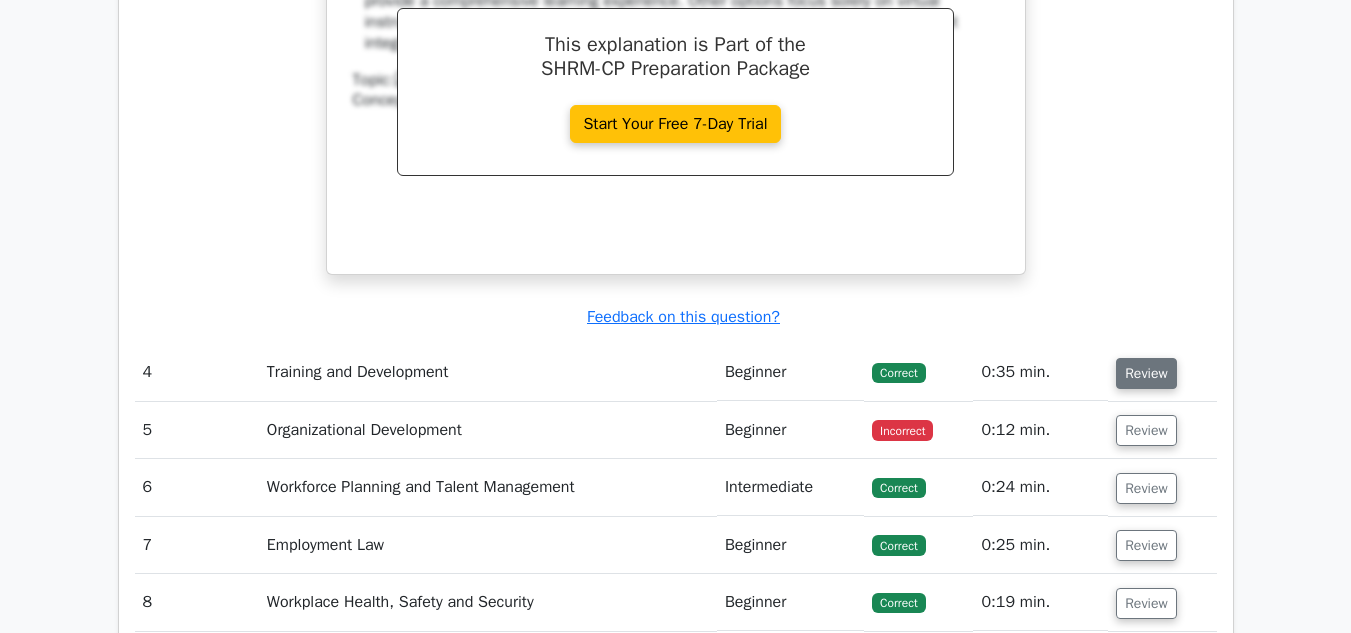 click on "Review" at bounding box center [1146, 373] 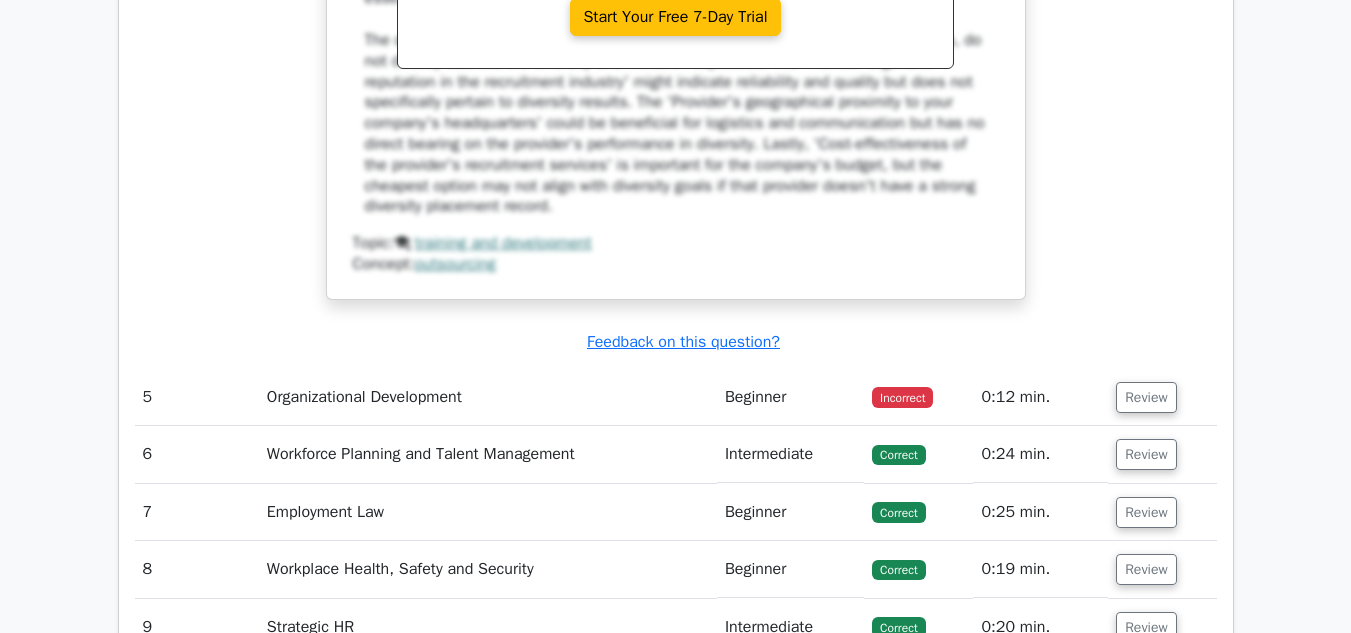 scroll, scrollTop: 4800, scrollLeft: 0, axis: vertical 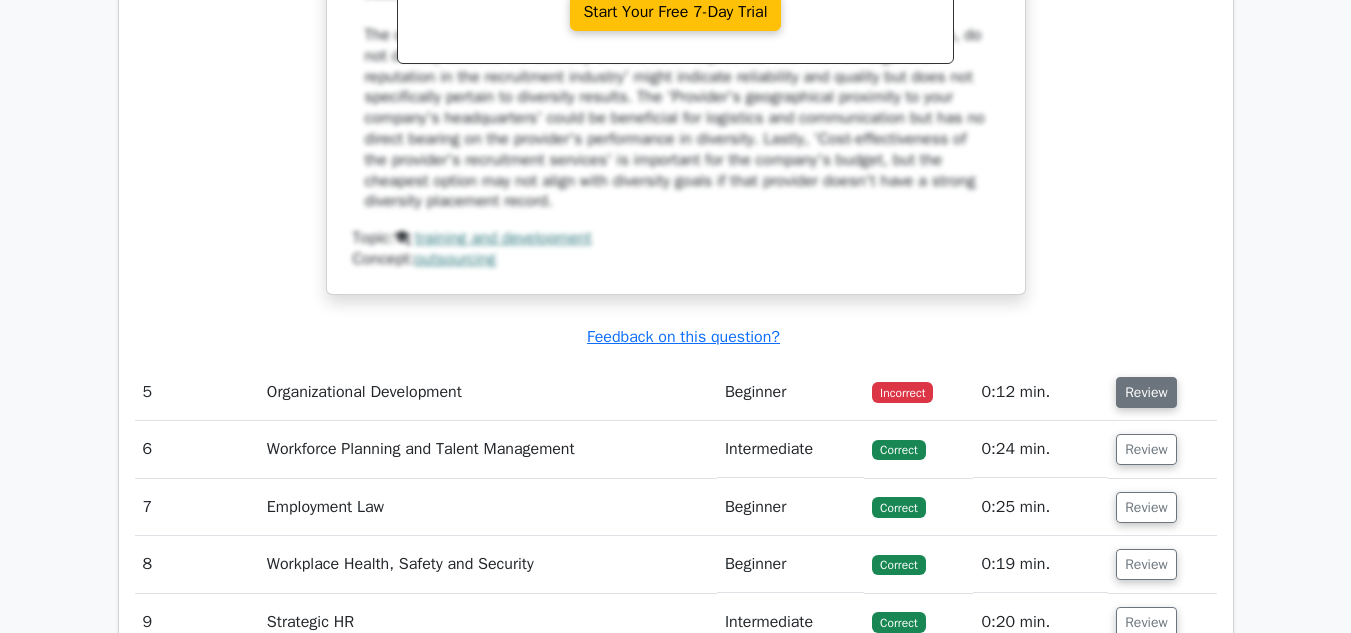click on "Review" at bounding box center (1146, 392) 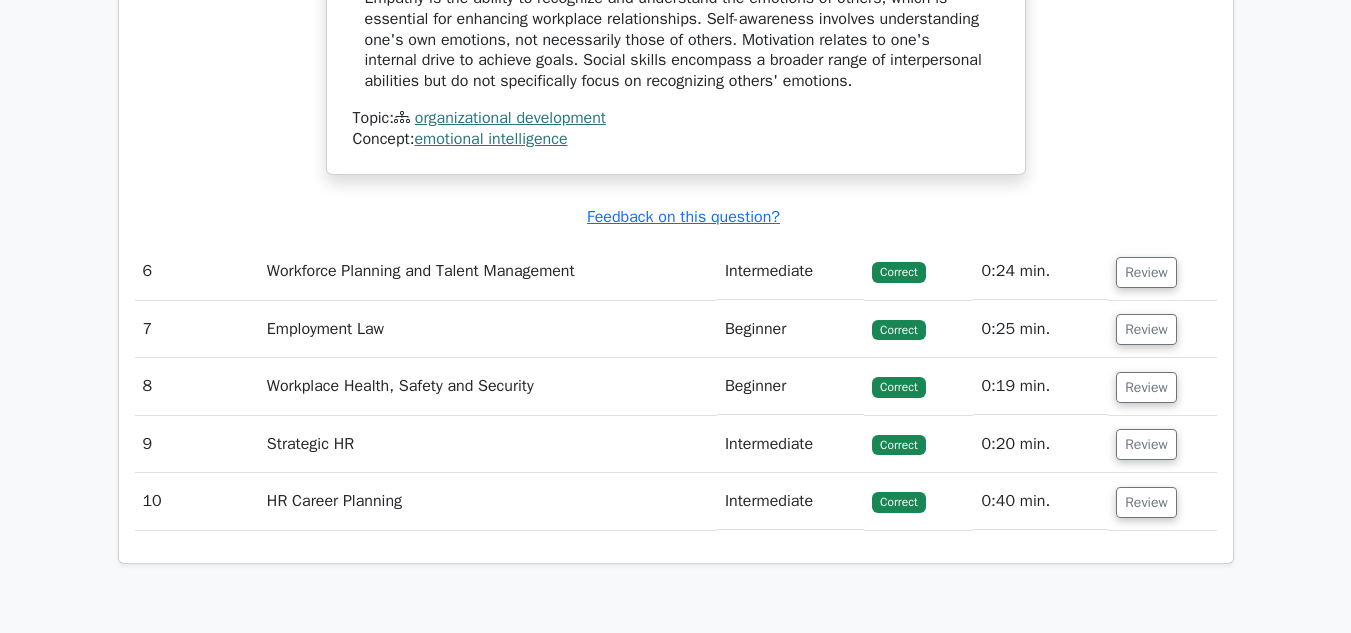 scroll, scrollTop: 5700, scrollLeft: 0, axis: vertical 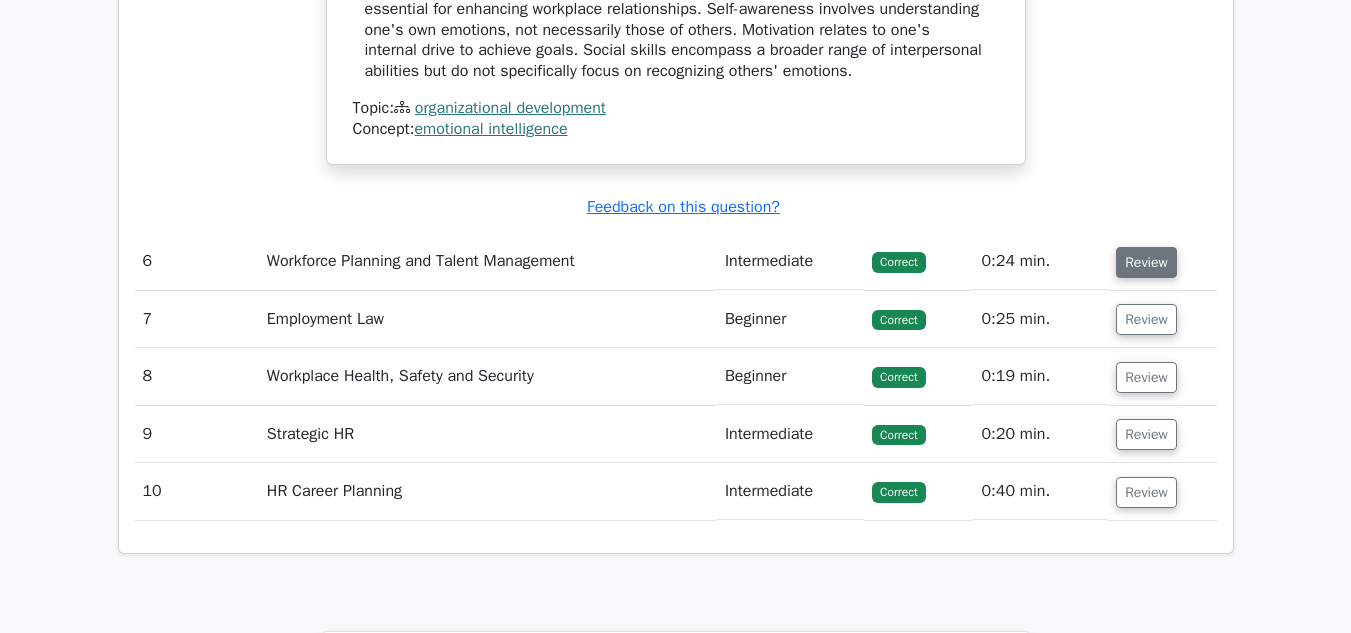click on "Review" at bounding box center [1146, 262] 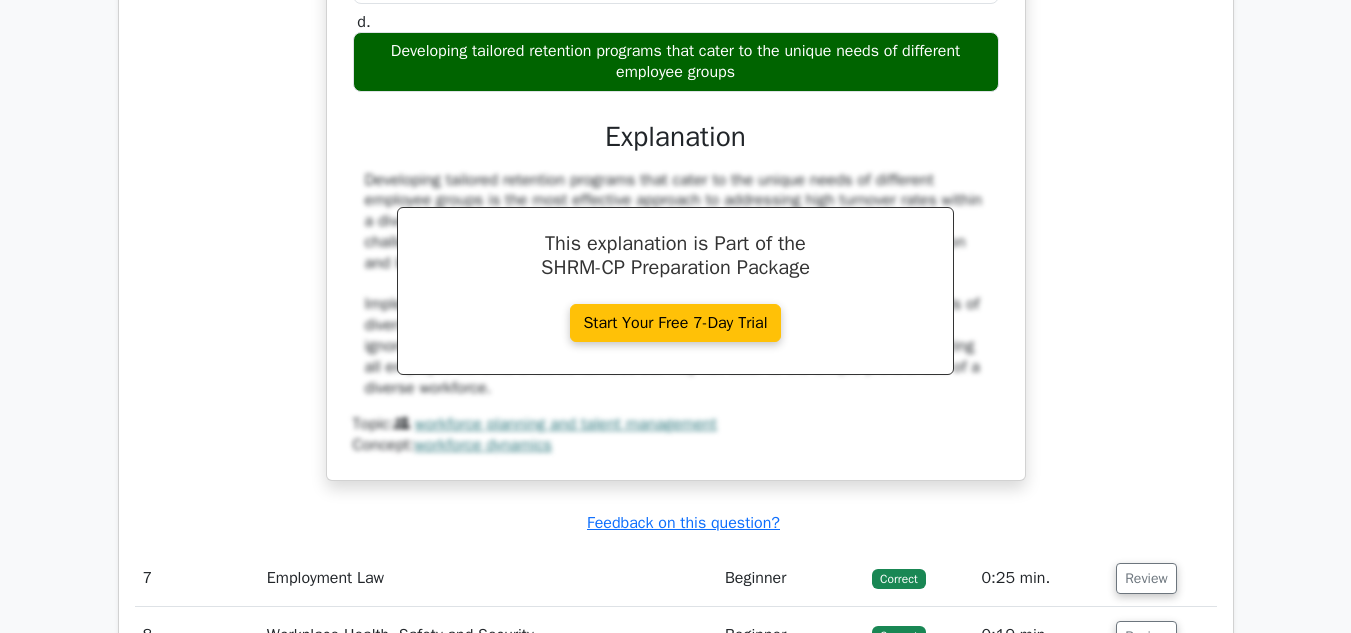 scroll, scrollTop: 6200, scrollLeft: 0, axis: vertical 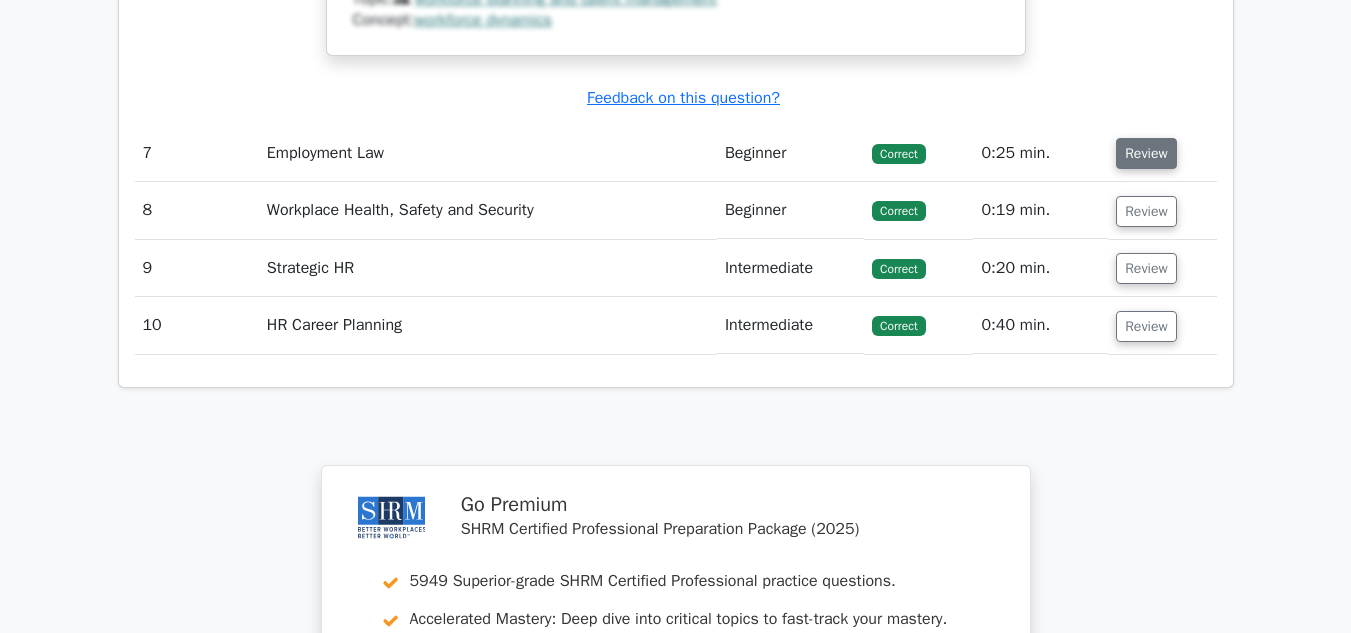 click on "Review" at bounding box center (1146, 153) 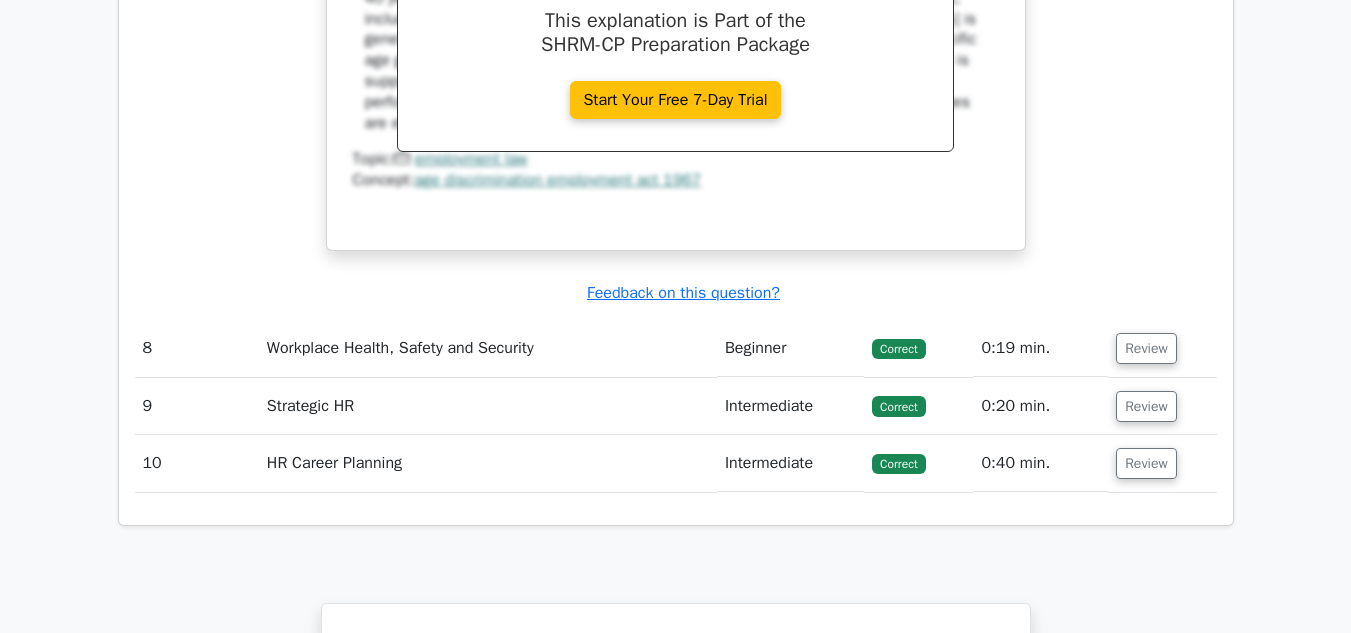 scroll, scrollTop: 7400, scrollLeft: 0, axis: vertical 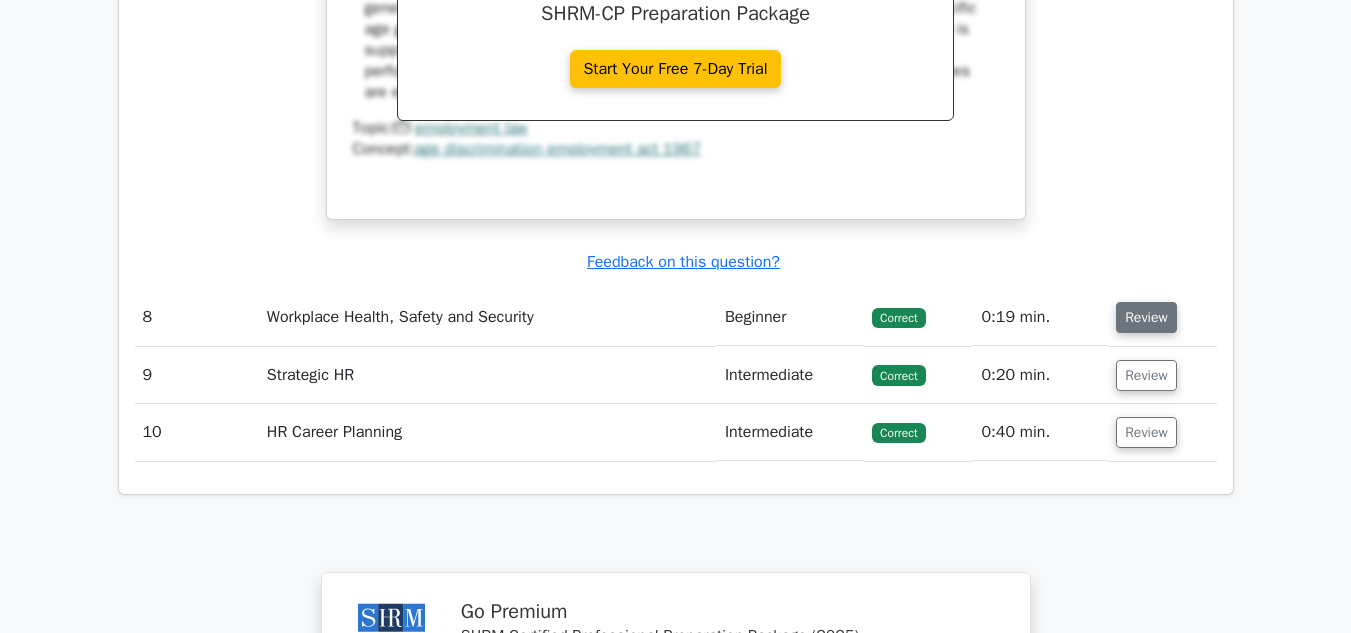 click on "Review" at bounding box center (1146, 317) 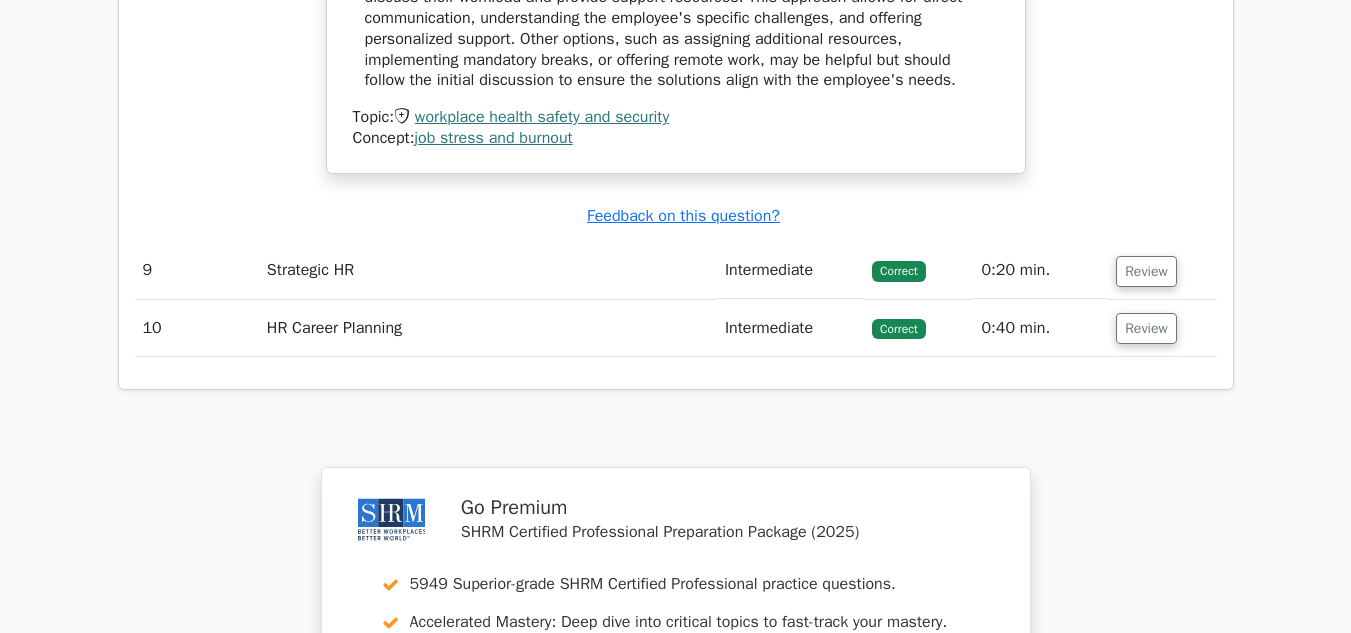 scroll, scrollTop: 8300, scrollLeft: 0, axis: vertical 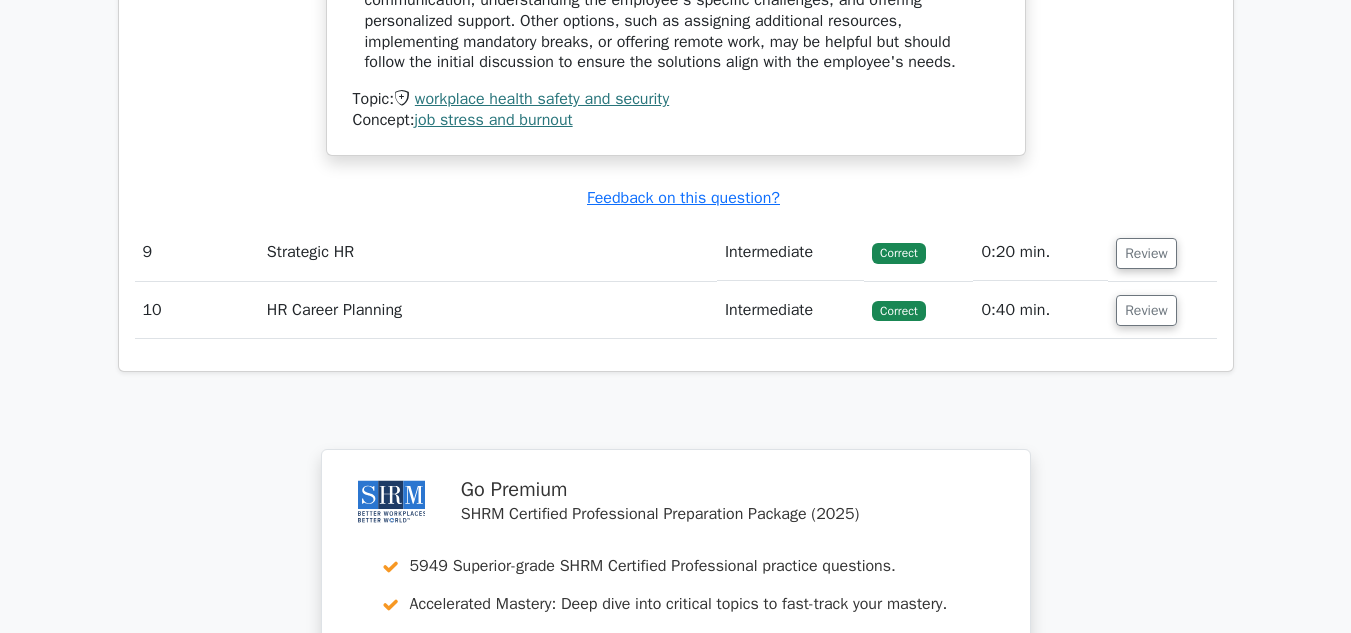 click on "Correct" at bounding box center (898, 253) 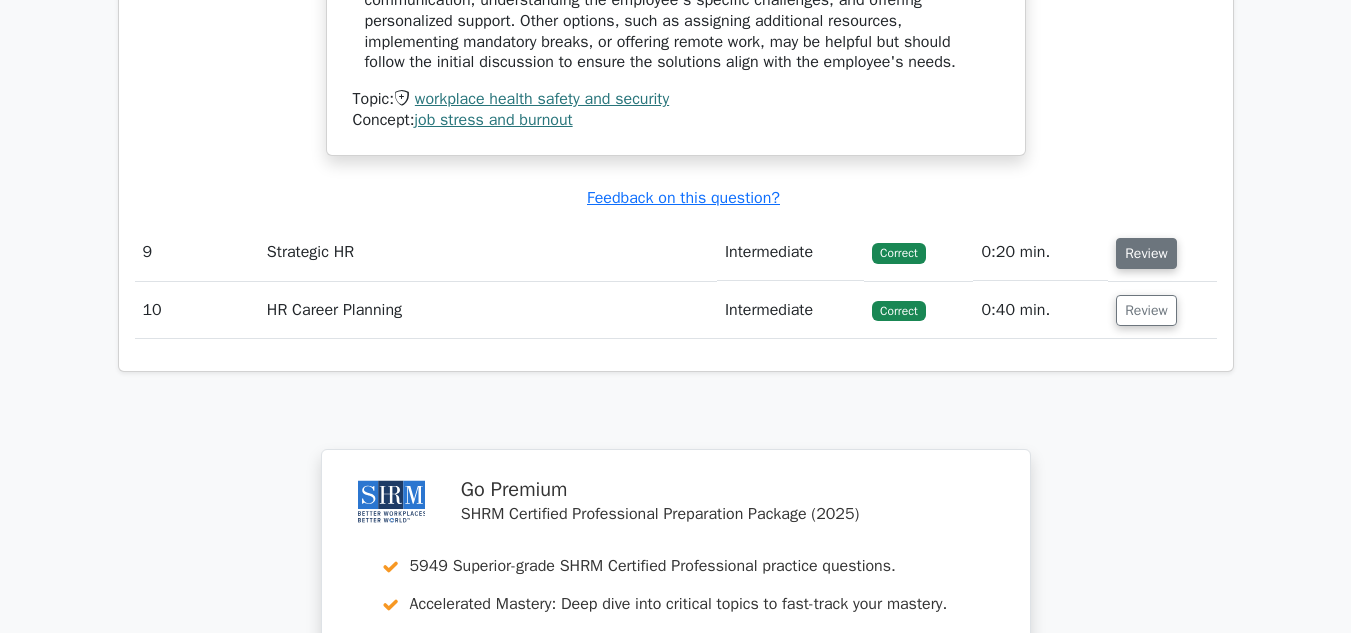 click on "Review" at bounding box center [1146, 253] 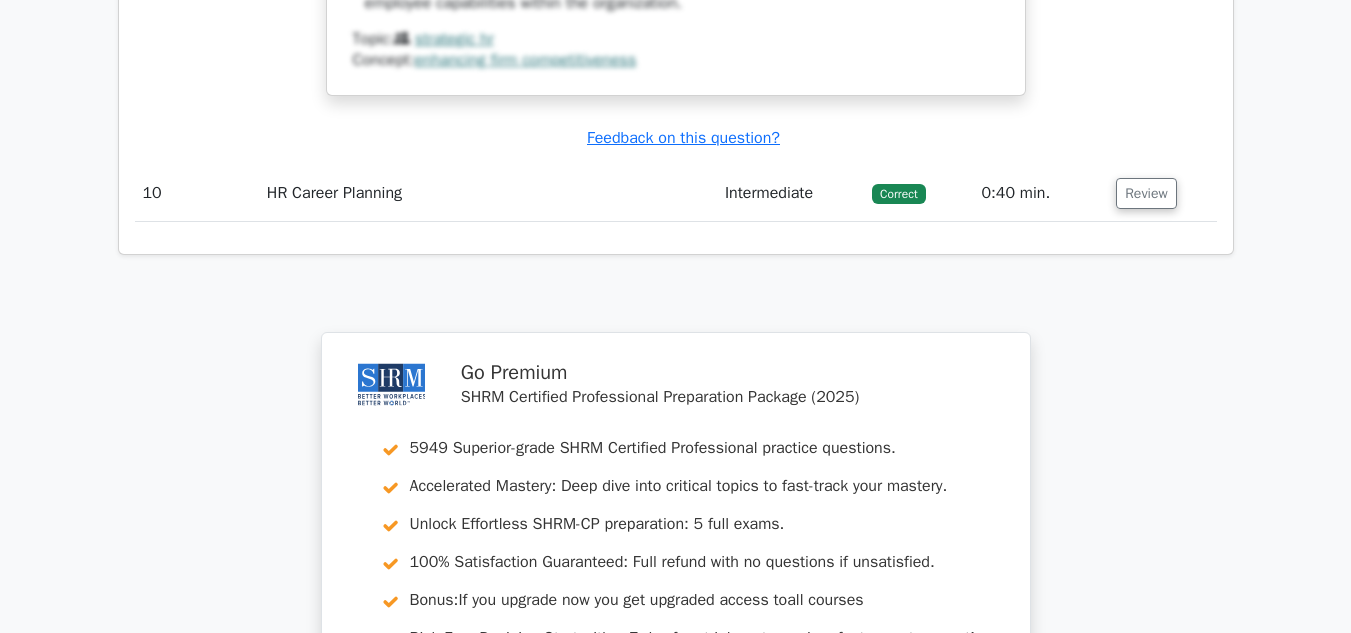 scroll, scrollTop: 9300, scrollLeft: 0, axis: vertical 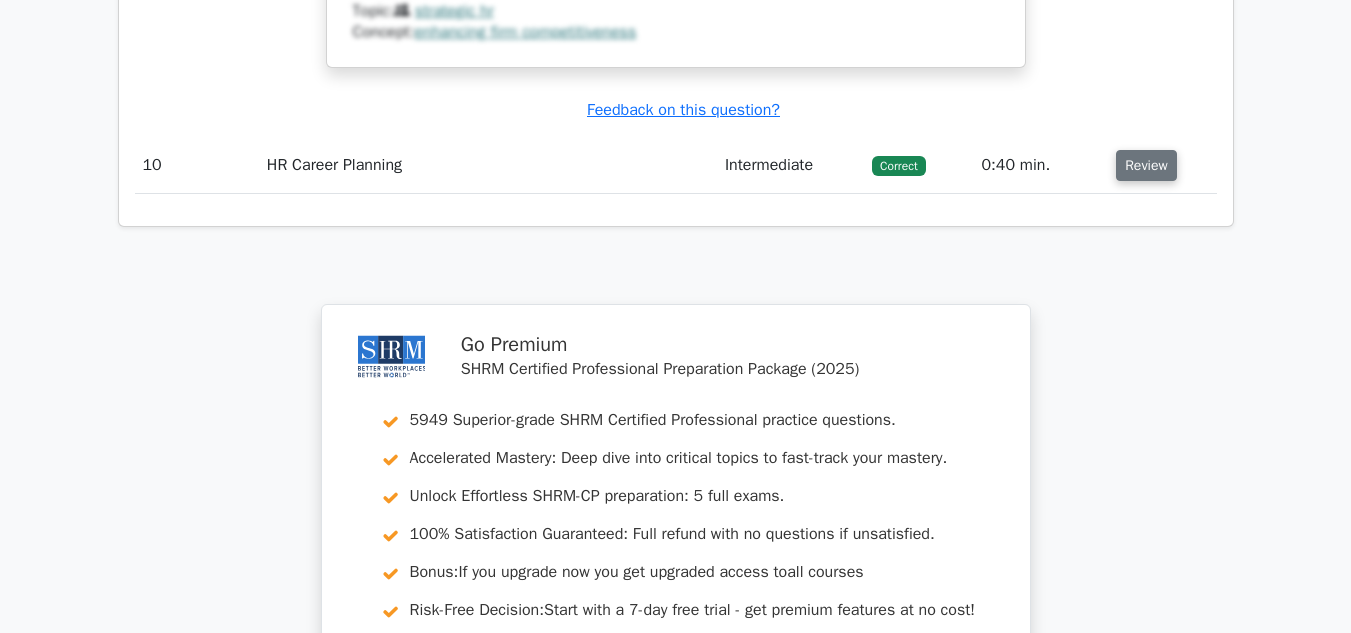 click on "Review" at bounding box center (1146, 165) 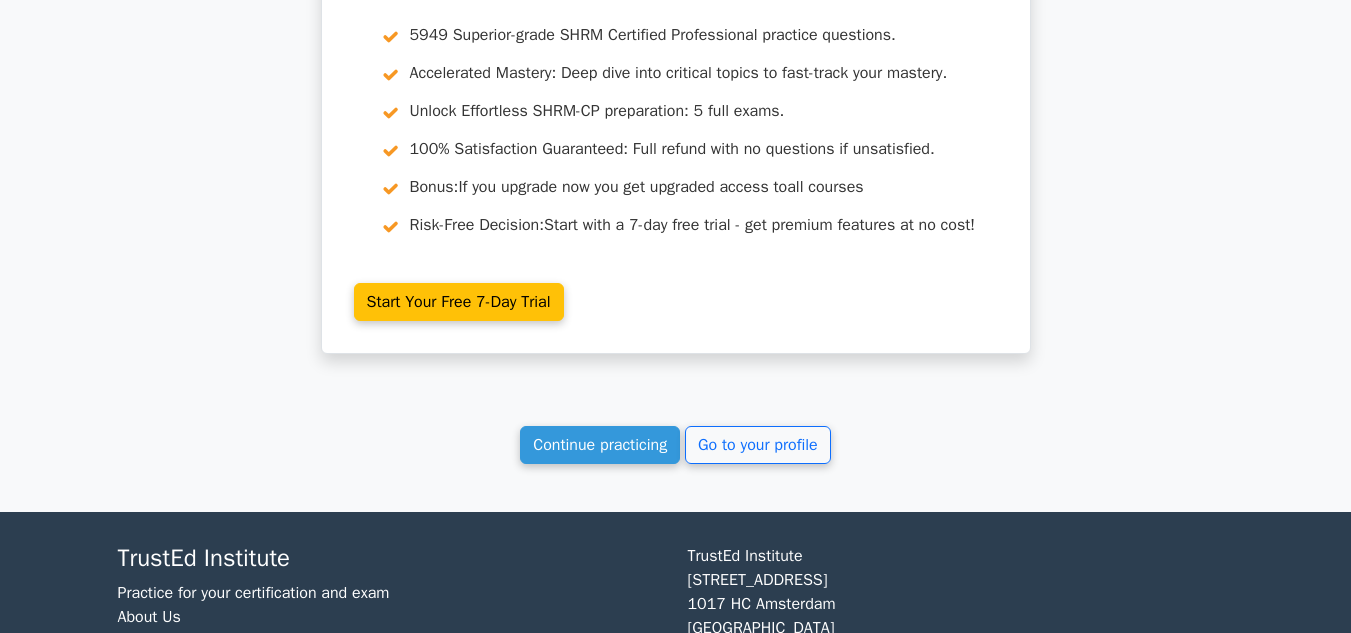 scroll, scrollTop: 10500, scrollLeft: 0, axis: vertical 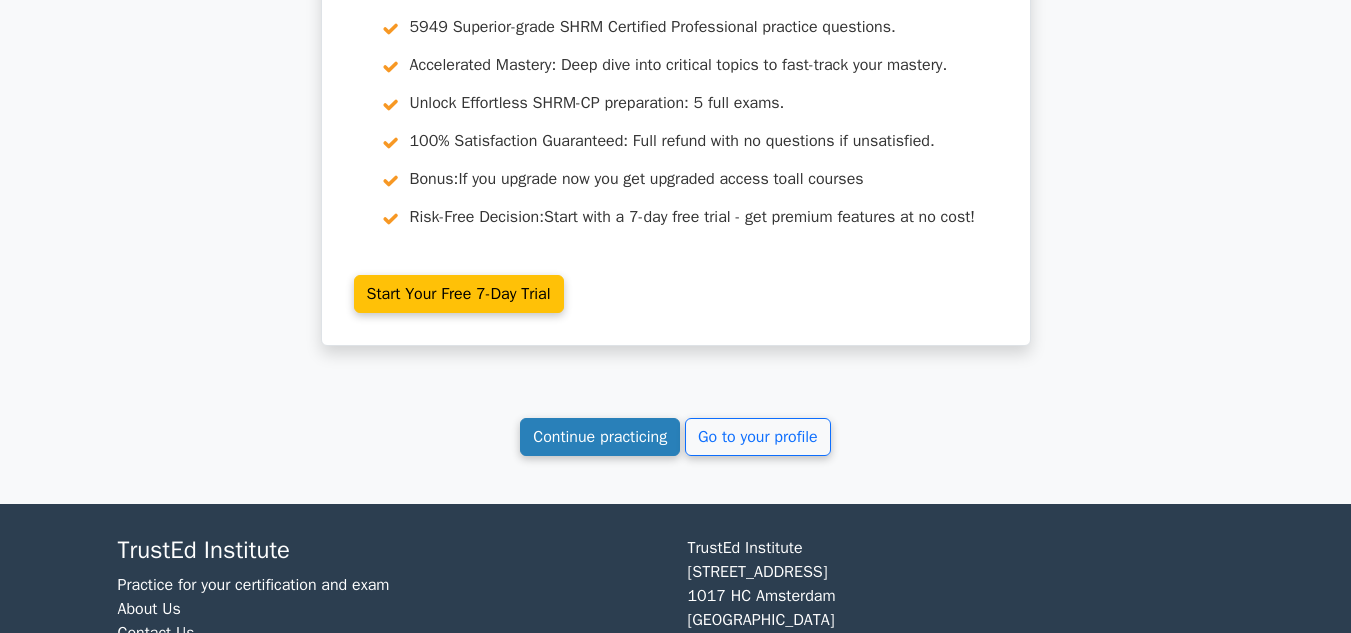 click on "Continue practicing" at bounding box center (600, 437) 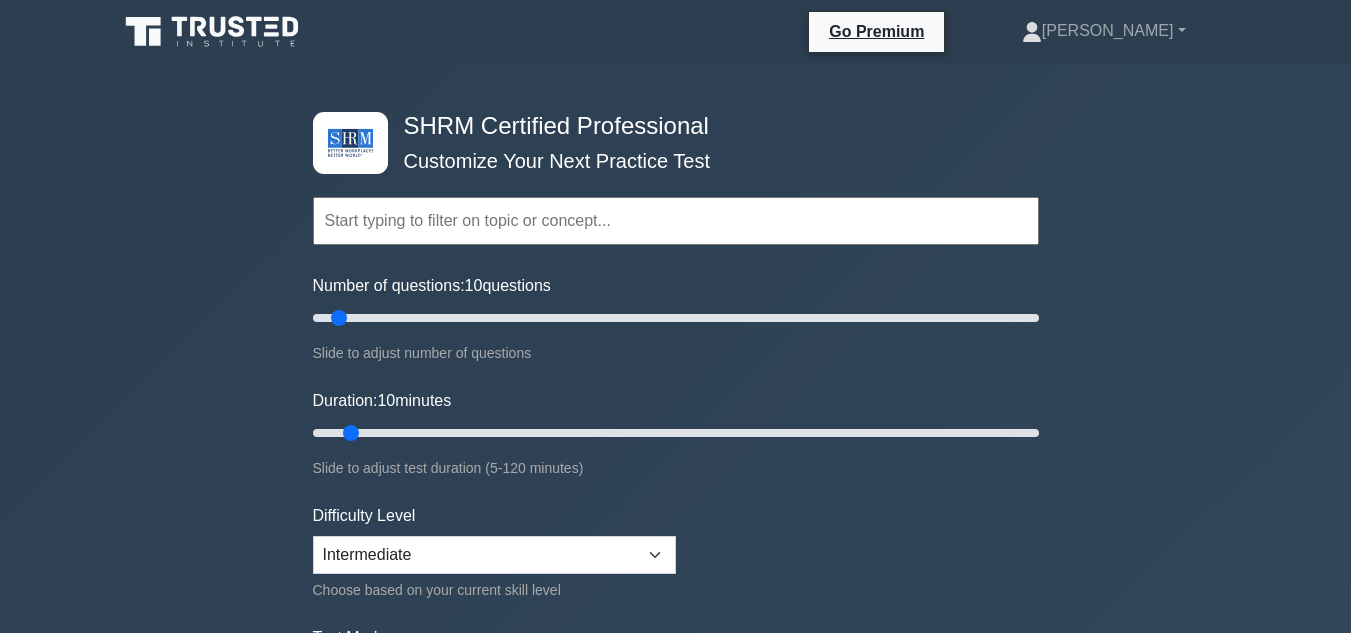 scroll, scrollTop: 0, scrollLeft: 0, axis: both 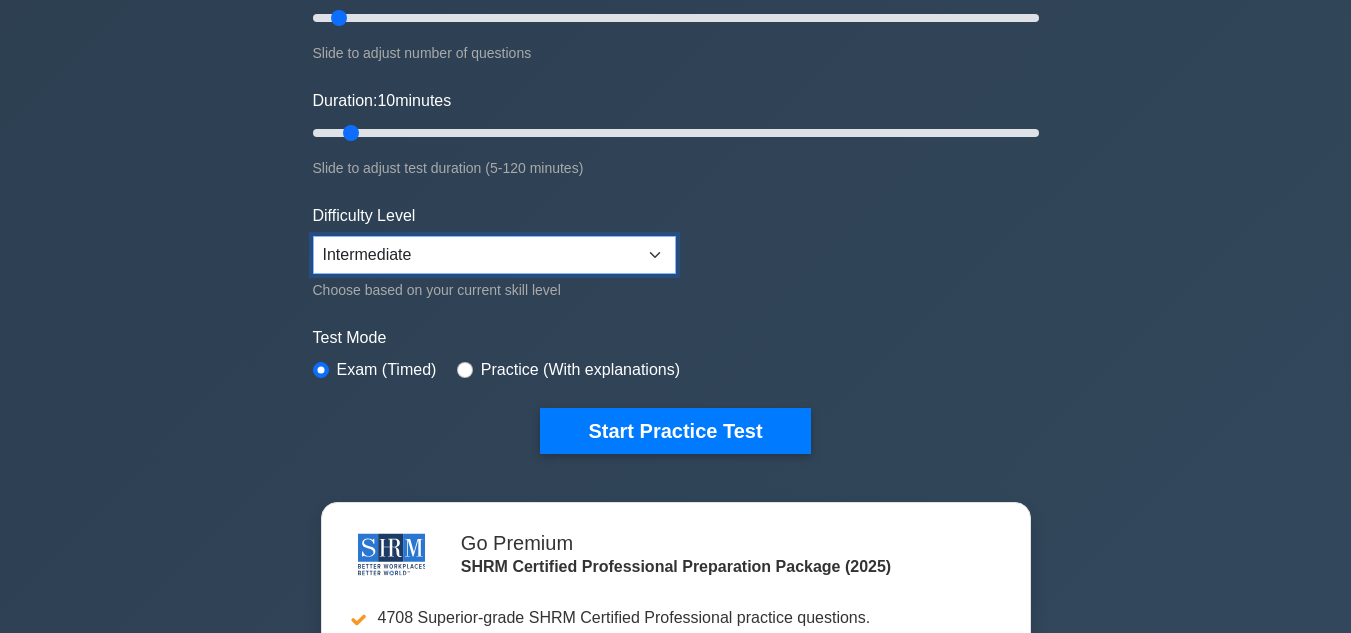click on "Beginner
Intermediate
Expert" at bounding box center (494, 255) 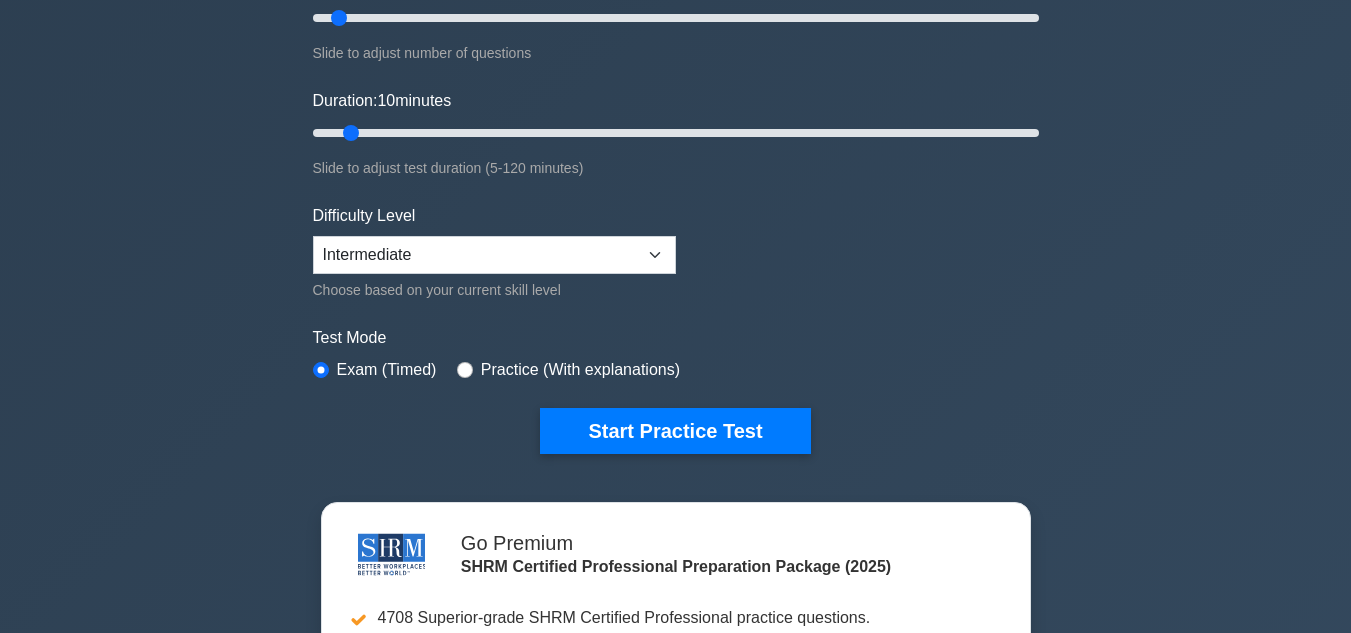 click on "Topics
Change Management
Compensation and Benefits
Employee and Labor Relations
Employment Law
Globalization
HR Career Planning
Human Resource Information Systems (HRIS)
Job Analysis and Job Design
Metrics and Measurement of HR" at bounding box center (676, 145) 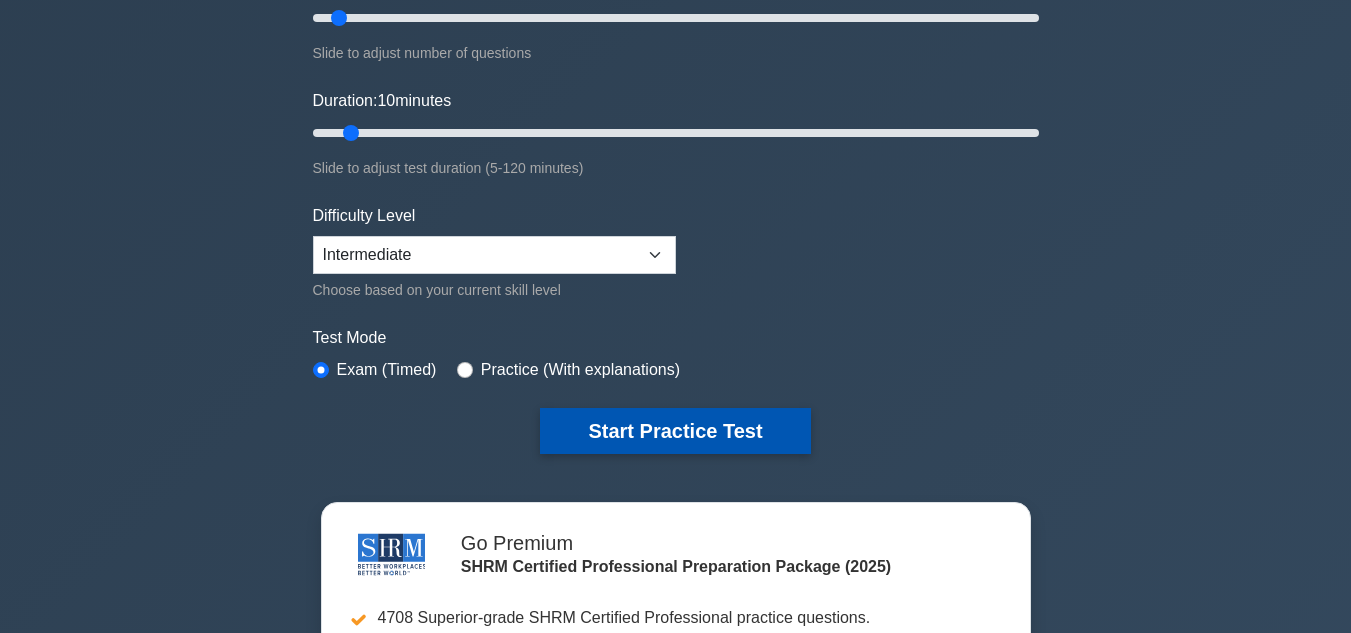 click on "Start Practice Test" at bounding box center [675, 431] 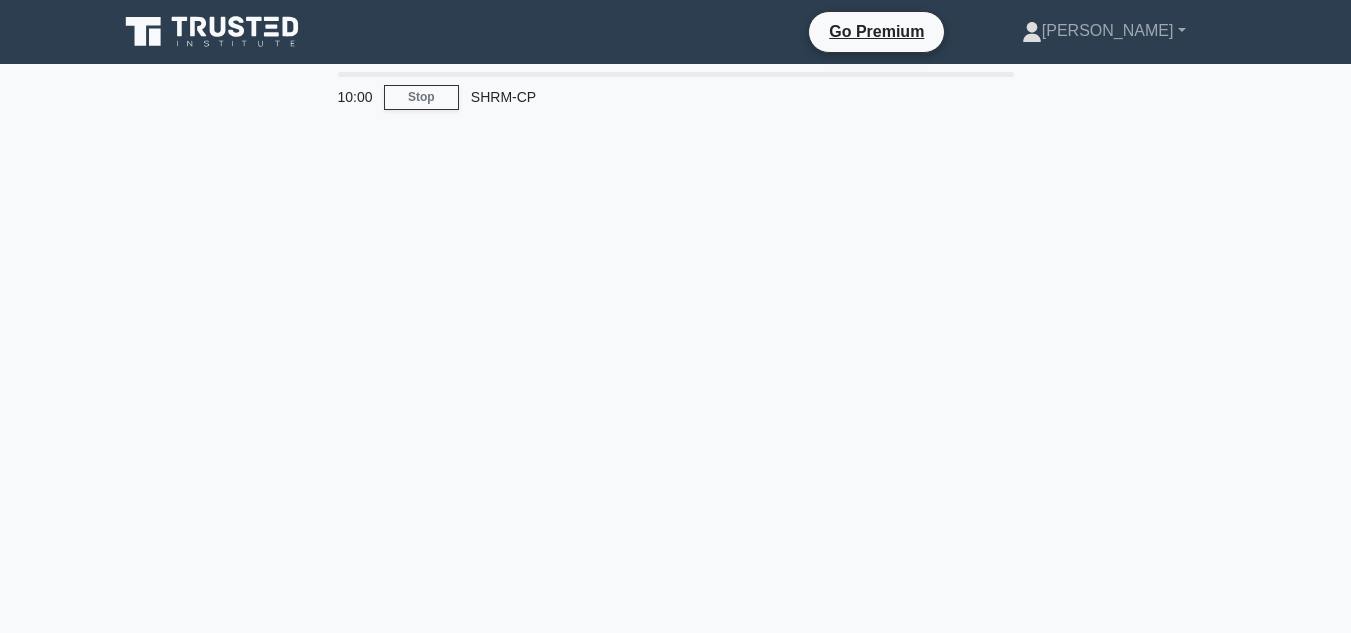 scroll, scrollTop: 0, scrollLeft: 0, axis: both 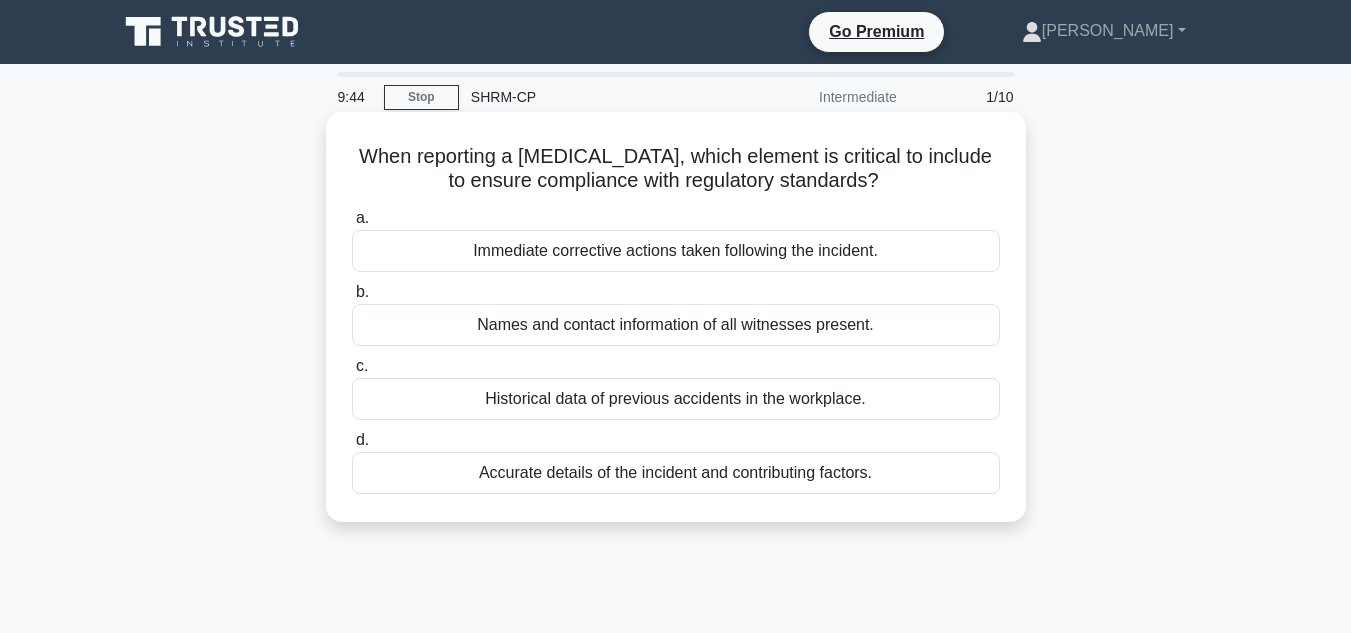 click on "Accurate details of the incident and contributing factors." at bounding box center [676, 473] 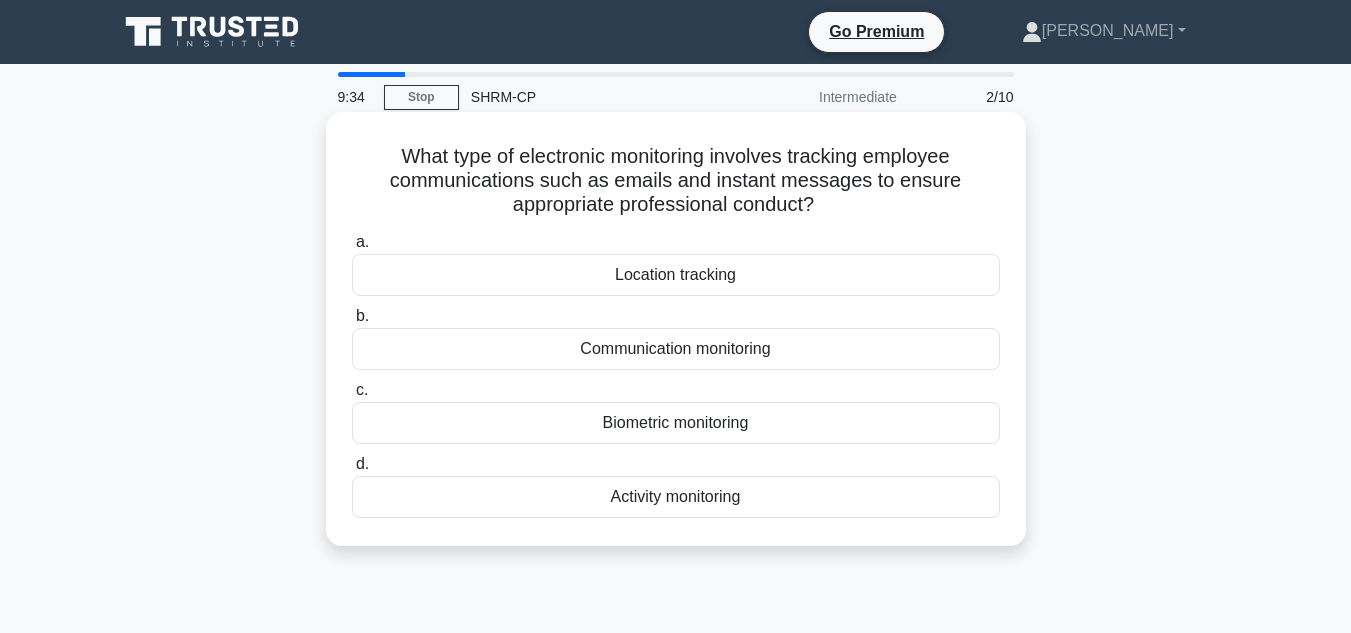 click on "Activity monitoring" at bounding box center [676, 497] 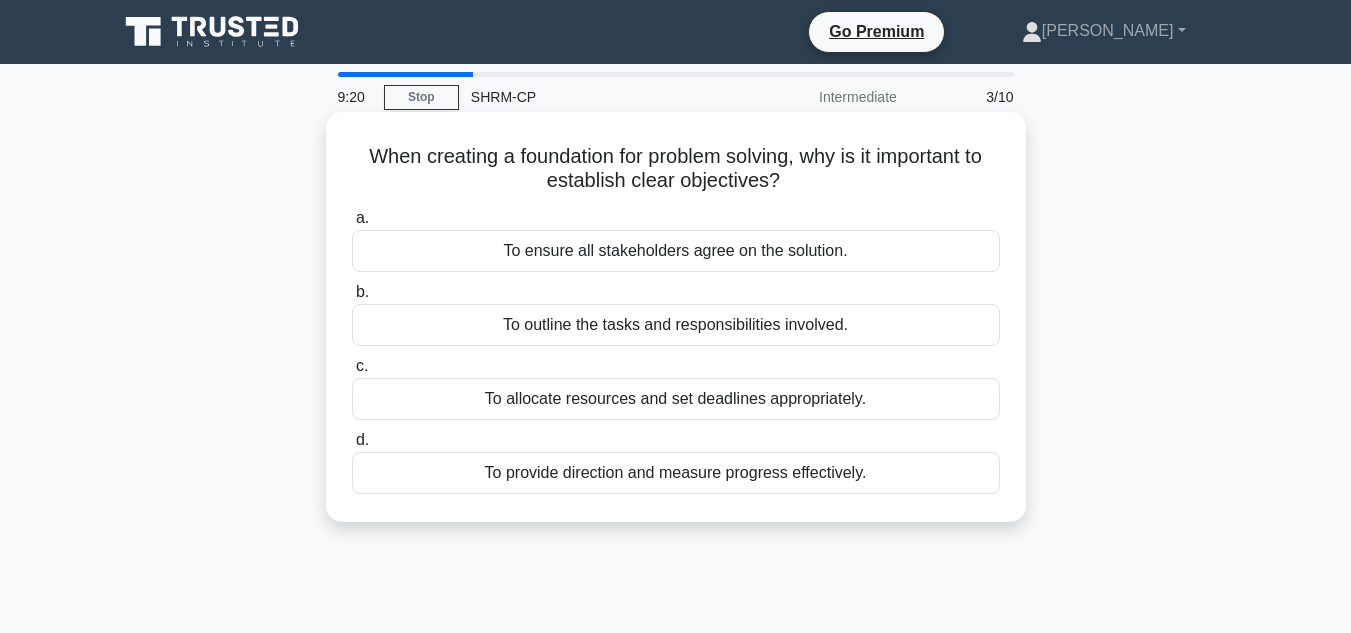 click on "To outline the tasks and responsibilities involved." at bounding box center [676, 325] 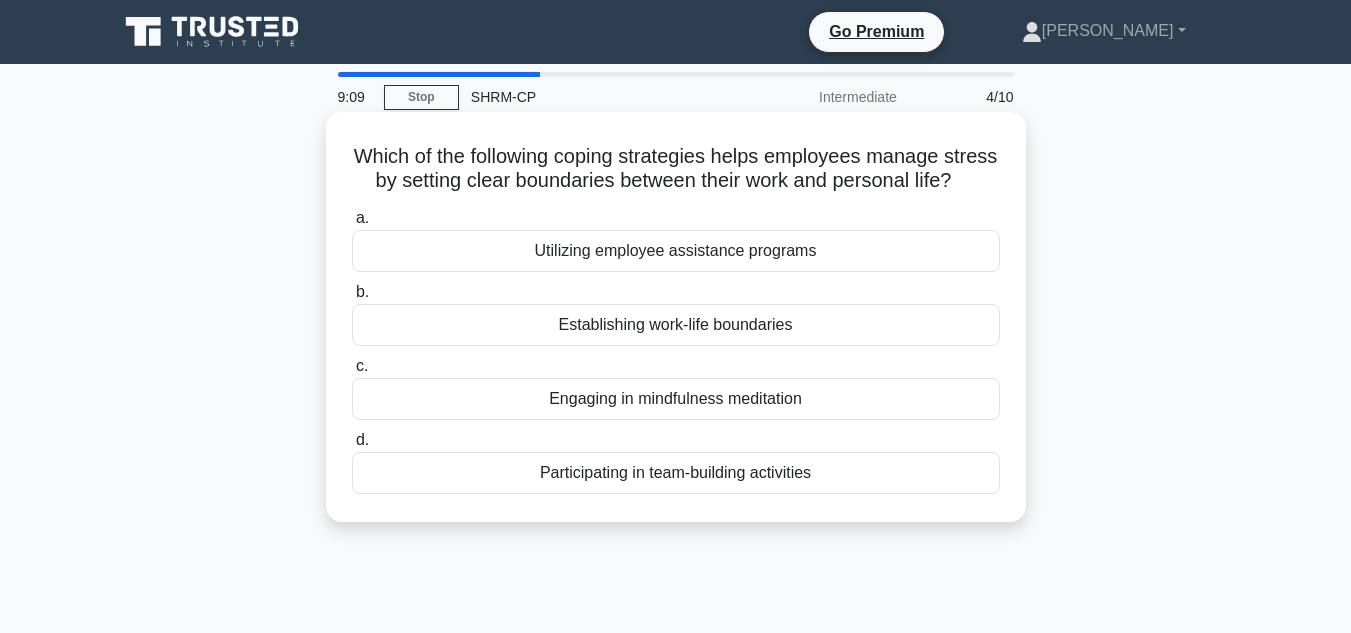 click on "Establishing work-life boundaries" at bounding box center (676, 325) 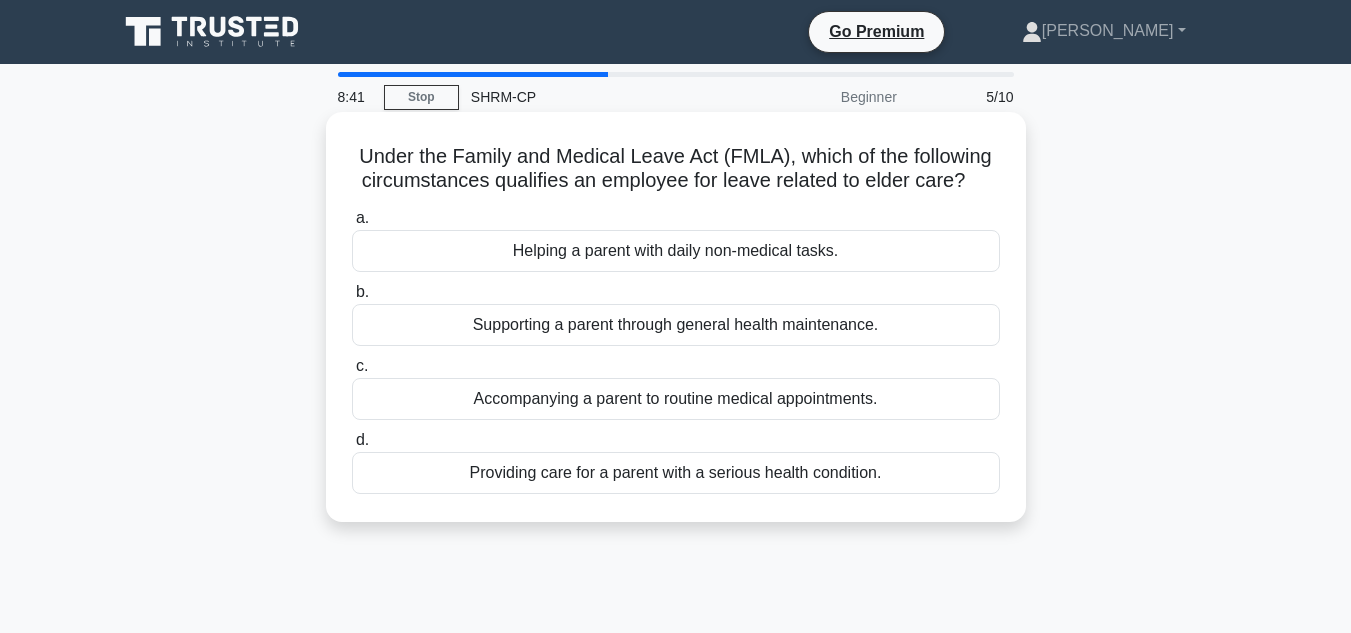 click on "Providing care for a parent with a serious health condition." at bounding box center (676, 473) 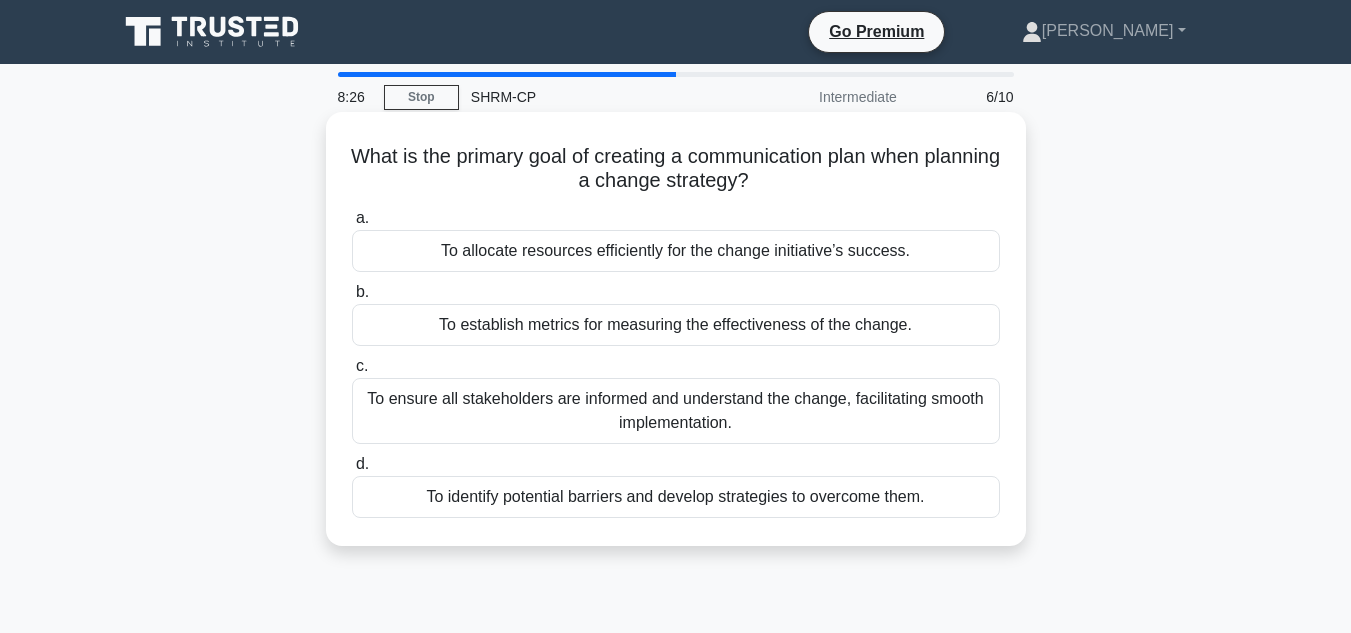 click on "To ensure all stakeholders are informed and understand the change, facilitating smooth implementation." at bounding box center (676, 411) 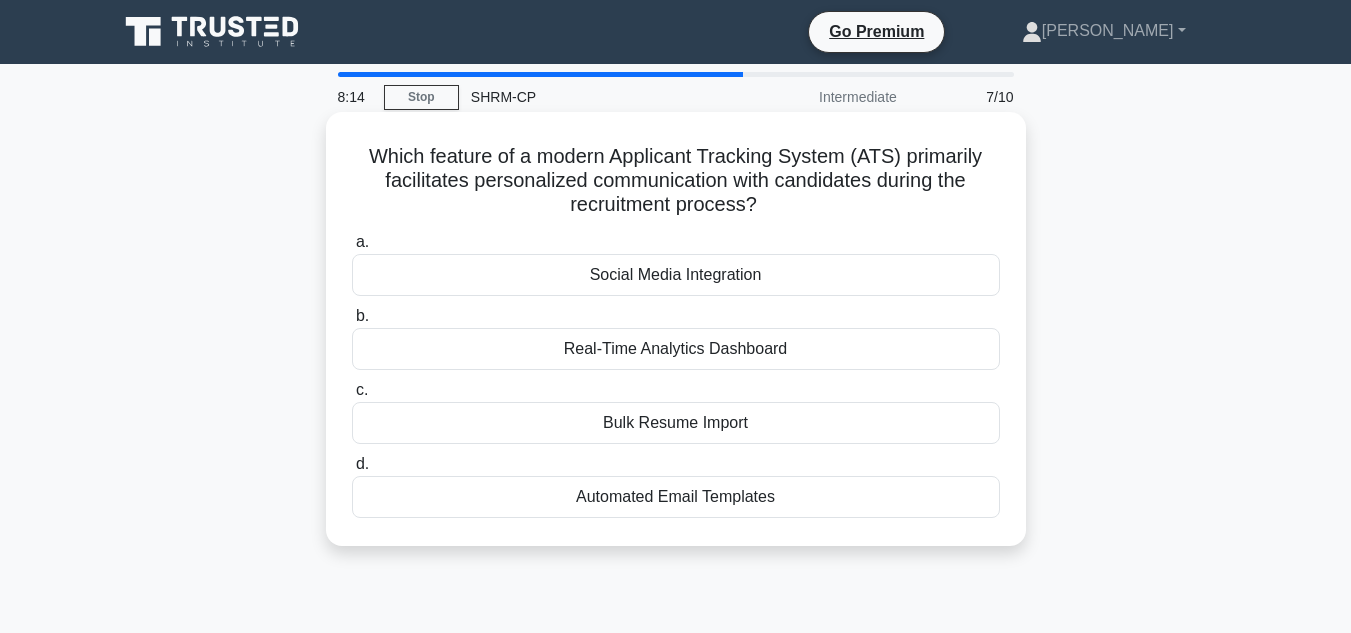 click on "Bulk Resume Import" at bounding box center (676, 423) 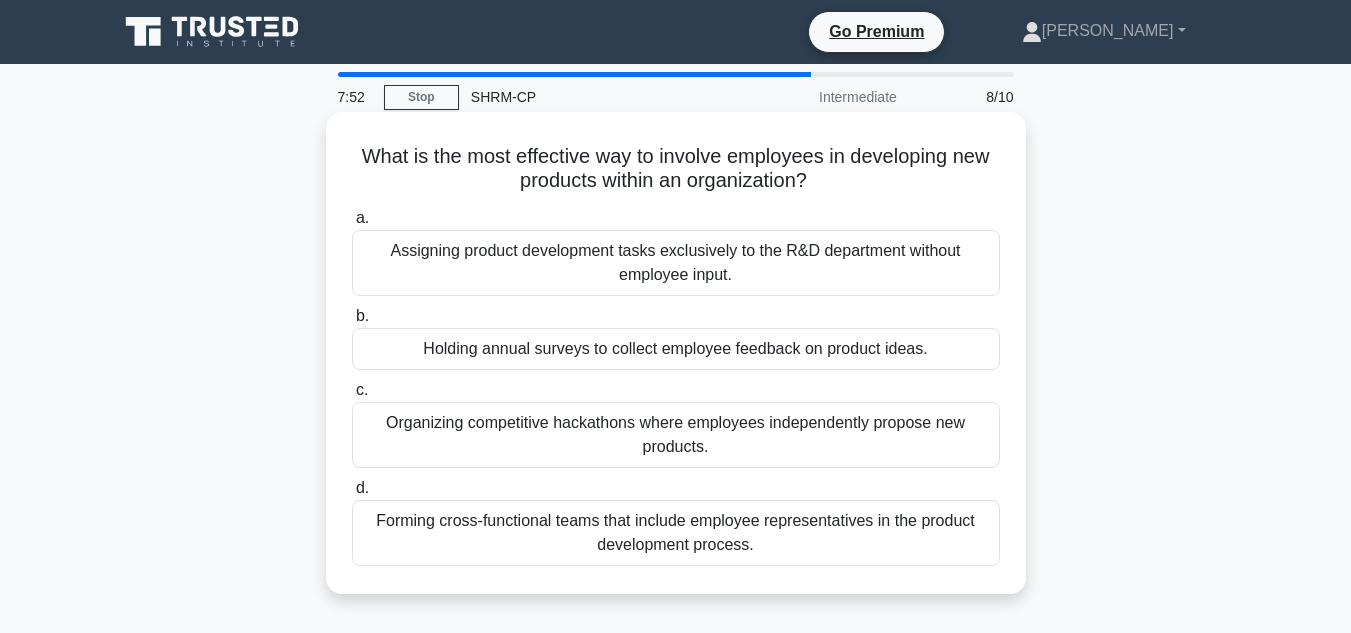 click on "Holding annual surveys to collect employee feedback on product ideas." at bounding box center (676, 349) 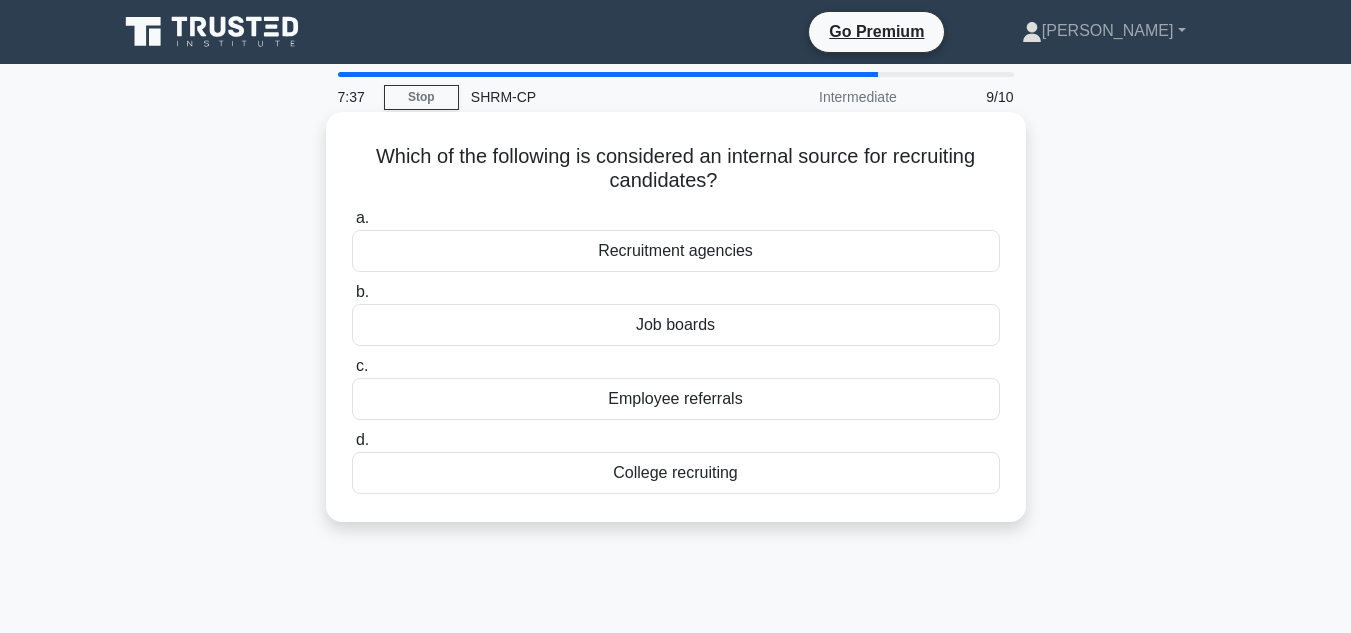 click on "Employee referrals" at bounding box center [676, 399] 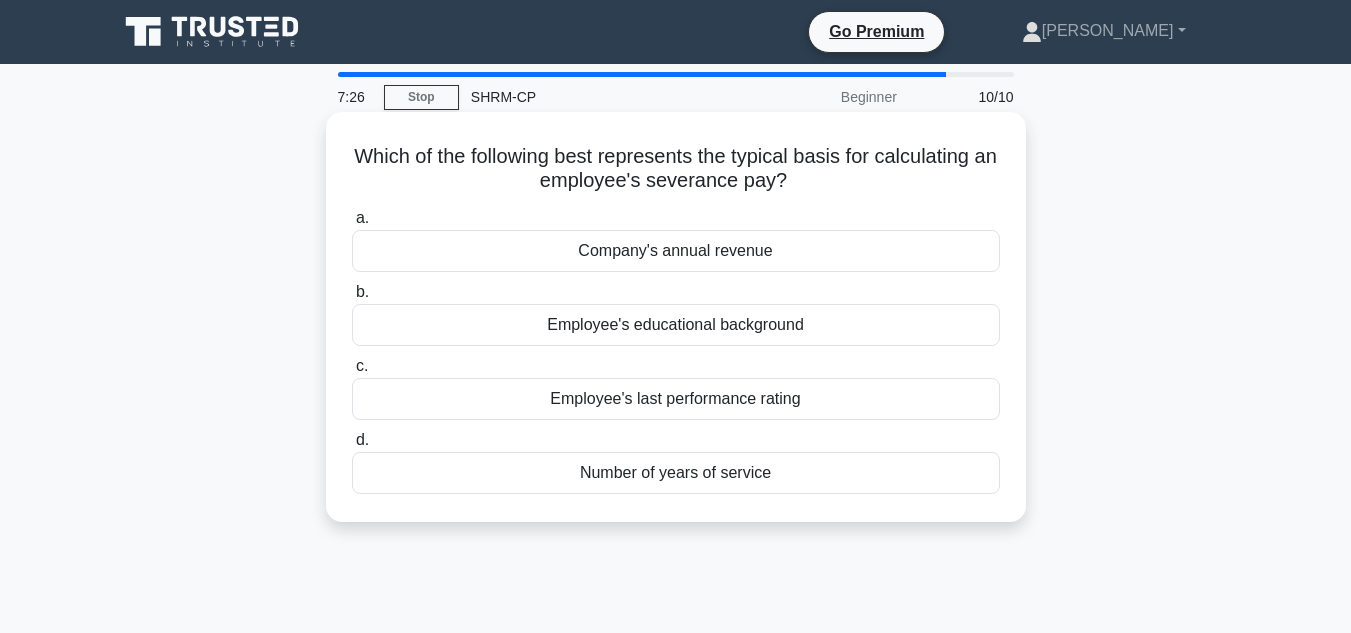 click on "Number of years of service" at bounding box center [676, 473] 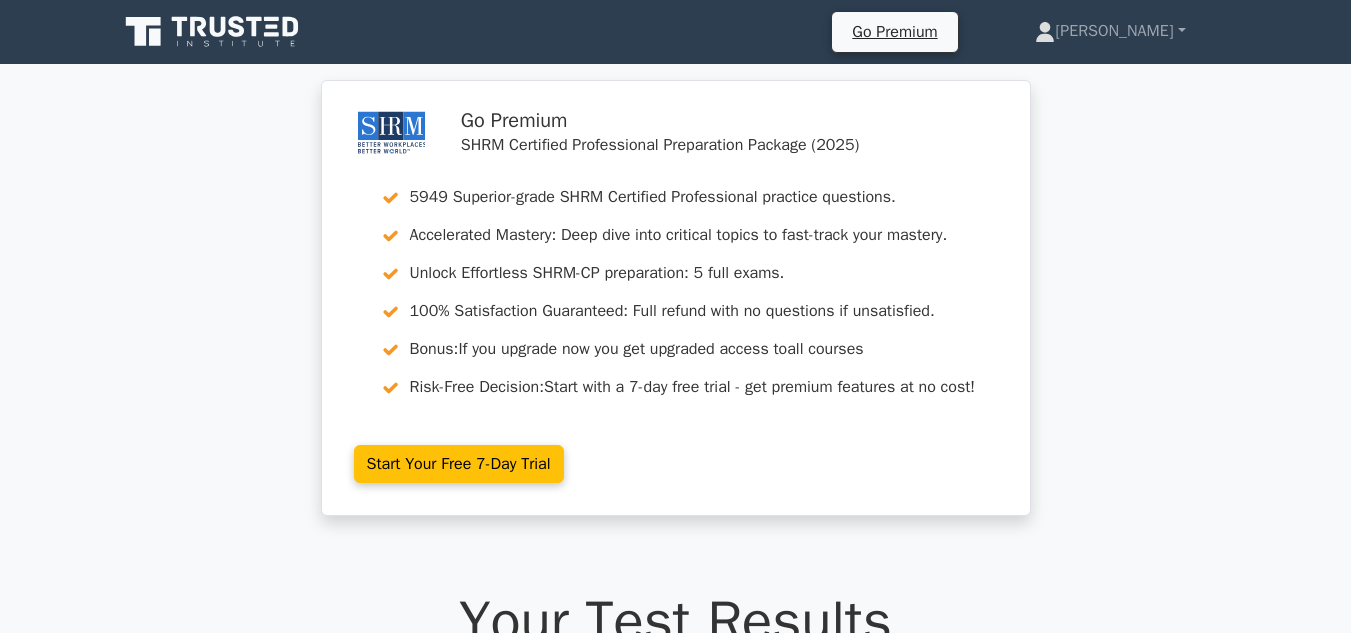 scroll, scrollTop: 0, scrollLeft: 0, axis: both 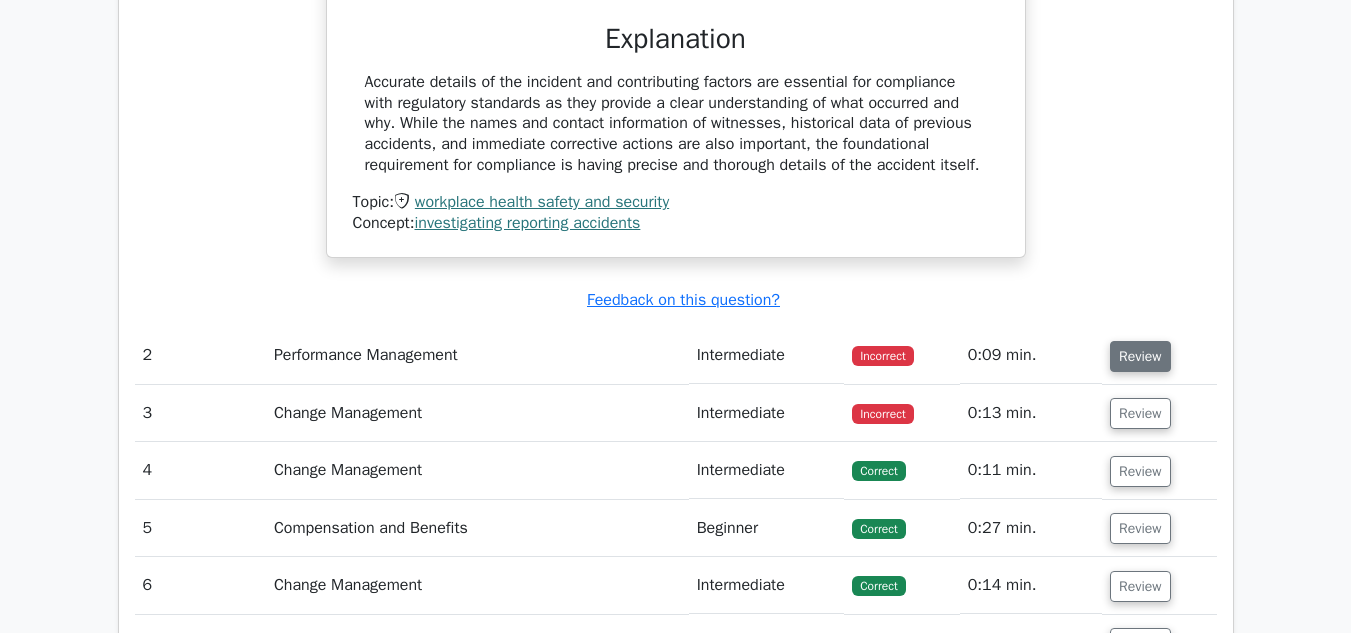 click on "Review" at bounding box center (1140, 356) 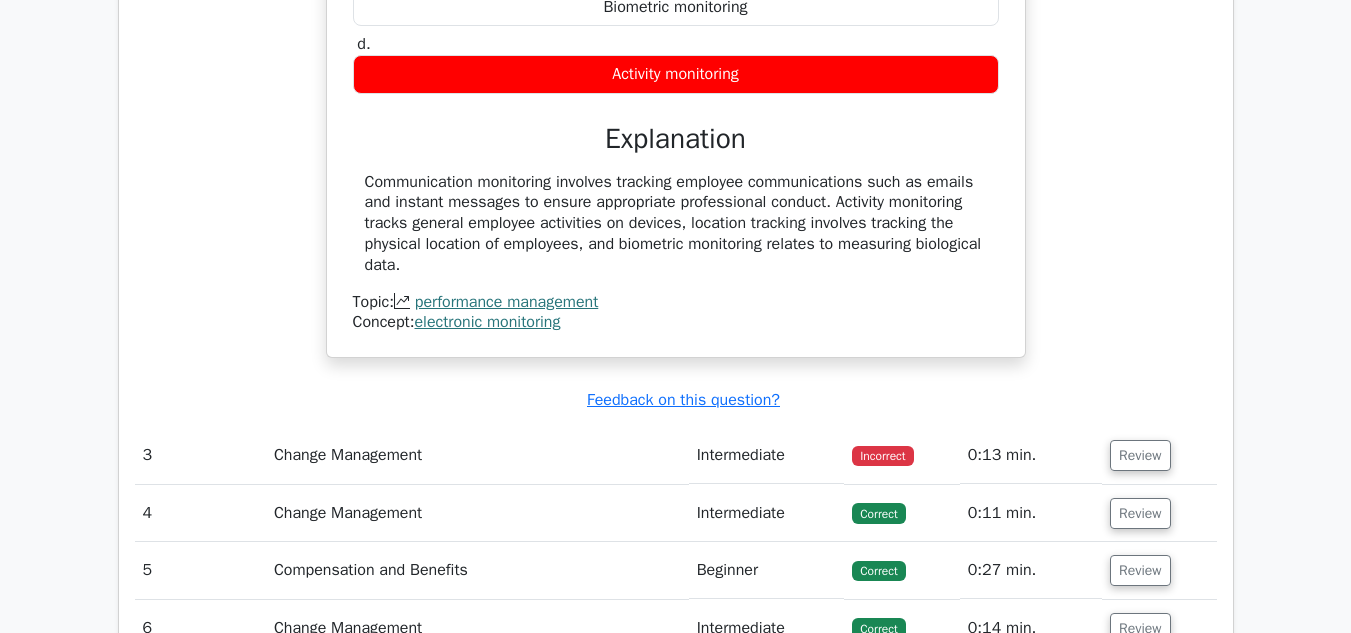 scroll, scrollTop: 2700, scrollLeft: 0, axis: vertical 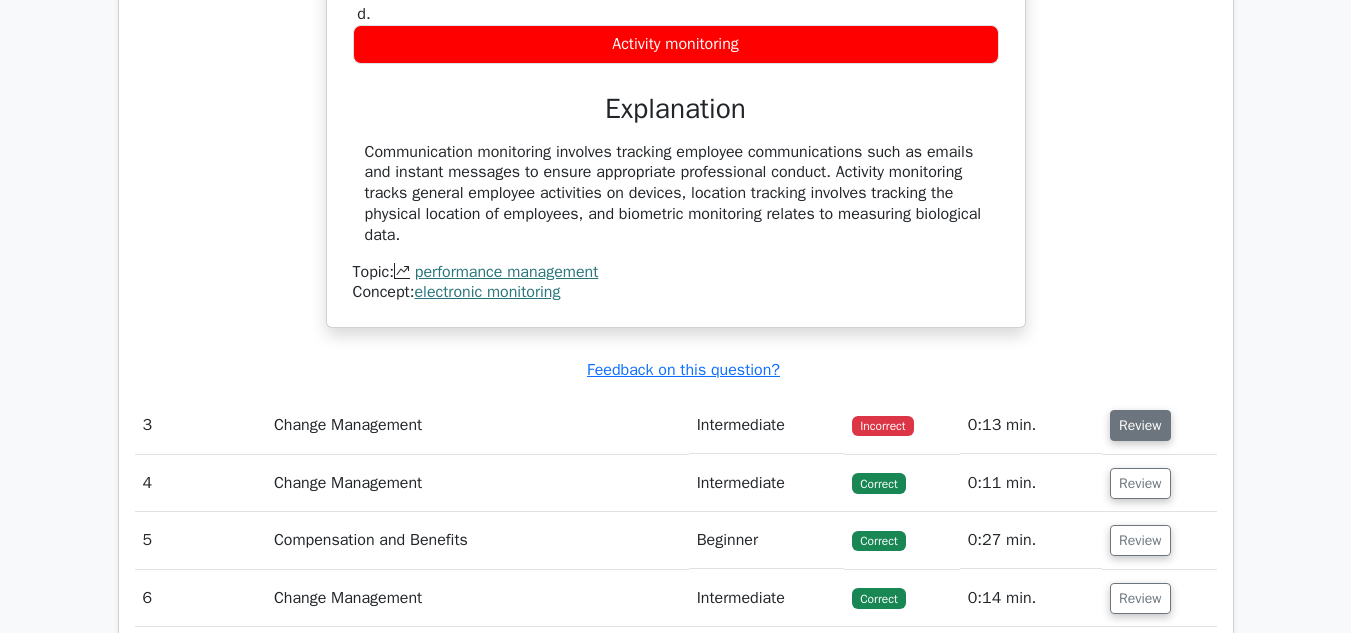 click on "Review" at bounding box center (1140, 425) 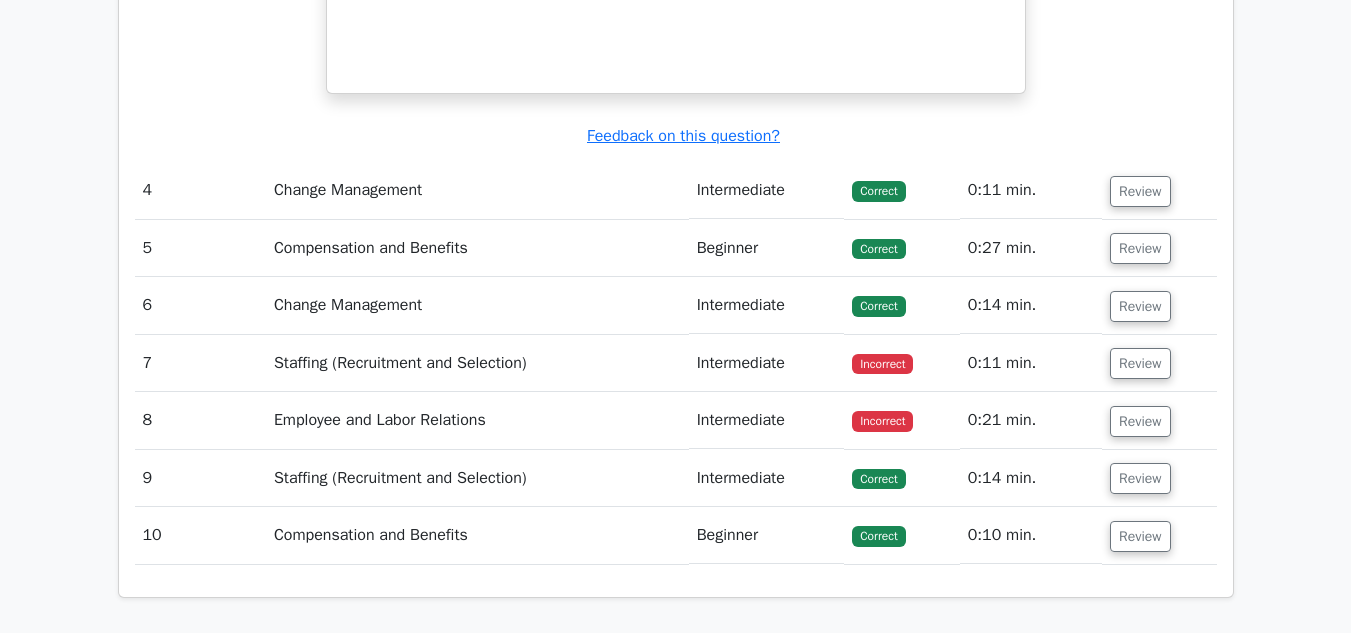 scroll, scrollTop: 3800, scrollLeft: 0, axis: vertical 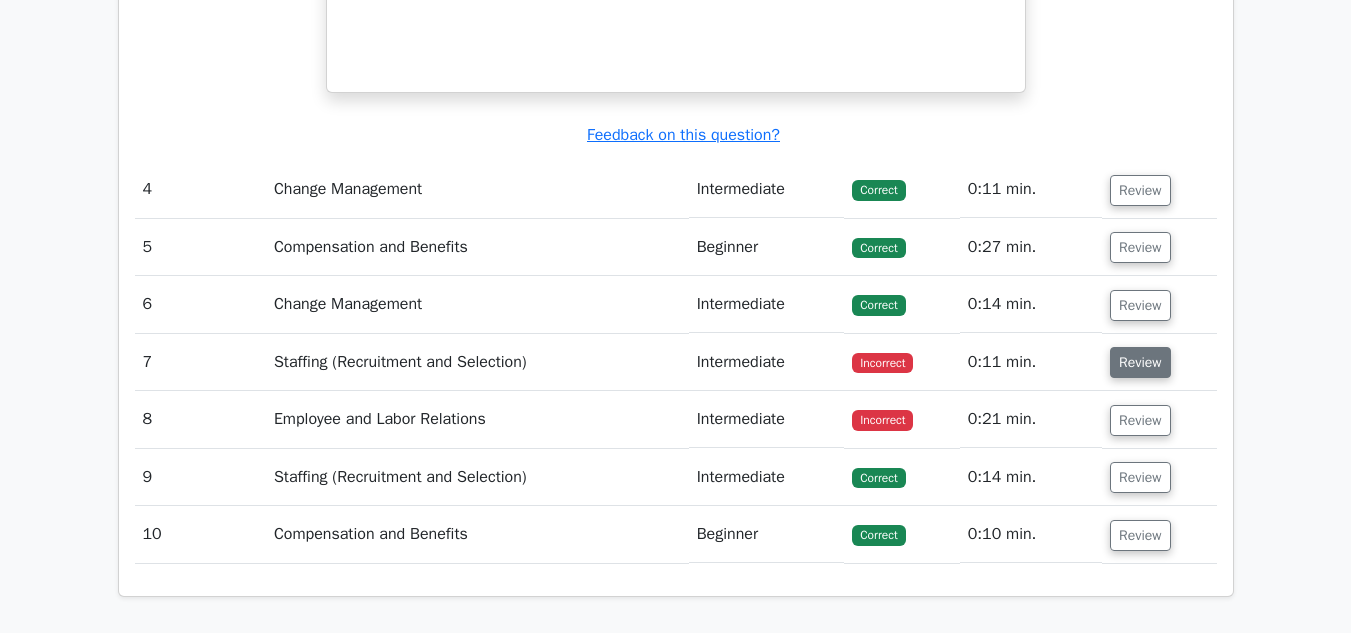 click on "Review" at bounding box center [1140, 362] 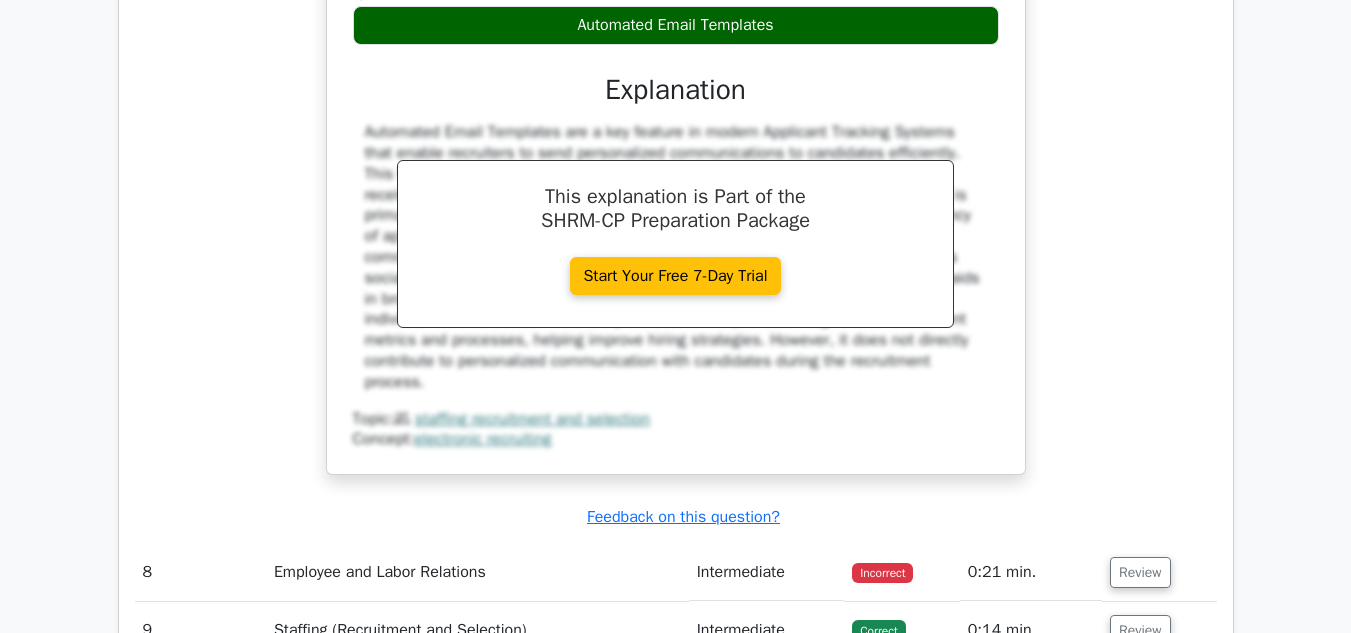scroll, scrollTop: 4600, scrollLeft: 0, axis: vertical 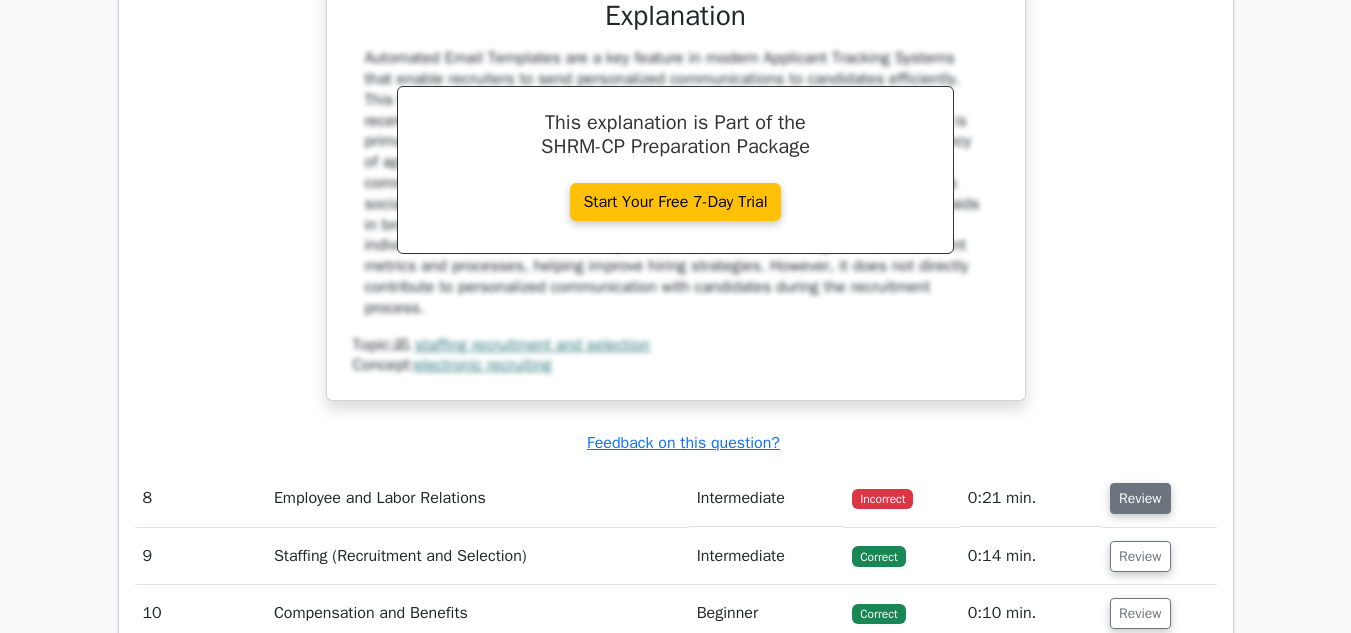click on "Review" at bounding box center (1140, 498) 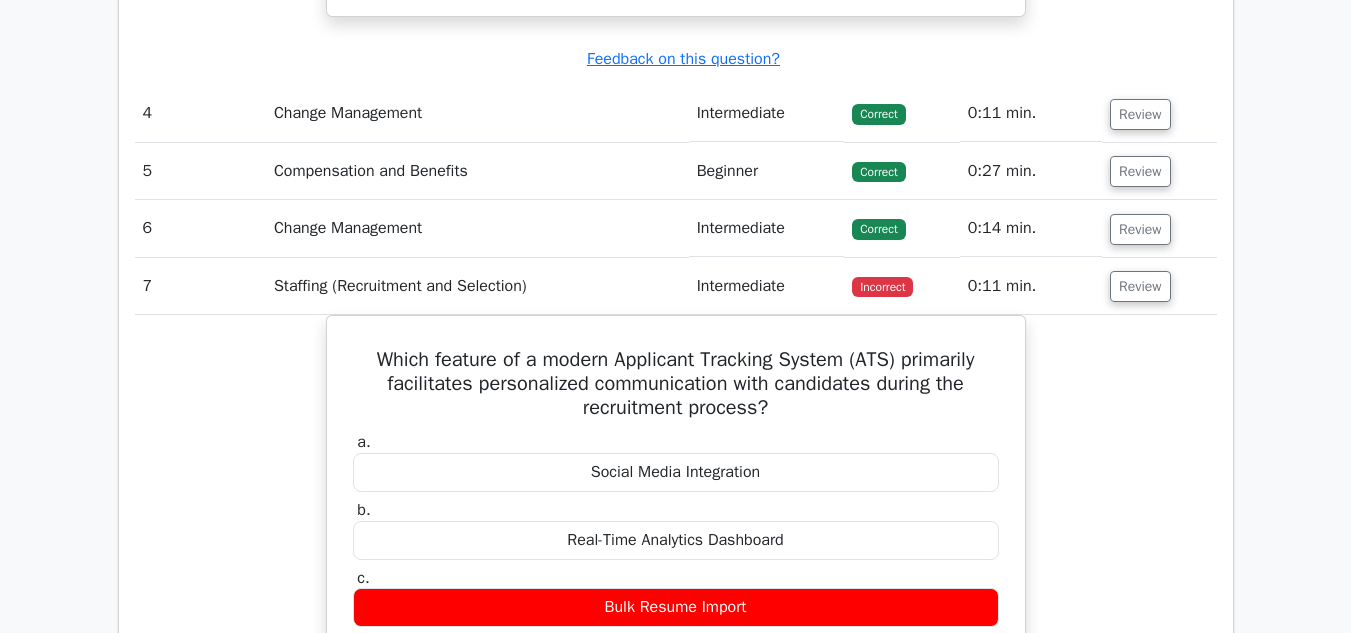 scroll, scrollTop: 3800, scrollLeft: 0, axis: vertical 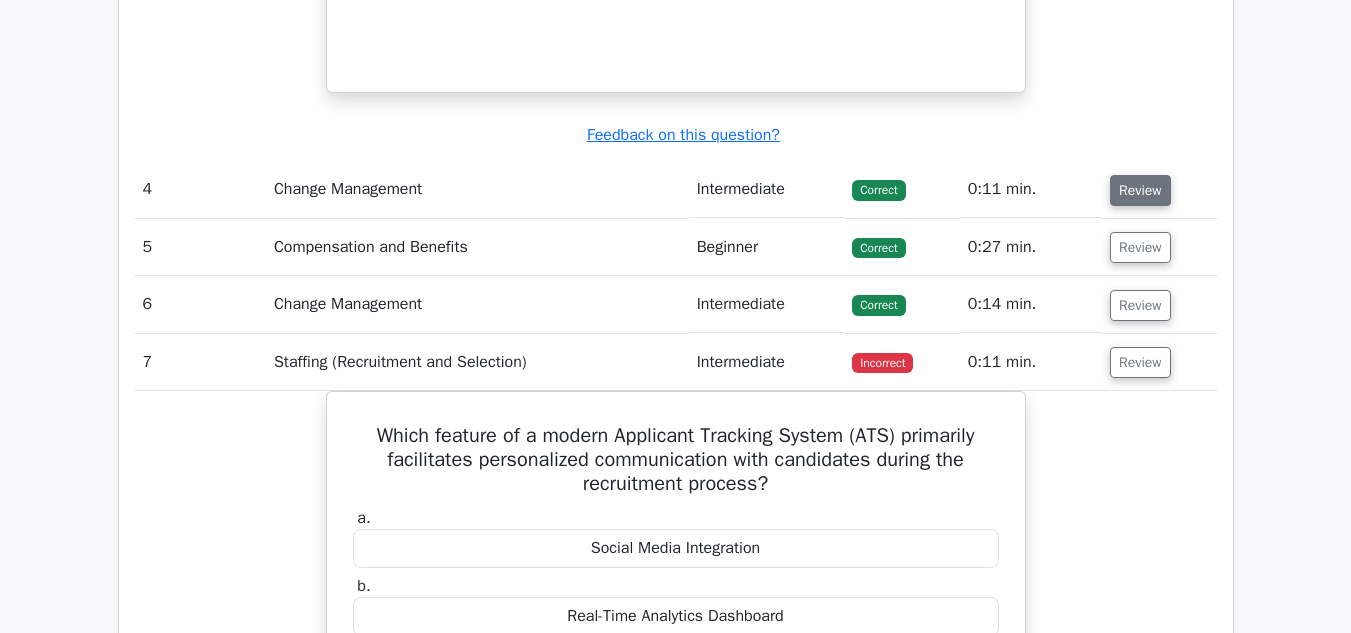 click on "Review" at bounding box center [1140, 190] 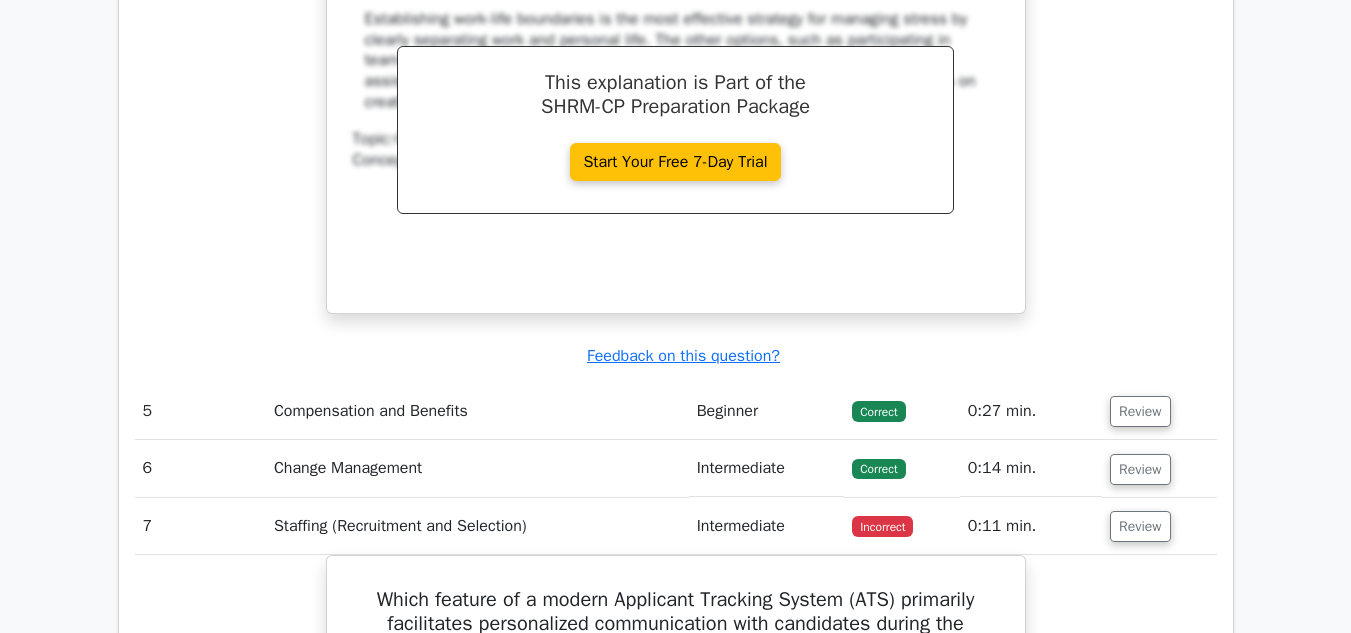 scroll, scrollTop: 4500, scrollLeft: 0, axis: vertical 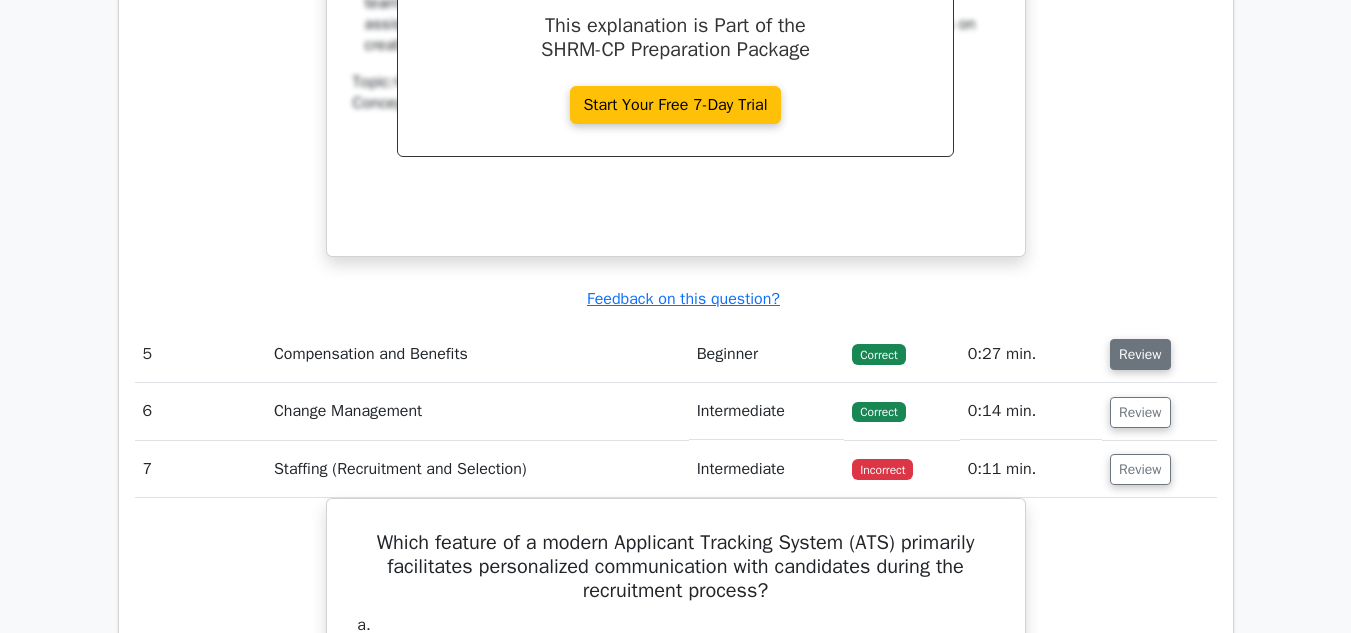 click on "Review" at bounding box center (1140, 354) 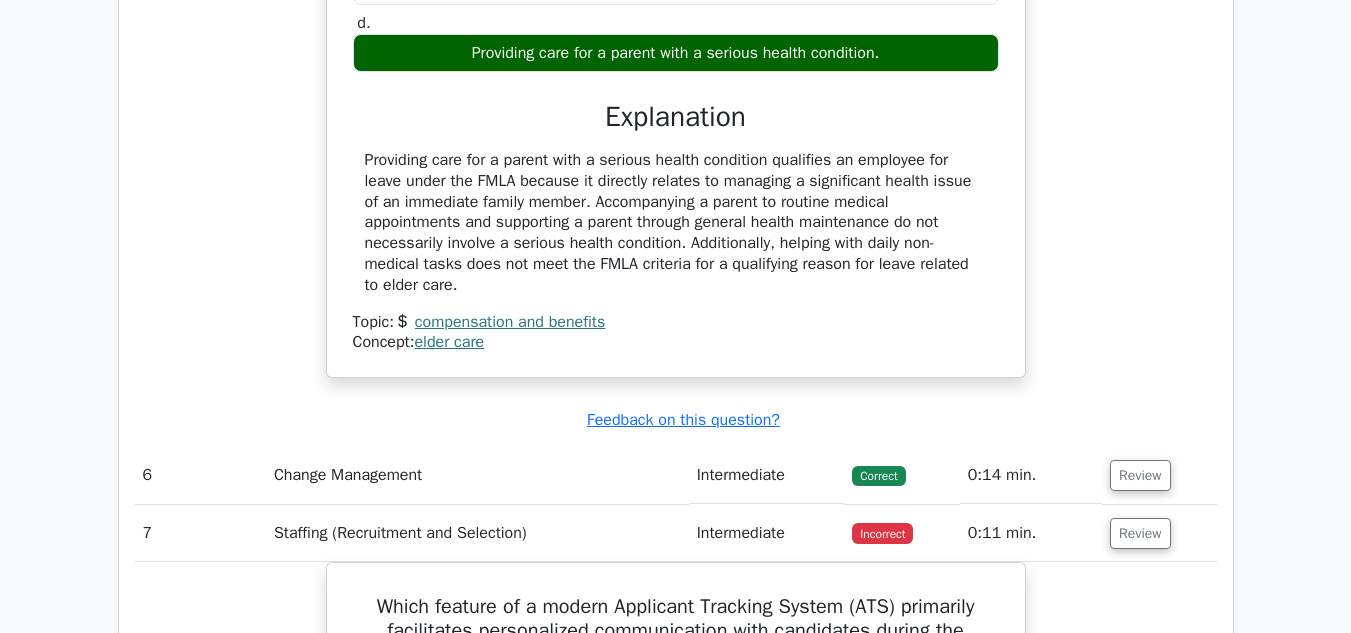 scroll, scrollTop: 5200, scrollLeft: 0, axis: vertical 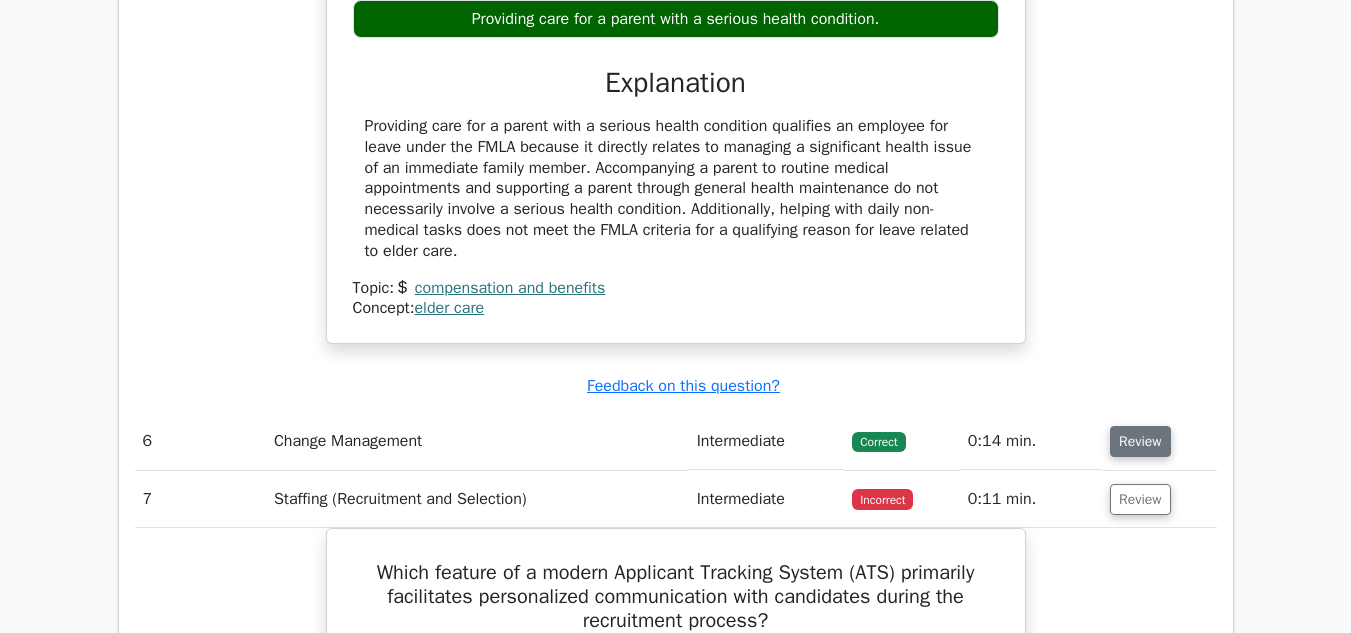 click on "Review" at bounding box center (1140, 441) 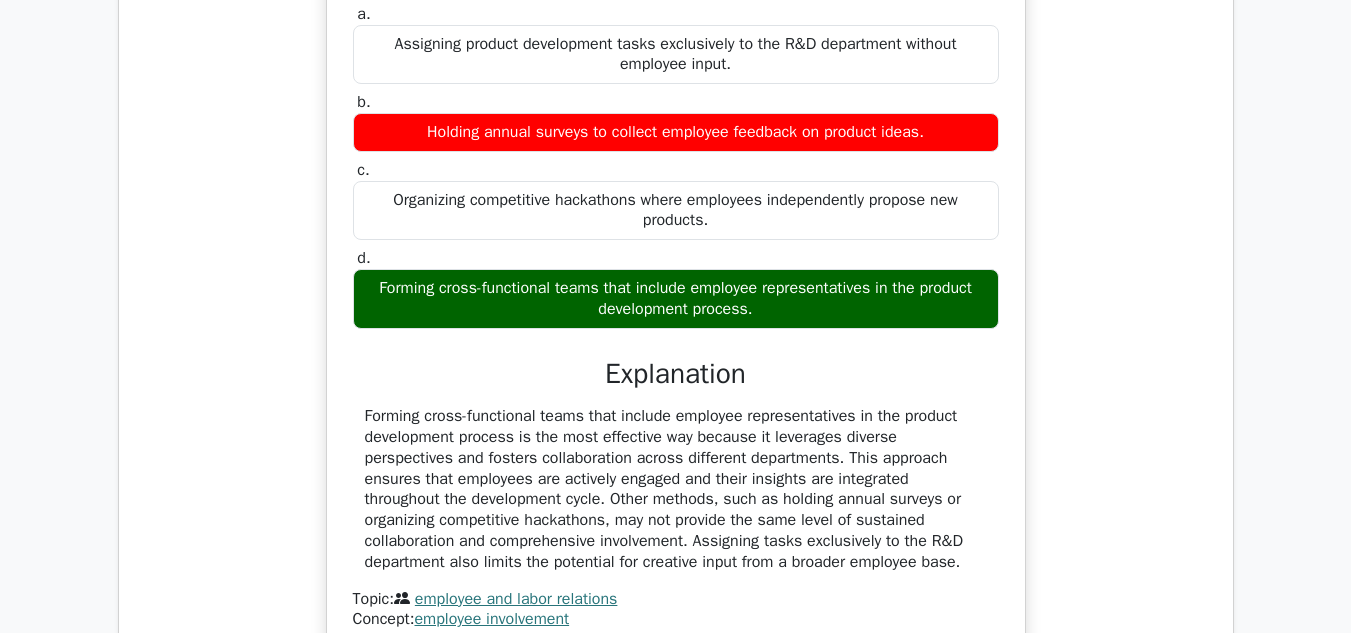 scroll, scrollTop: 7900, scrollLeft: 0, axis: vertical 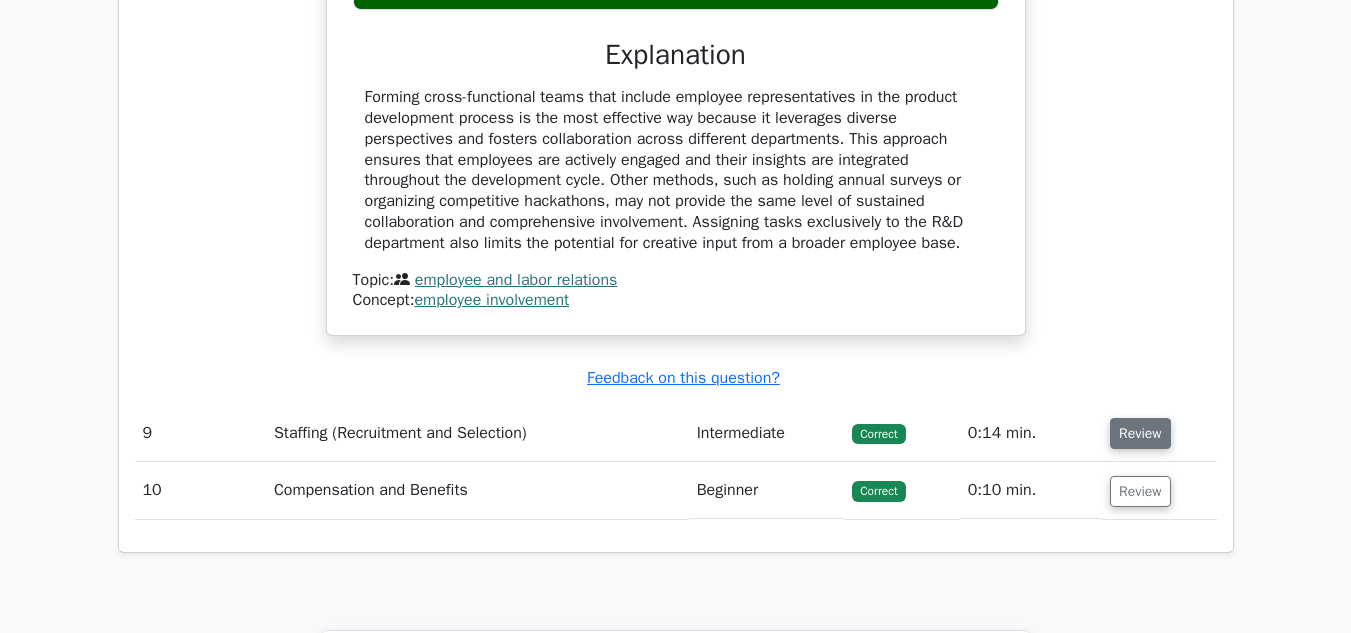 click on "Review" at bounding box center (1140, 433) 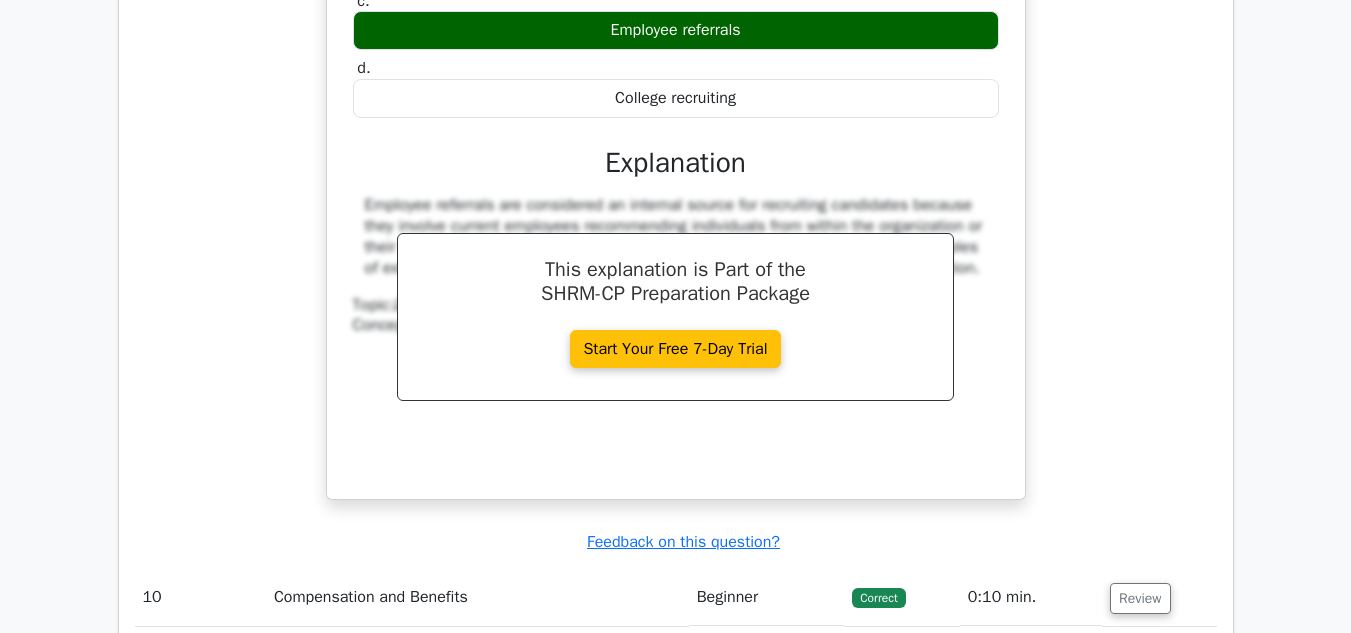 scroll, scrollTop: 8800, scrollLeft: 0, axis: vertical 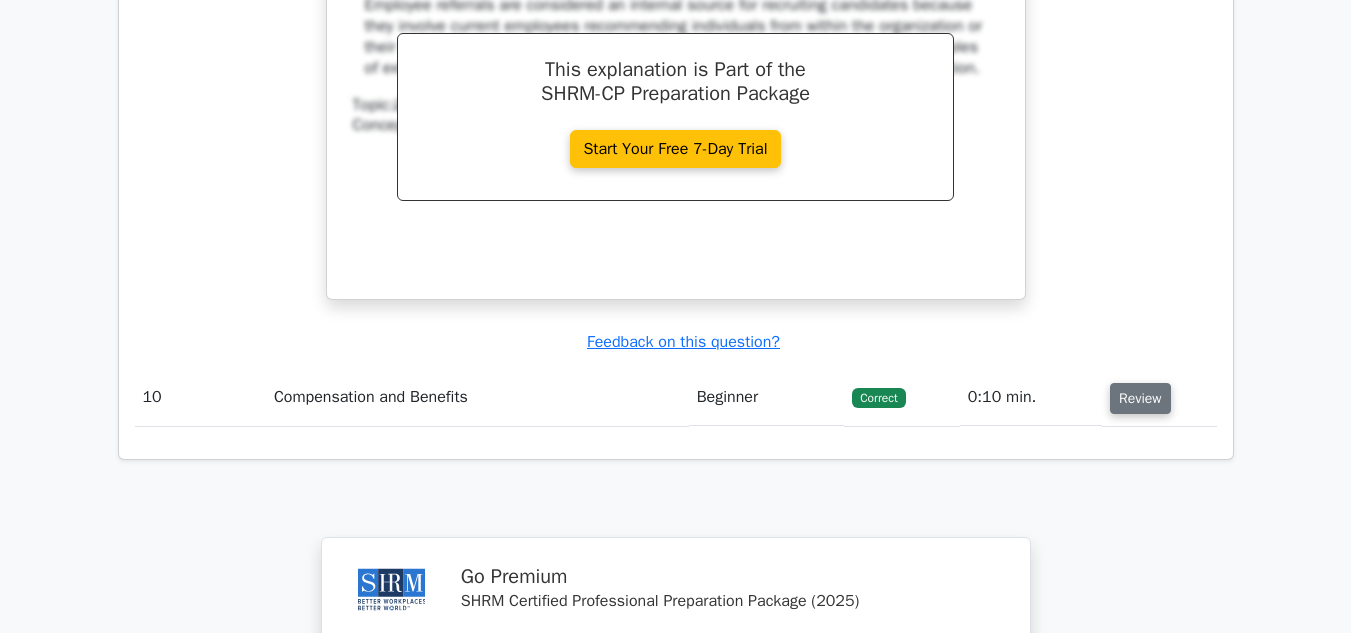 click on "Review" at bounding box center [1140, 398] 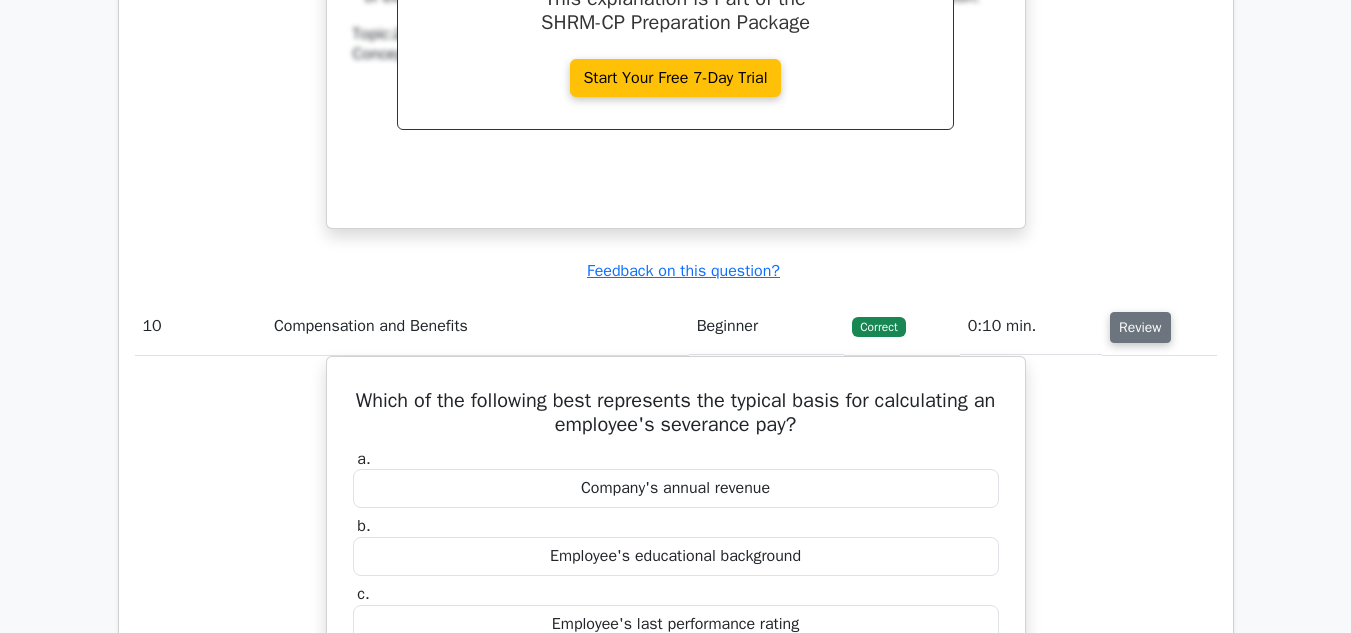 scroll, scrollTop: 9000, scrollLeft: 0, axis: vertical 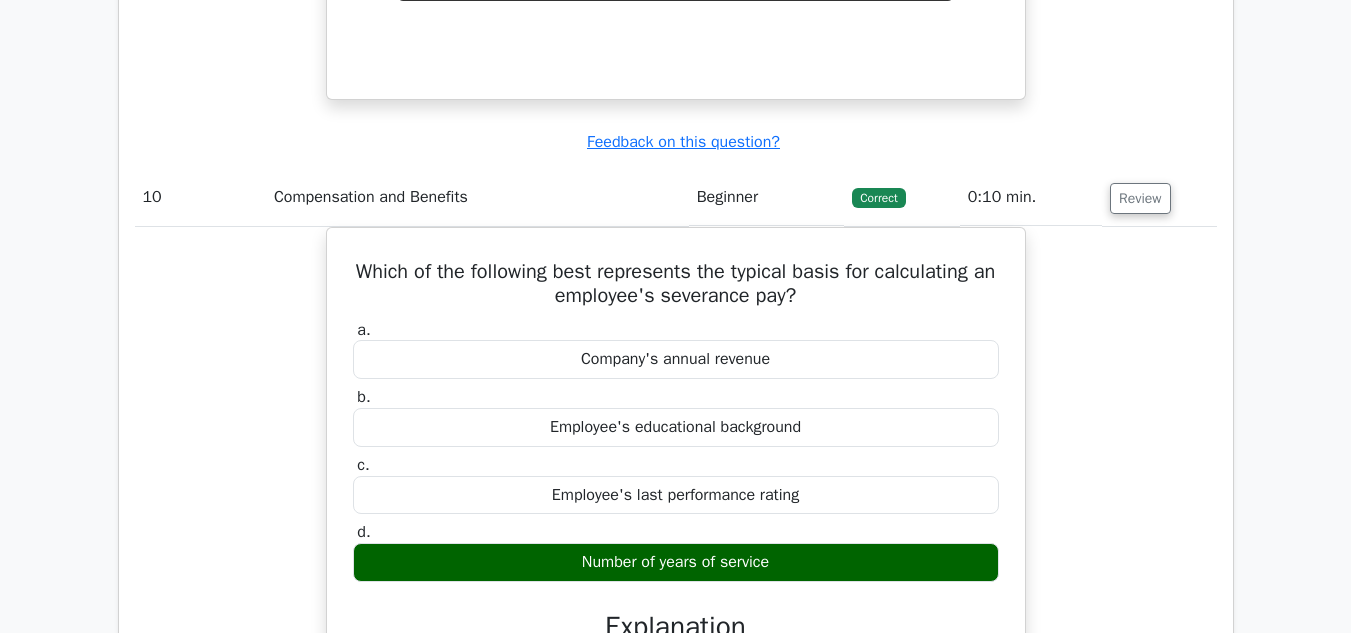 click on "Which of the following best represents the typical basis for calculating an employee's severance pay?
a.
Company's annual revenue
b.
c. d." at bounding box center [676, 608] 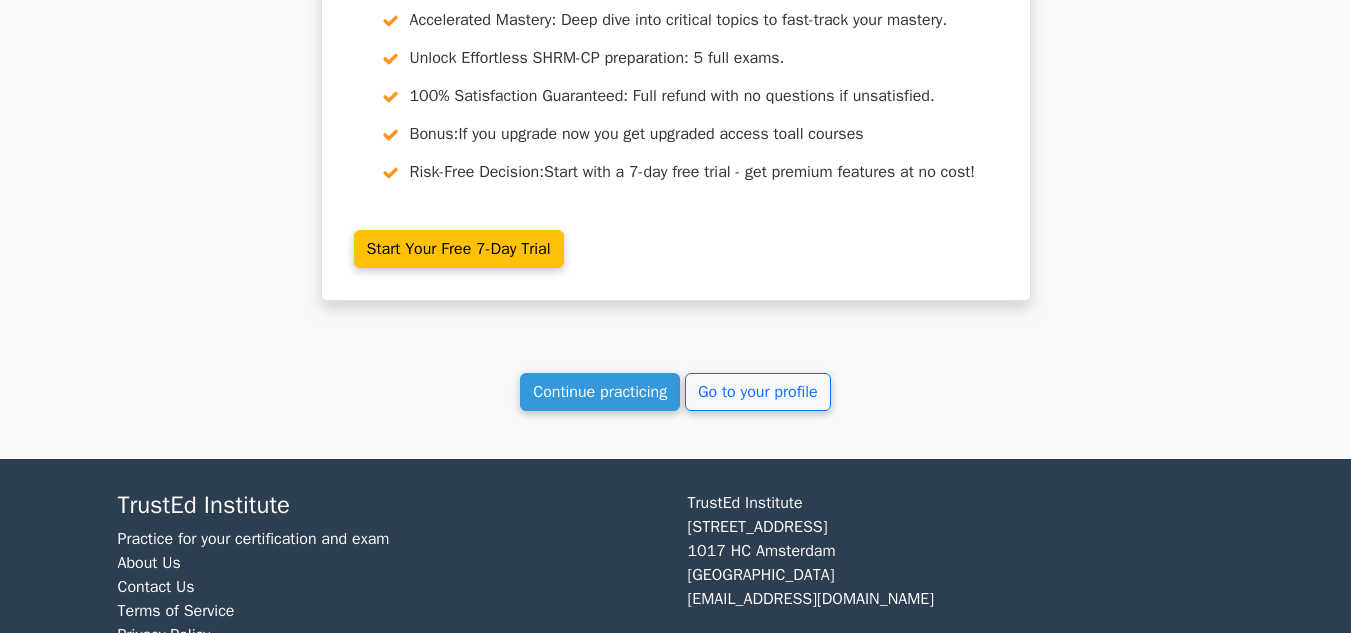 scroll, scrollTop: 10355, scrollLeft: 0, axis: vertical 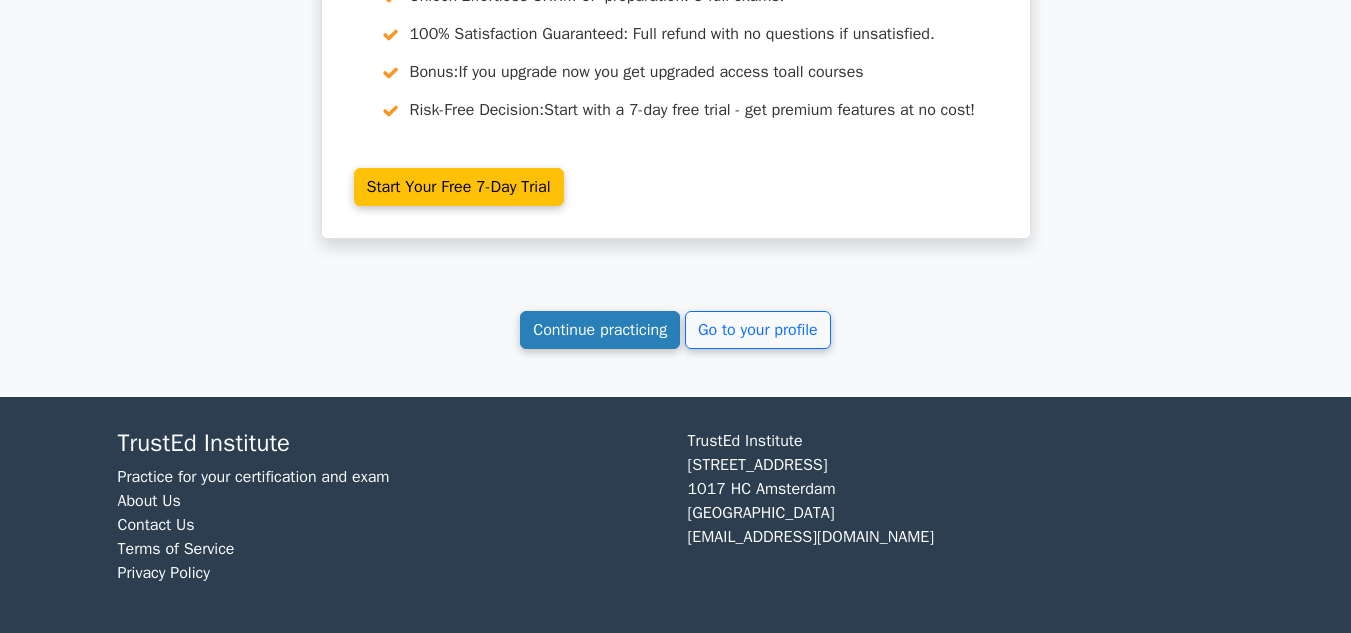 click on "Continue practicing" at bounding box center [600, 330] 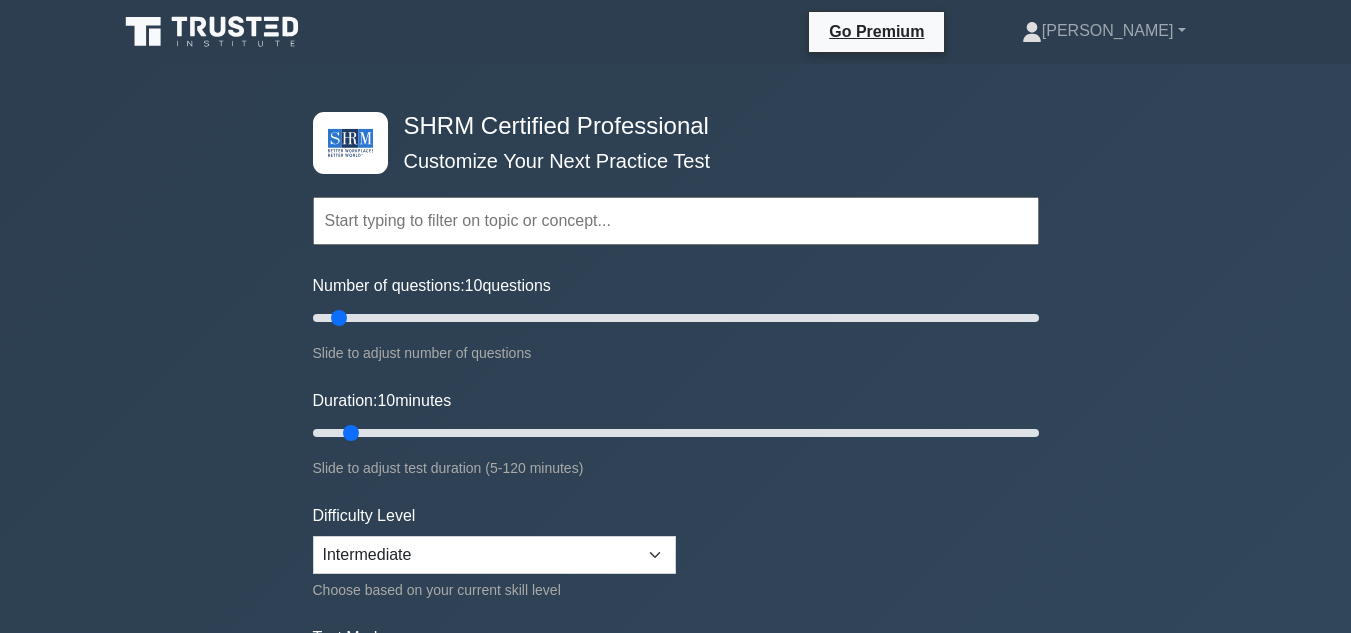 scroll, scrollTop: 0, scrollLeft: 0, axis: both 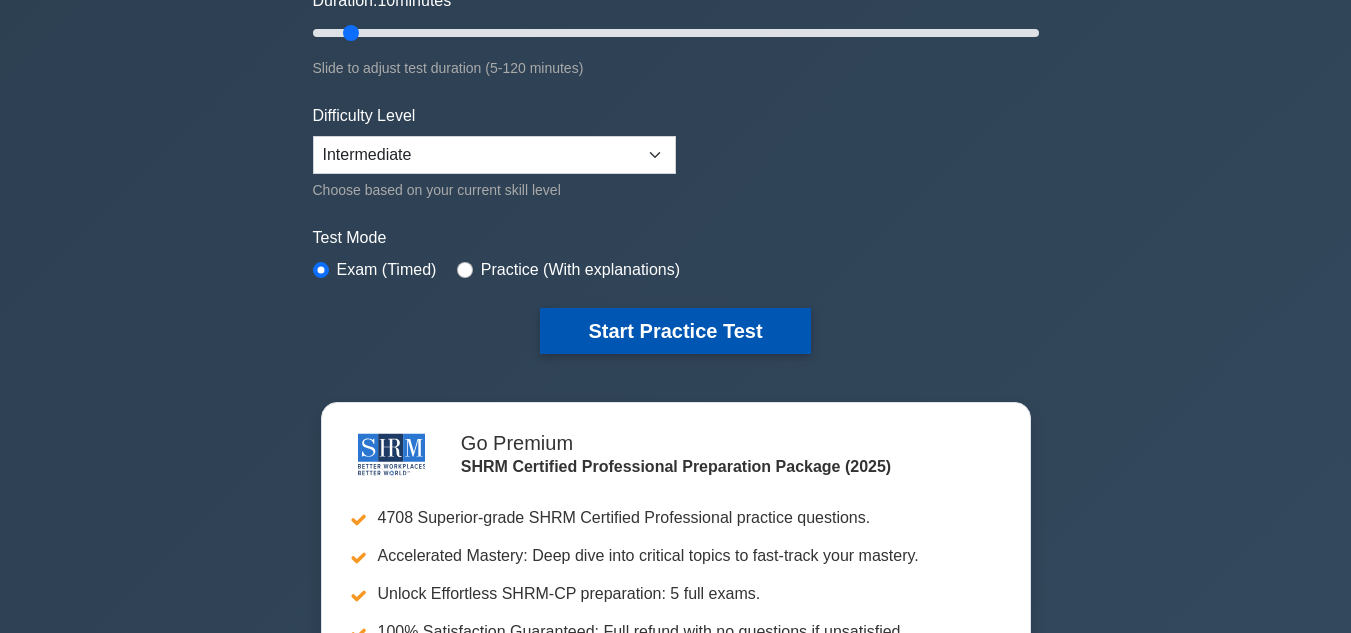 click on "Start Practice Test" at bounding box center (675, 331) 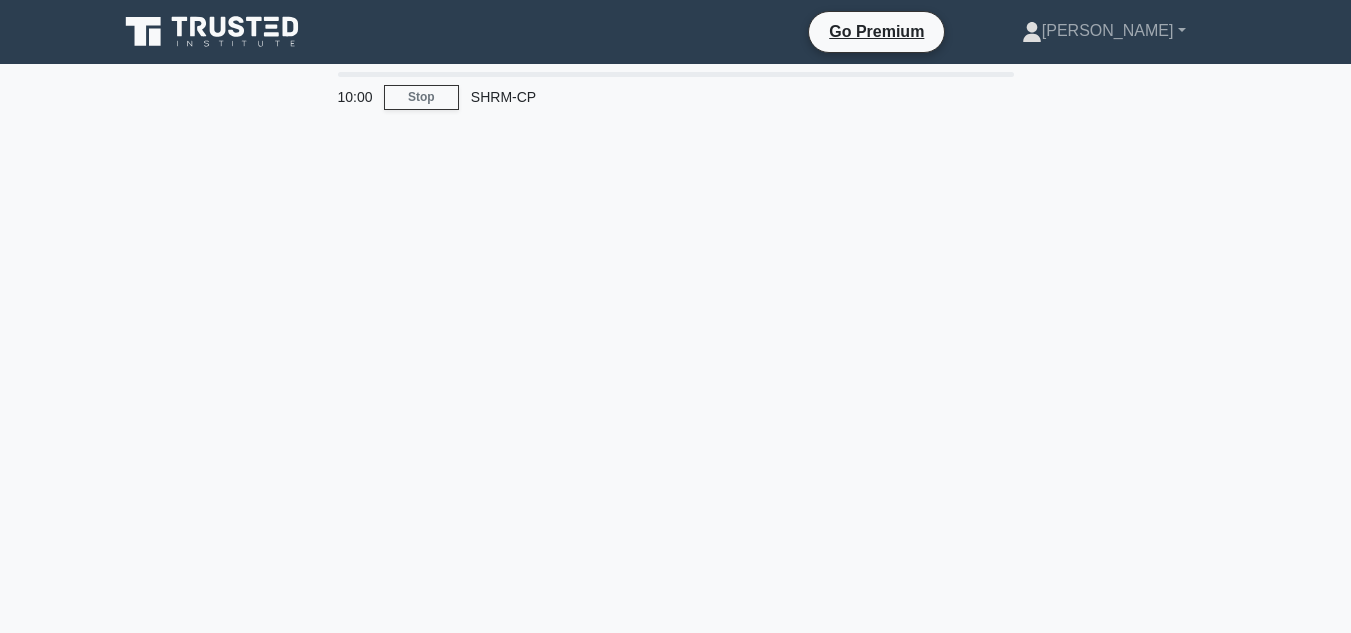 scroll, scrollTop: 0, scrollLeft: 0, axis: both 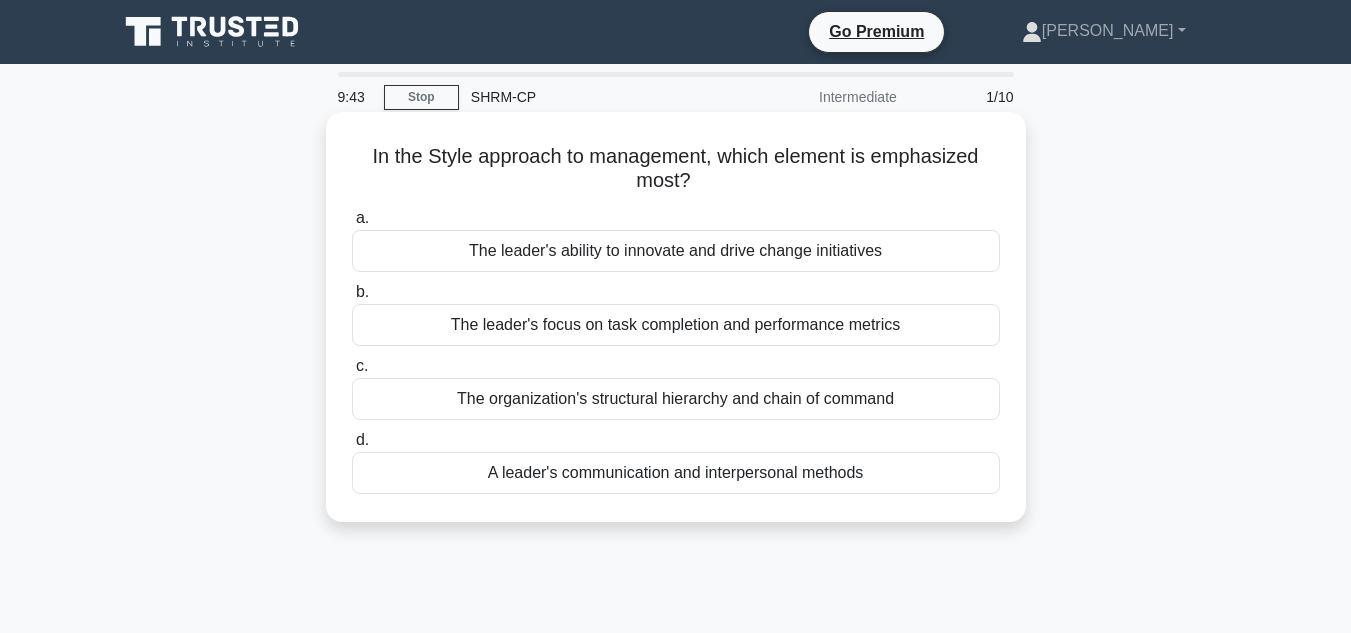 click on "The leader's ability to innovate and drive change initiatives" at bounding box center [676, 251] 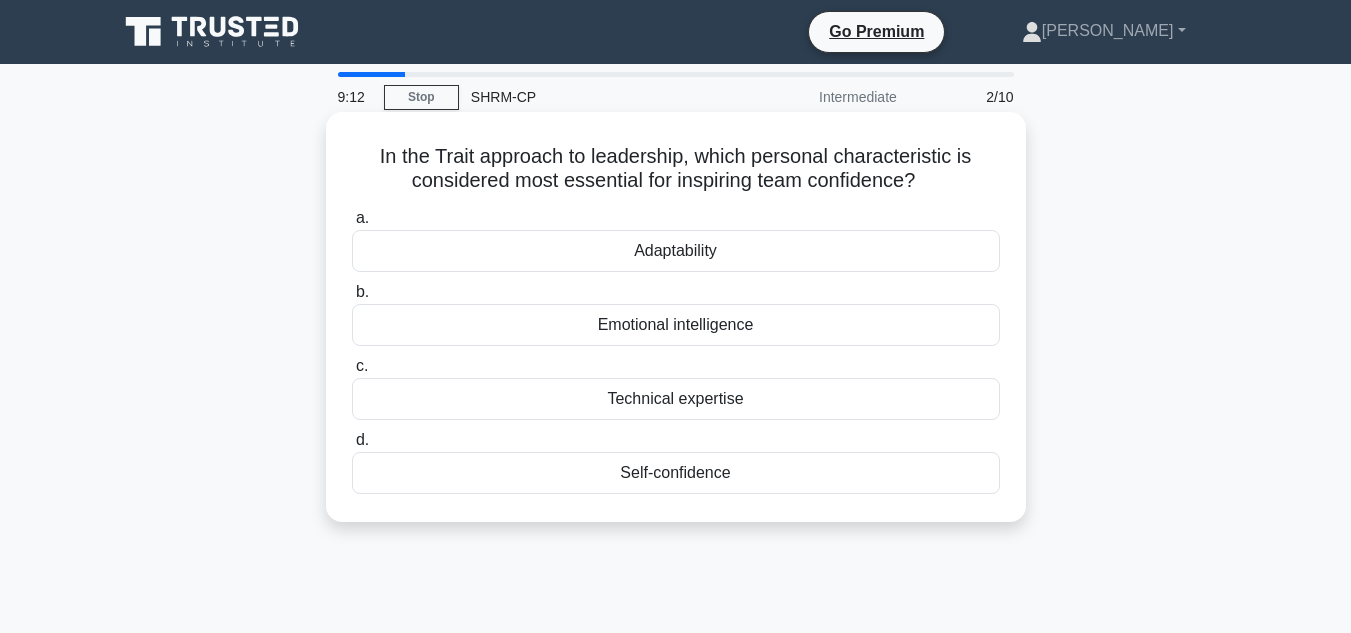 click on "Emotional intelligence" at bounding box center [676, 325] 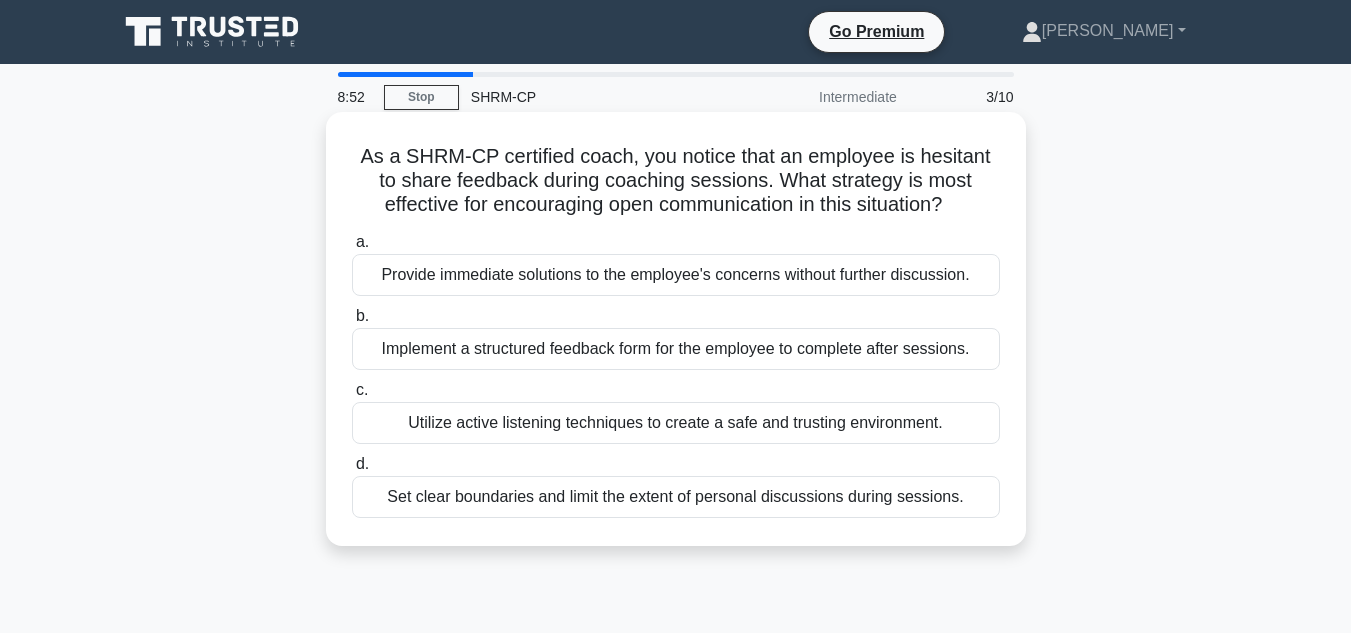 click on "Utilize active listening techniques to create a safe and trusting environment." at bounding box center [676, 423] 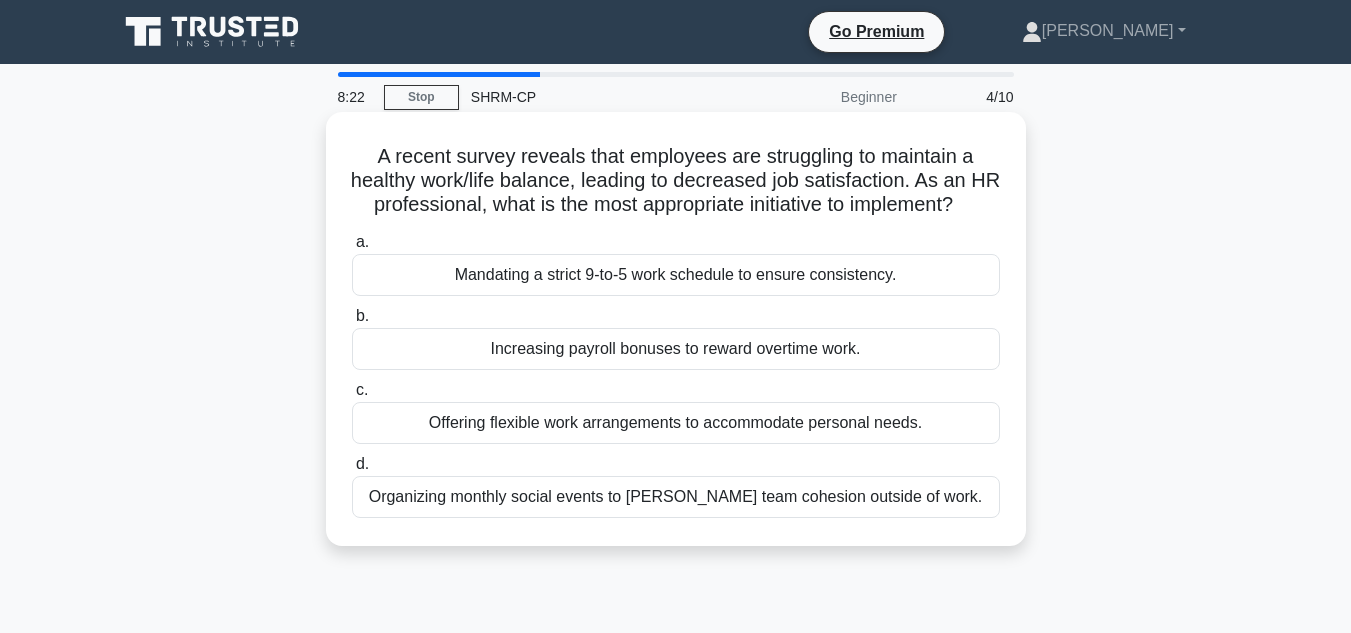 click on "Offering flexible work arrangements to accommodate personal needs." at bounding box center (676, 423) 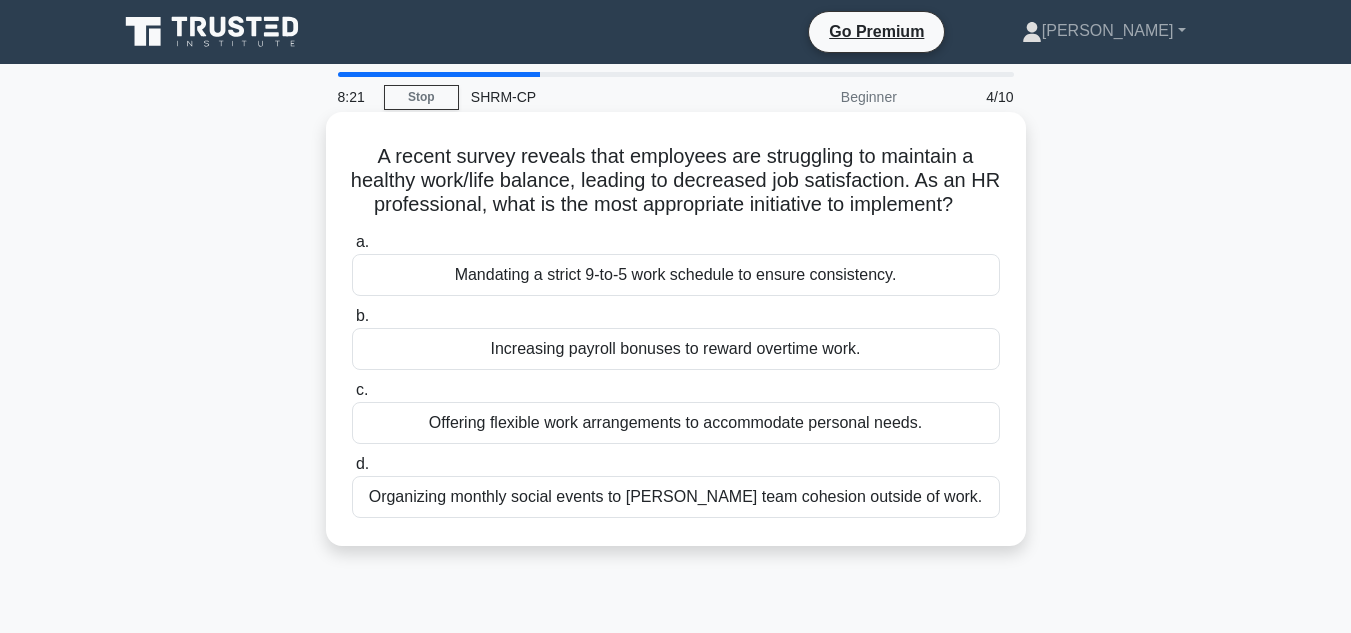 click on "Offering flexible work arrangements to accommodate personal needs." at bounding box center [676, 423] 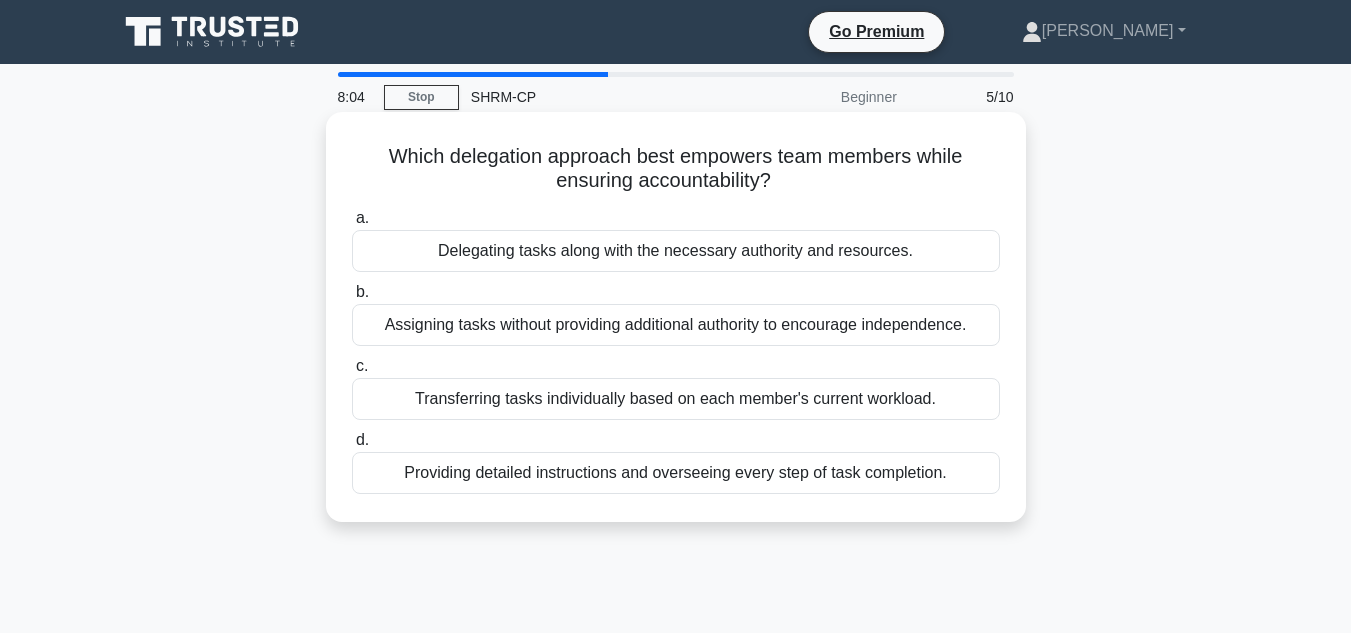 click on "Transferring tasks individually based on each member's current workload." at bounding box center [676, 399] 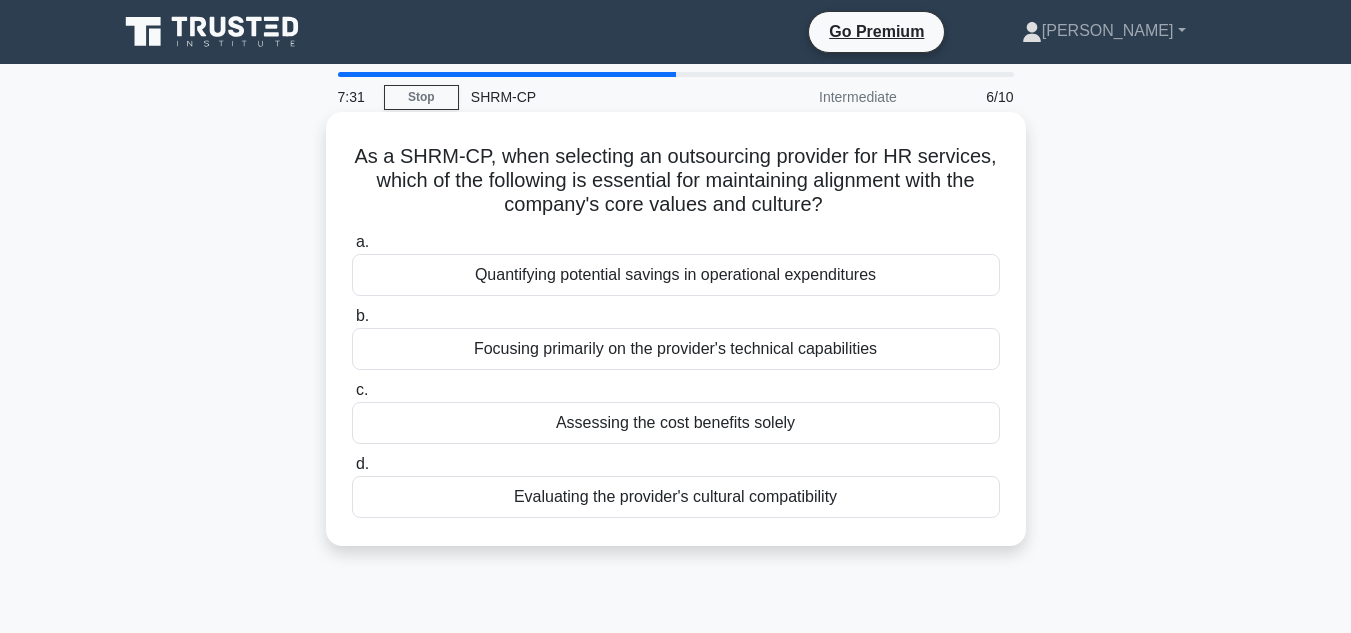 click on "Quantifying potential savings in operational expenditures" at bounding box center (676, 275) 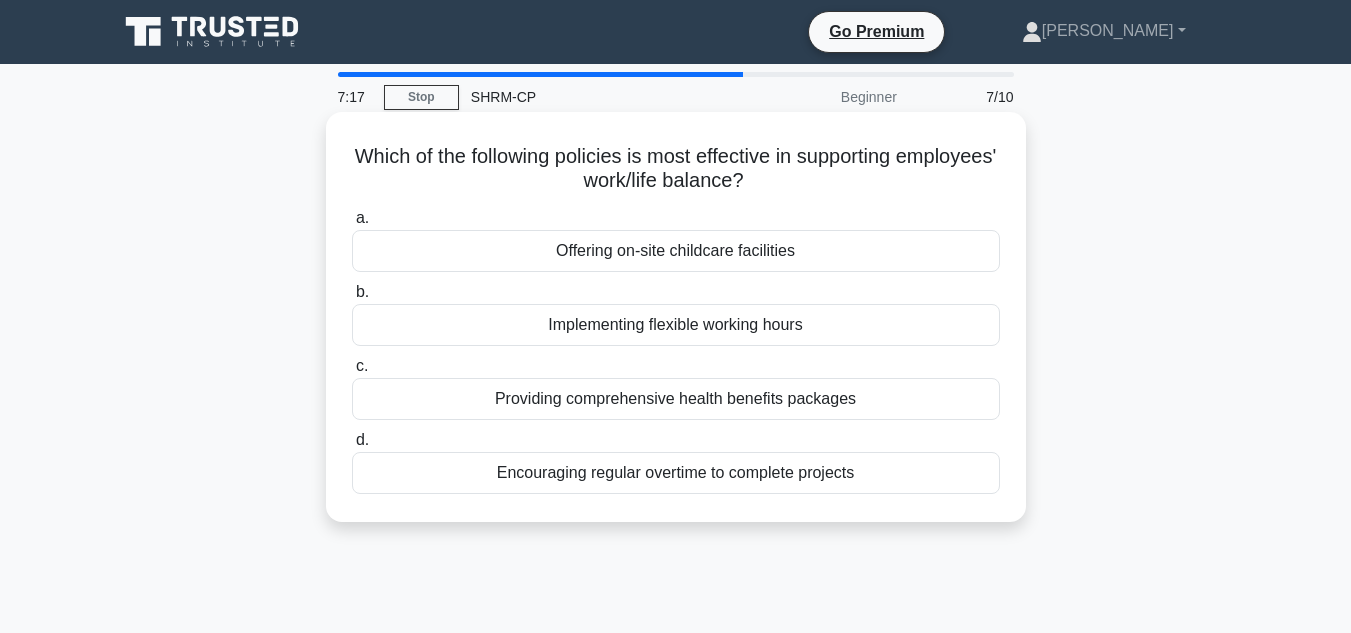 click on "Implementing flexible working hours" at bounding box center [676, 325] 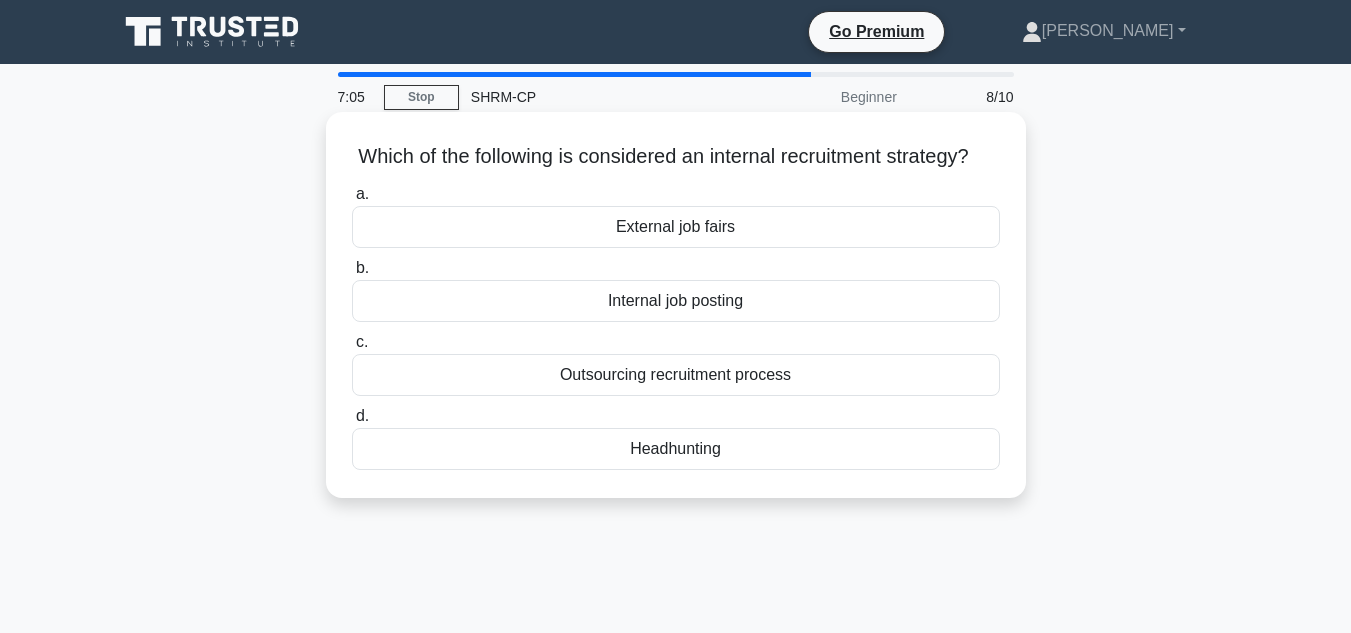 click on "Internal job posting" at bounding box center [676, 301] 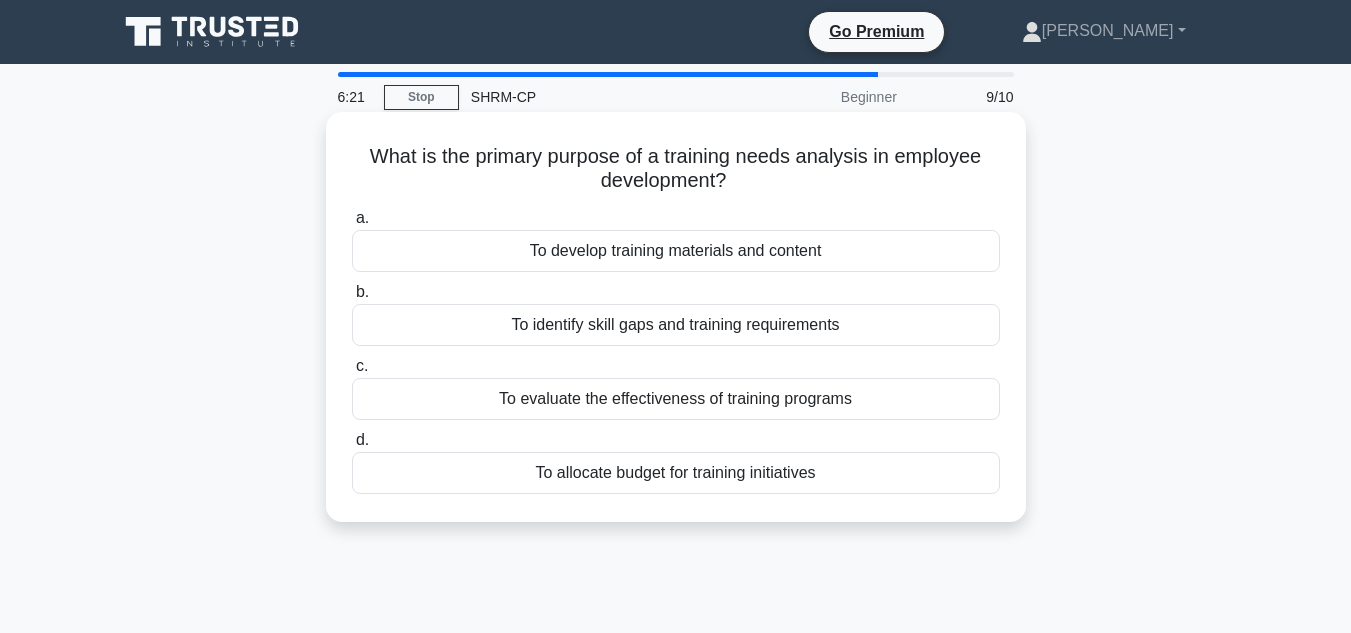 click on "To identify skill gaps and training requirements" at bounding box center [676, 325] 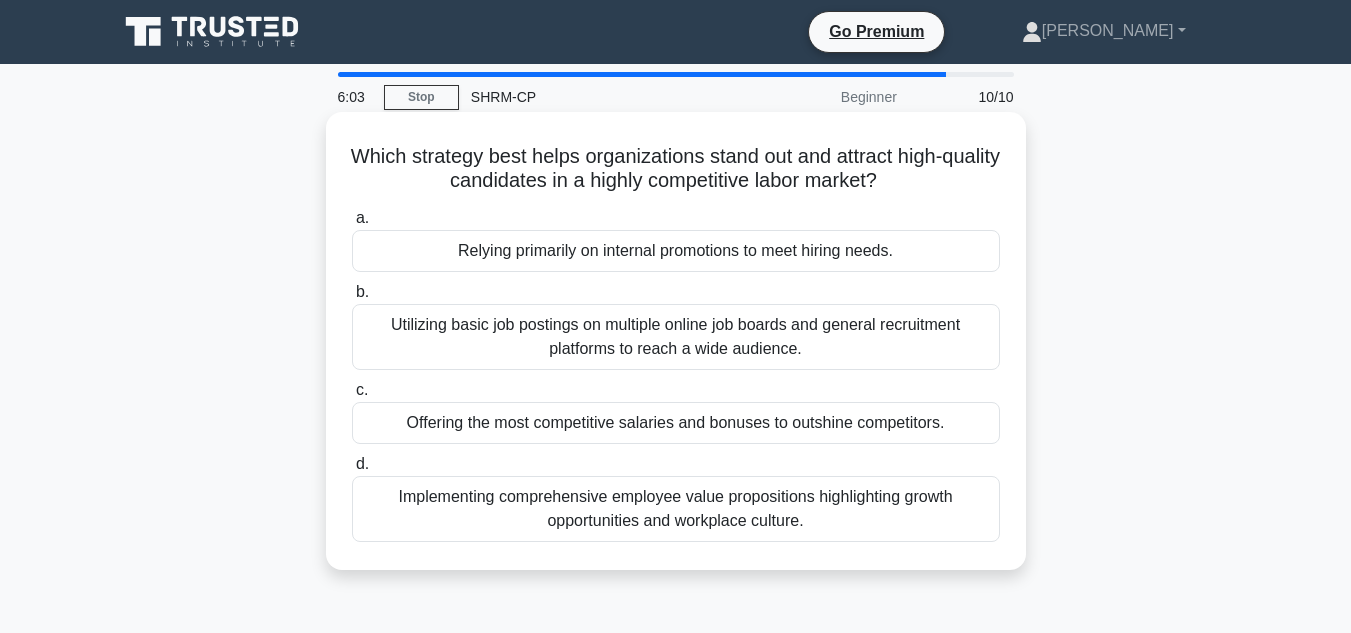 click on "Implementing comprehensive employee value propositions highlighting growth opportunities and workplace culture." at bounding box center [676, 509] 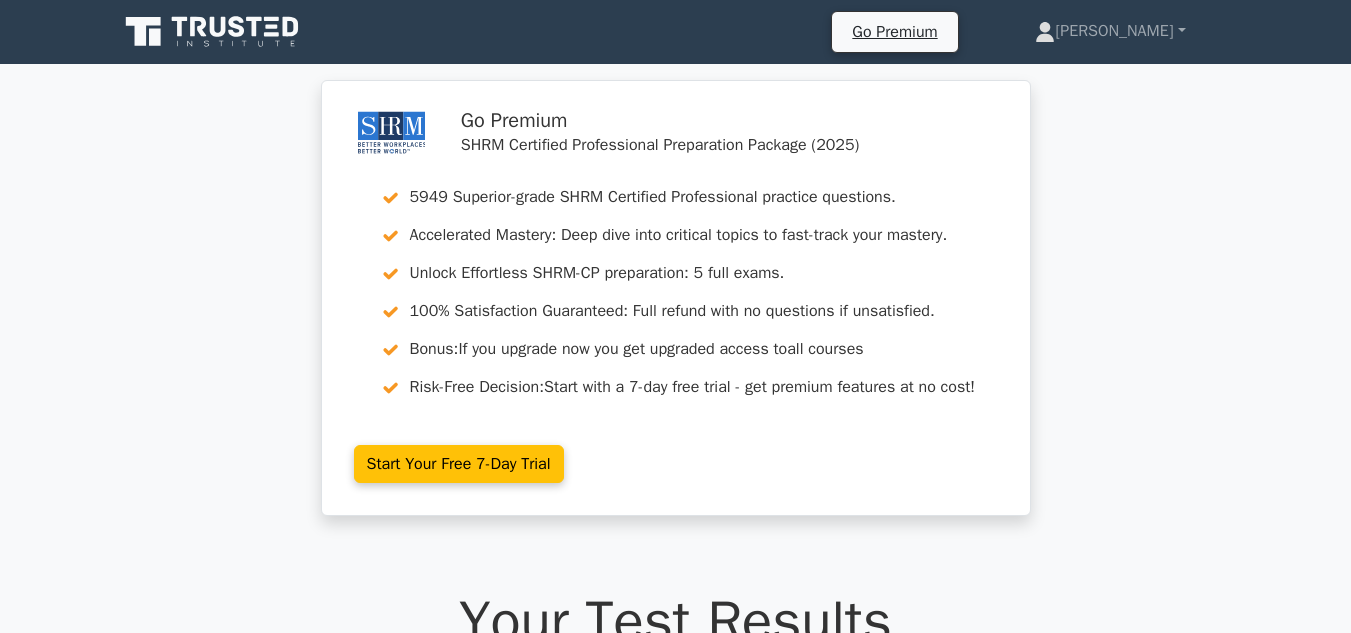 scroll, scrollTop: 0, scrollLeft: 0, axis: both 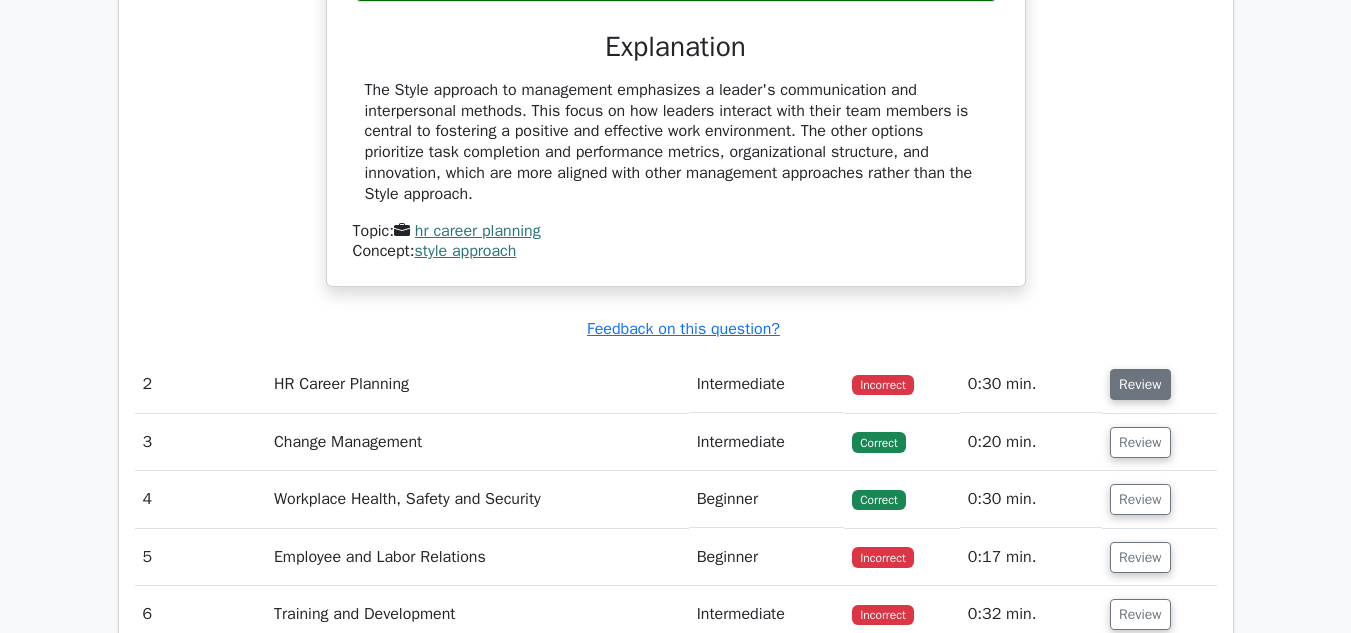 click on "Review" at bounding box center (1140, 384) 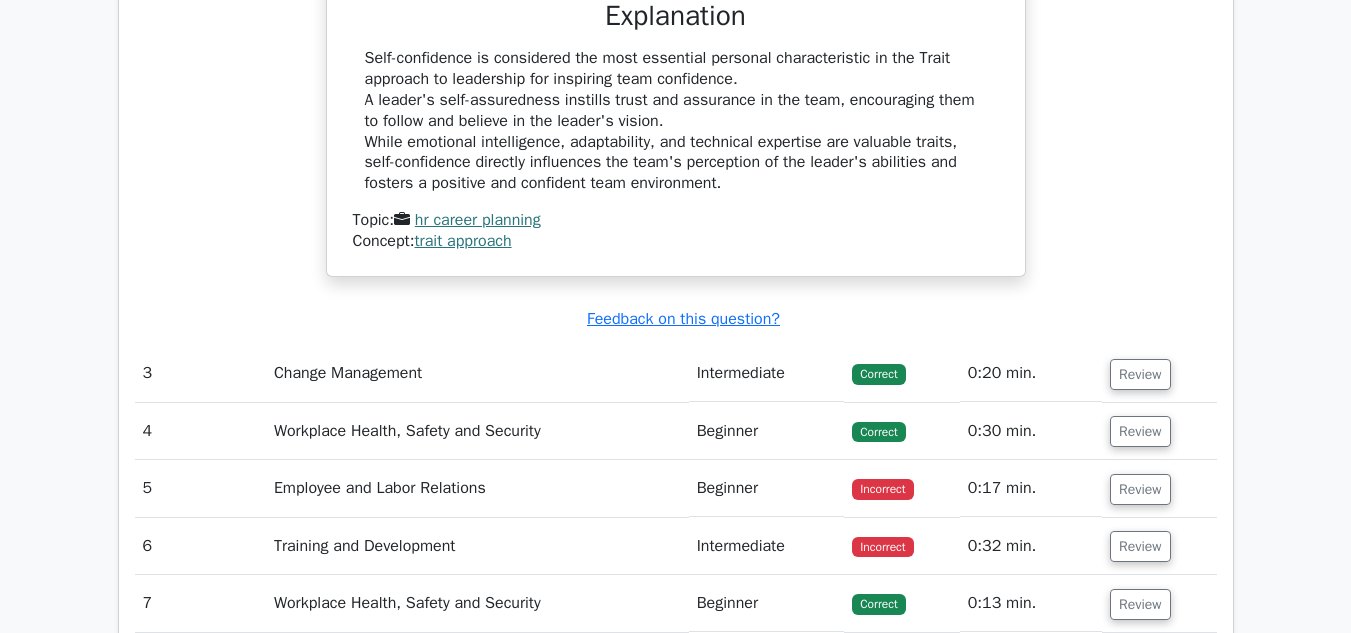 scroll, scrollTop: 2900, scrollLeft: 0, axis: vertical 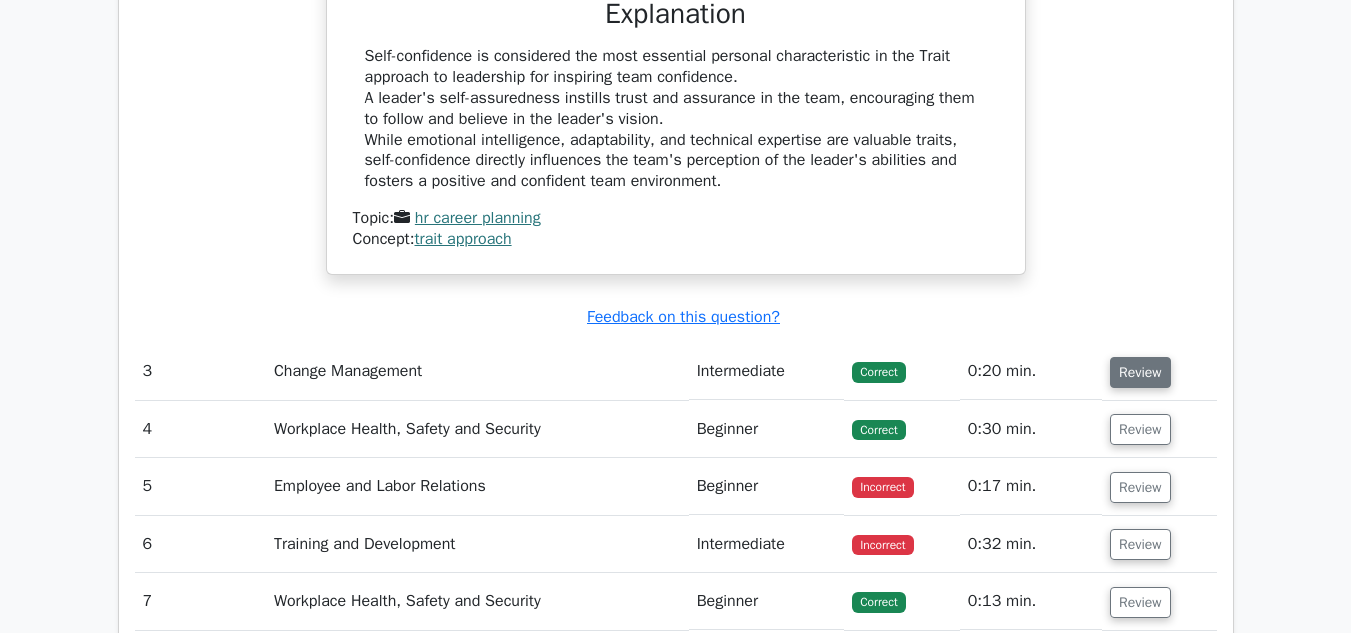 click on "Review" at bounding box center [1140, 372] 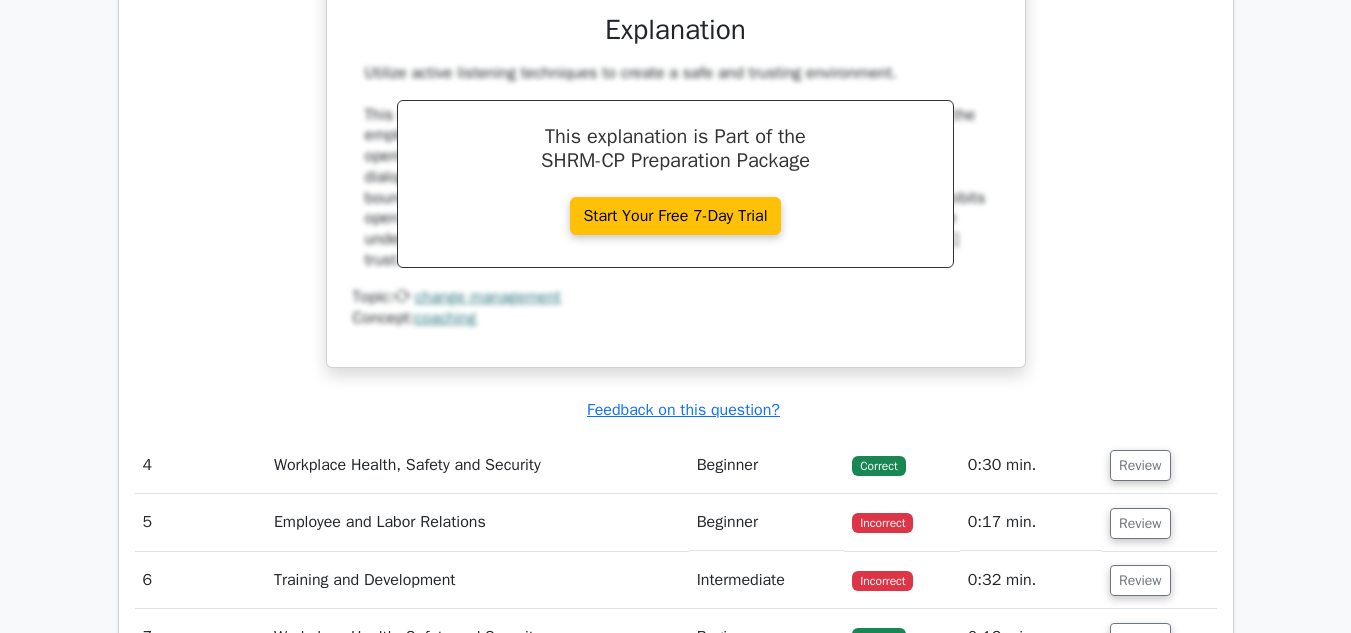 scroll, scrollTop: 3700, scrollLeft: 0, axis: vertical 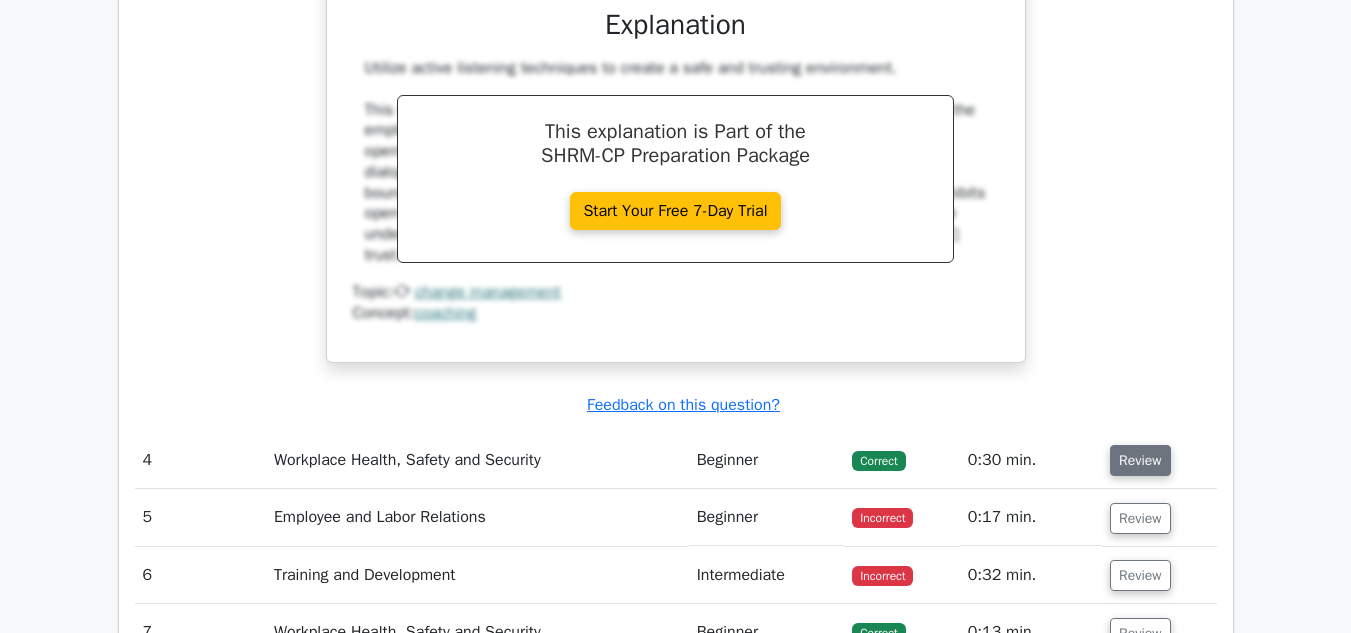 click on "Review" at bounding box center [1140, 460] 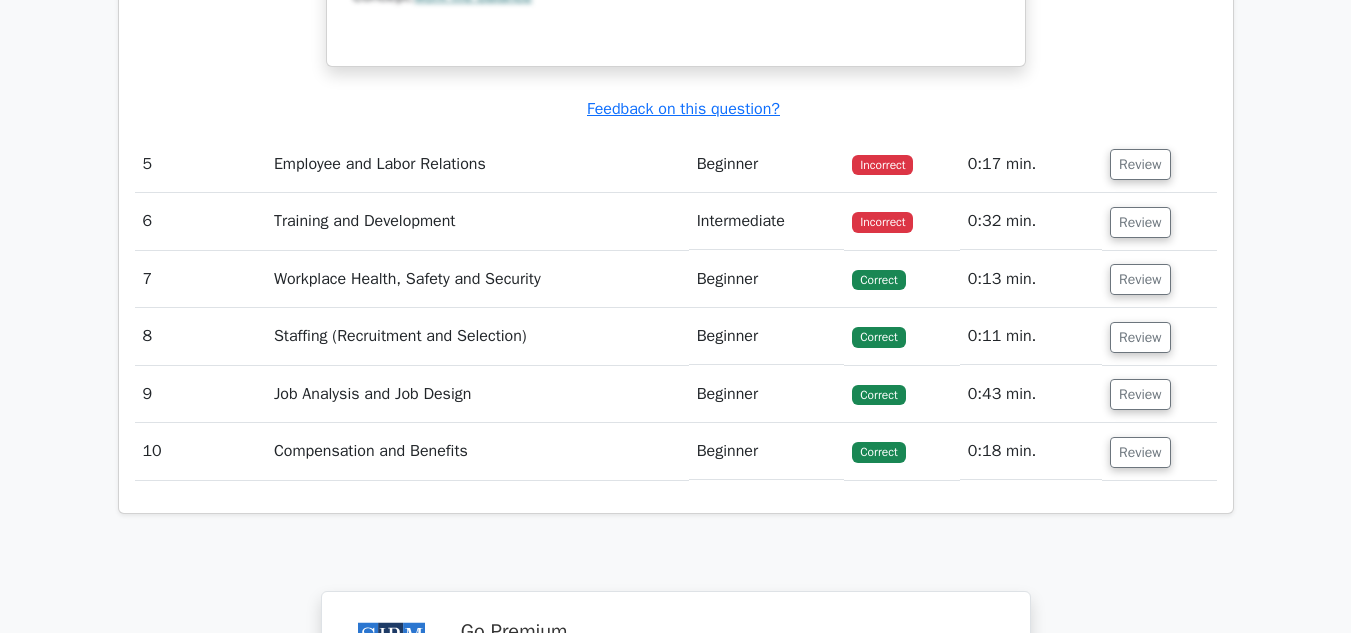 scroll, scrollTop: 4900, scrollLeft: 0, axis: vertical 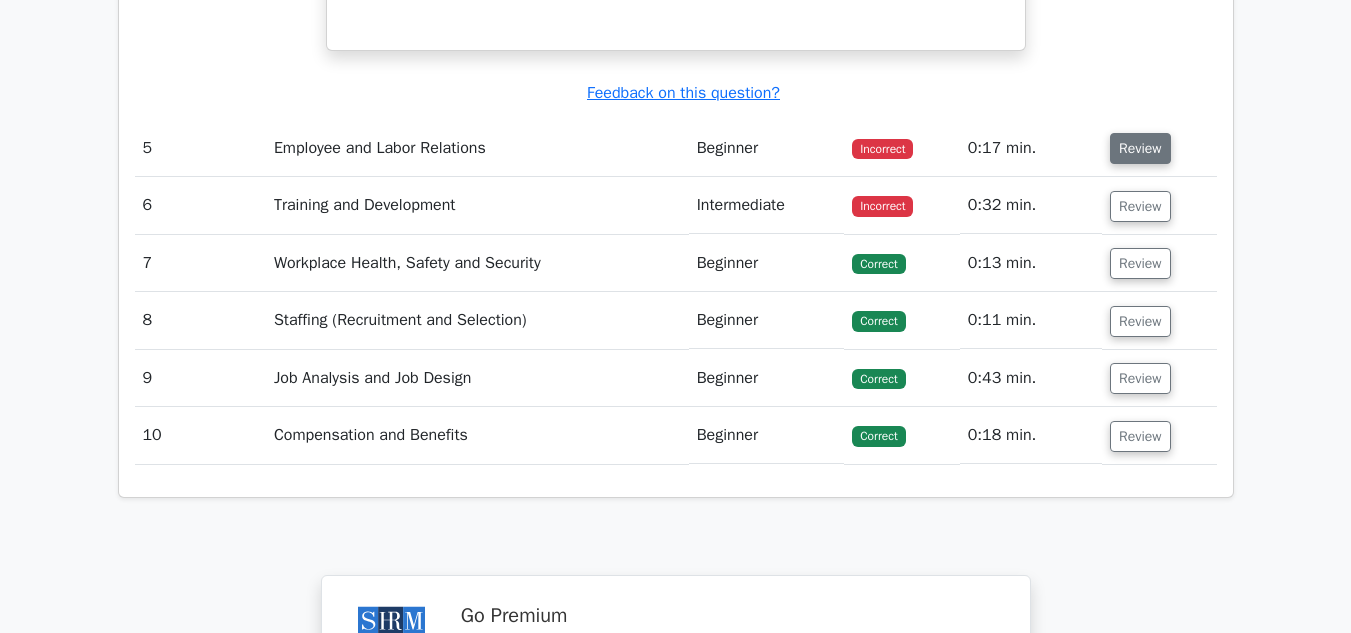 click on "Review" at bounding box center [1140, 148] 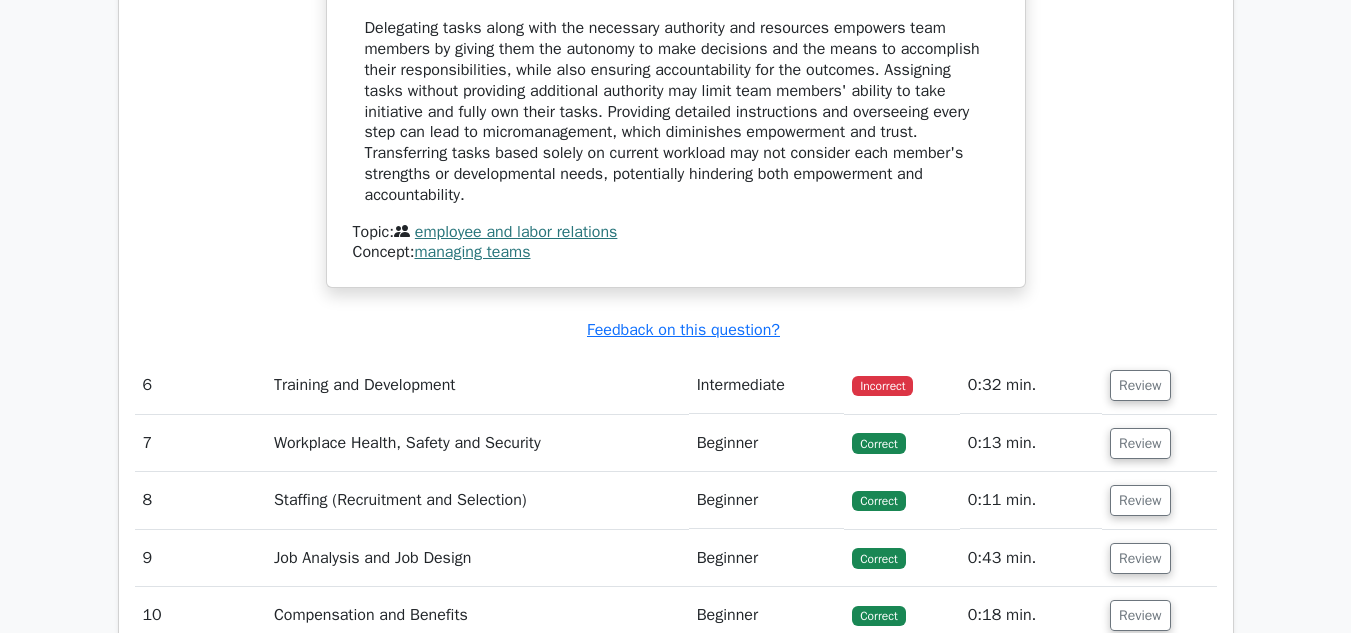 scroll, scrollTop: 5600, scrollLeft: 0, axis: vertical 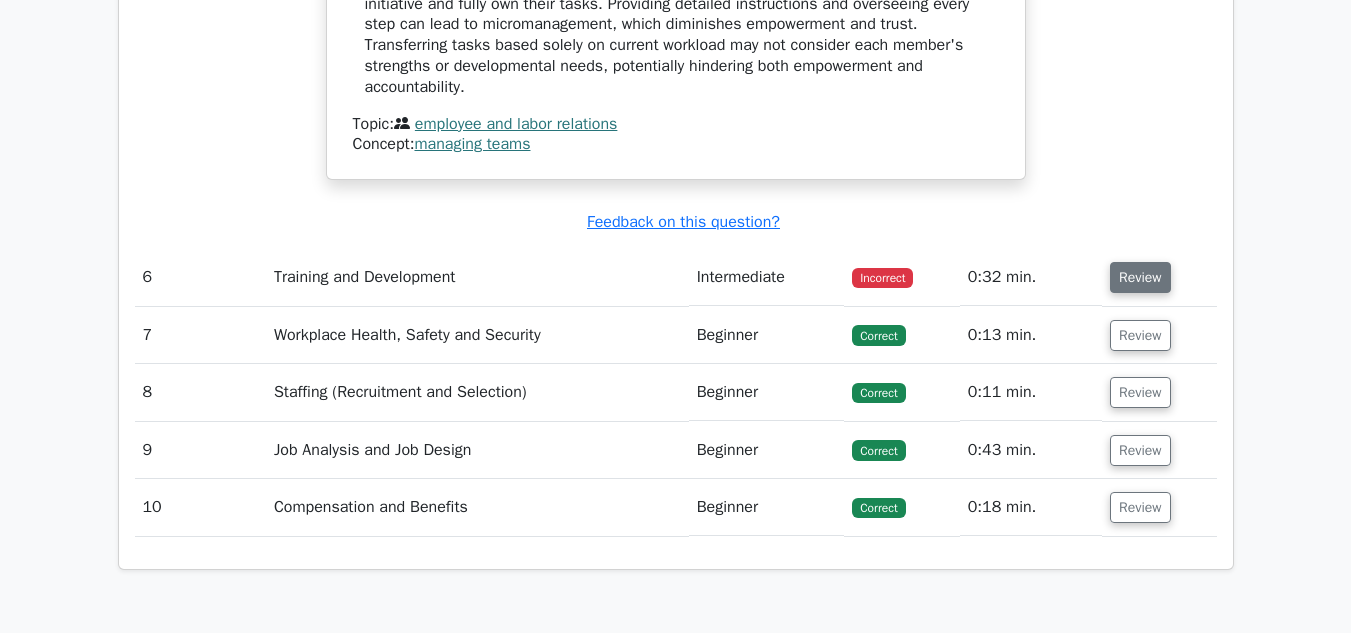 click on "Review" at bounding box center (1140, 277) 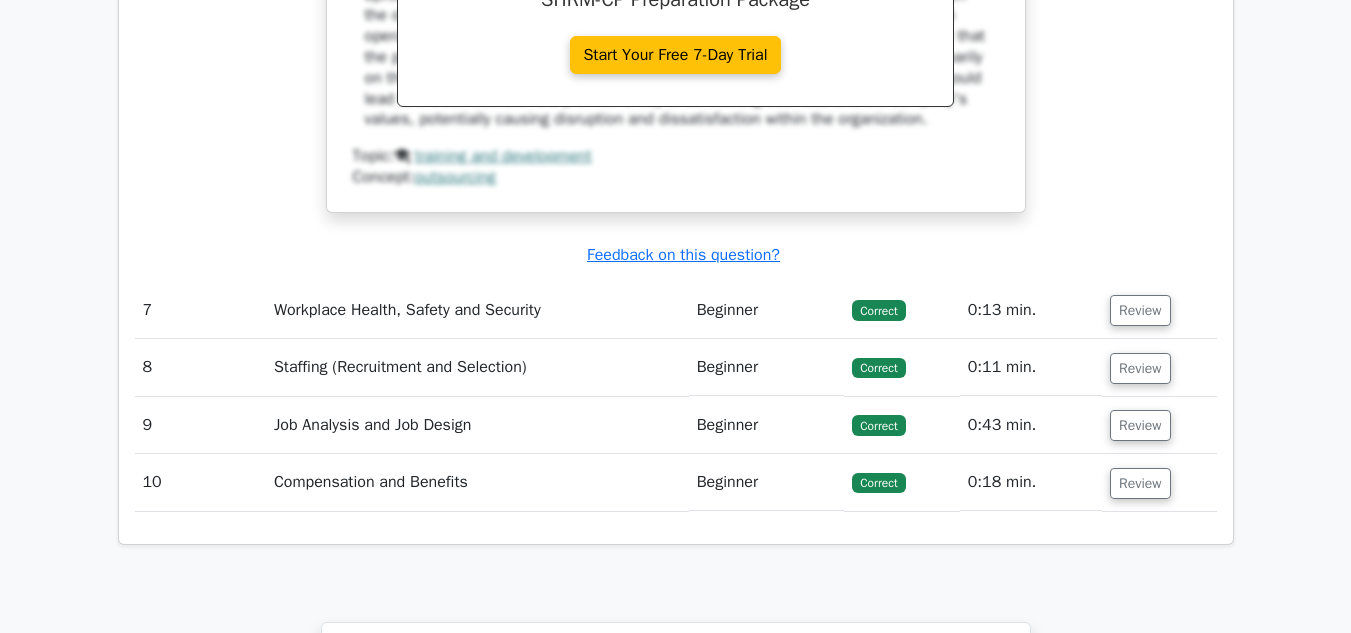 scroll, scrollTop: 6500, scrollLeft: 0, axis: vertical 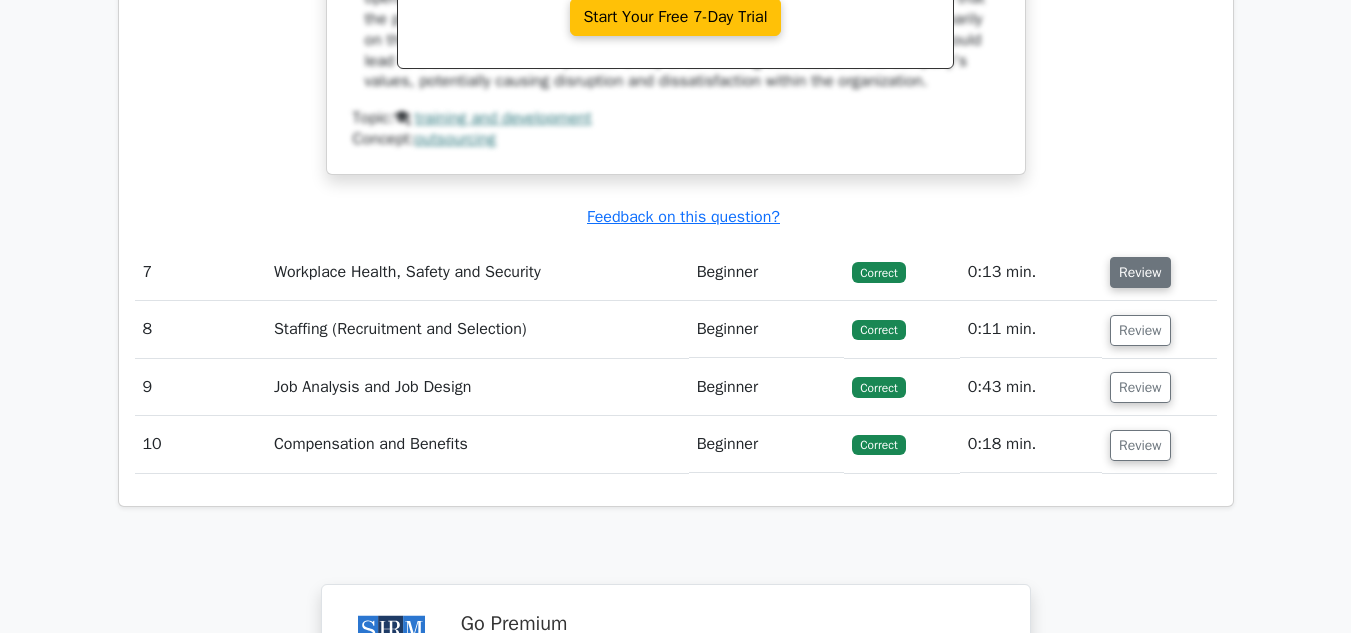 click on "Review" at bounding box center [1140, 272] 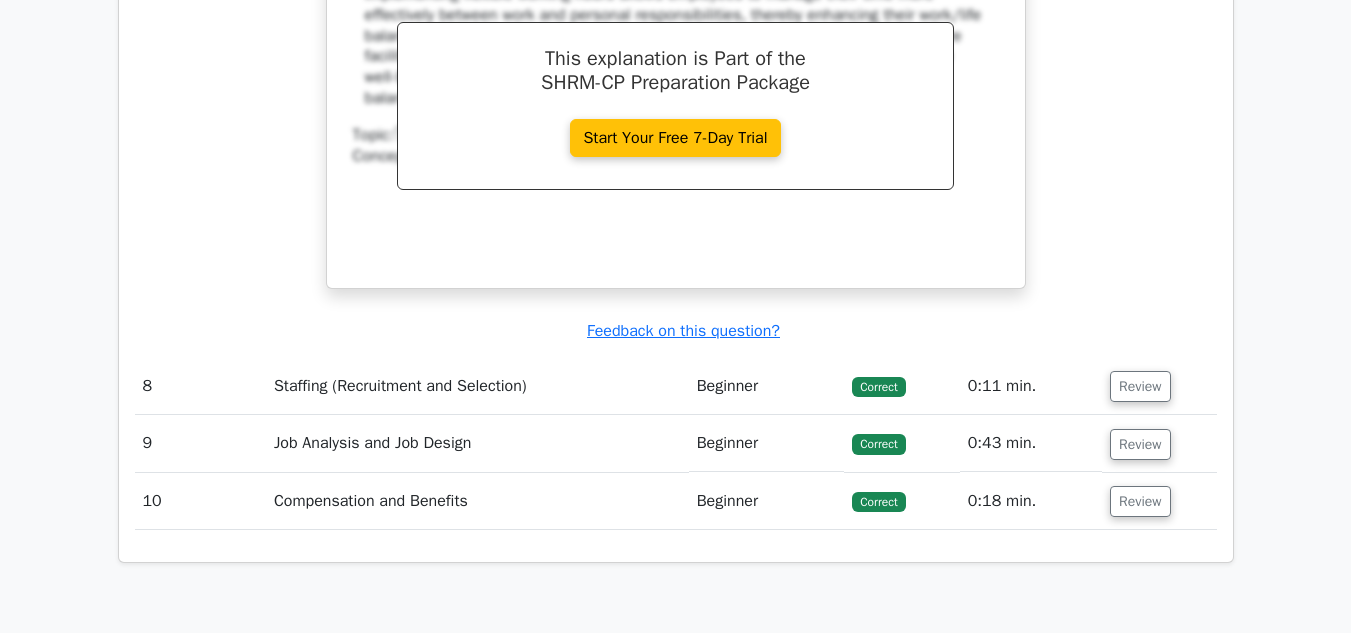 scroll, scrollTop: 7300, scrollLeft: 0, axis: vertical 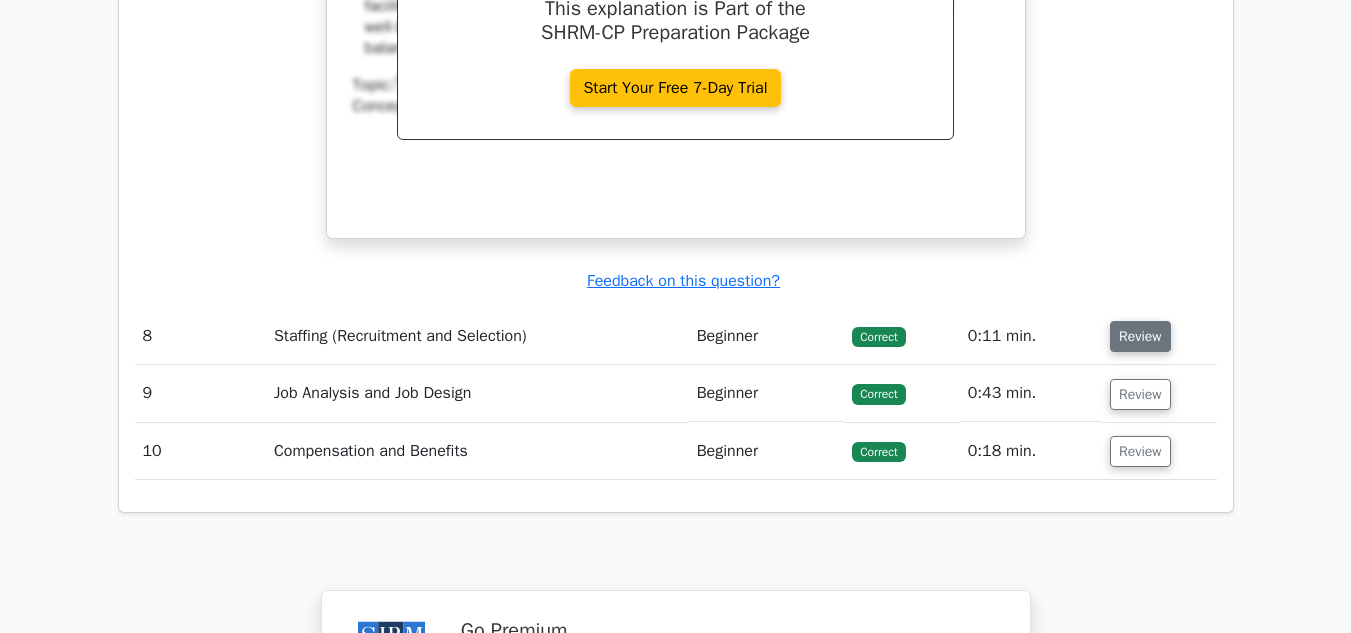 click on "Review" at bounding box center [1140, 336] 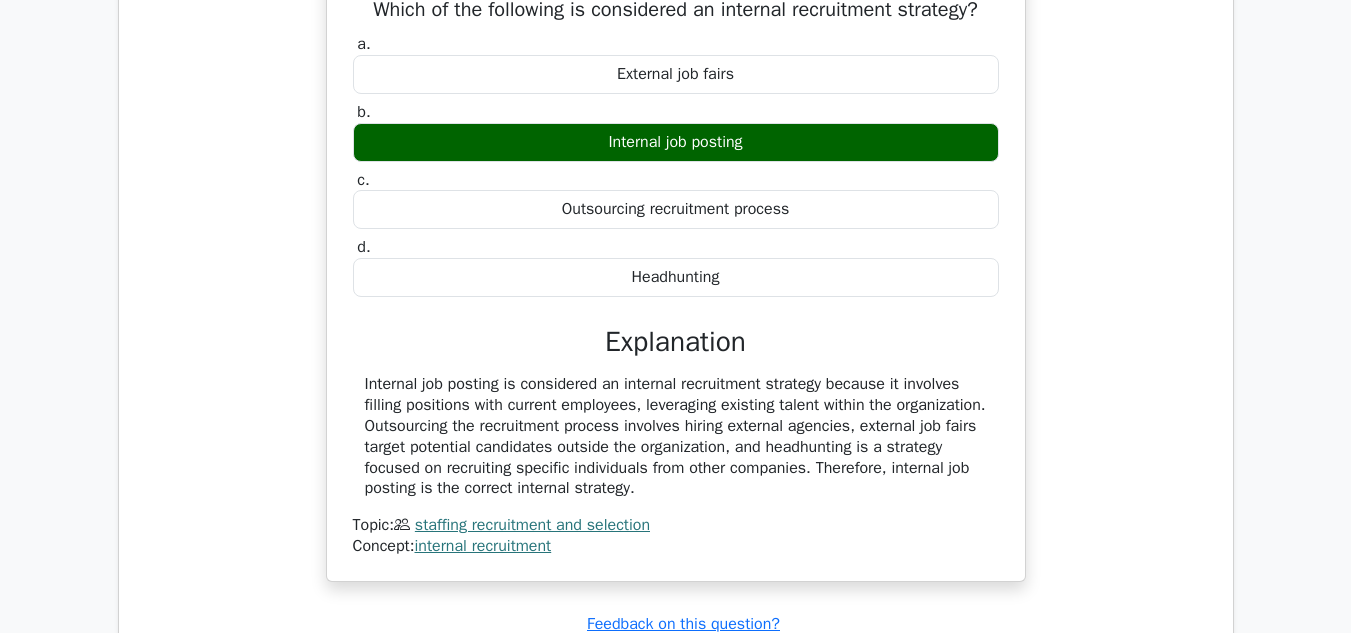 scroll, scrollTop: 8000, scrollLeft: 0, axis: vertical 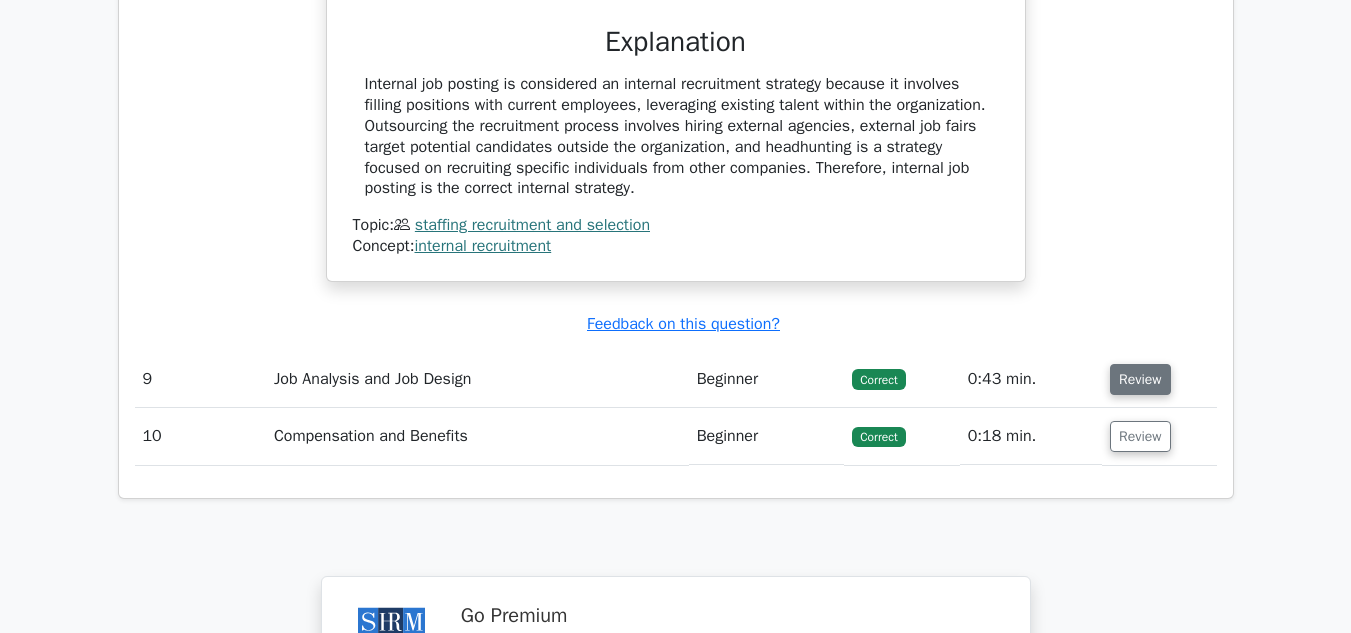 click on "Review" at bounding box center [1140, 379] 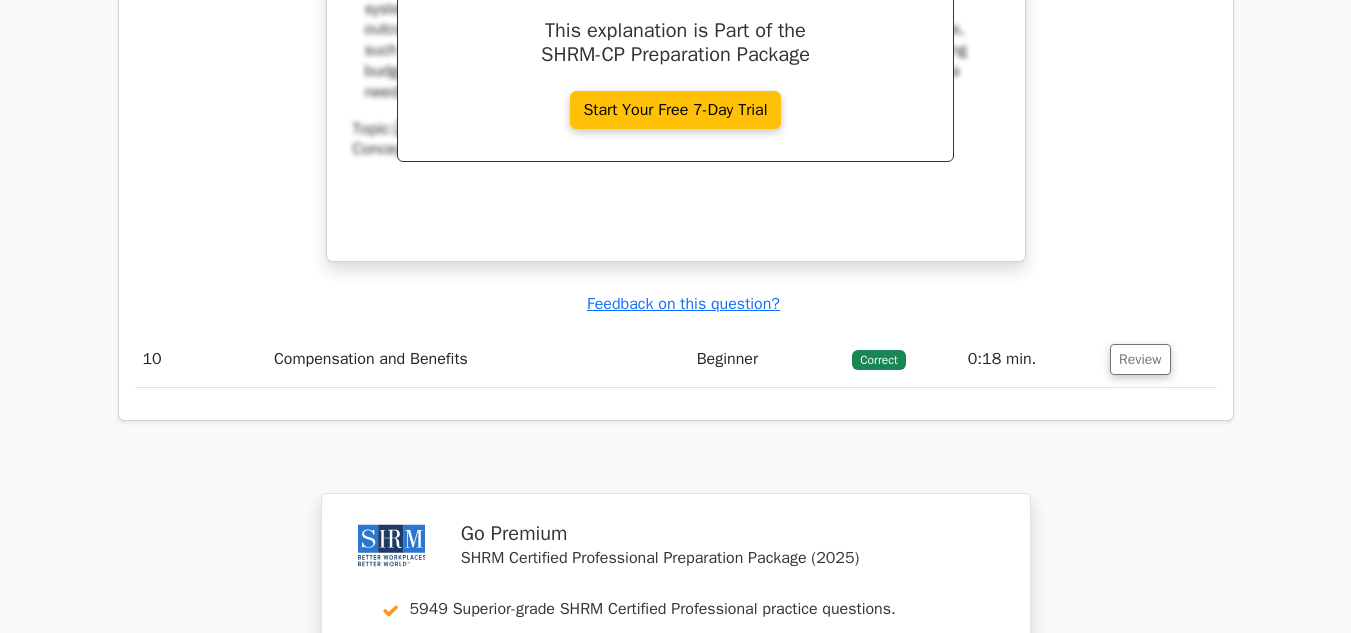 scroll, scrollTop: 8900, scrollLeft: 0, axis: vertical 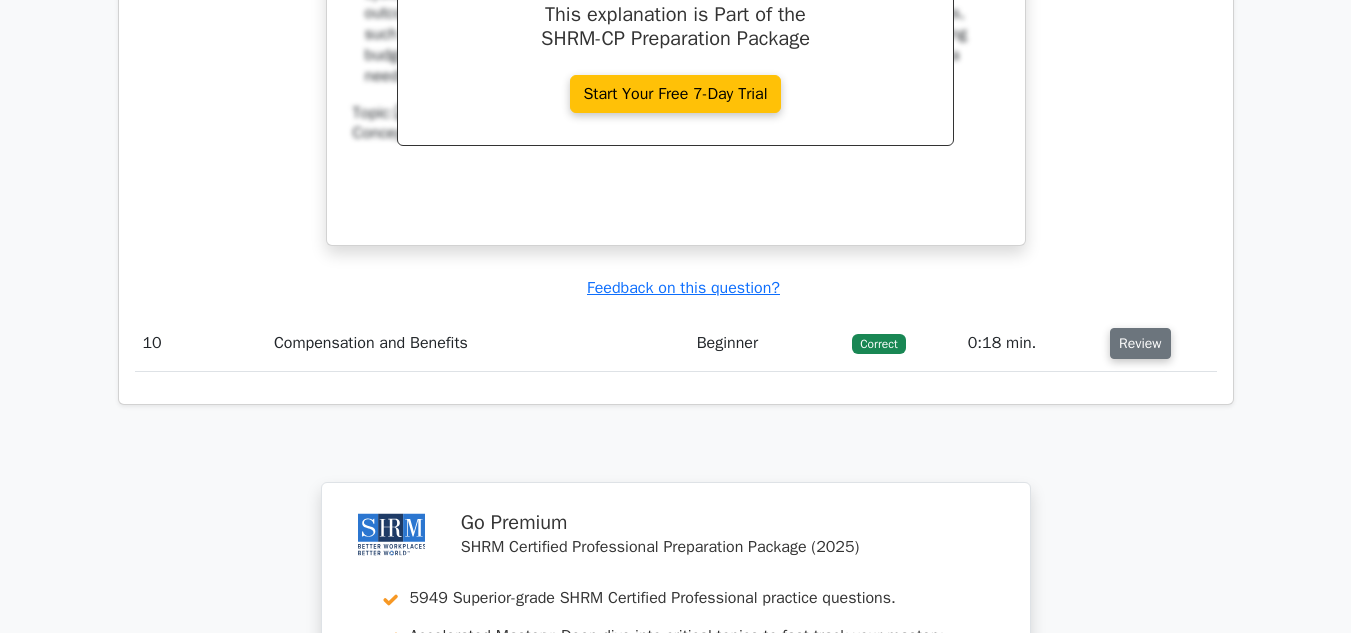 click on "Review" at bounding box center (1140, 343) 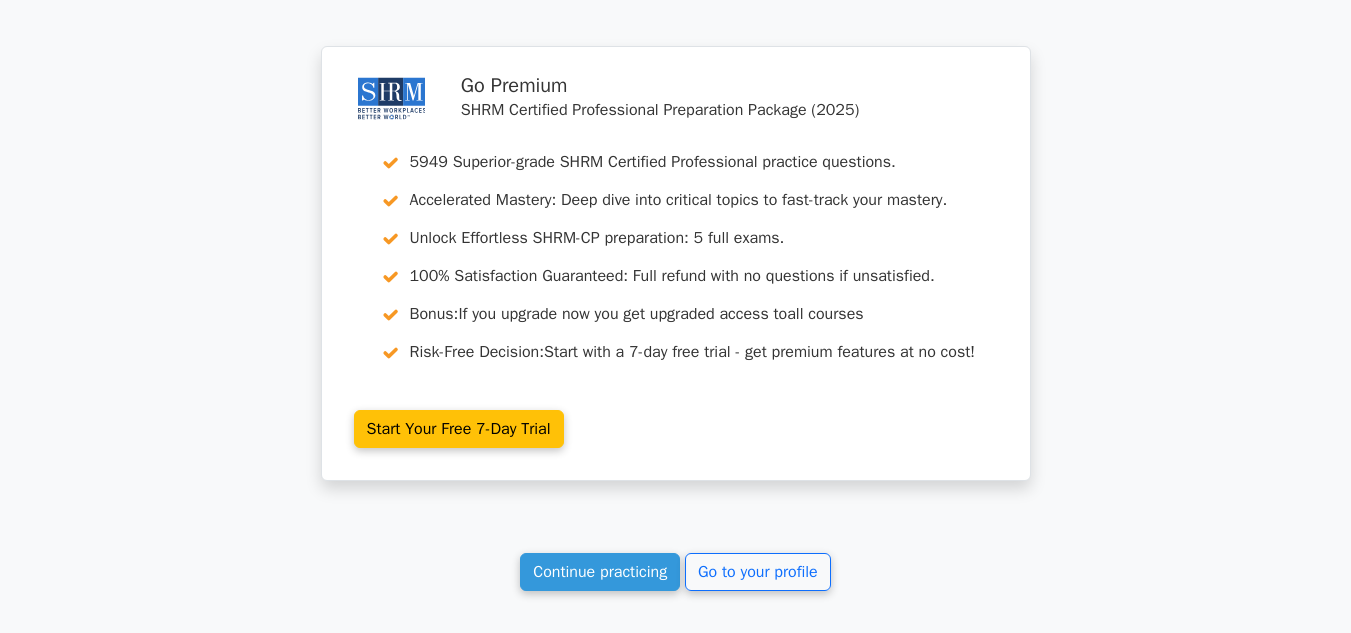 scroll, scrollTop: 10400, scrollLeft: 0, axis: vertical 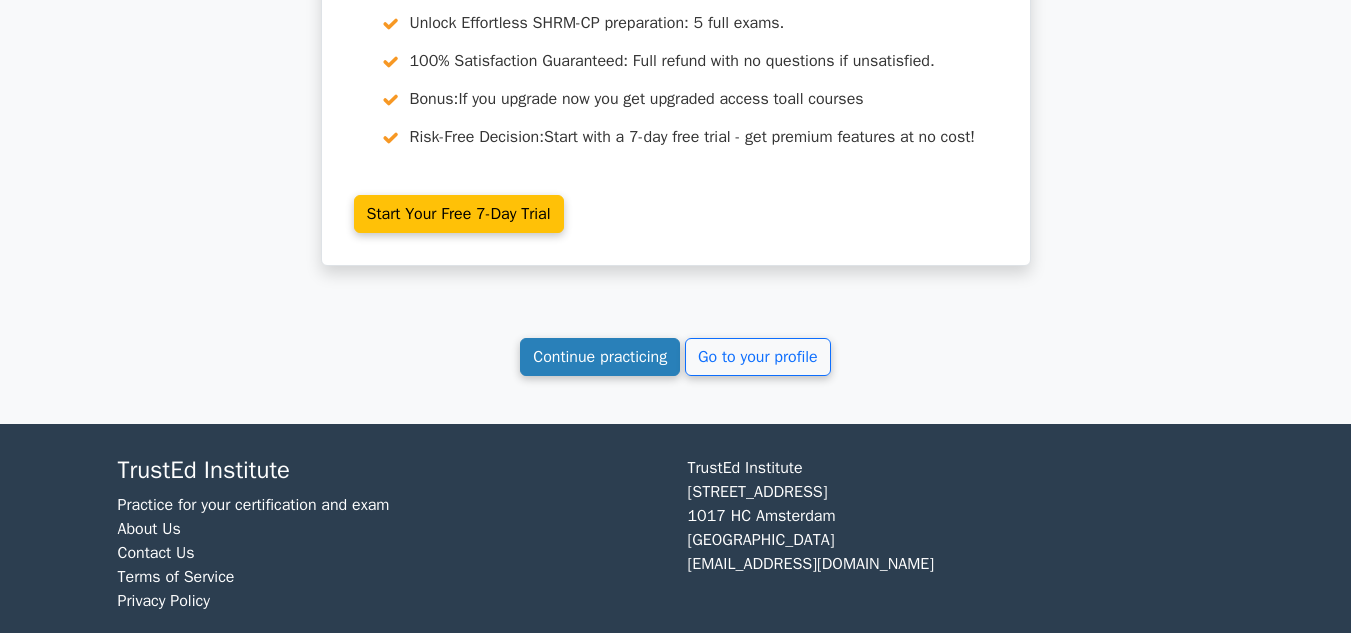 click on "Continue practicing" at bounding box center (600, 357) 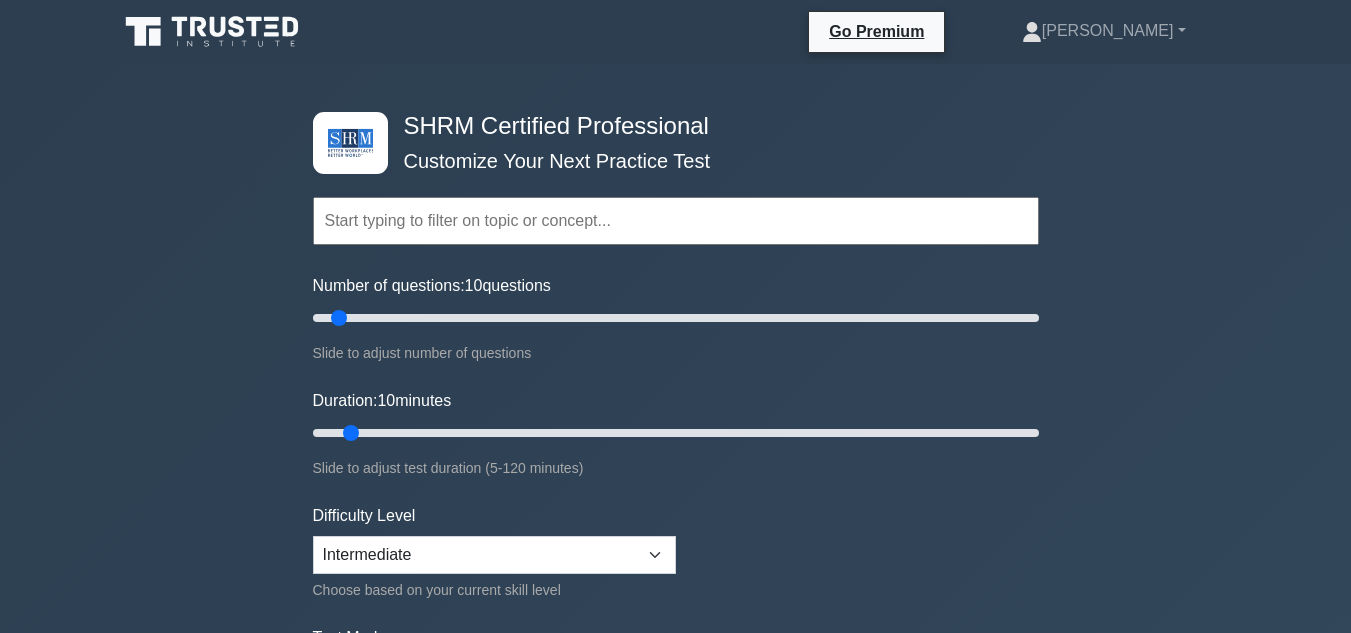 scroll, scrollTop: 0, scrollLeft: 0, axis: both 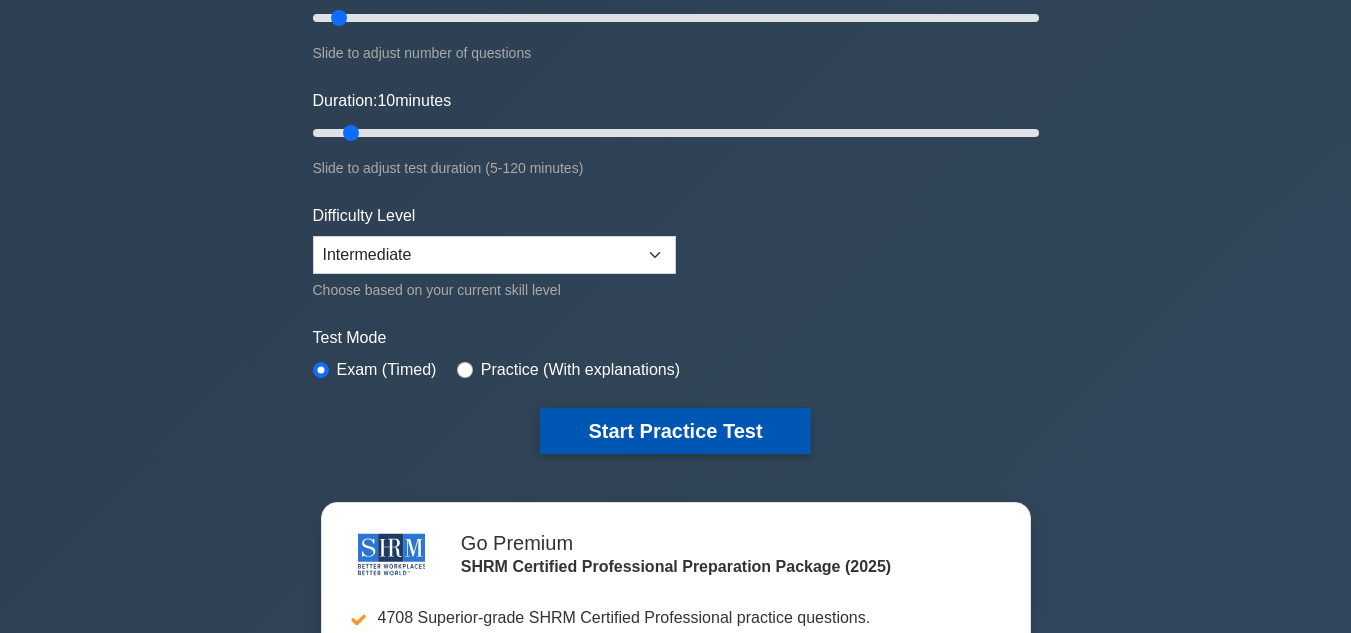 click on "Start Practice Test" at bounding box center [675, 431] 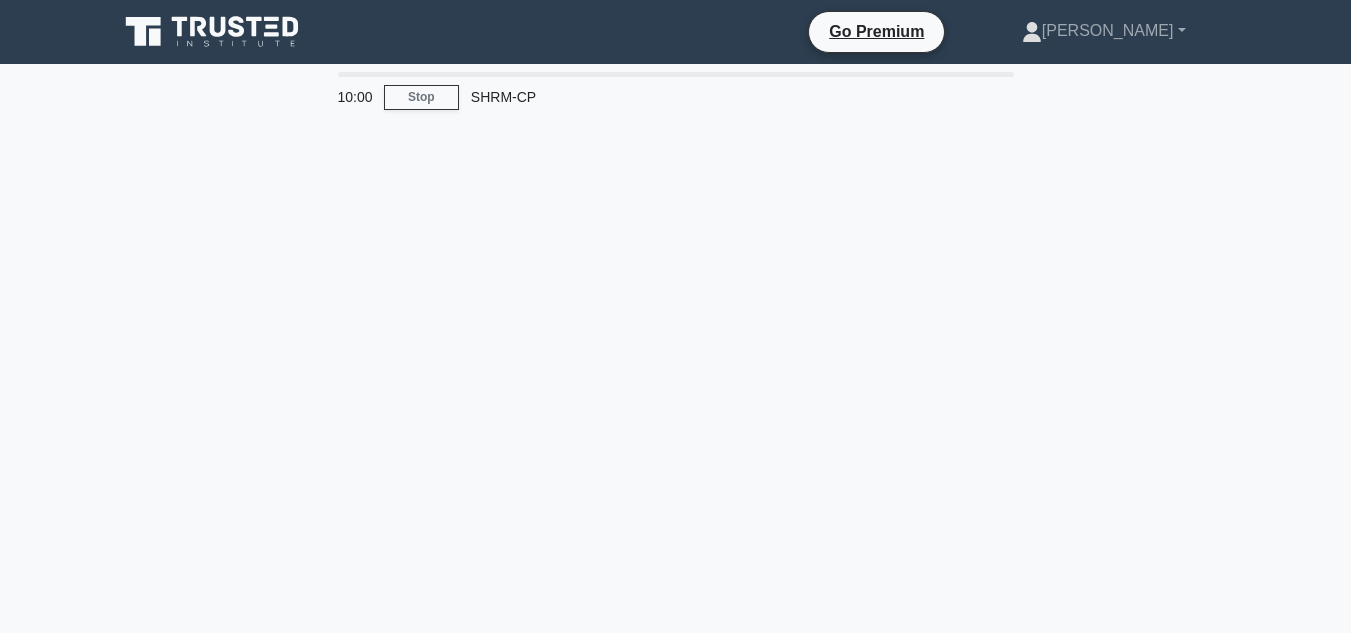 scroll, scrollTop: 0, scrollLeft: 0, axis: both 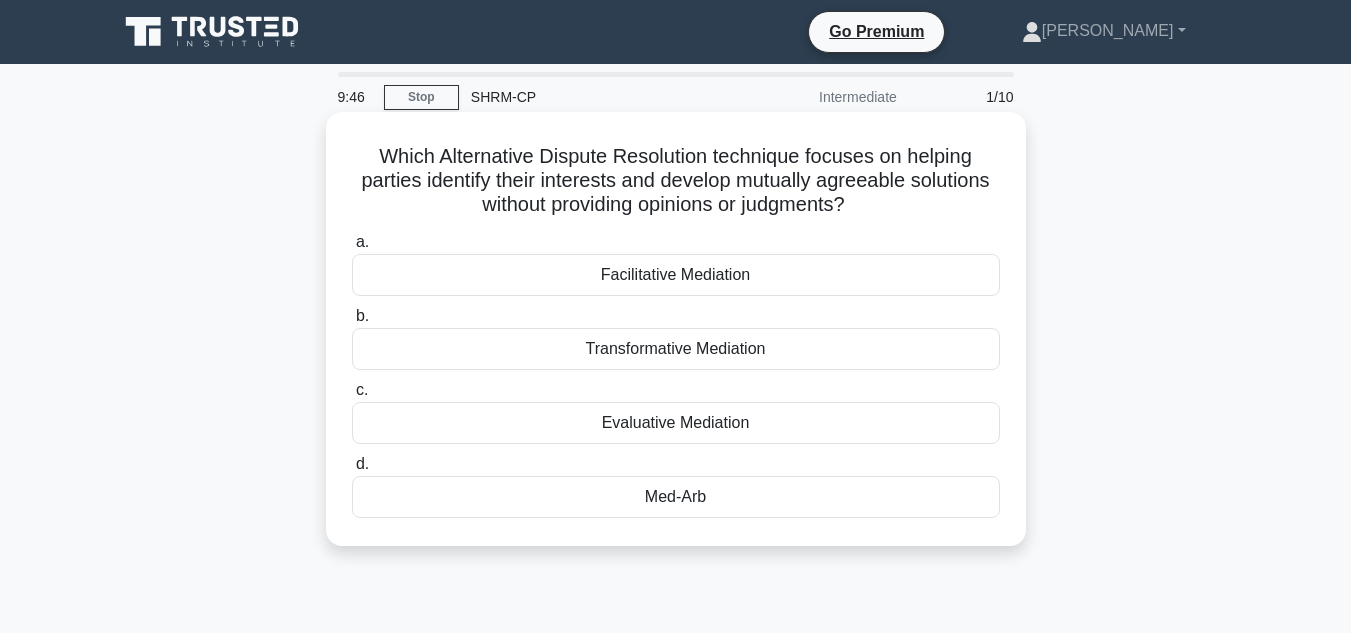 click on "Facilitative Mediation" at bounding box center (676, 275) 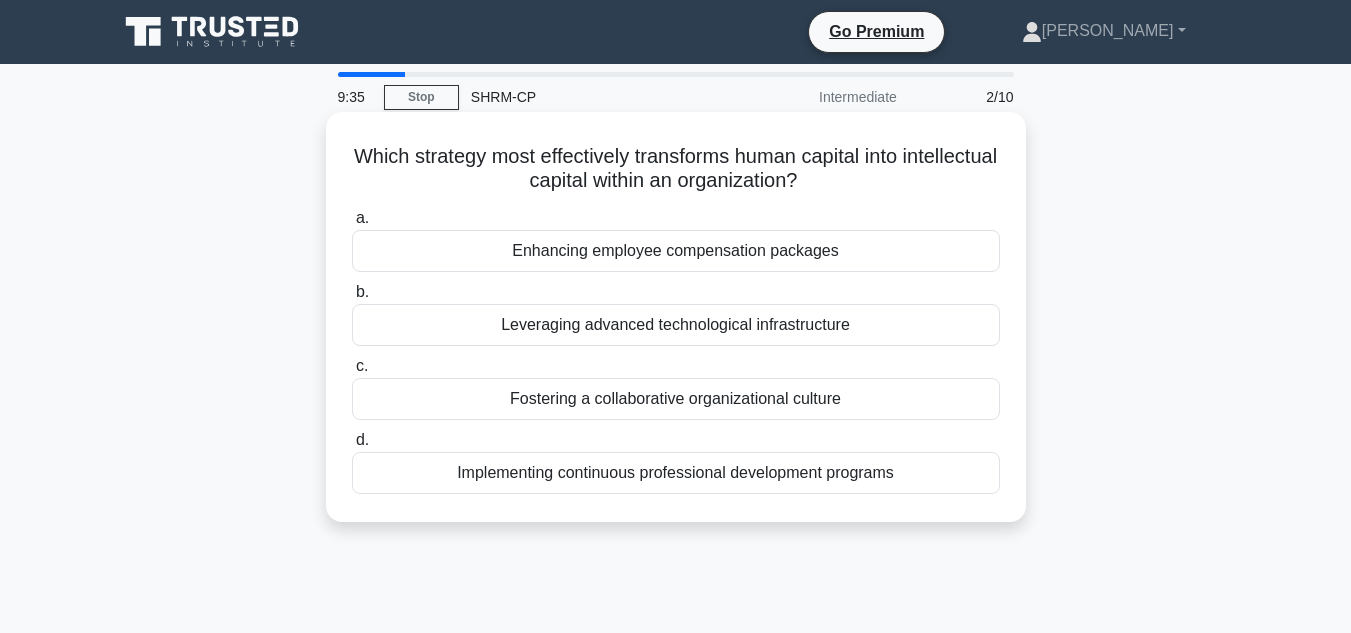 click on "Fostering a collaborative organizational culture" at bounding box center [676, 399] 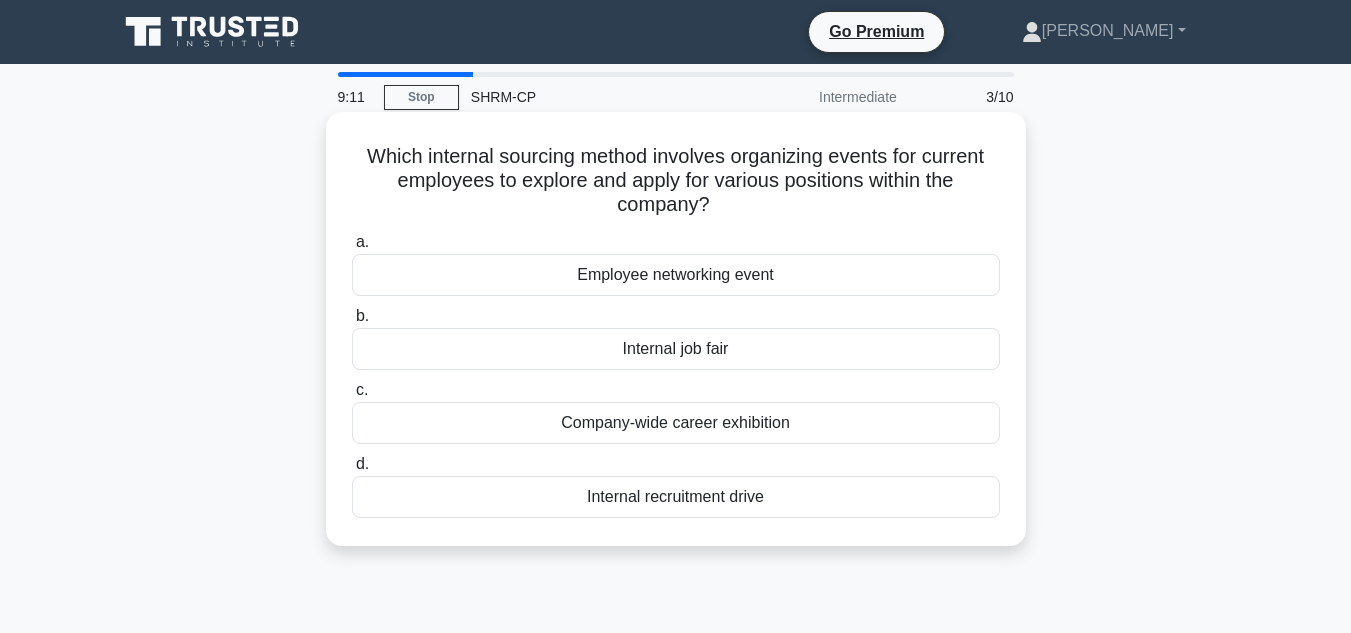 click on "Internal job fair" at bounding box center [676, 349] 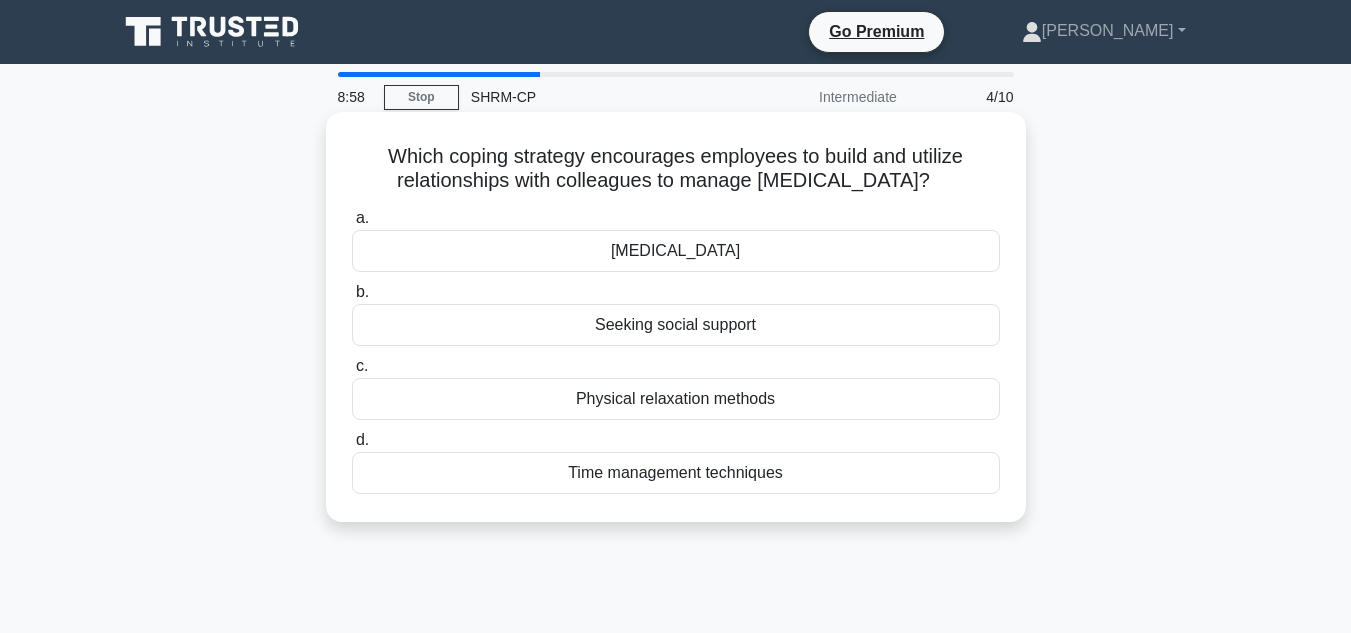 click on "Time management techniques" at bounding box center (676, 473) 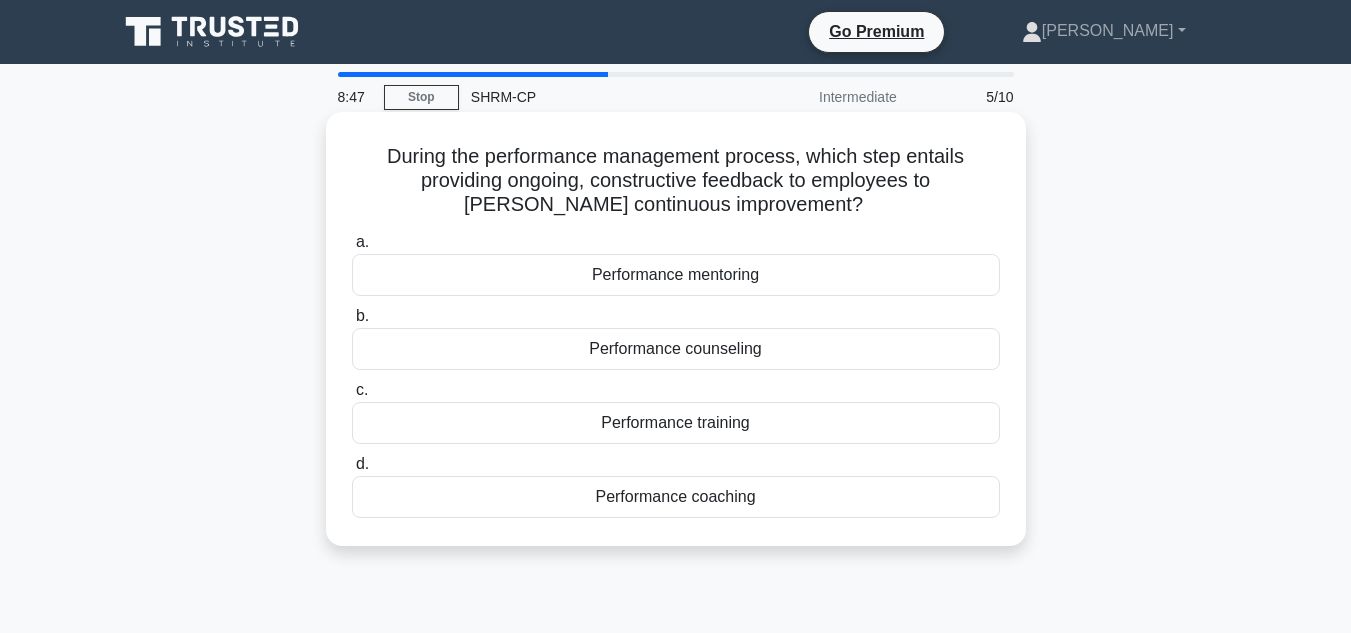 click on "Performance counseling" at bounding box center (676, 349) 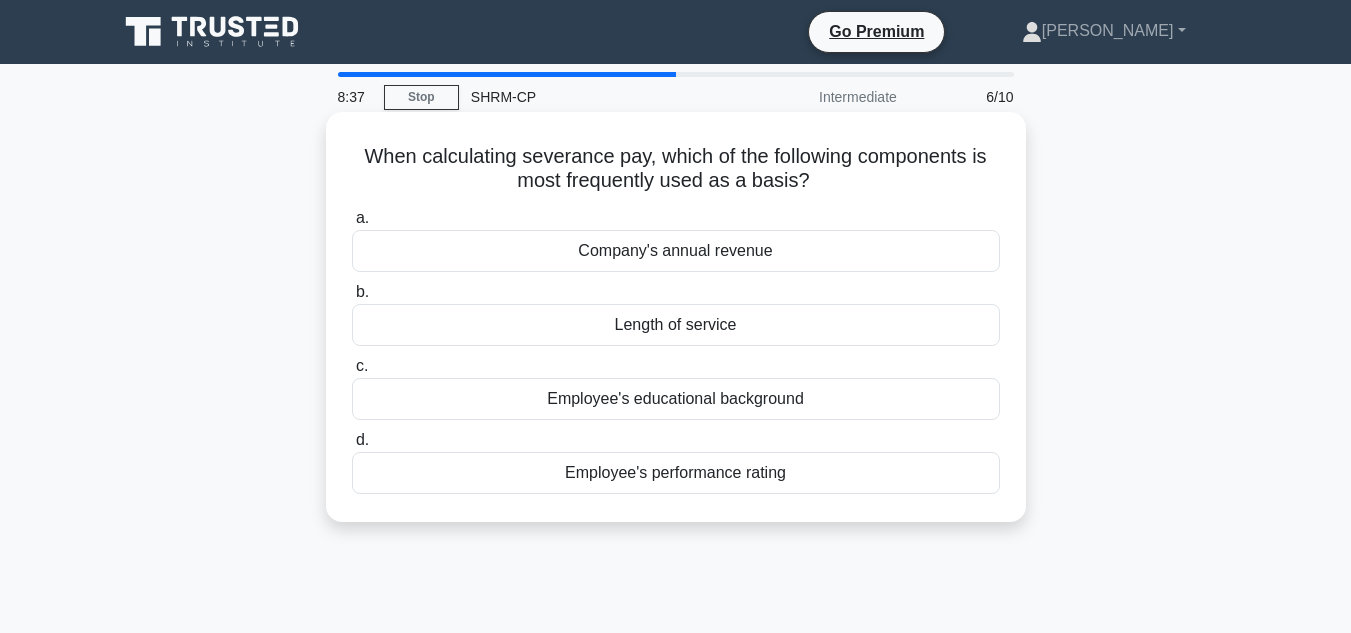 click on "Length of service" at bounding box center [676, 325] 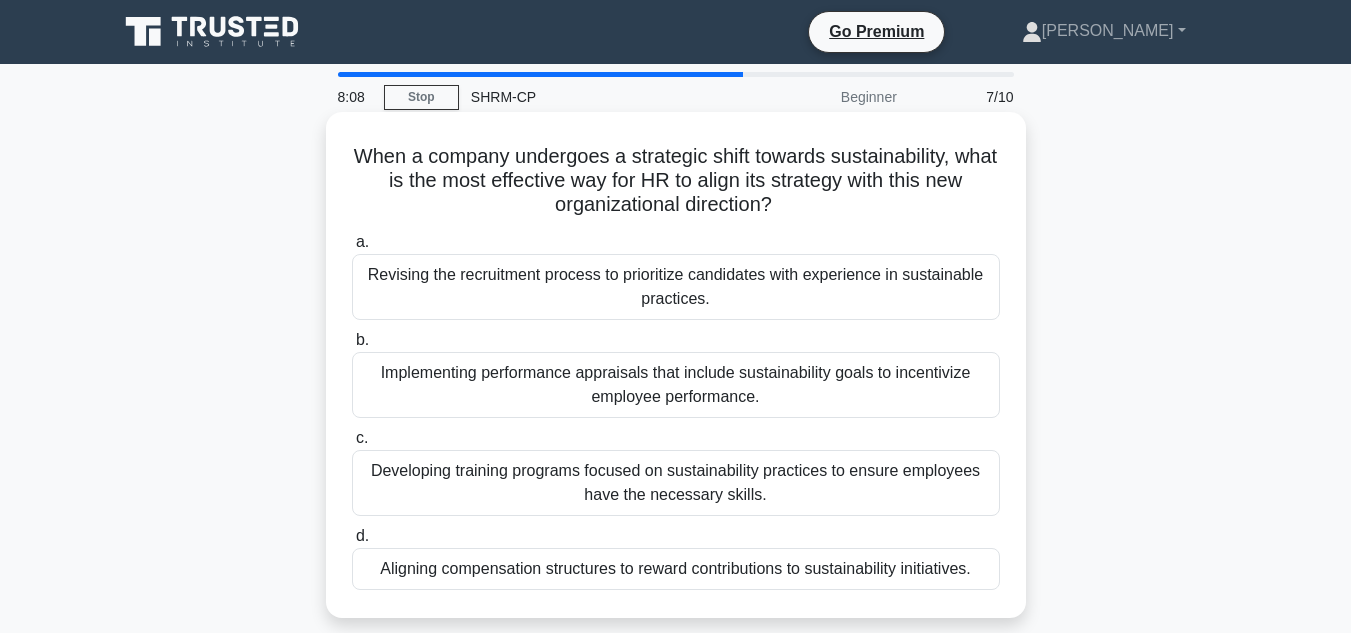 click on "Developing training programs focused on sustainability practices to ensure employees have the necessary skills." at bounding box center [676, 483] 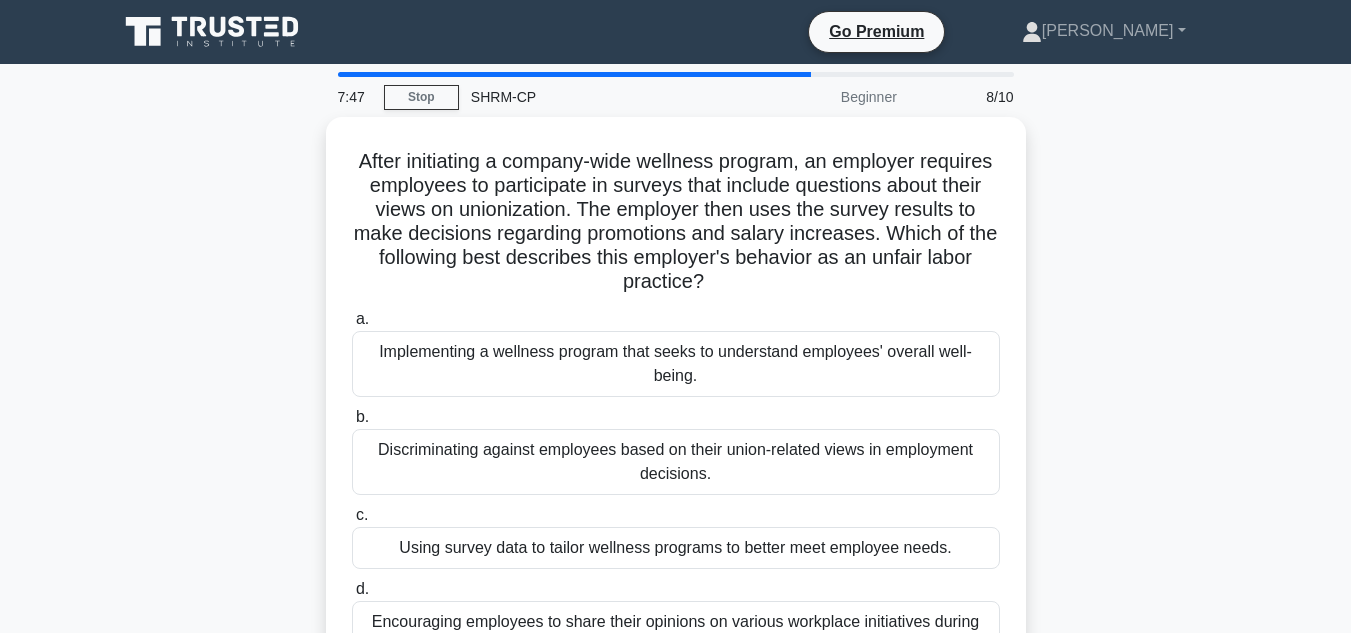 scroll, scrollTop: 100, scrollLeft: 0, axis: vertical 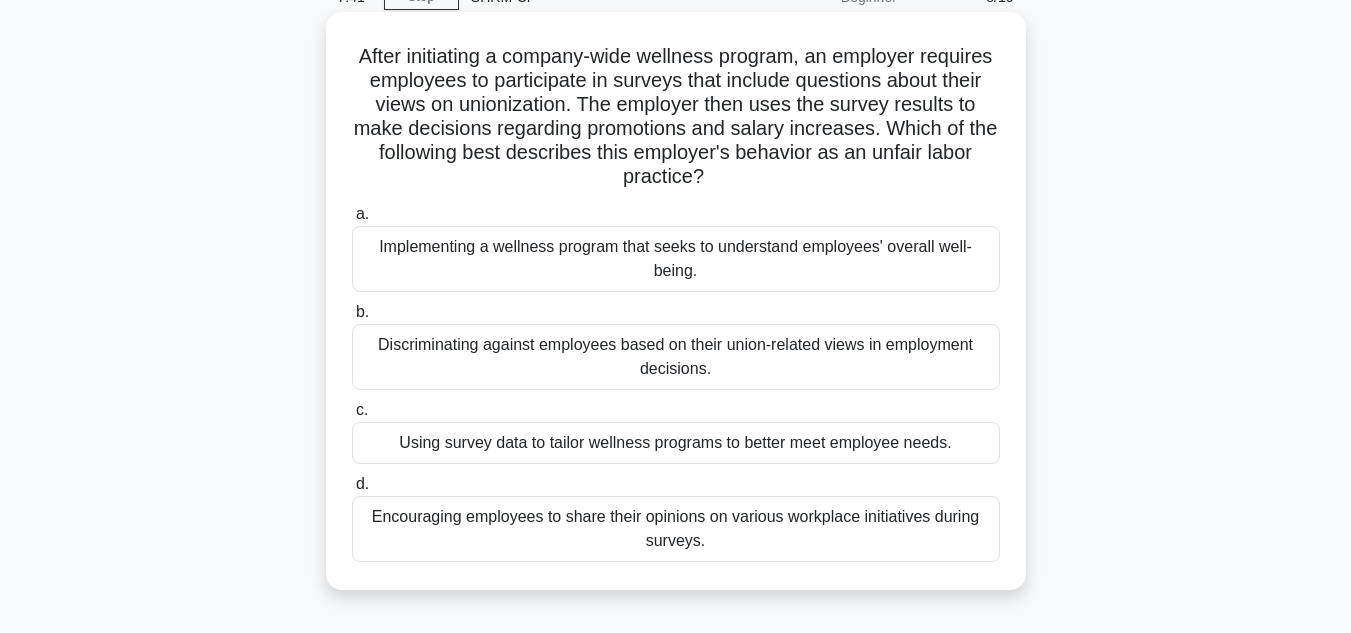 click on "Encouraging employees to share their opinions on various workplace initiatives during surveys." at bounding box center (676, 529) 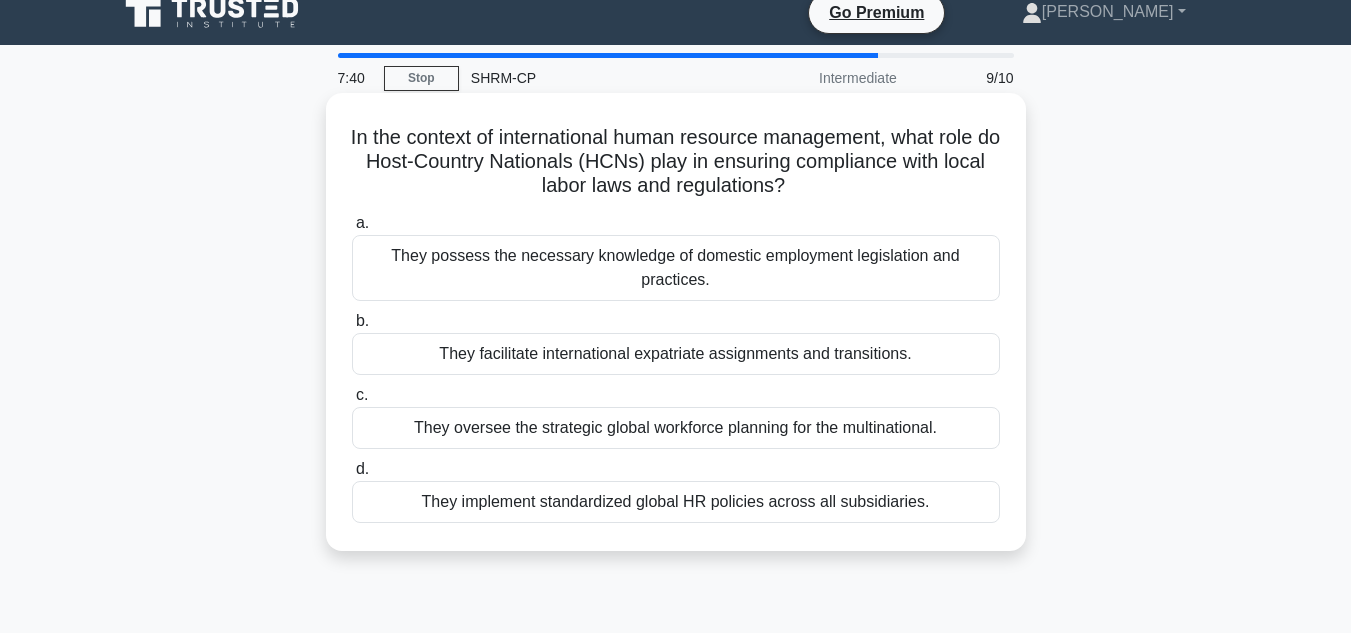 scroll, scrollTop: 0, scrollLeft: 0, axis: both 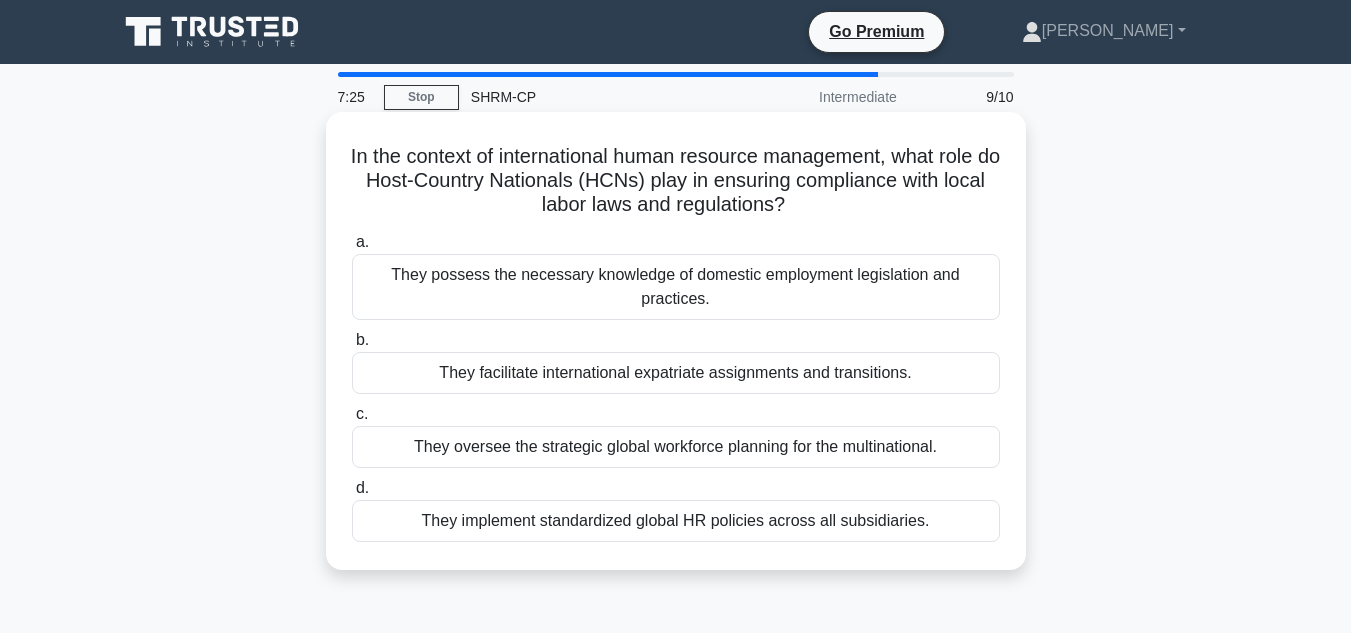 click on "They possess the necessary knowledge of domestic employment legislation and practices." at bounding box center [676, 287] 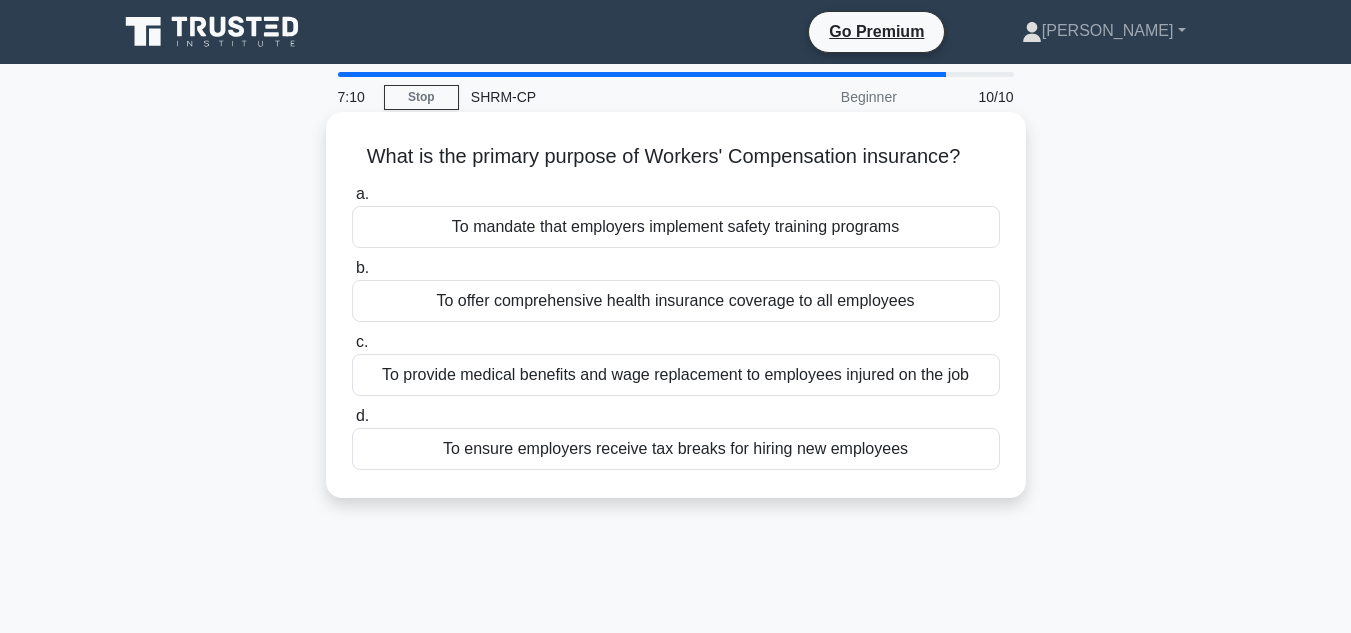 click on "To offer comprehensive health insurance coverage to all employees" at bounding box center (676, 301) 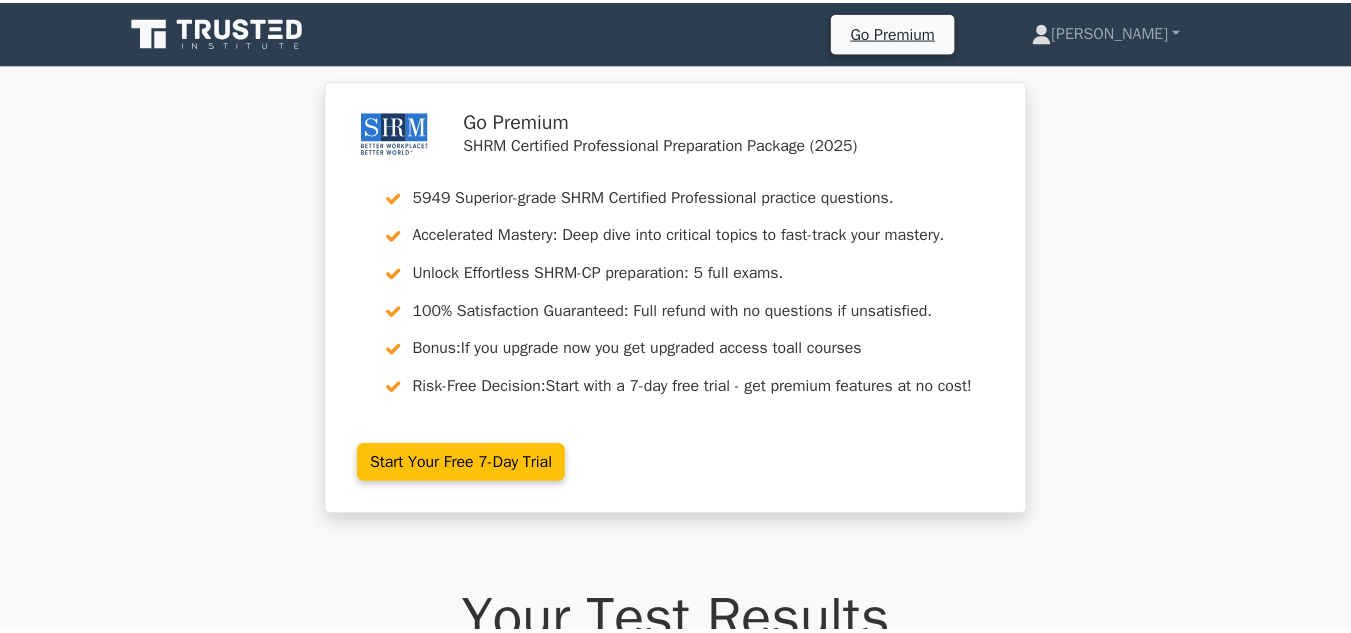 scroll, scrollTop: 0, scrollLeft: 0, axis: both 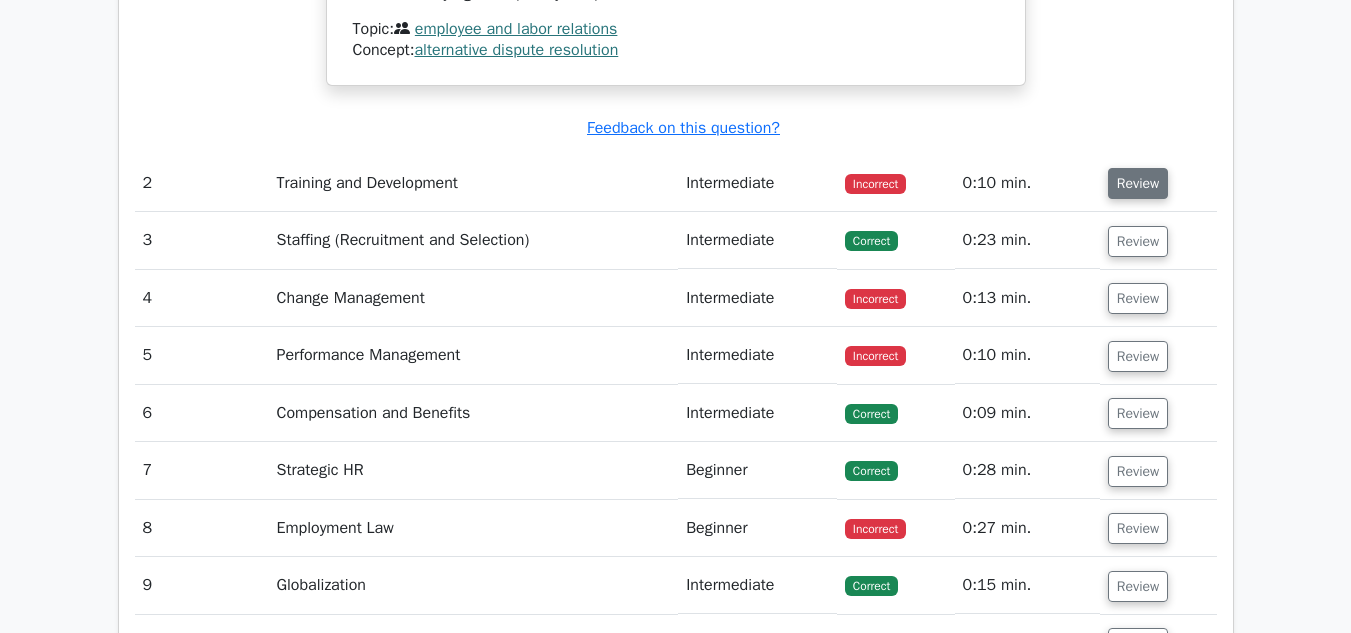 click on "Review" at bounding box center [1138, 183] 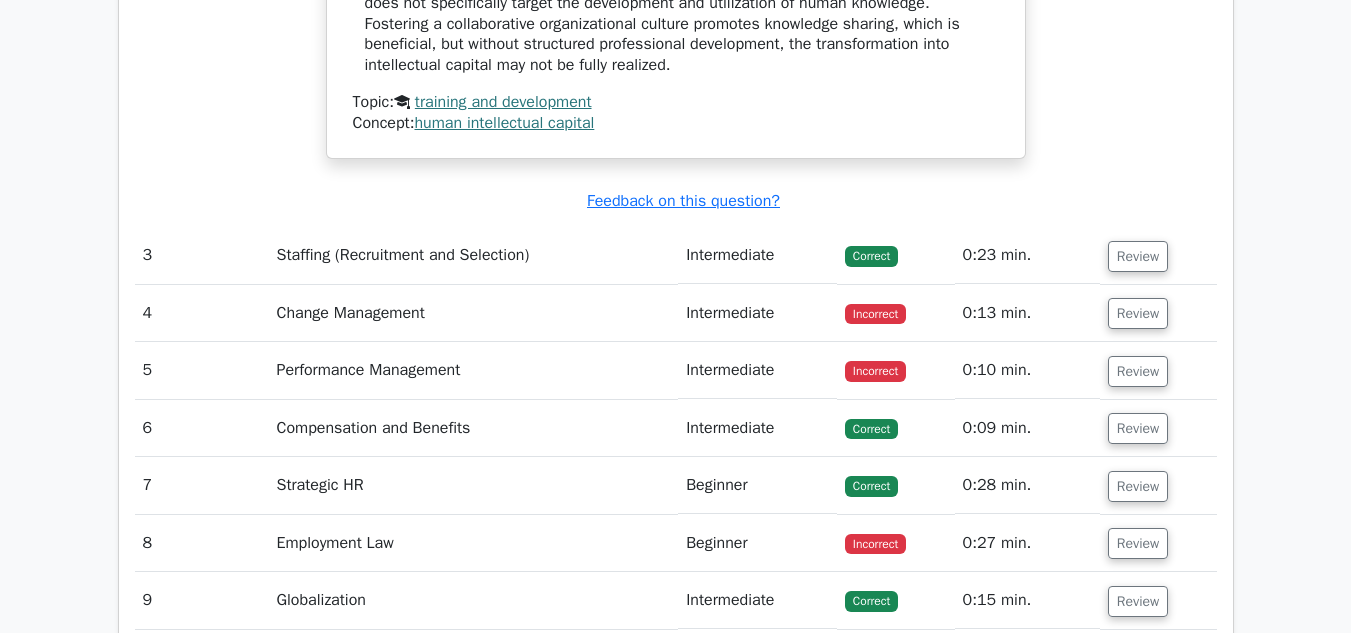 scroll, scrollTop: 3200, scrollLeft: 0, axis: vertical 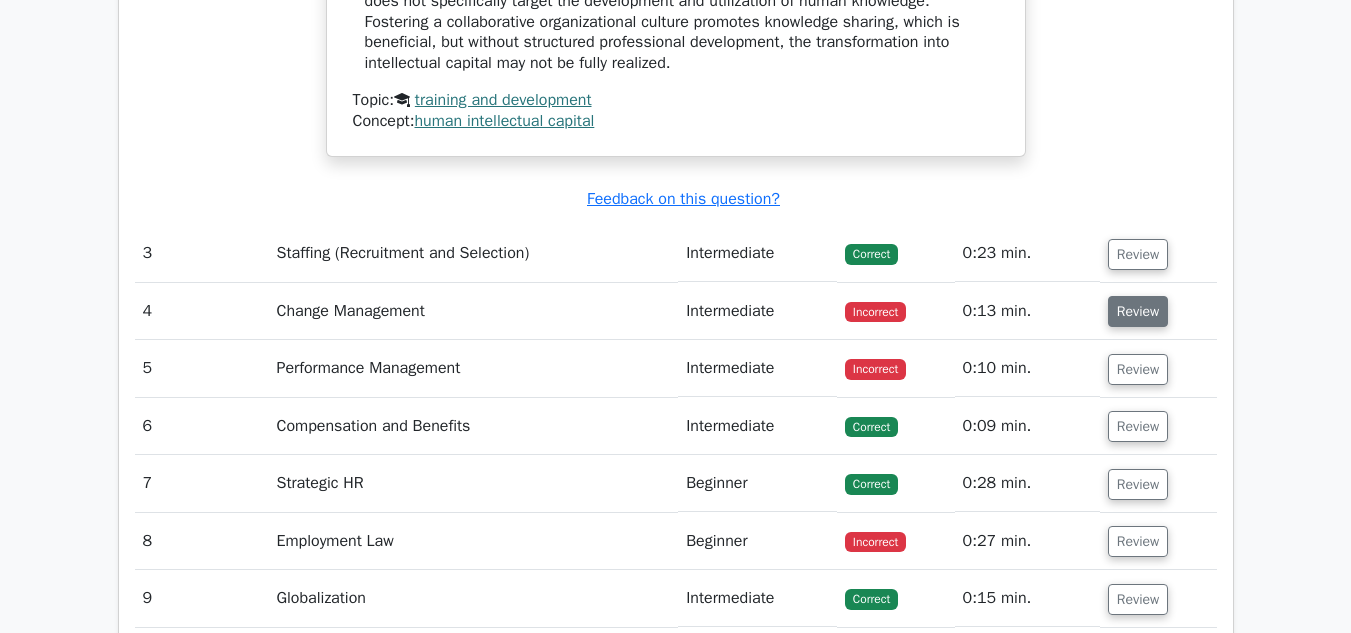 click on "Review" at bounding box center (1138, 311) 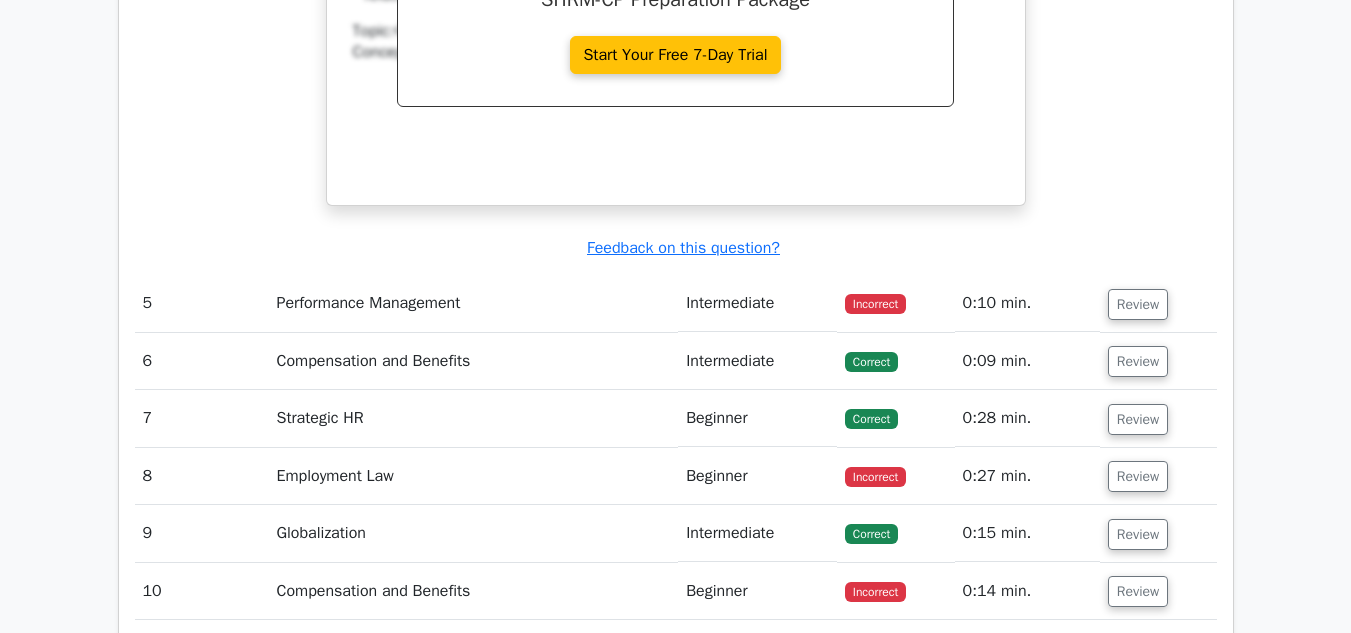 scroll, scrollTop: 4100, scrollLeft: 0, axis: vertical 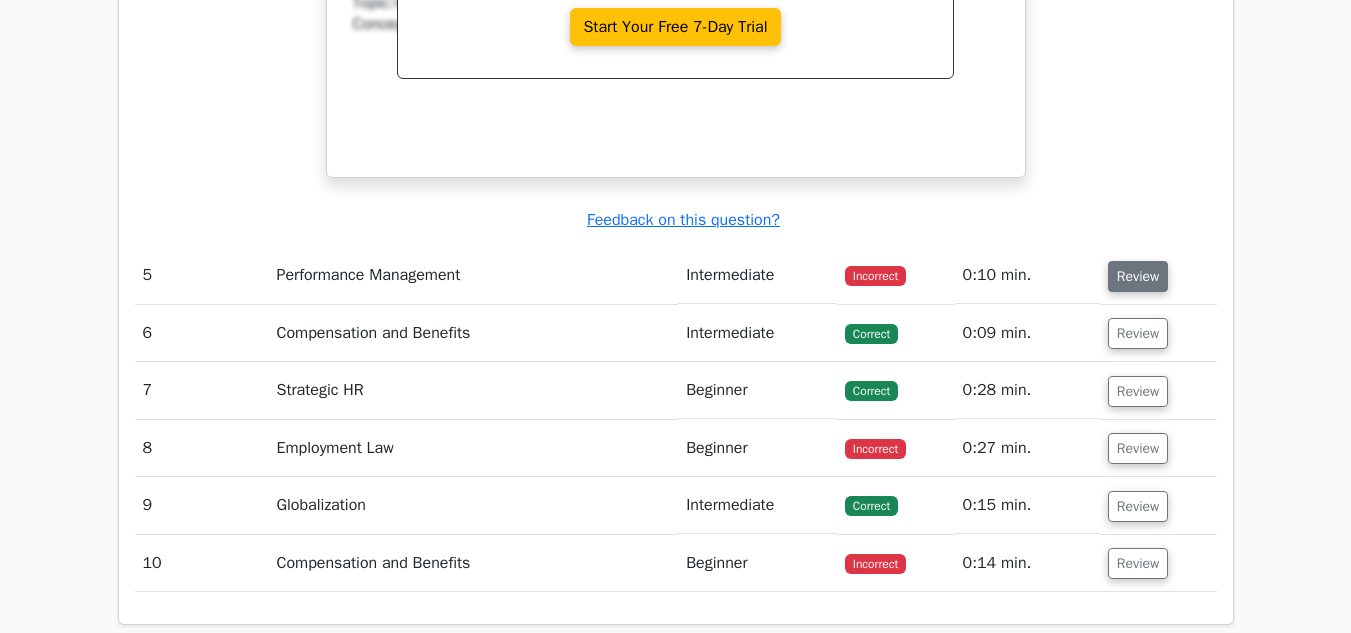 click on "Review" at bounding box center [1138, 276] 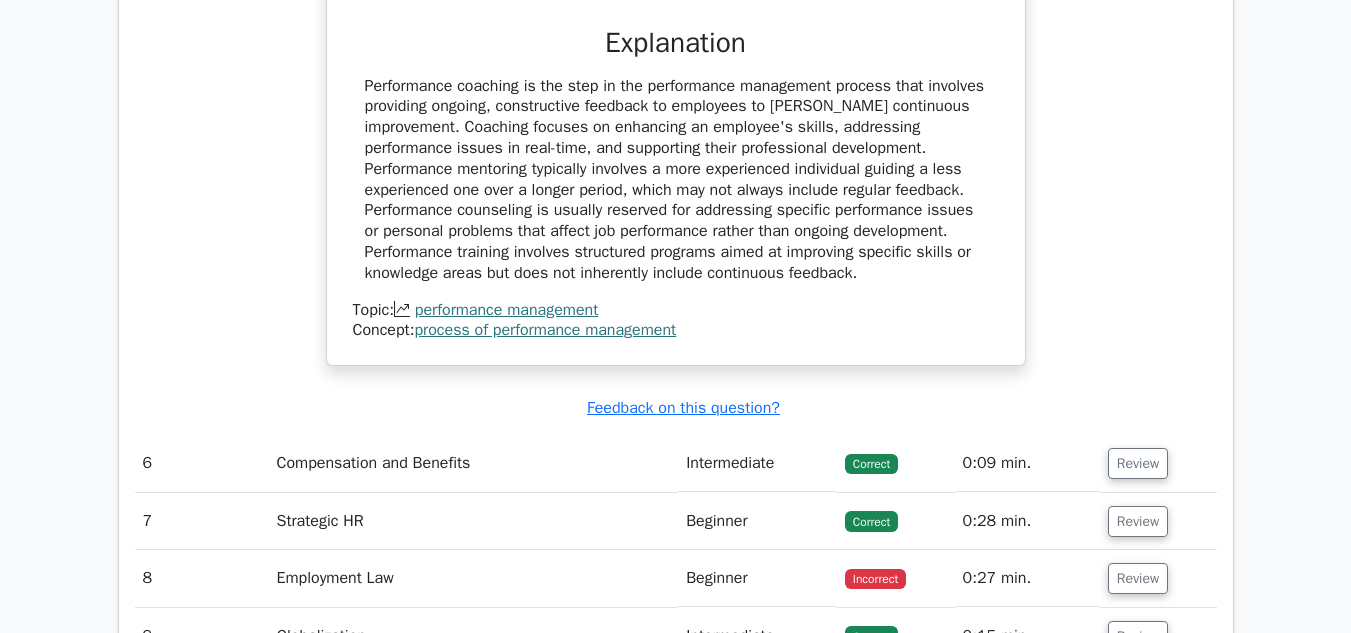 scroll, scrollTop: 5100, scrollLeft: 0, axis: vertical 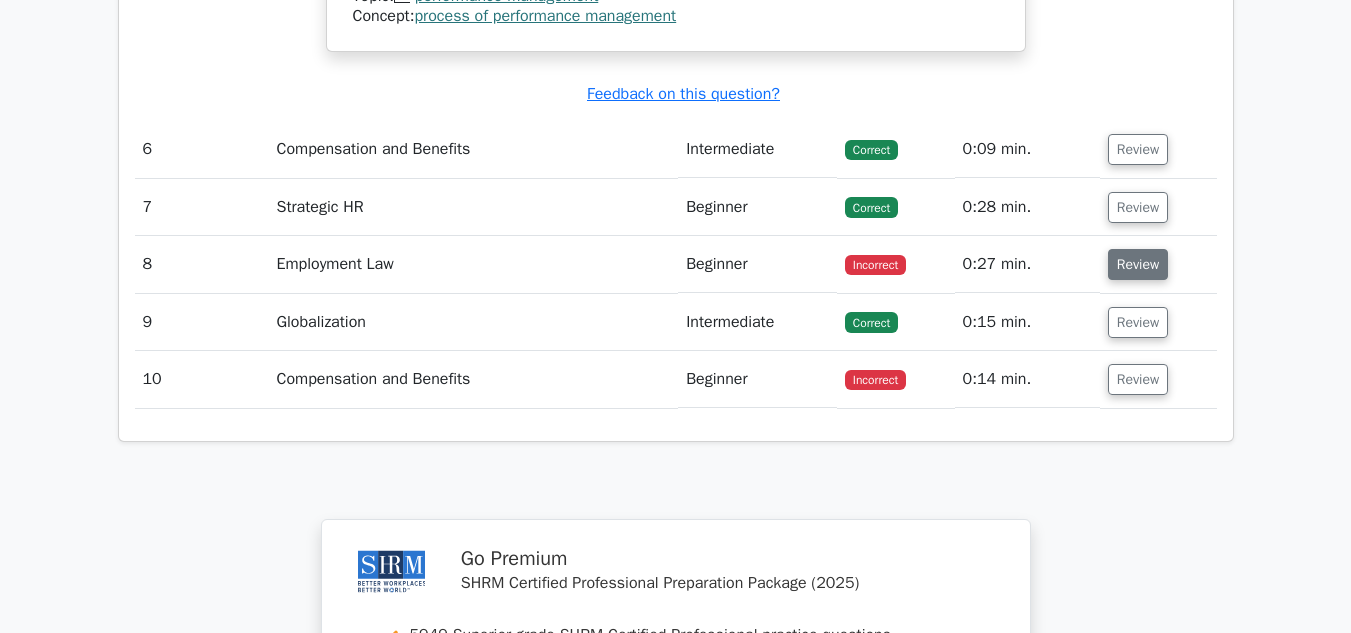 click on "Review" at bounding box center (1138, 264) 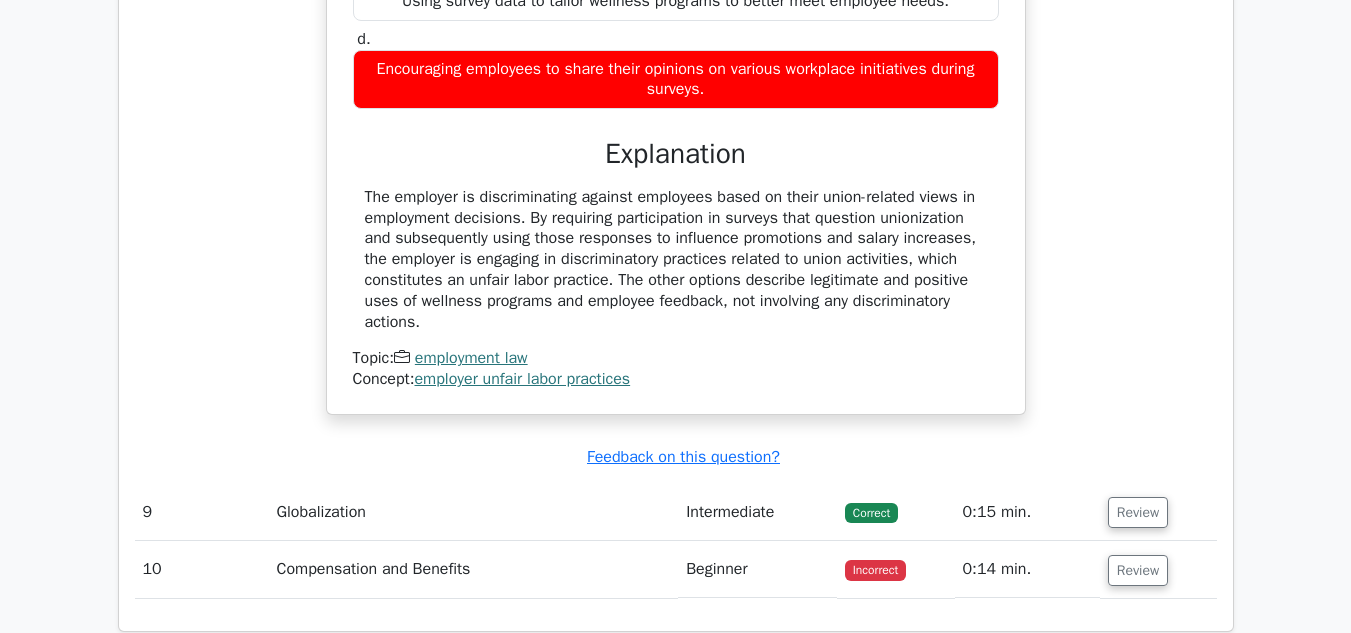 scroll, scrollTop: 5800, scrollLeft: 0, axis: vertical 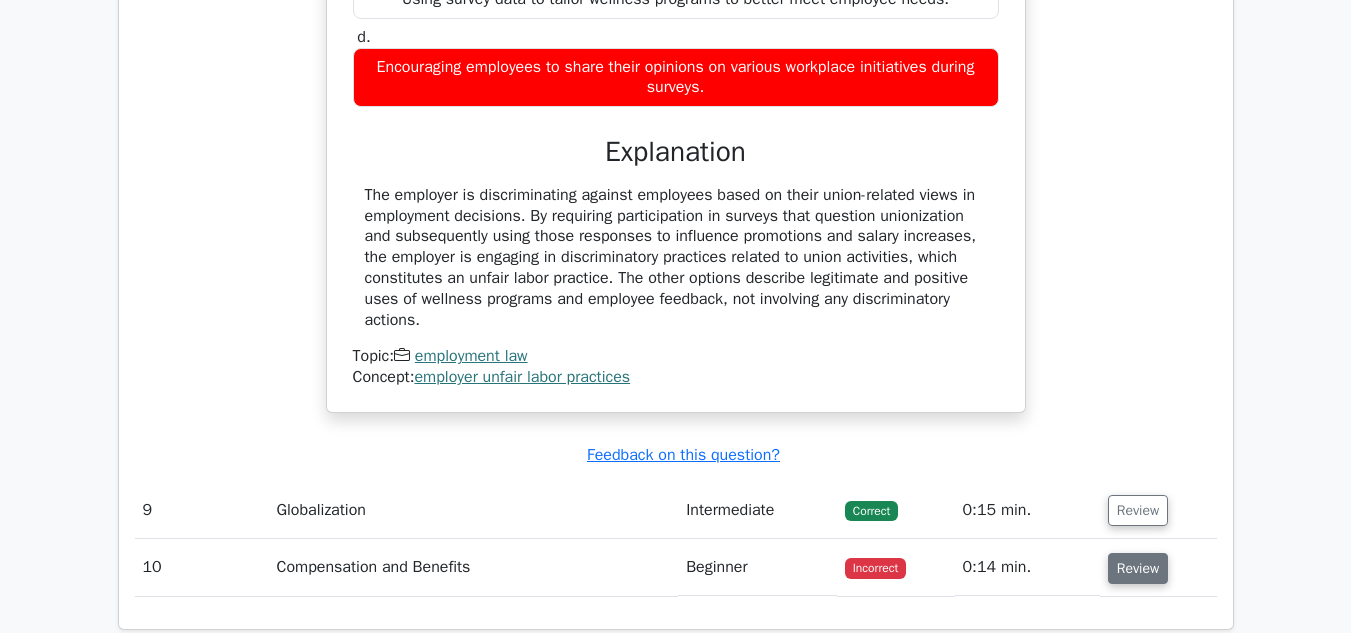 click on "Review" at bounding box center [1138, 568] 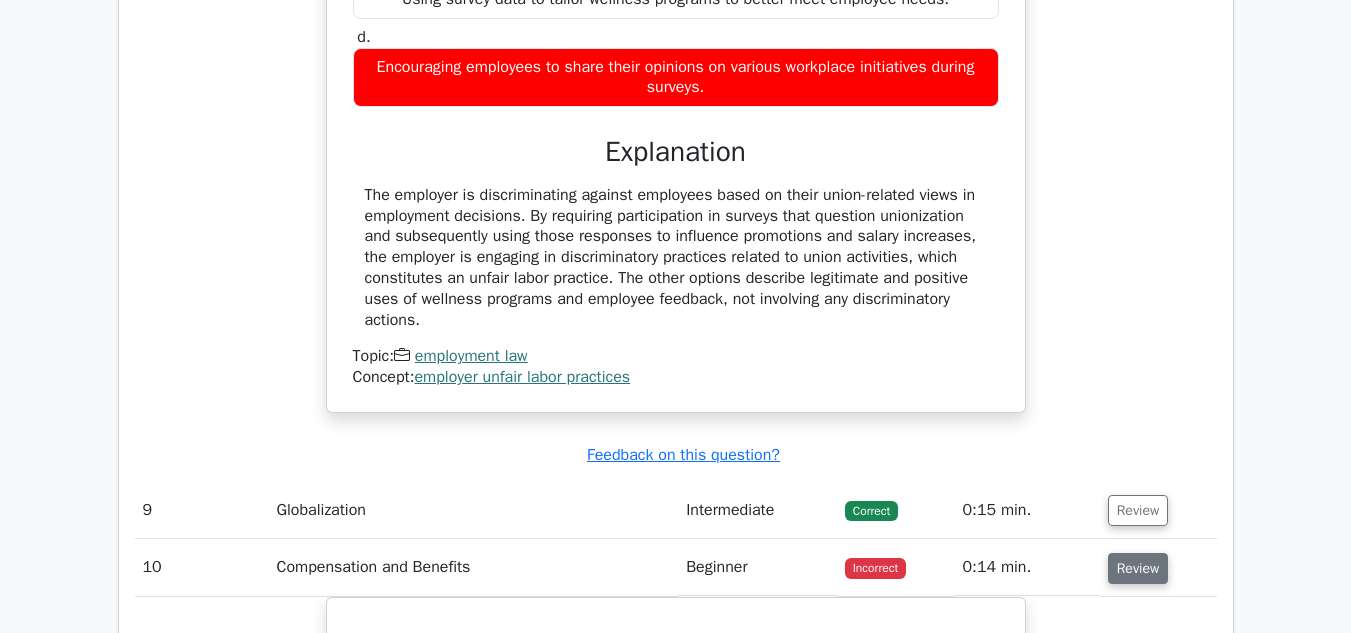 click on "Review" at bounding box center (1138, 568) 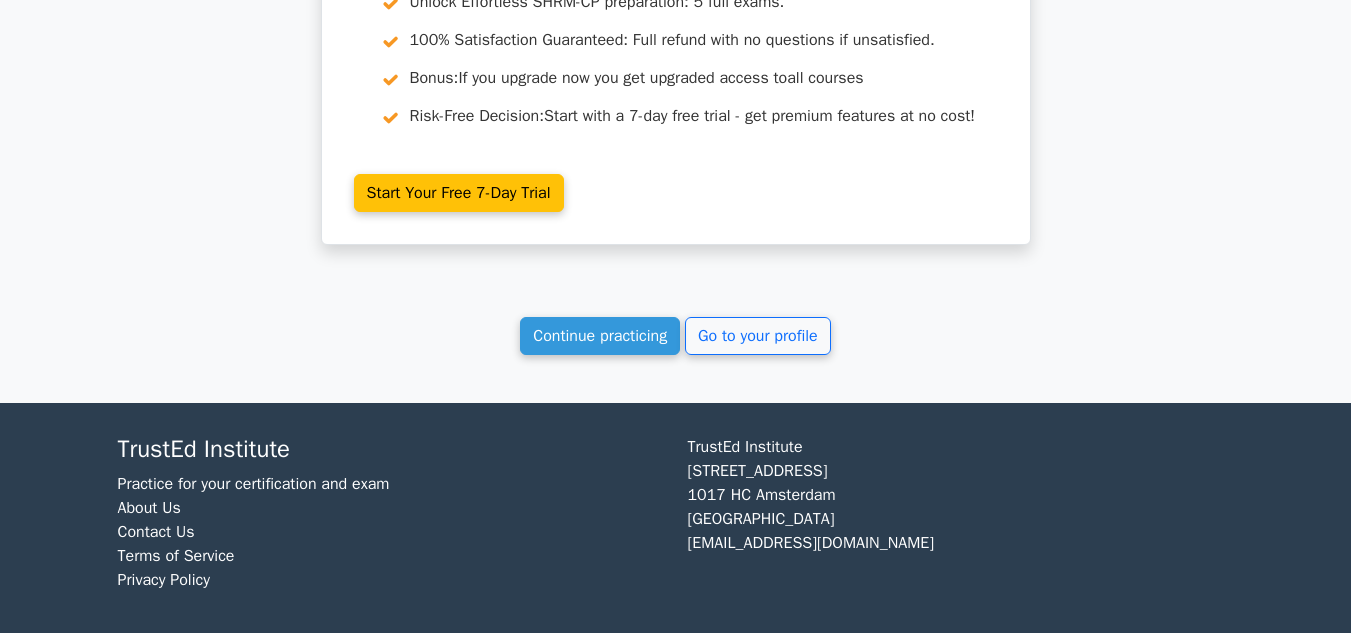 scroll, scrollTop: 6700, scrollLeft: 0, axis: vertical 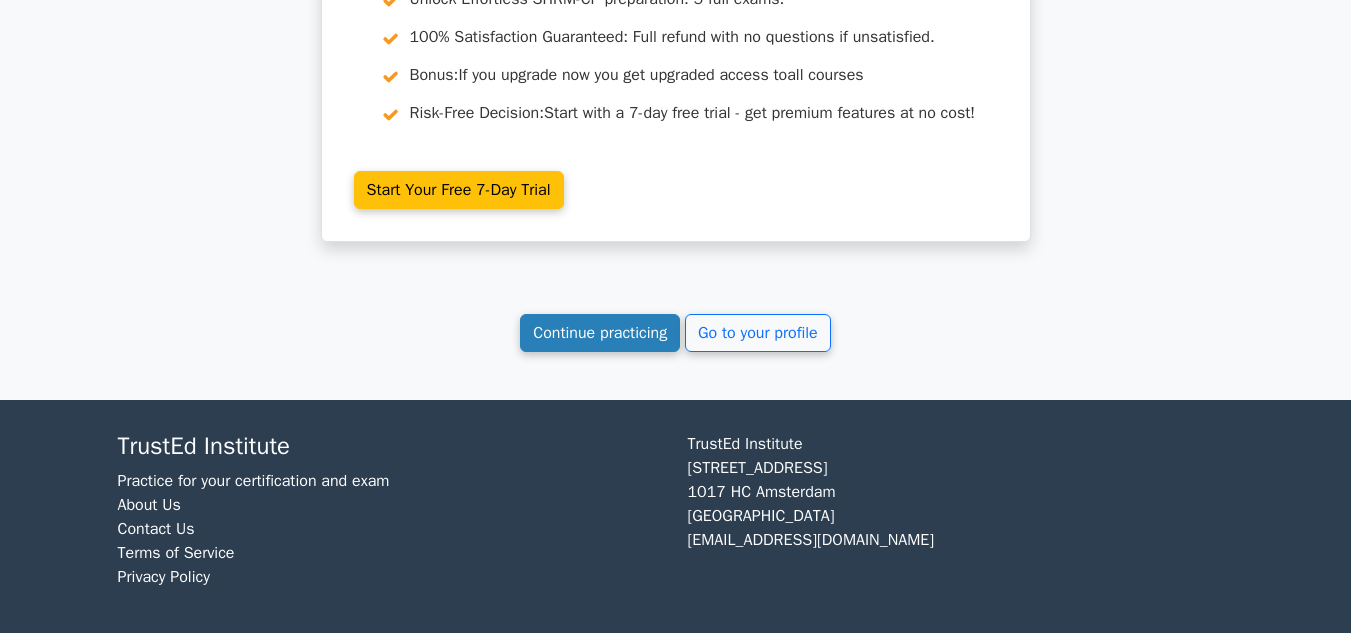 click on "Continue practicing" at bounding box center (600, 333) 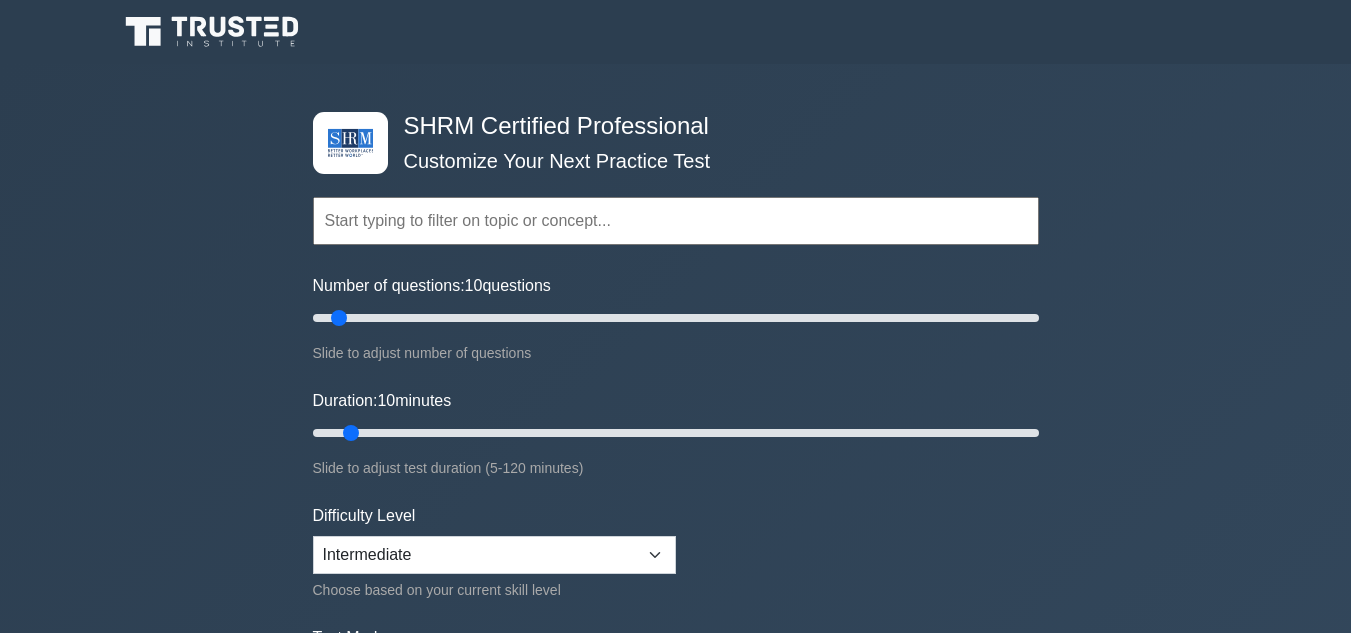 scroll, scrollTop: 0, scrollLeft: 0, axis: both 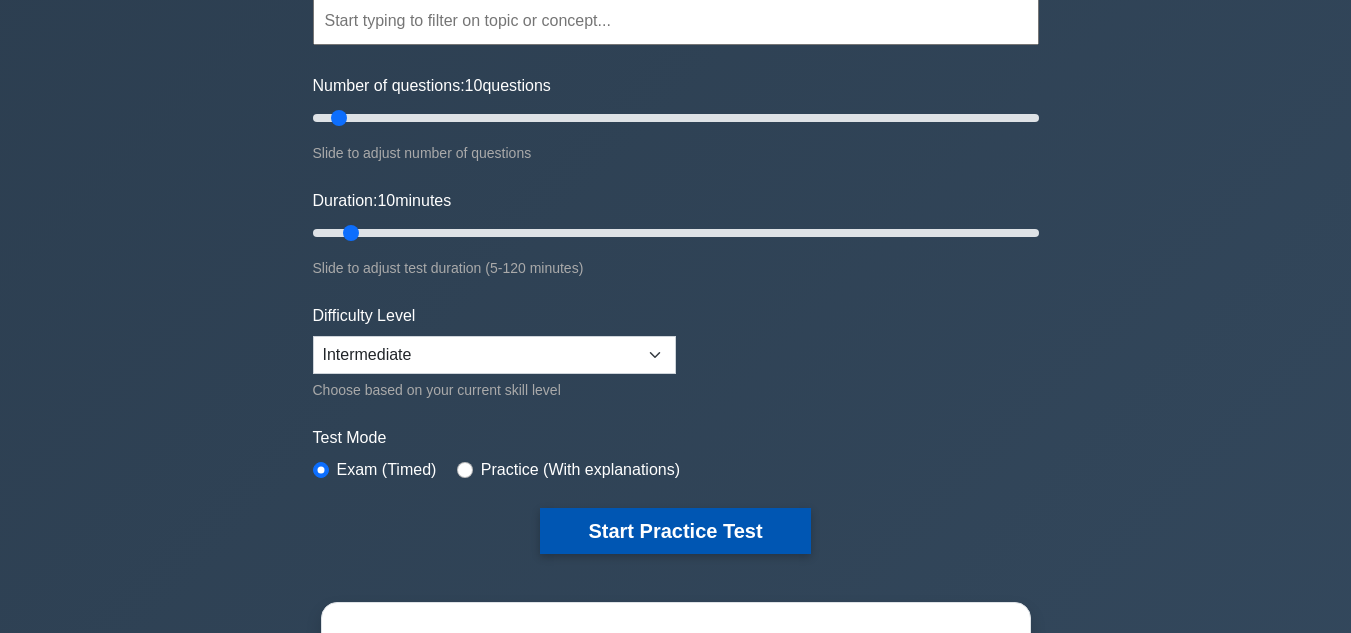 click on "Start Practice Test" at bounding box center [675, 531] 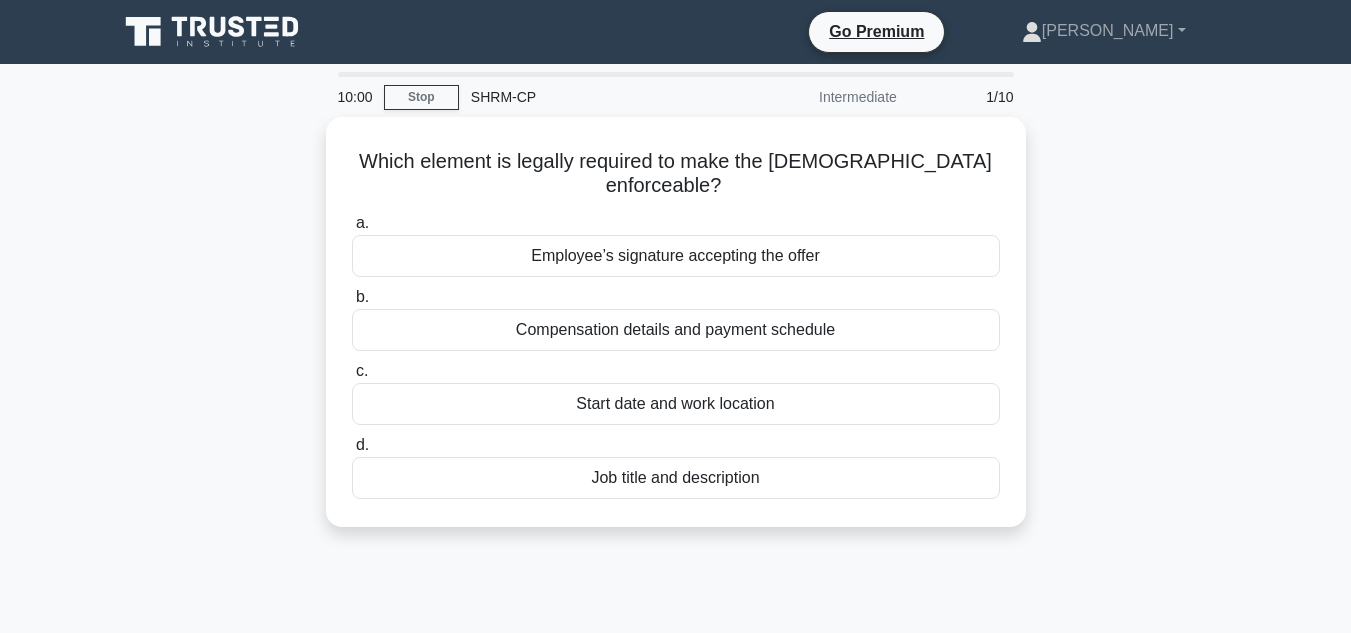 scroll, scrollTop: 0, scrollLeft: 0, axis: both 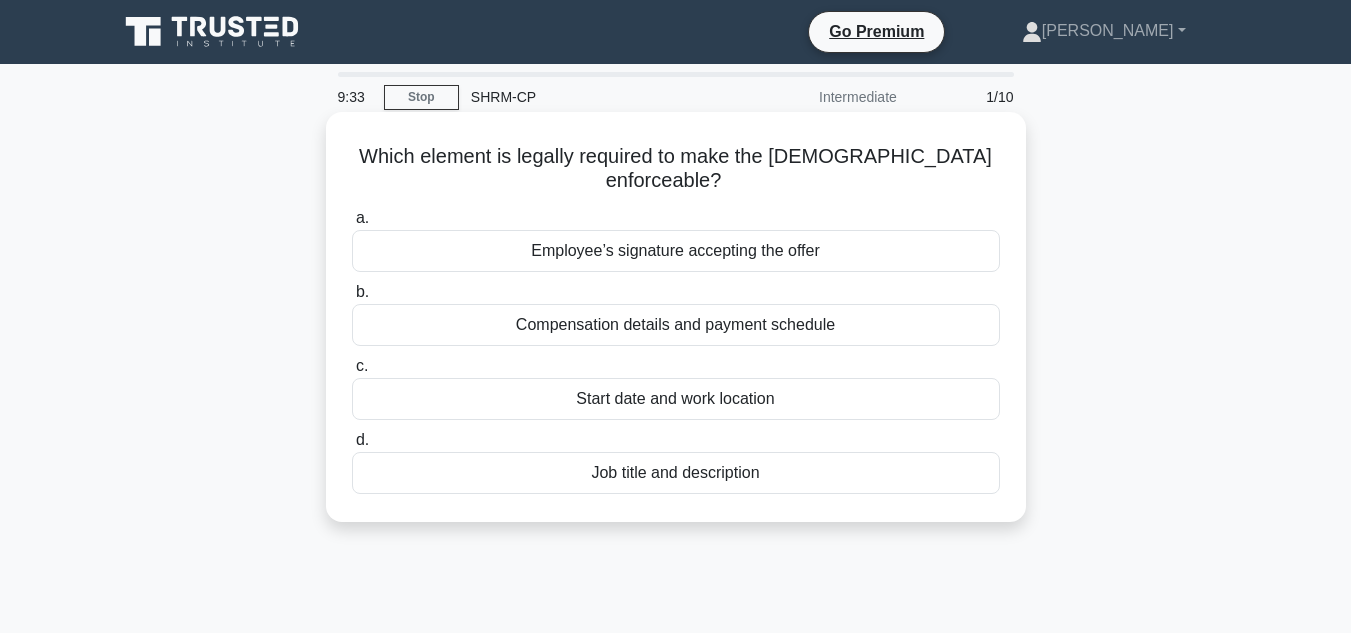 click on "Employee’s signature accepting the offer" at bounding box center (676, 251) 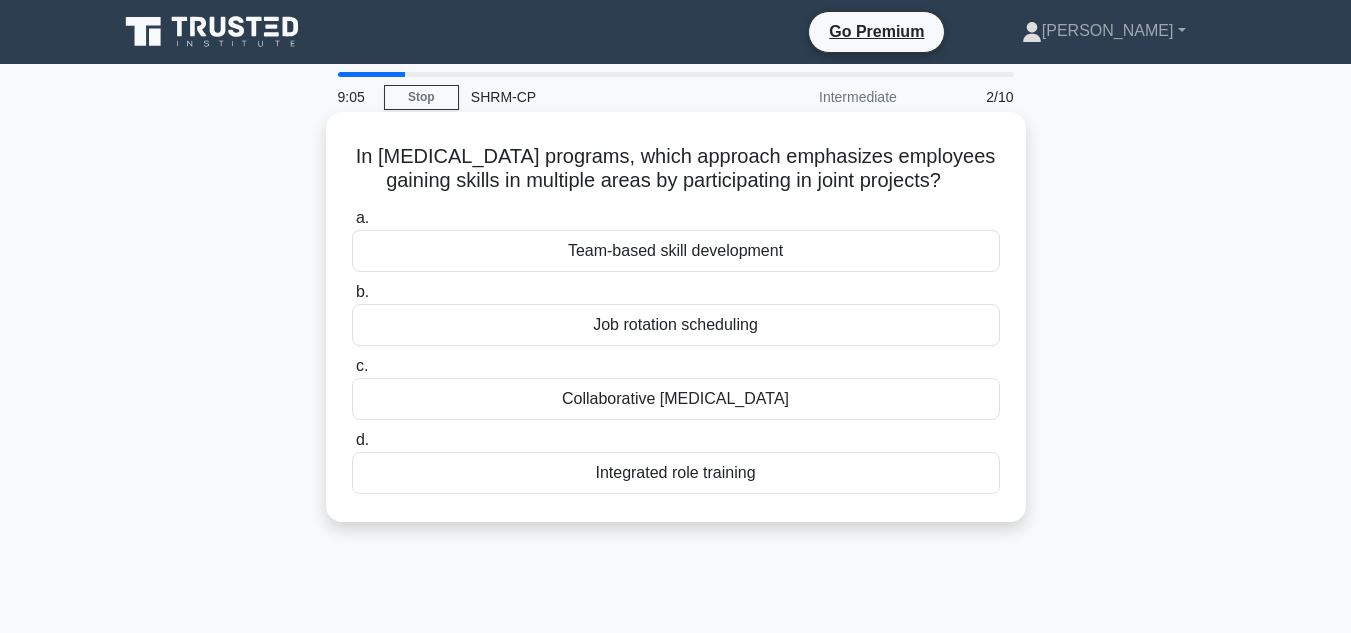 click on "Collaborative [MEDICAL_DATA]" at bounding box center [676, 399] 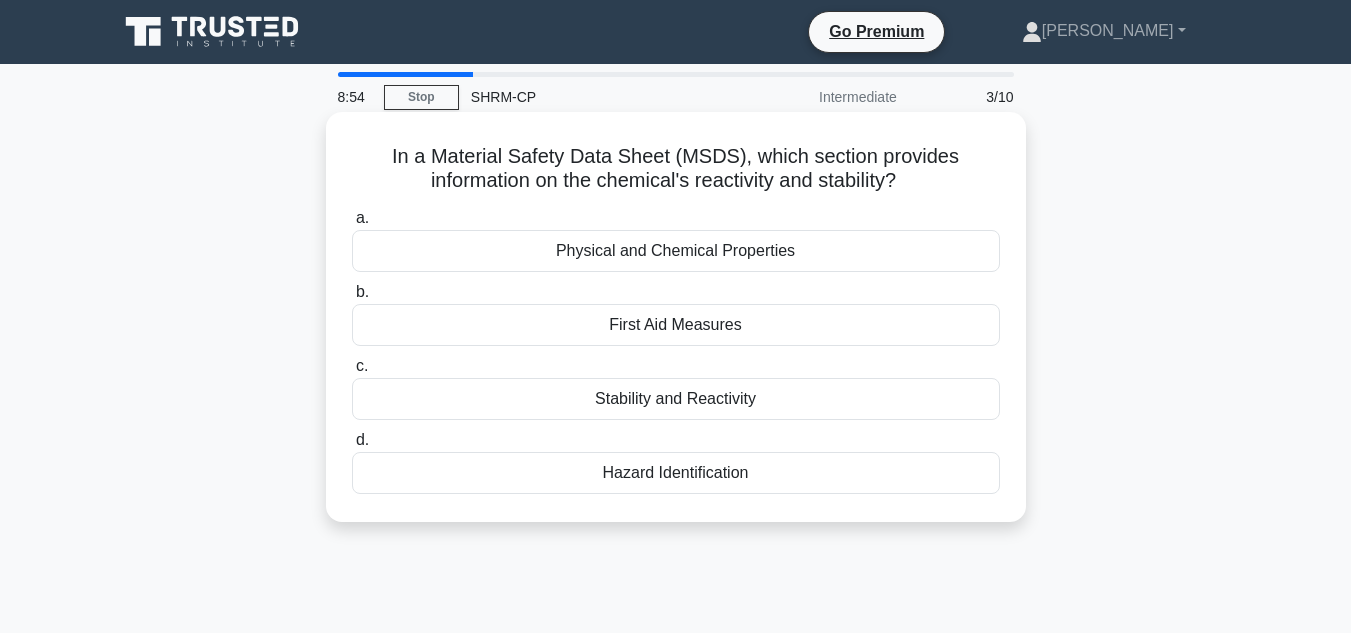 click on "Stability and Reactivity" at bounding box center (676, 399) 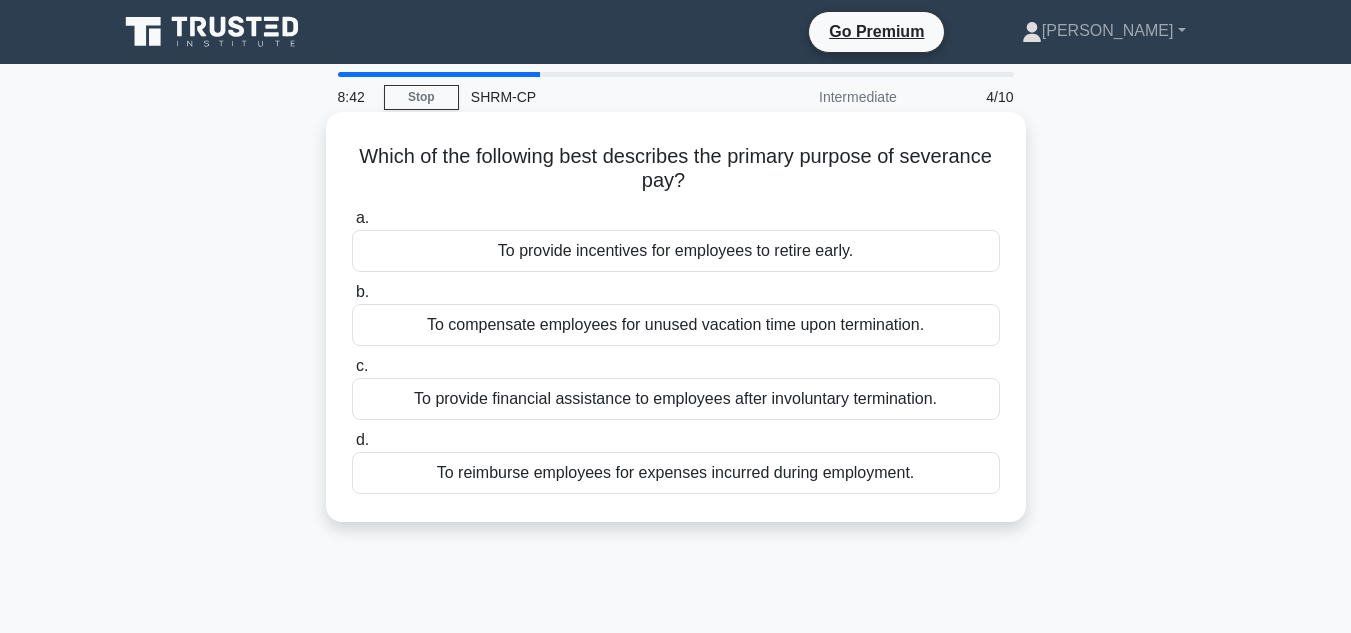 click on "To reimburse employees for expenses incurred during employment." at bounding box center [676, 473] 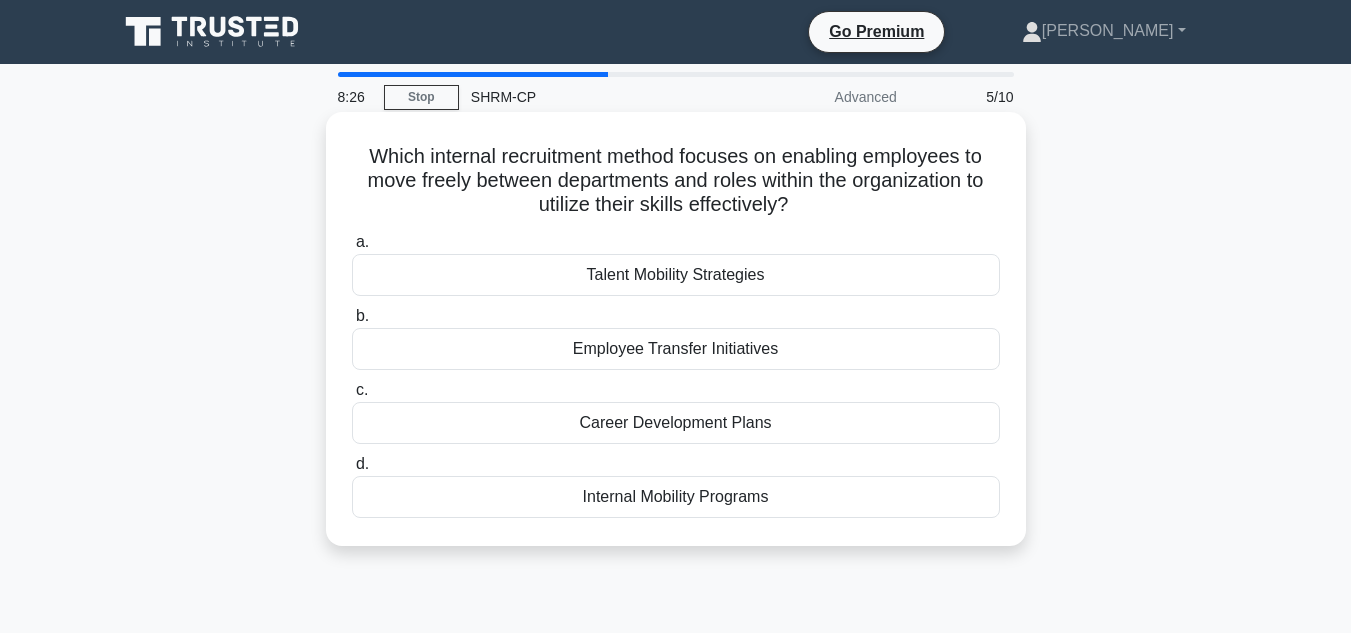 click on "Internal Mobility Programs" at bounding box center (676, 497) 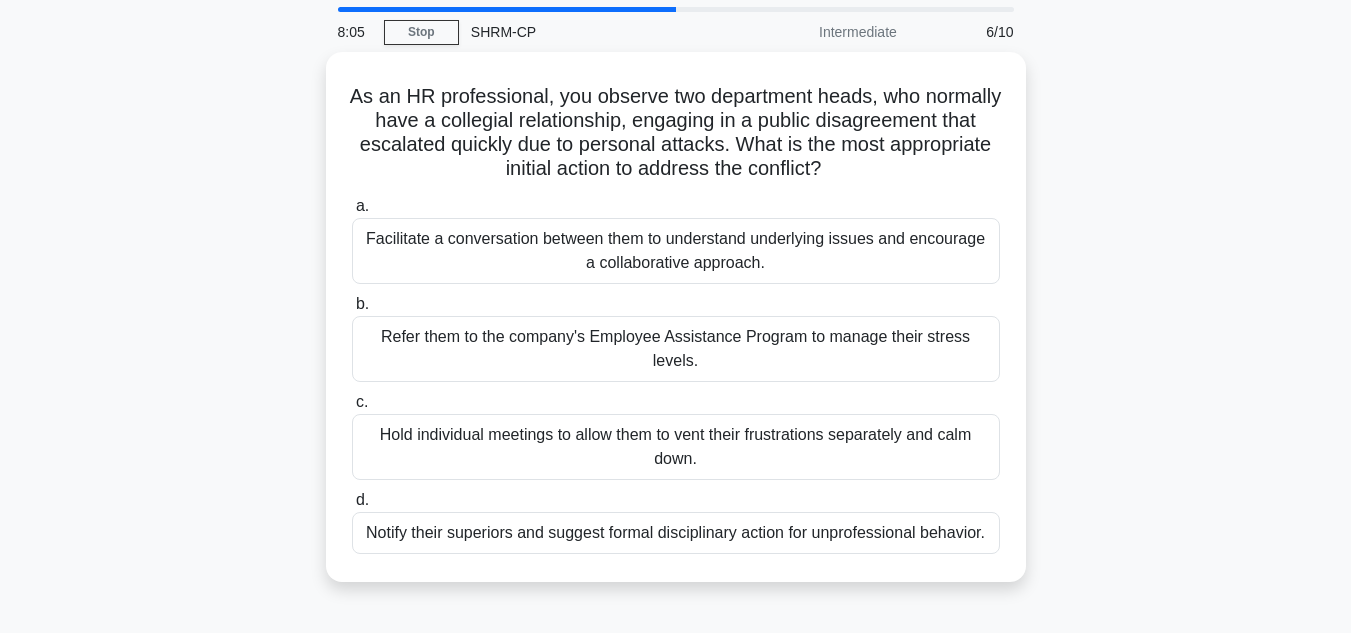 scroll, scrollTop: 100, scrollLeft: 0, axis: vertical 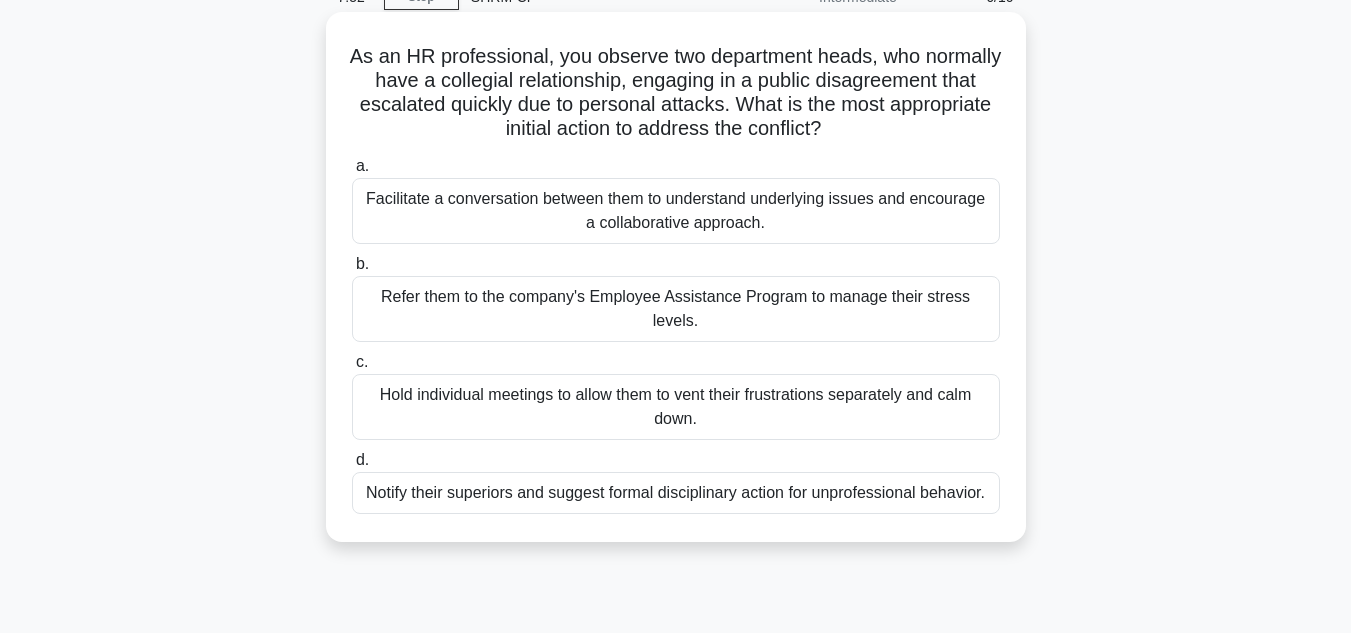 click on "Facilitate a conversation between them to understand underlying issues and encourage a collaborative approach." at bounding box center [676, 211] 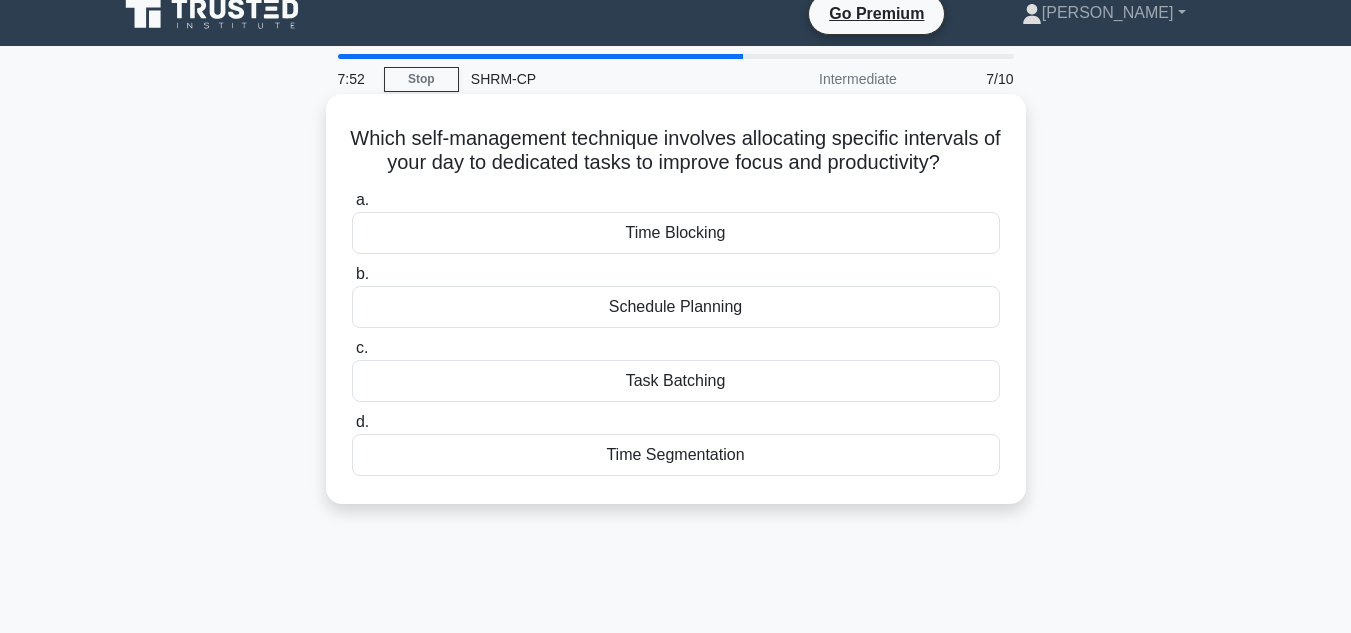 scroll, scrollTop: 0, scrollLeft: 0, axis: both 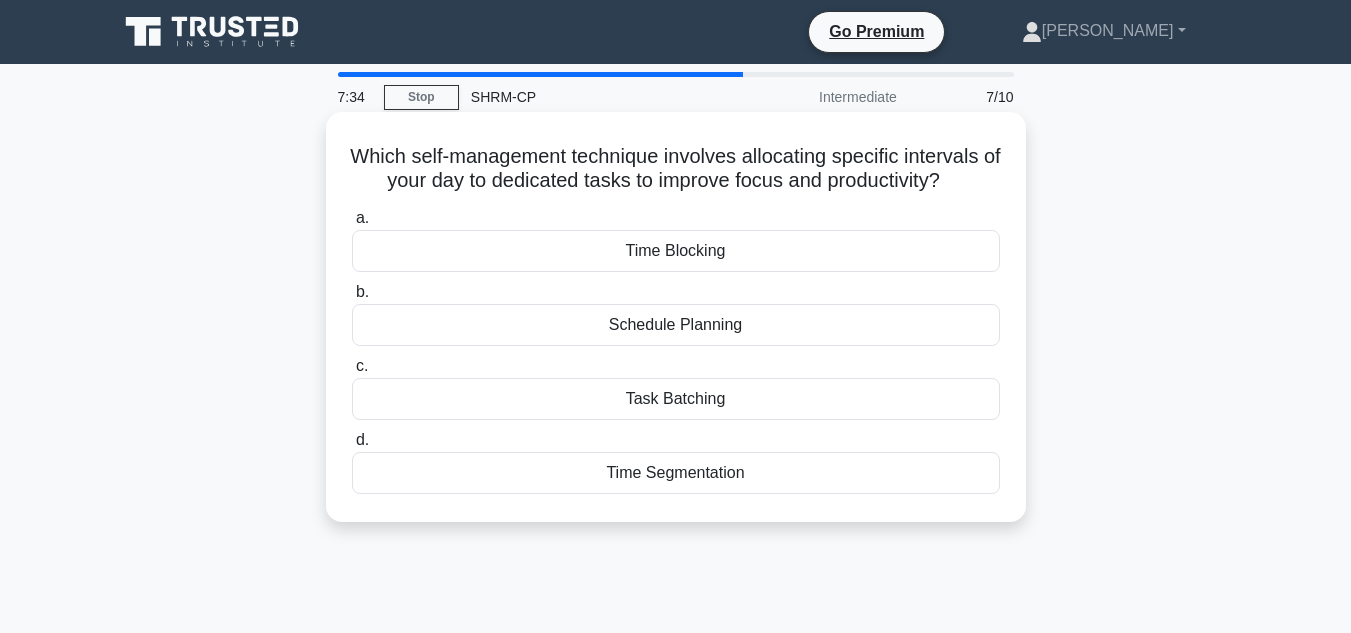 click on "Time Blocking" at bounding box center [676, 251] 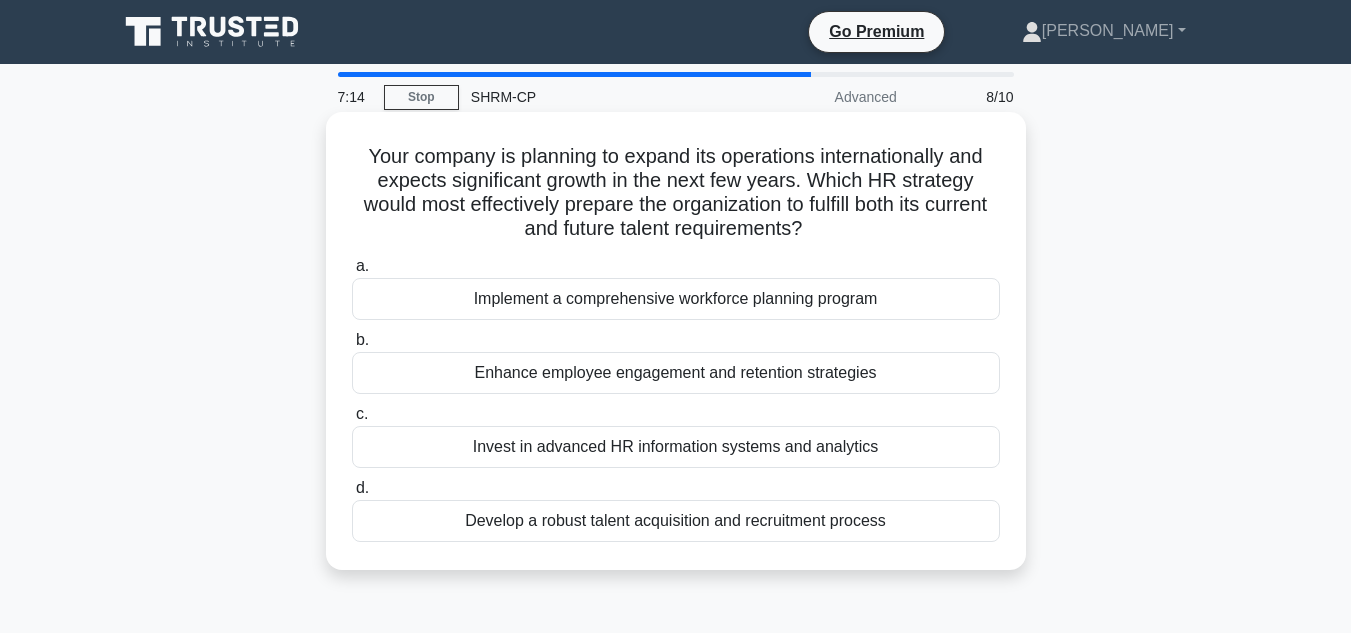 click on "Develop a robust talent acquisition and recruitment process" at bounding box center [676, 521] 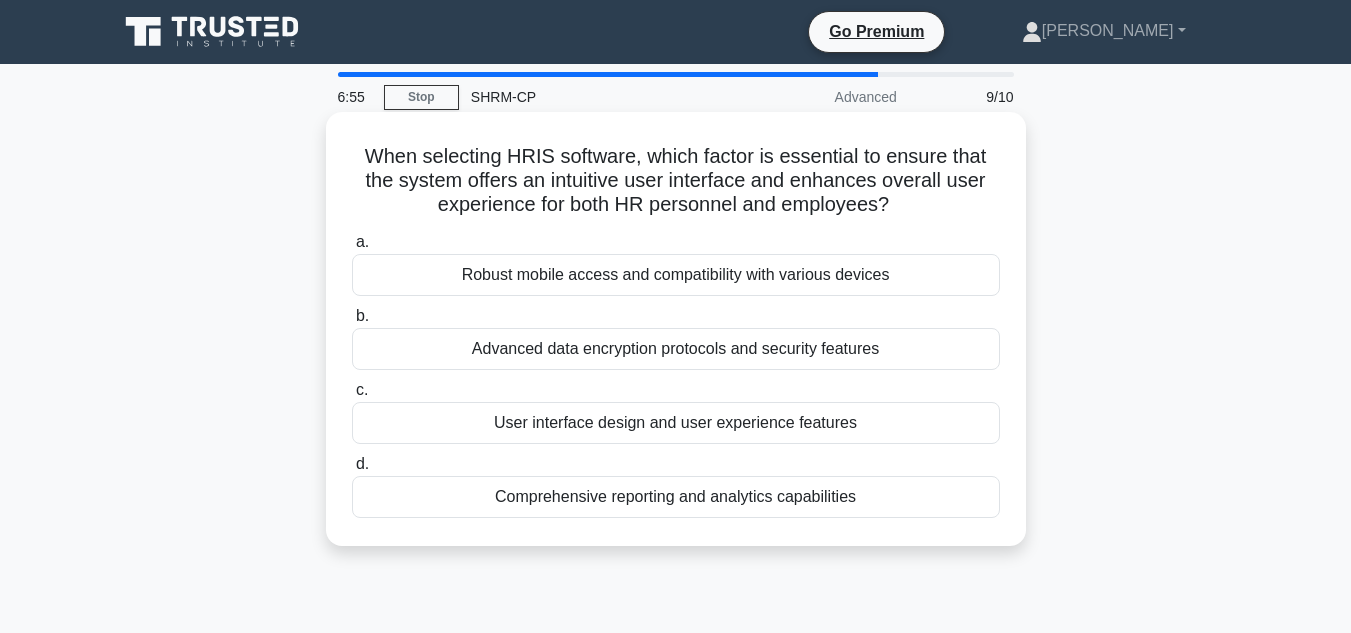 click on "User interface design and user experience features" at bounding box center [676, 423] 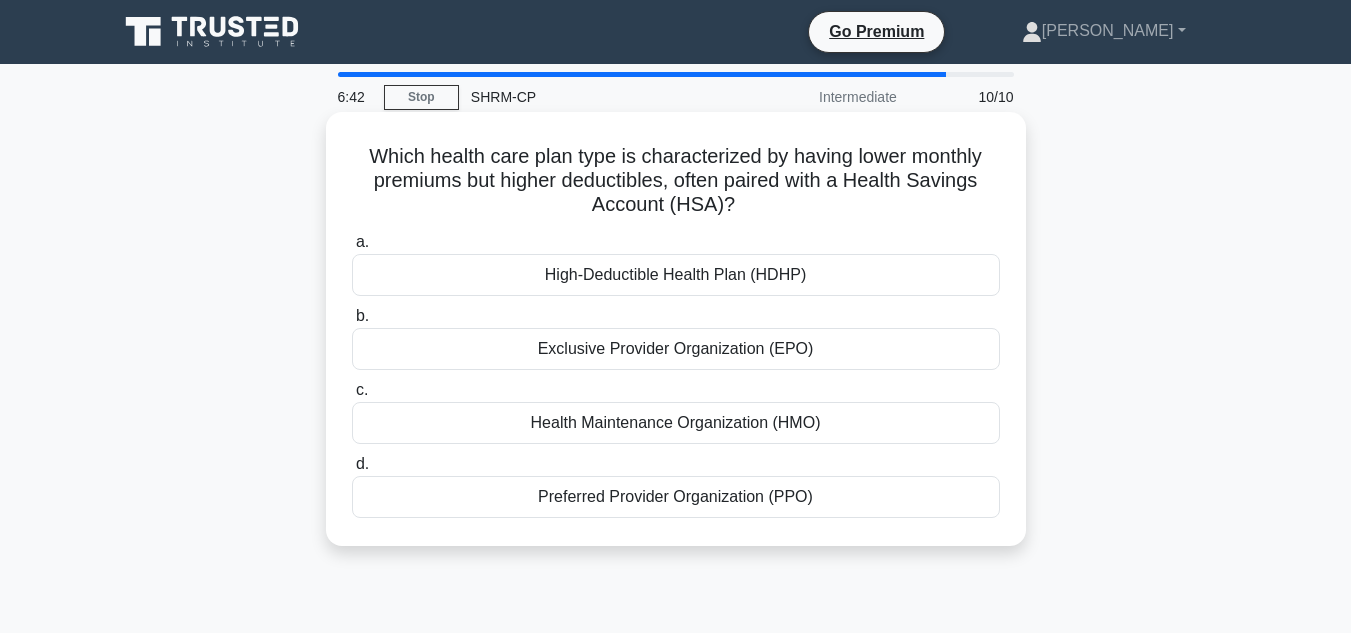 click on "Health Maintenance Organization (HMO)" at bounding box center (676, 423) 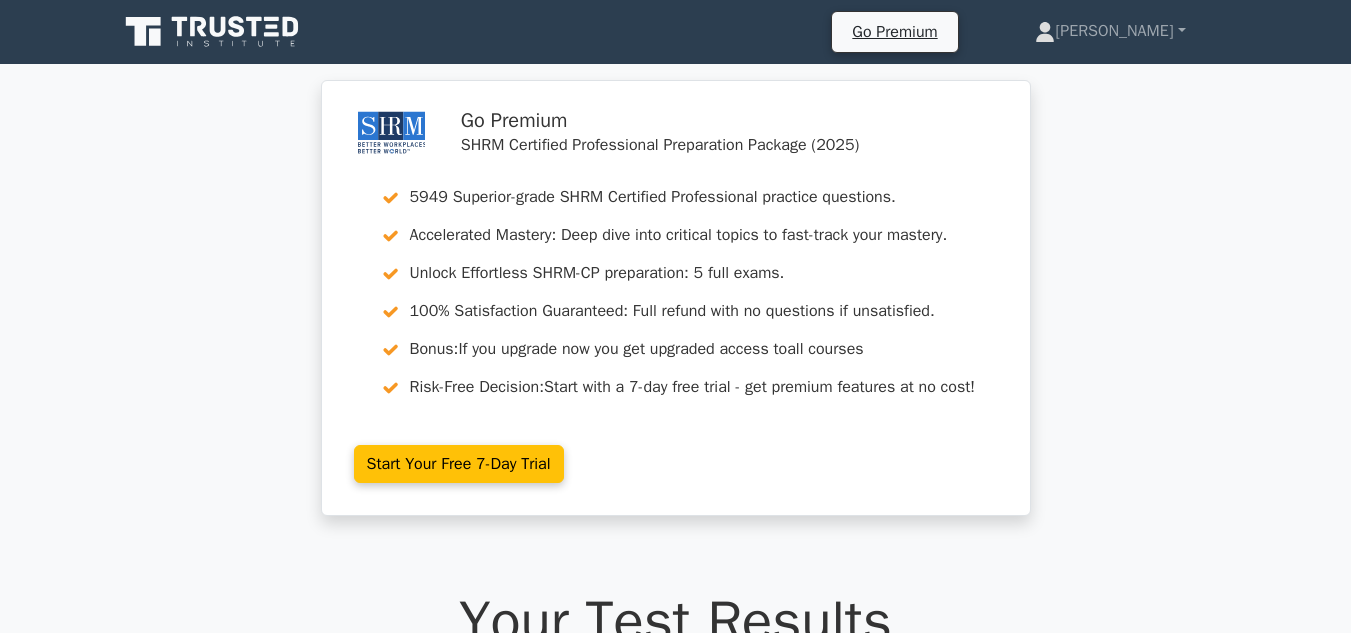 scroll, scrollTop: 0, scrollLeft: 0, axis: both 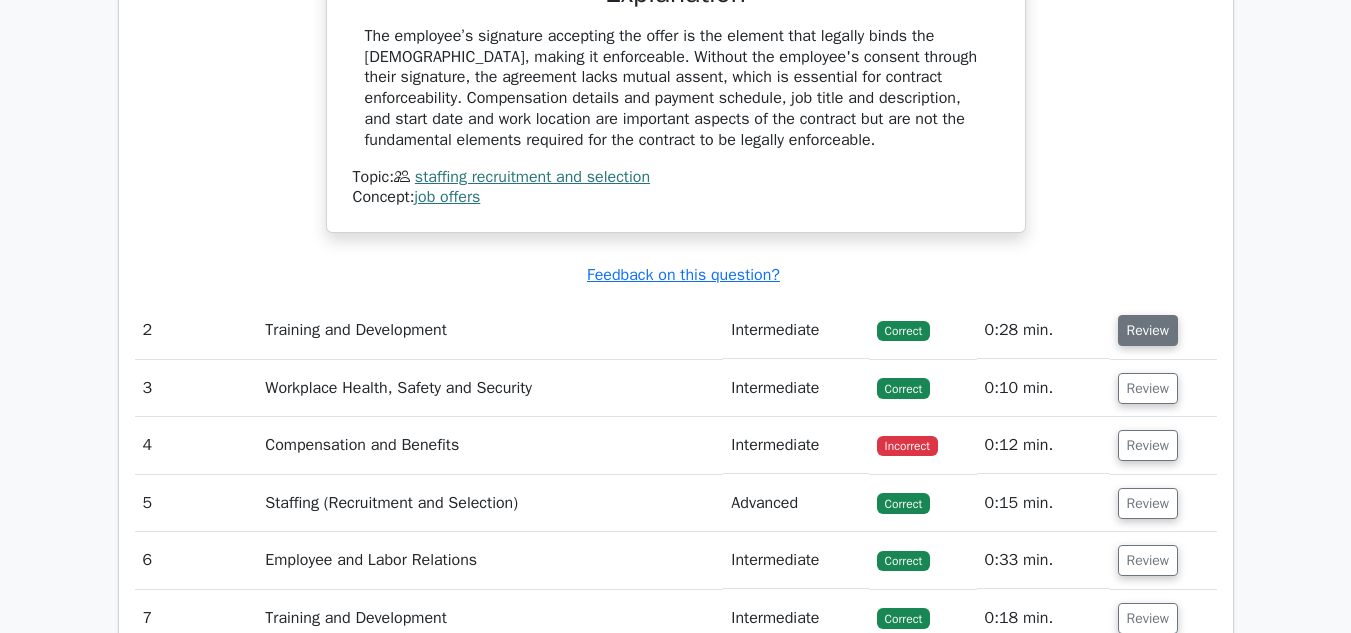 click on "Review" at bounding box center [1148, 330] 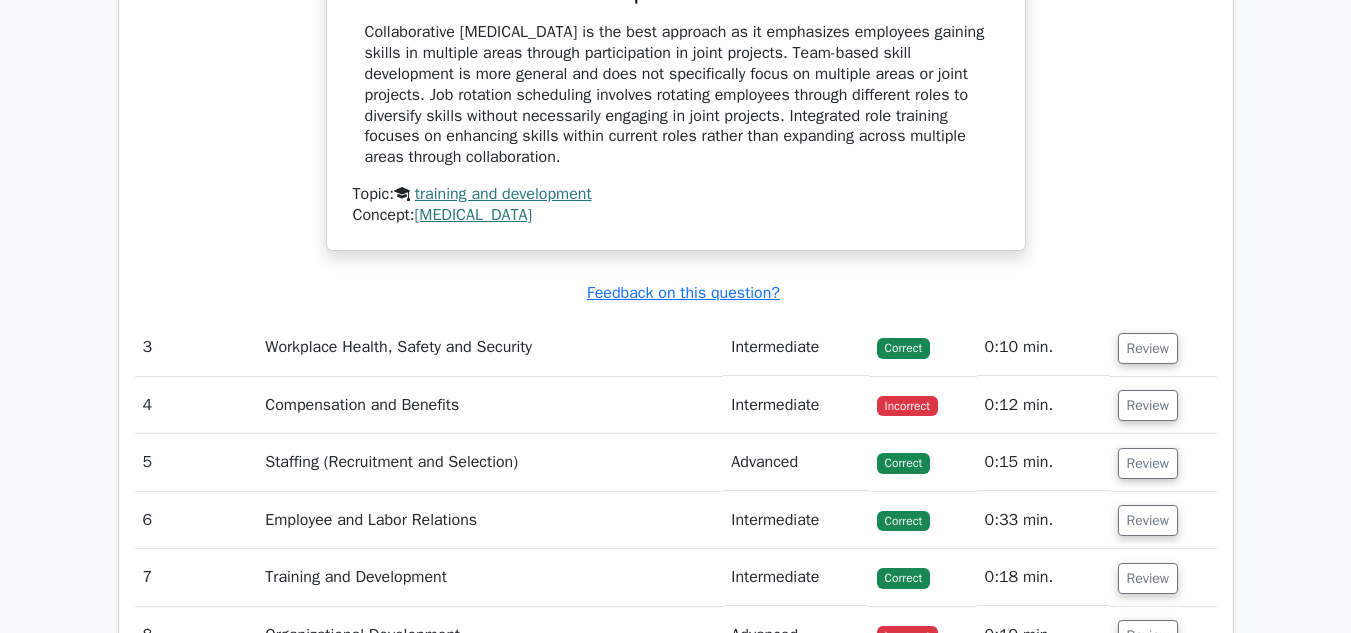 scroll, scrollTop: 2900, scrollLeft: 0, axis: vertical 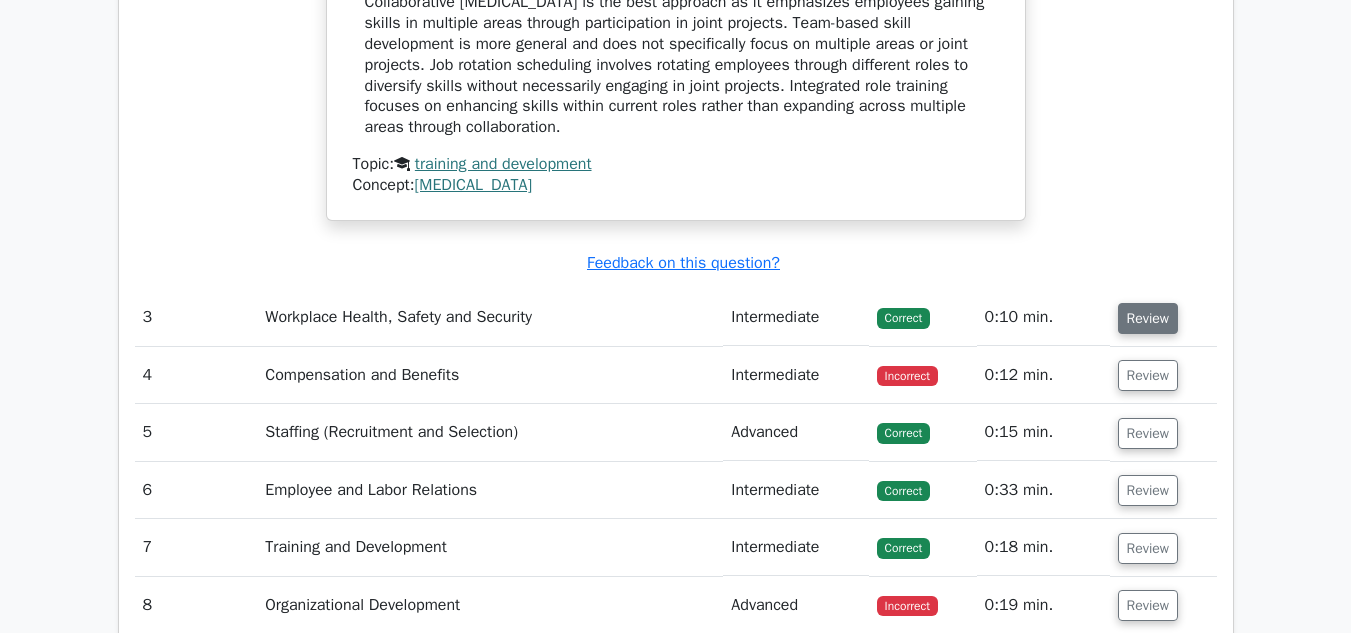 click on "Review" at bounding box center [1148, 318] 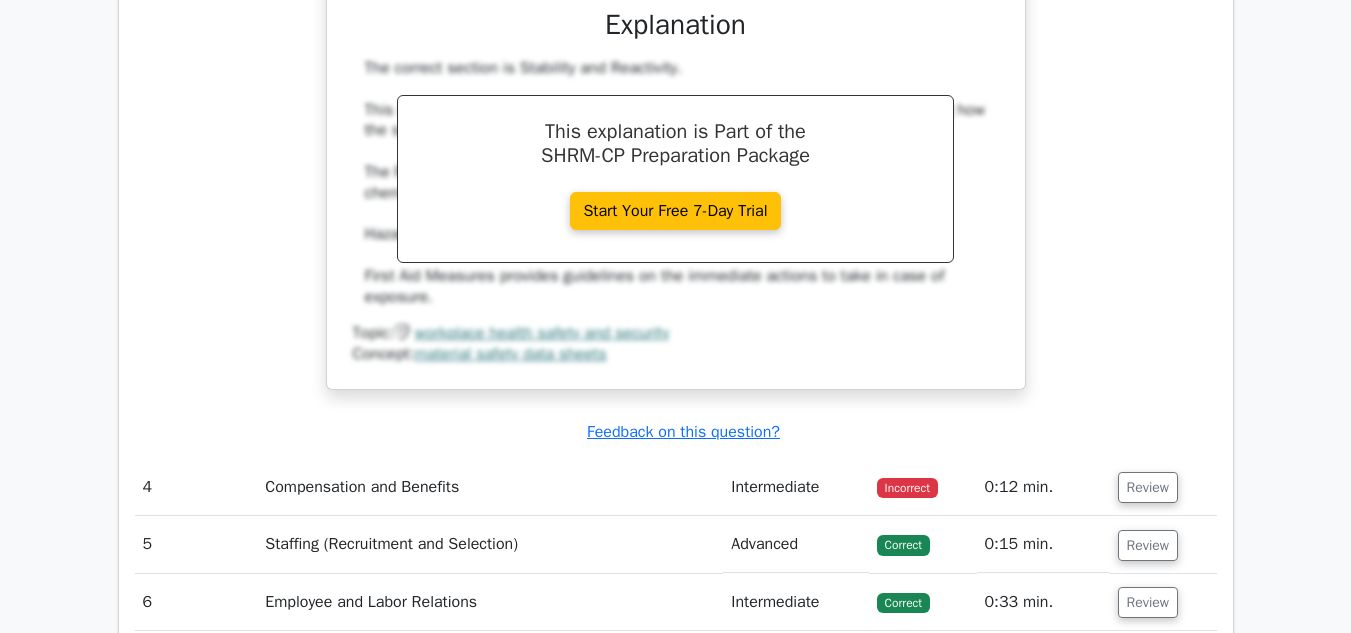 scroll, scrollTop: 3700, scrollLeft: 0, axis: vertical 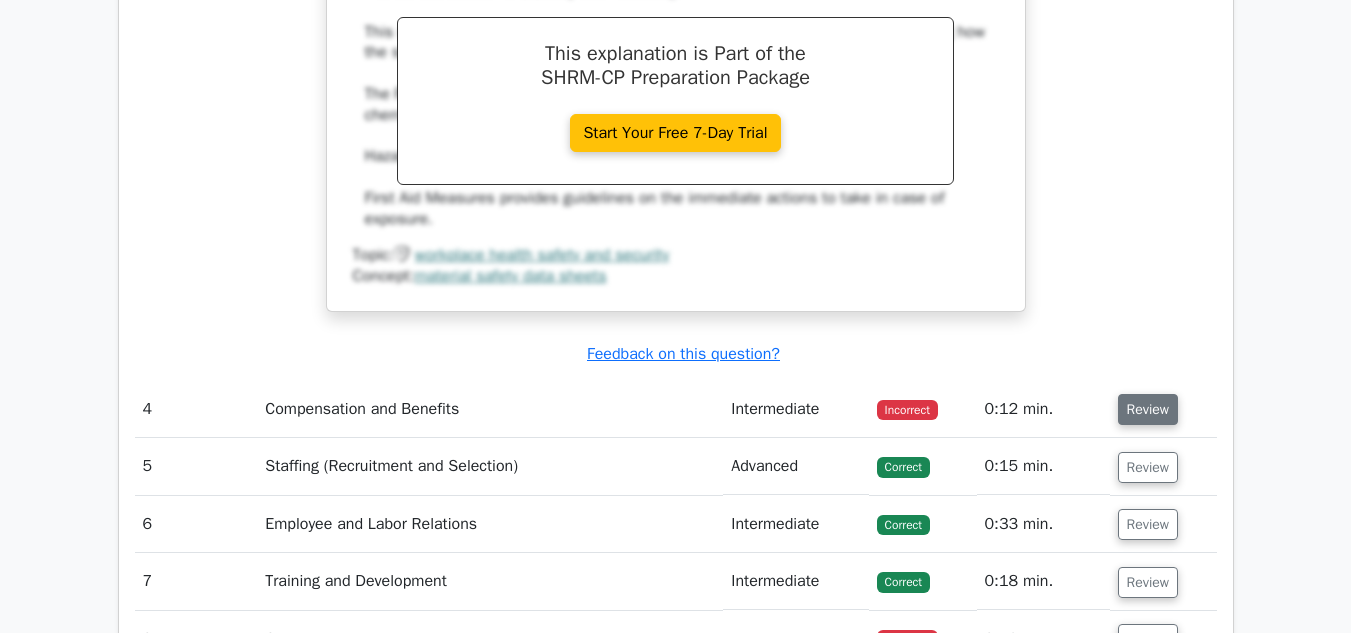 click on "Review" at bounding box center [1148, 409] 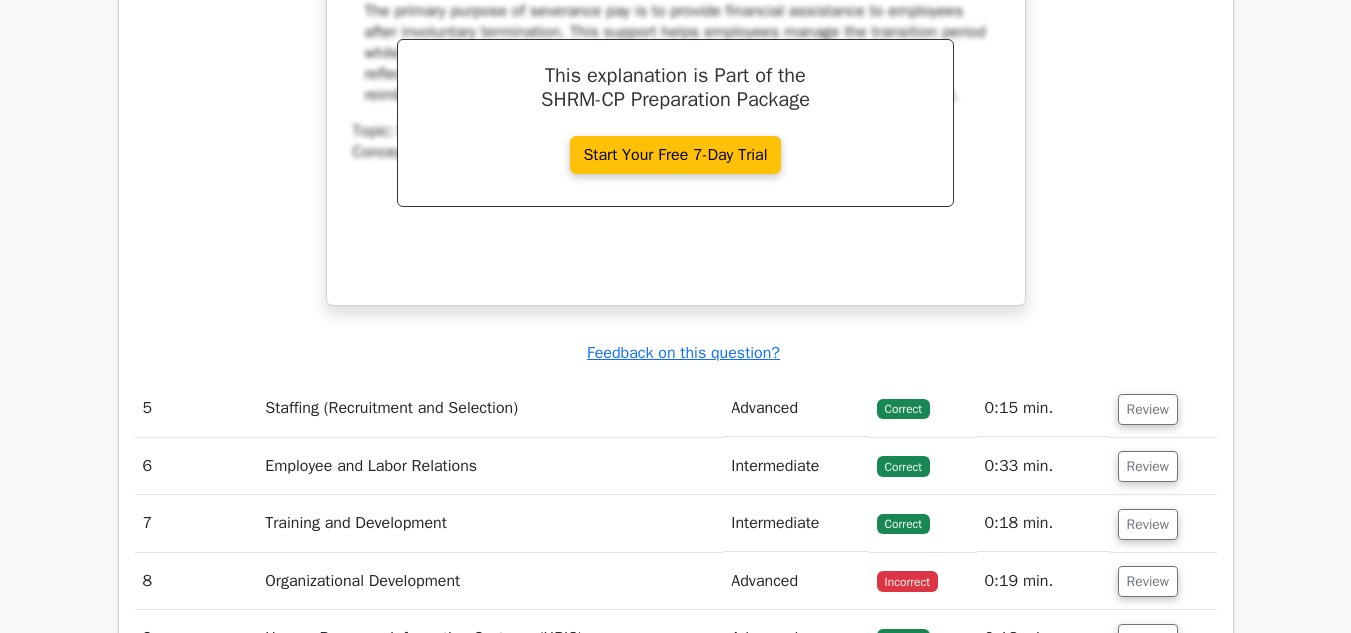 scroll, scrollTop: 4600, scrollLeft: 0, axis: vertical 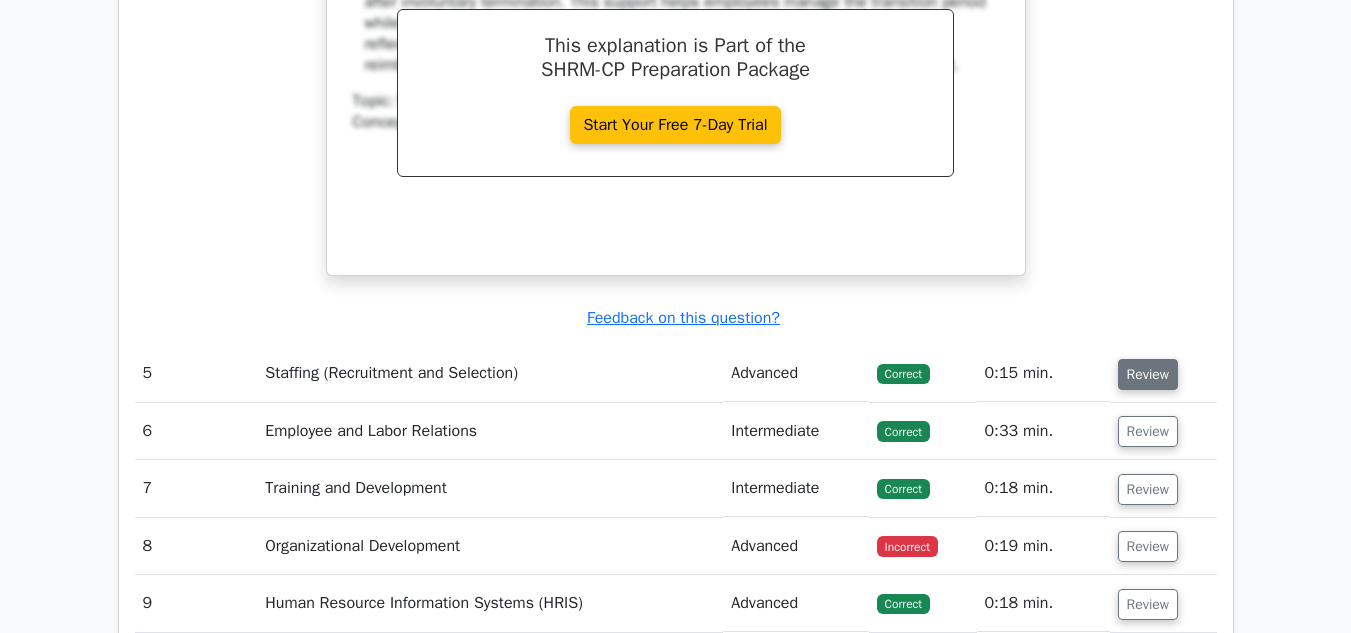 click on "Review" at bounding box center (1148, 374) 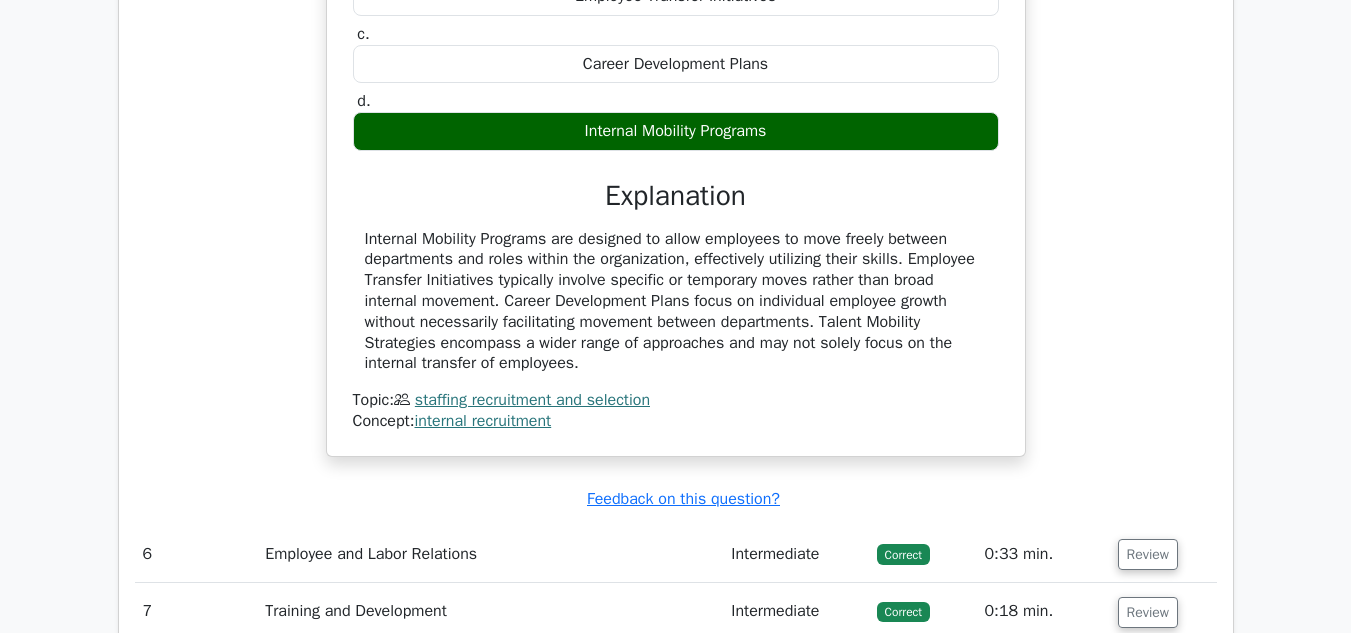 scroll, scrollTop: 5400, scrollLeft: 0, axis: vertical 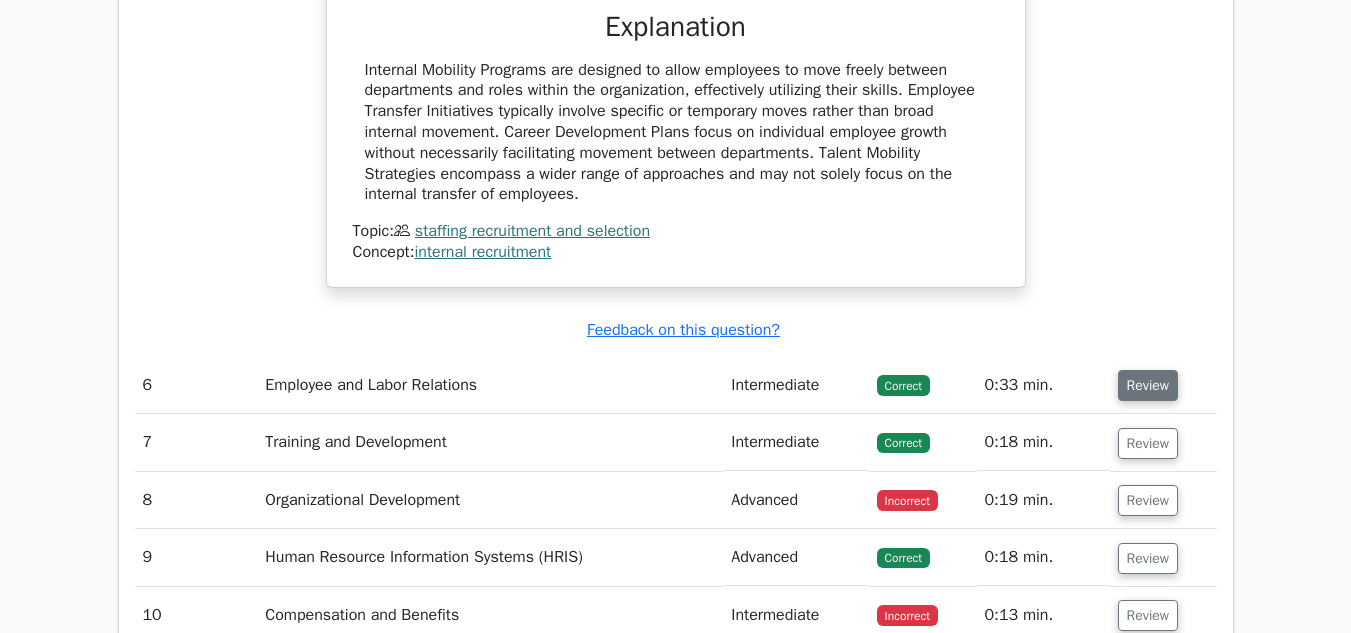 click on "Review" at bounding box center [1148, 385] 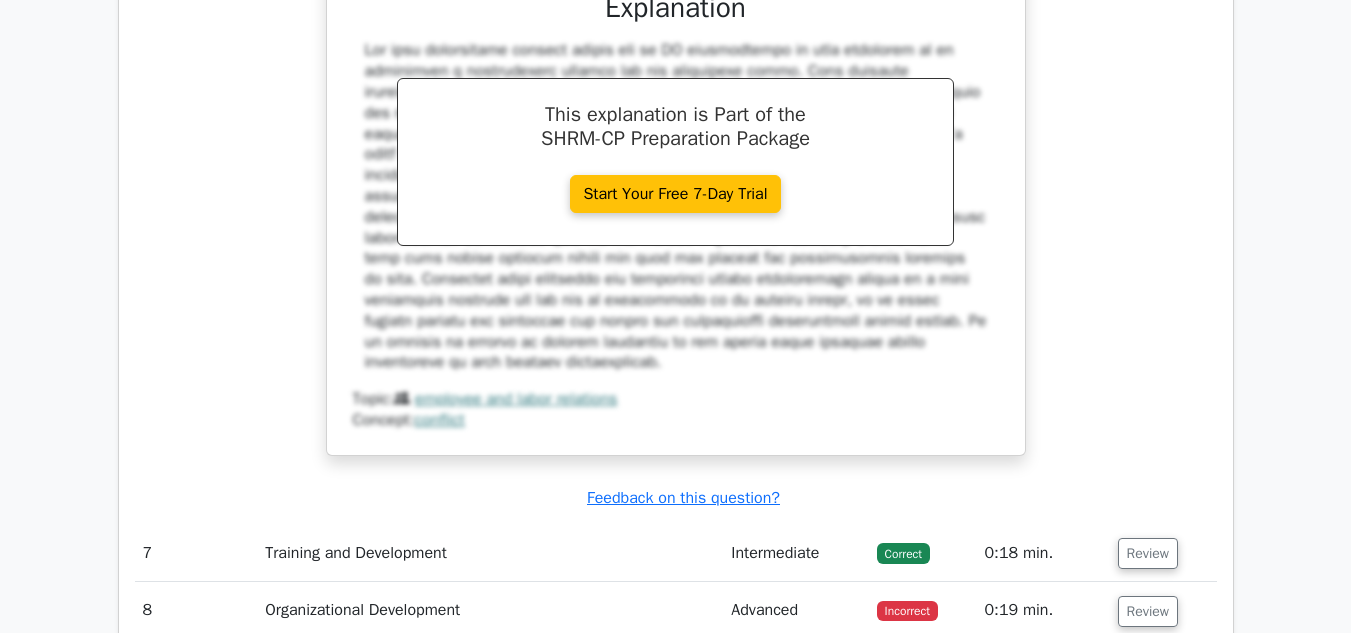 scroll, scrollTop: 6500, scrollLeft: 0, axis: vertical 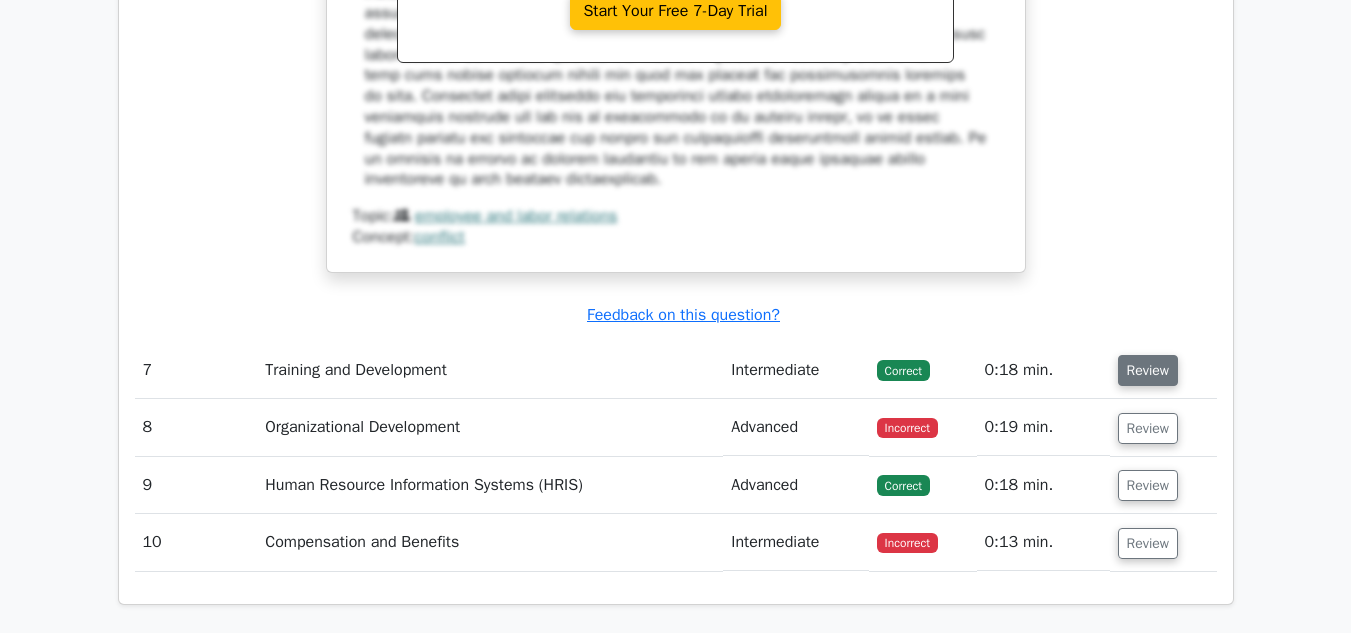 click on "Review" at bounding box center [1148, 370] 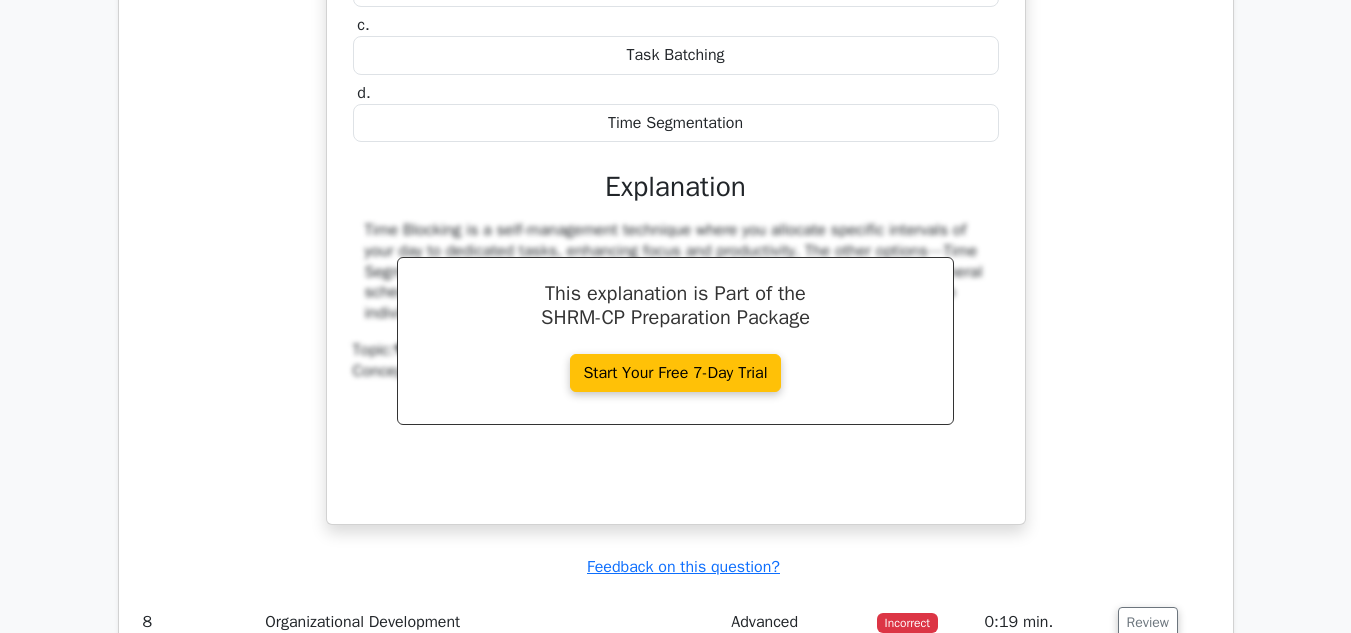 scroll, scrollTop: 7400, scrollLeft: 0, axis: vertical 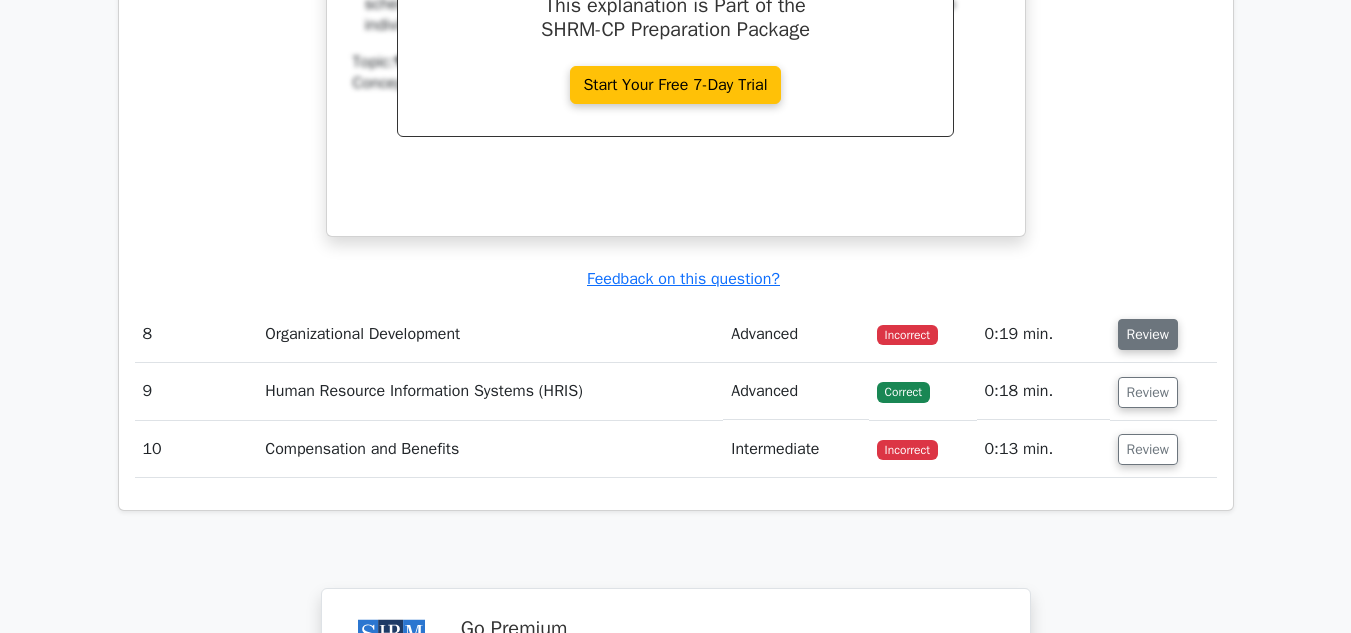 click on "Review" at bounding box center [1148, 334] 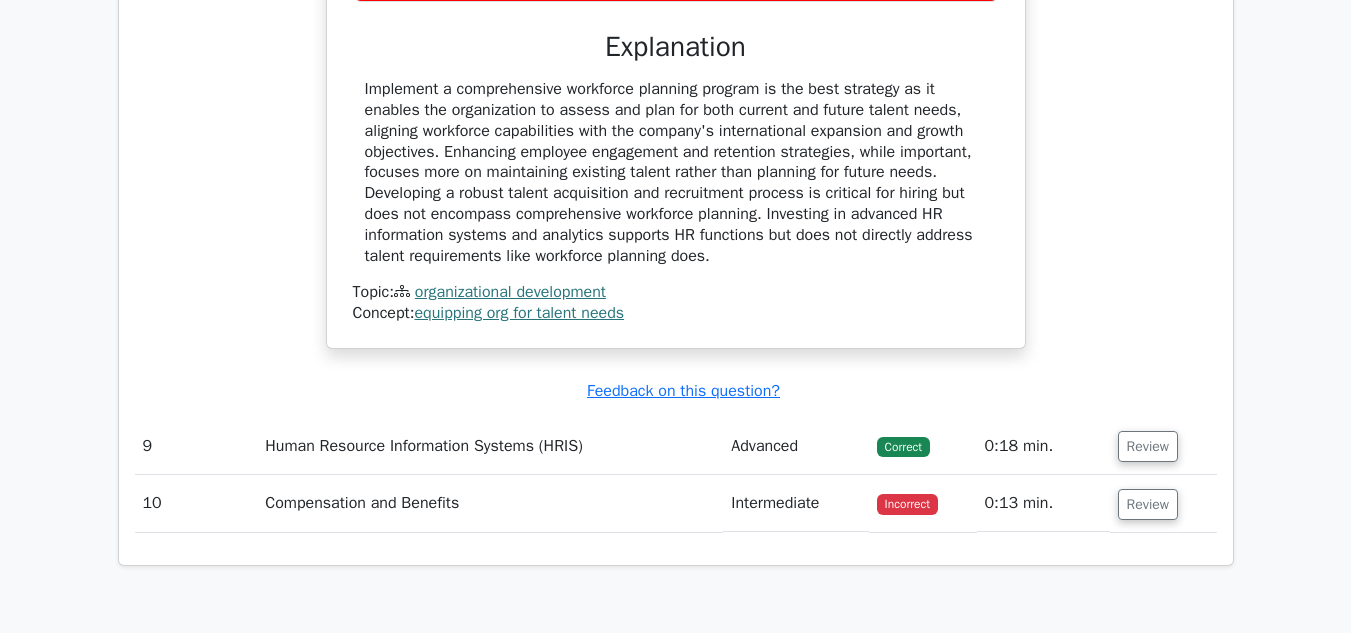 scroll, scrollTop: 8200, scrollLeft: 0, axis: vertical 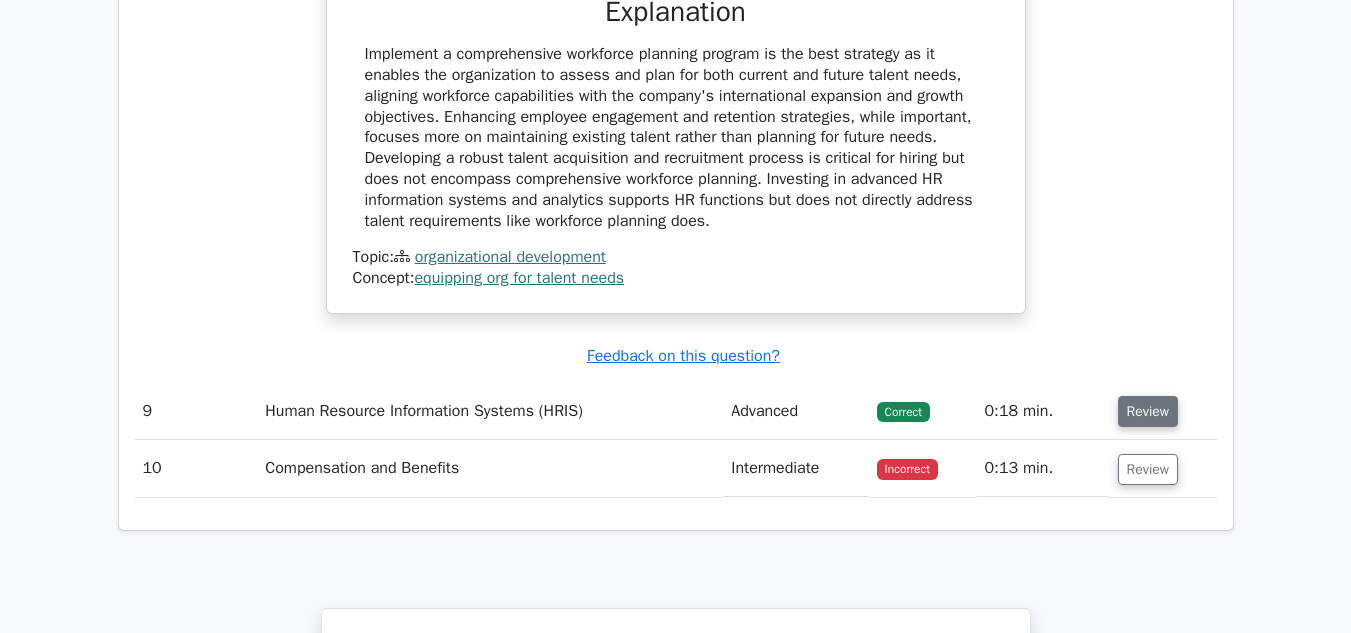 click on "Review" at bounding box center [1148, 411] 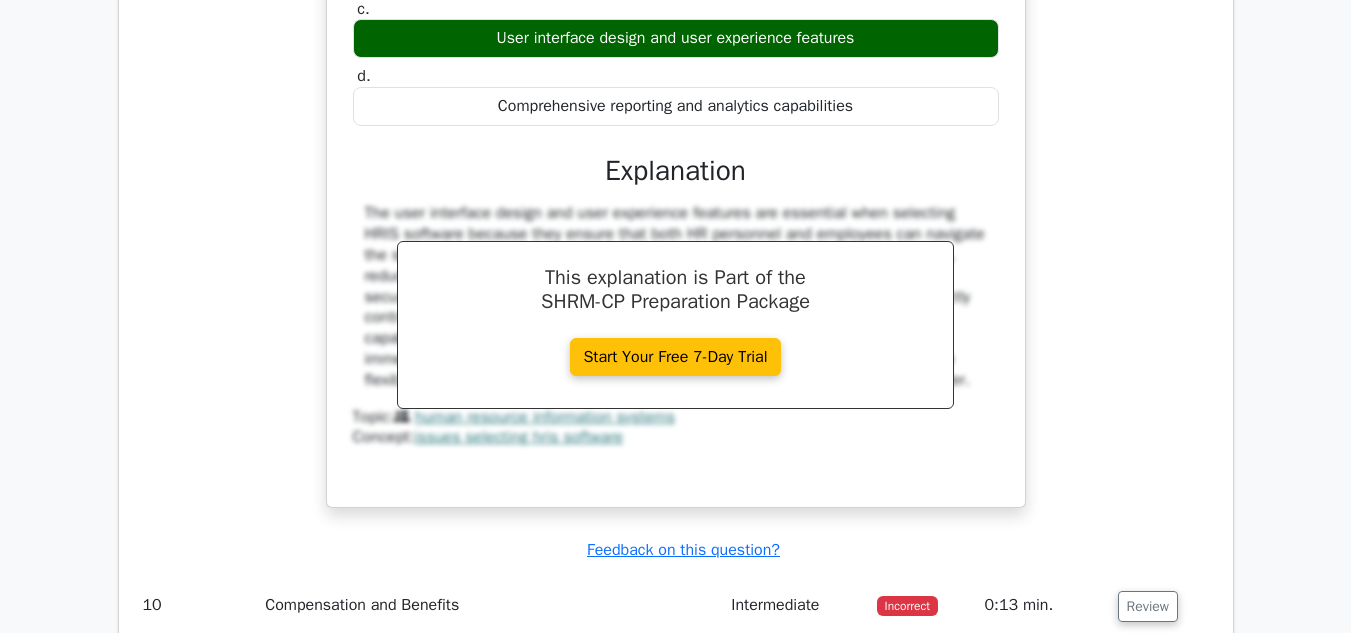 scroll, scrollTop: 9100, scrollLeft: 0, axis: vertical 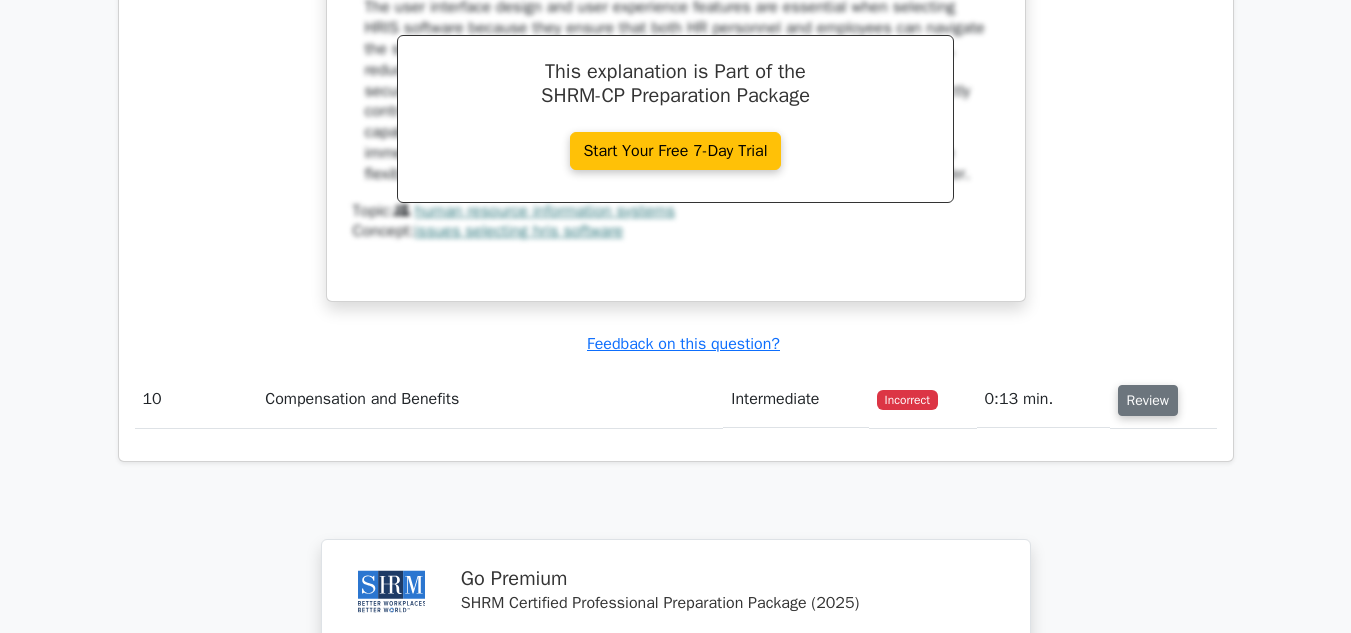 click on "Review" at bounding box center (1148, 400) 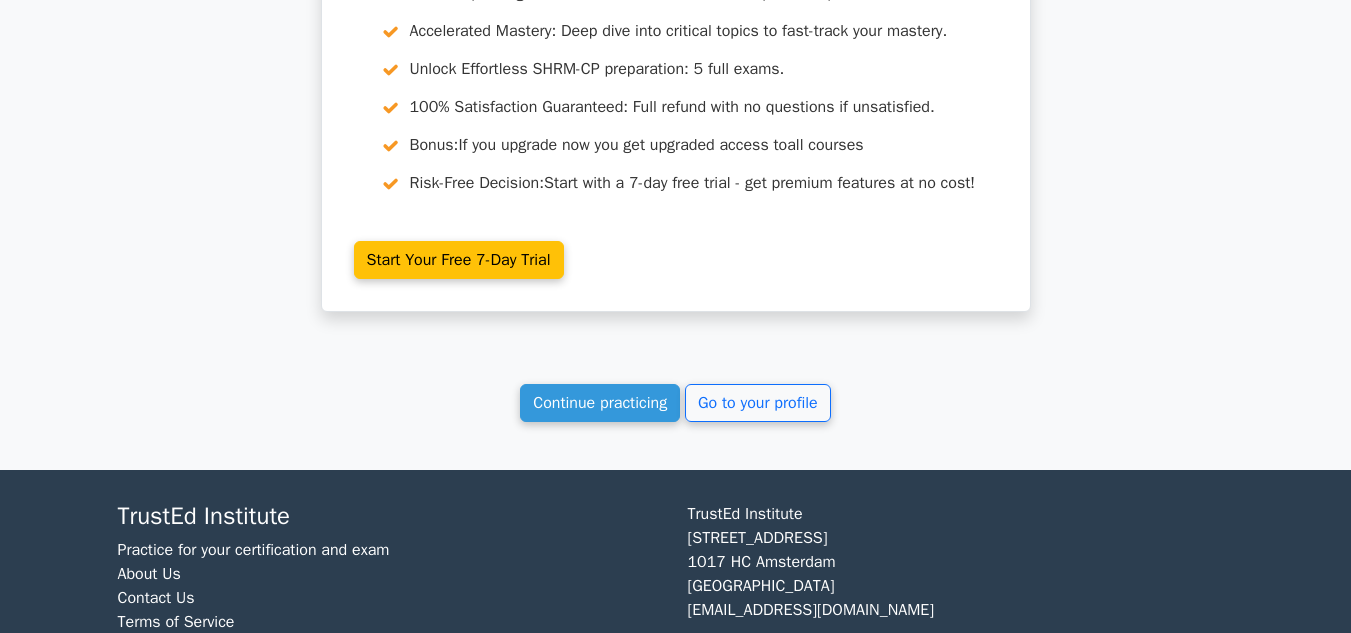 scroll, scrollTop: 10600, scrollLeft: 0, axis: vertical 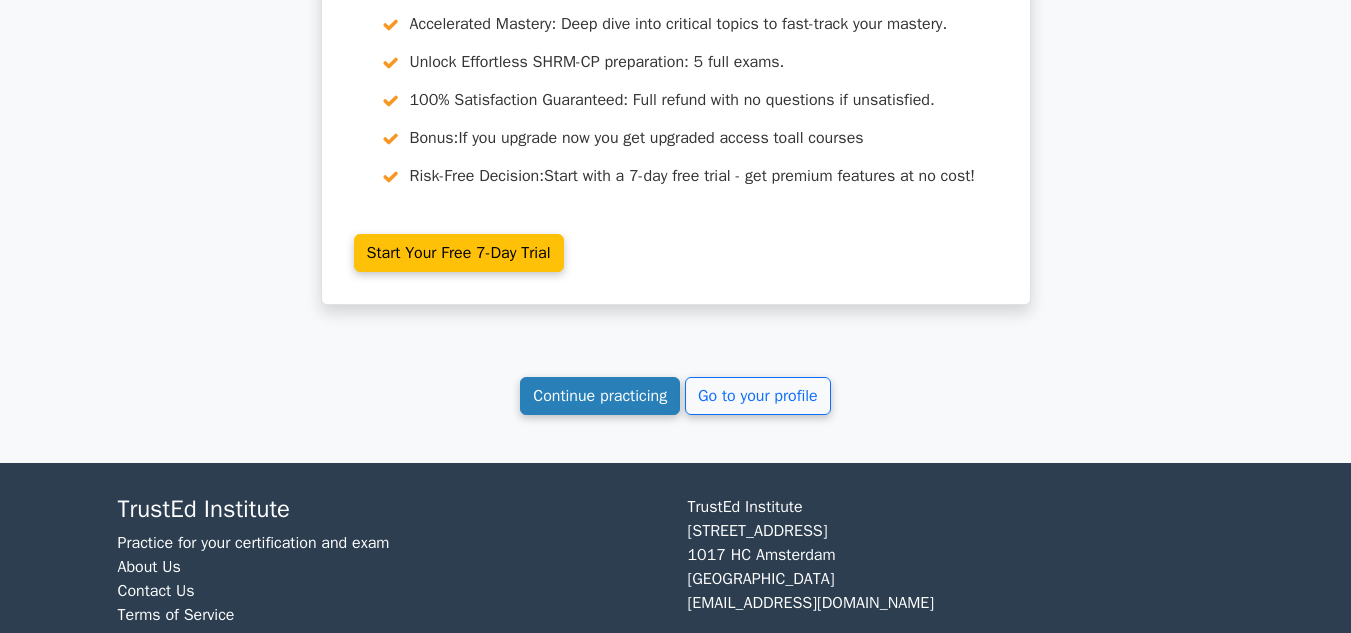 click on "Continue practicing" at bounding box center (600, 396) 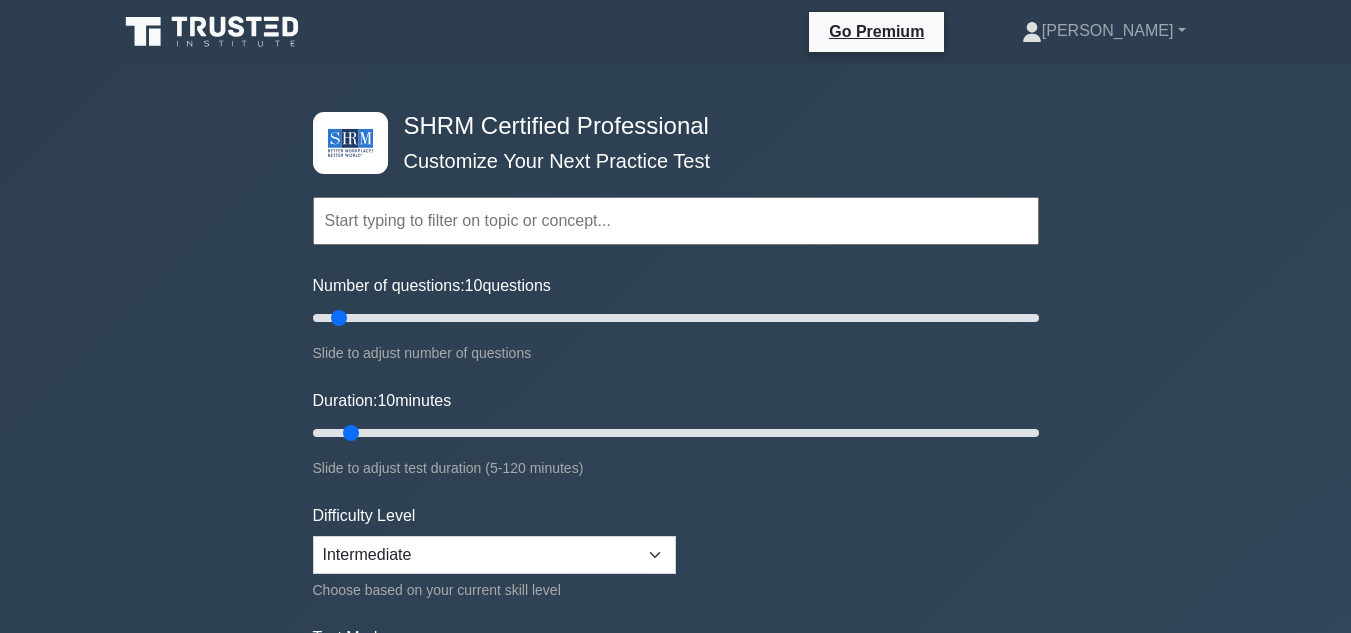 scroll, scrollTop: 0, scrollLeft: 0, axis: both 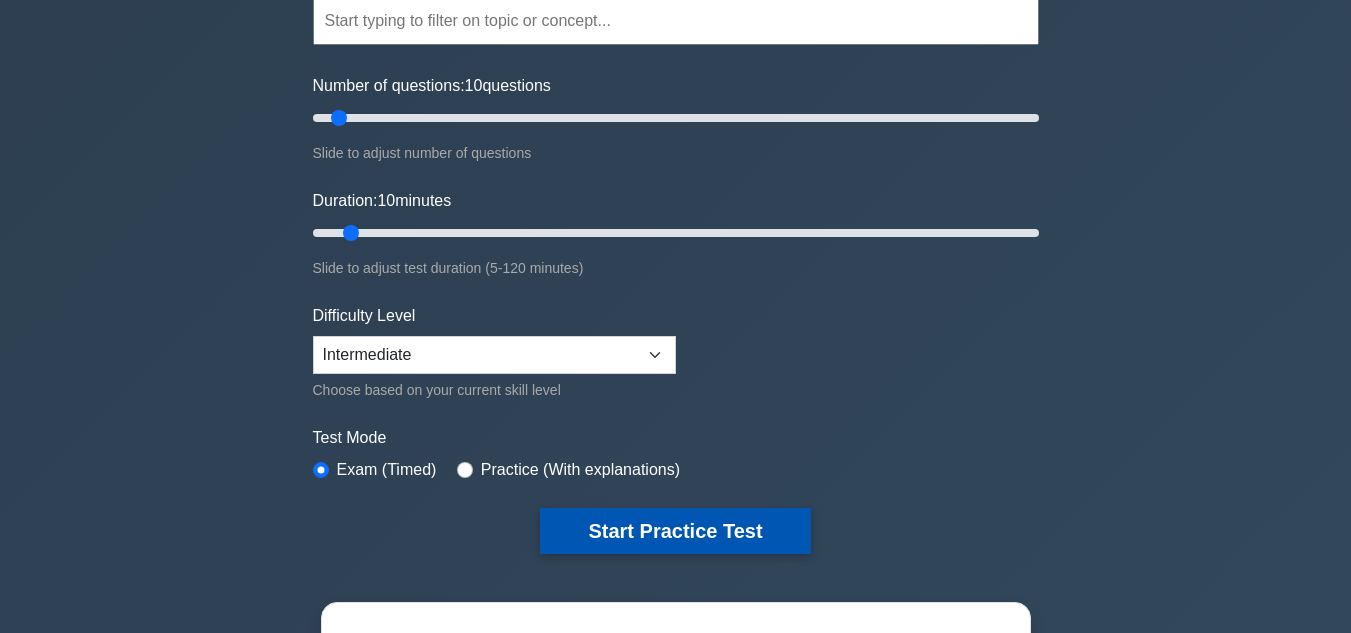 click on "Start Practice Test" at bounding box center [675, 531] 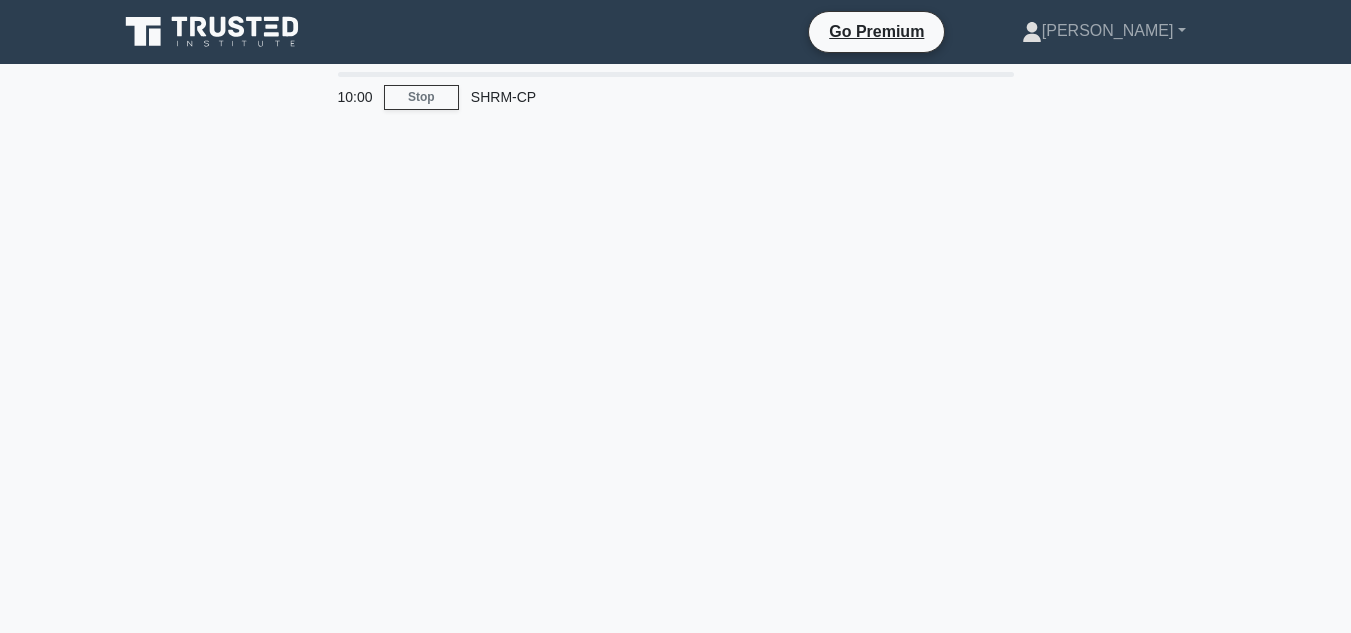 scroll, scrollTop: 0, scrollLeft: 0, axis: both 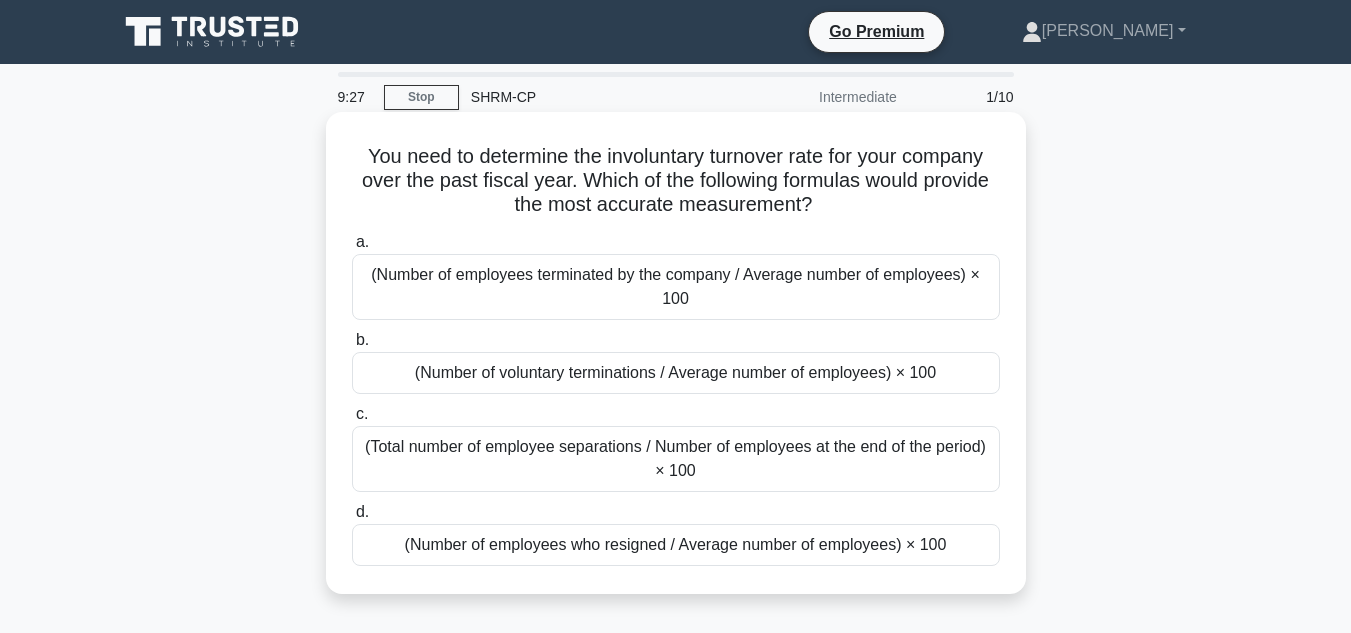 click on "(Number of employees who resigned / Average number of employees) × 100" at bounding box center (676, 545) 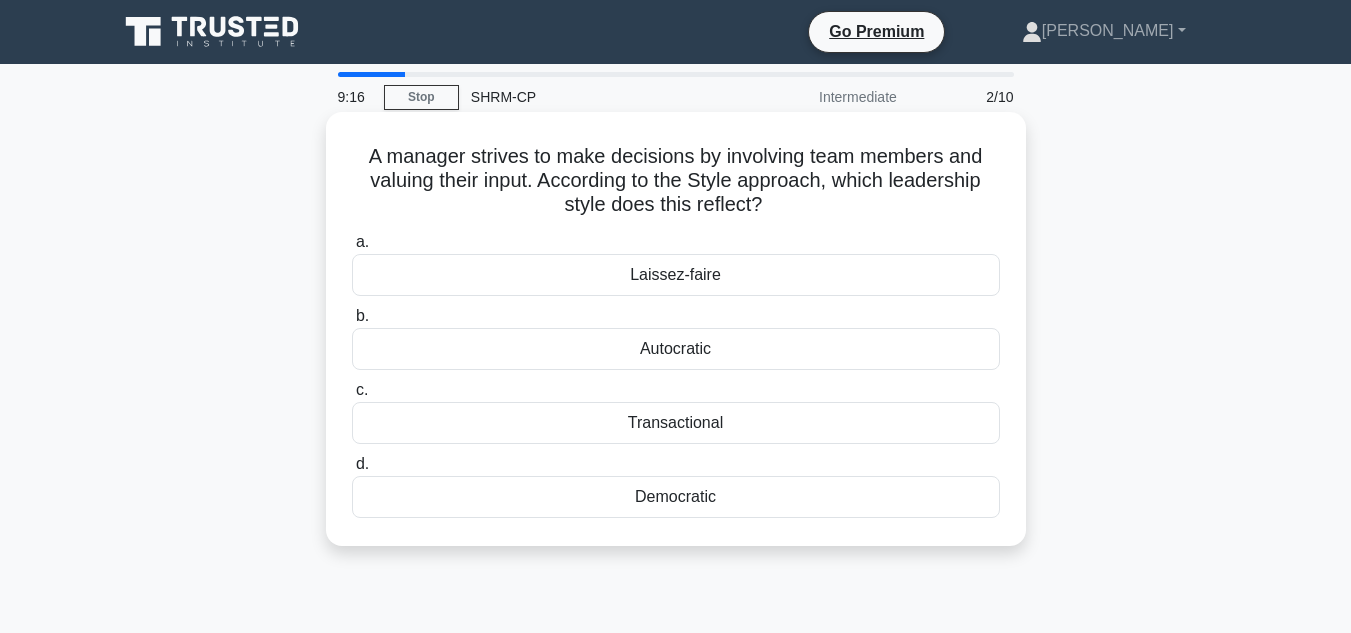 click on "Democratic" at bounding box center [676, 497] 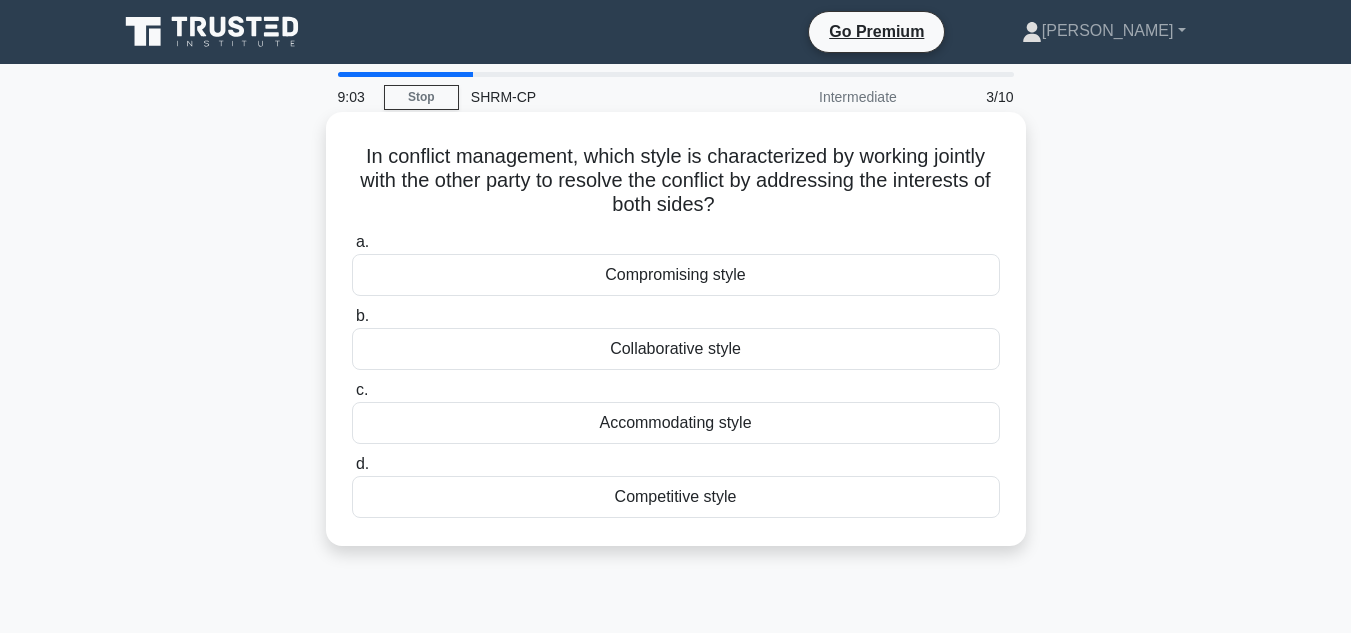 click on "Collaborative style" at bounding box center (676, 349) 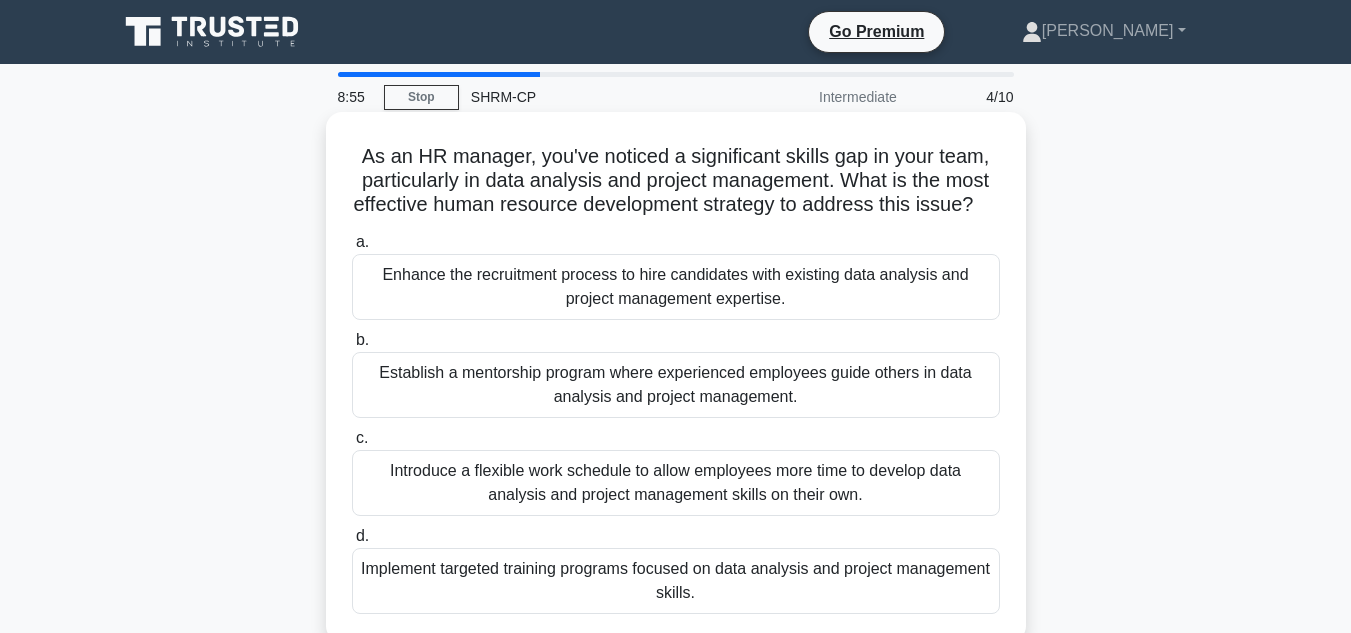 scroll, scrollTop: 100, scrollLeft: 0, axis: vertical 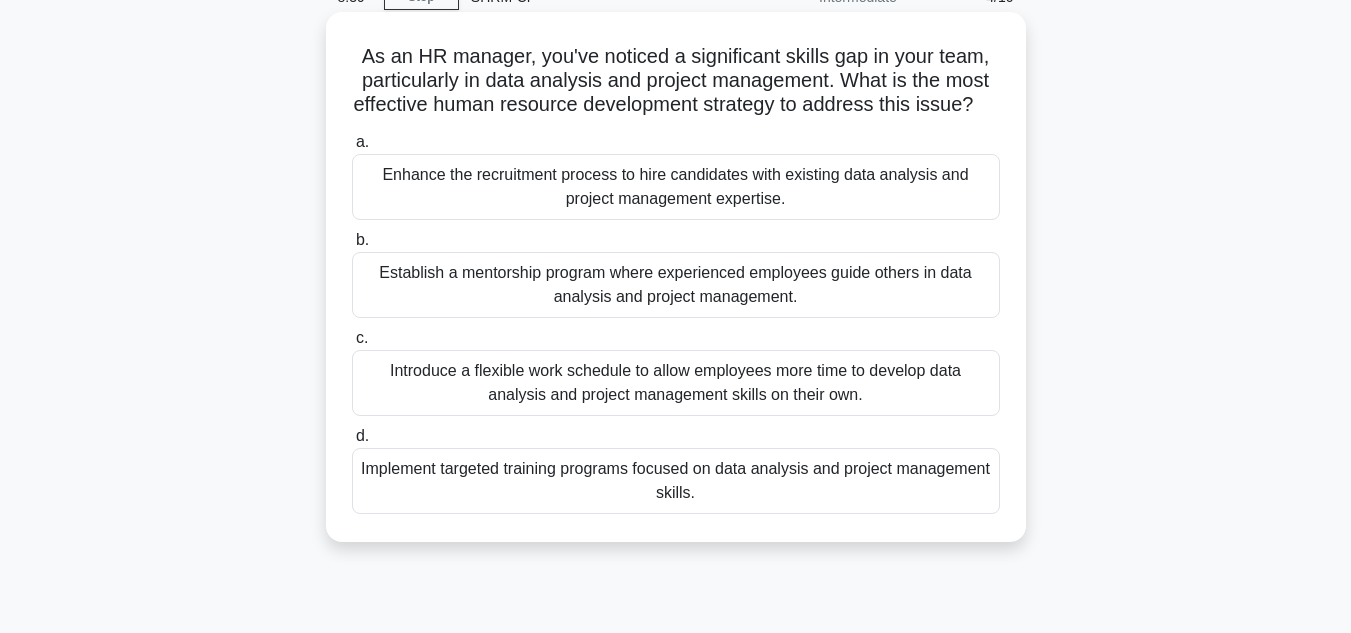 click on "Implement targeted training programs focused on data analysis and project management skills." at bounding box center (676, 481) 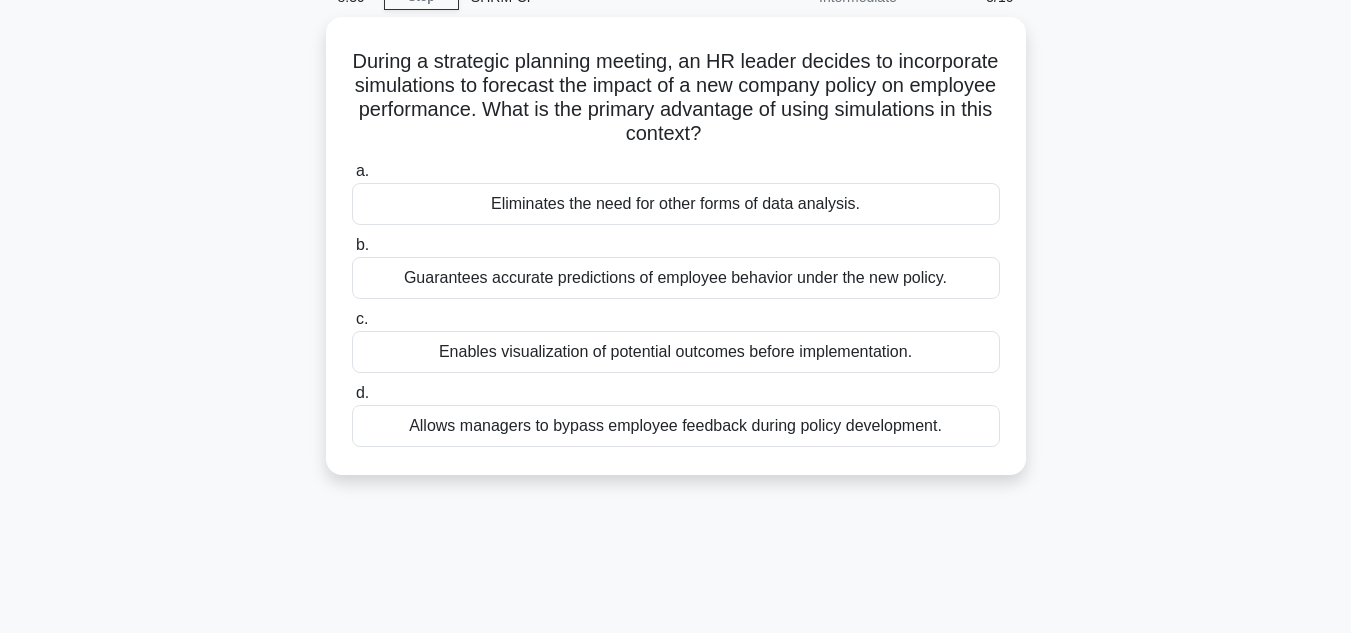 scroll, scrollTop: 0, scrollLeft: 0, axis: both 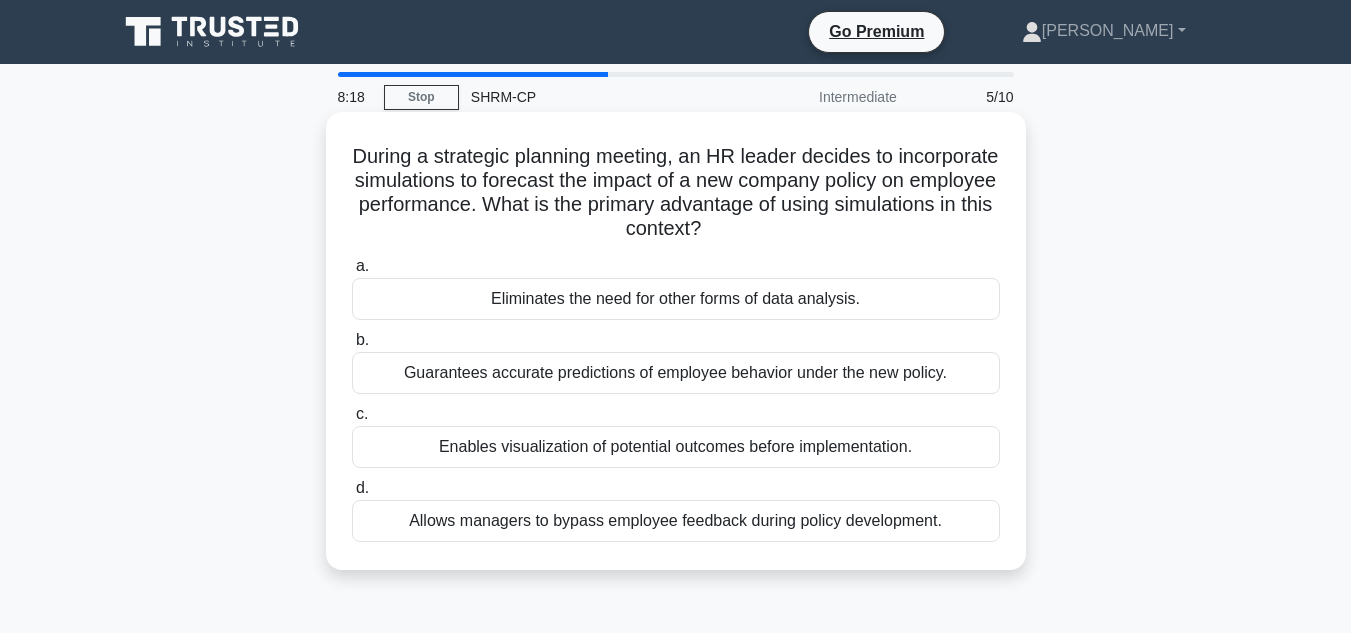 click on "Enables visualization of potential outcomes before implementation." at bounding box center [676, 447] 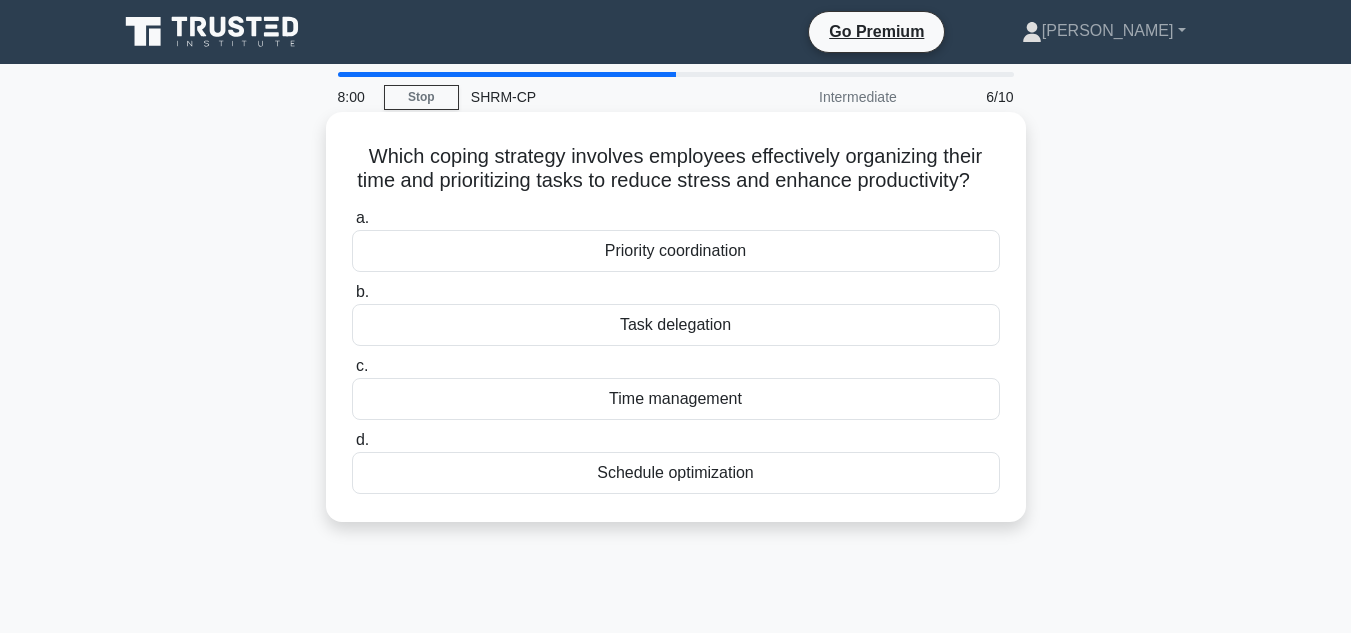 click on "Task delegation" at bounding box center (676, 325) 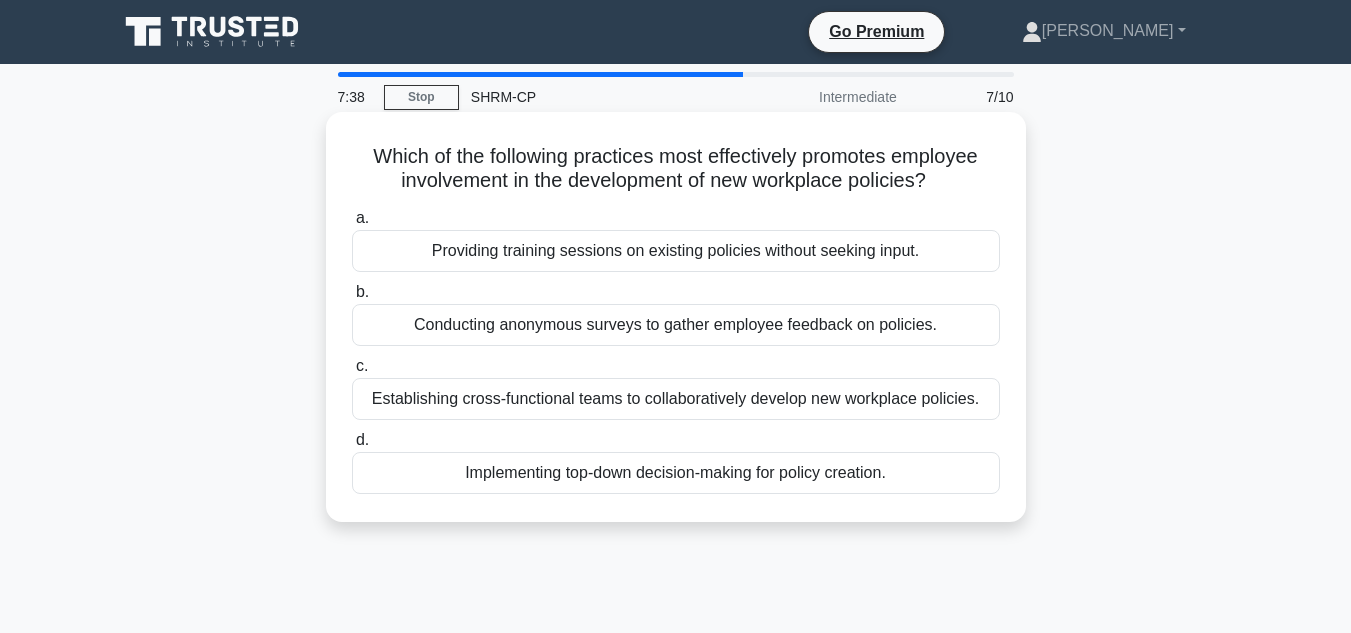 click on "Implementing top-down decision-making for policy creation." at bounding box center [676, 473] 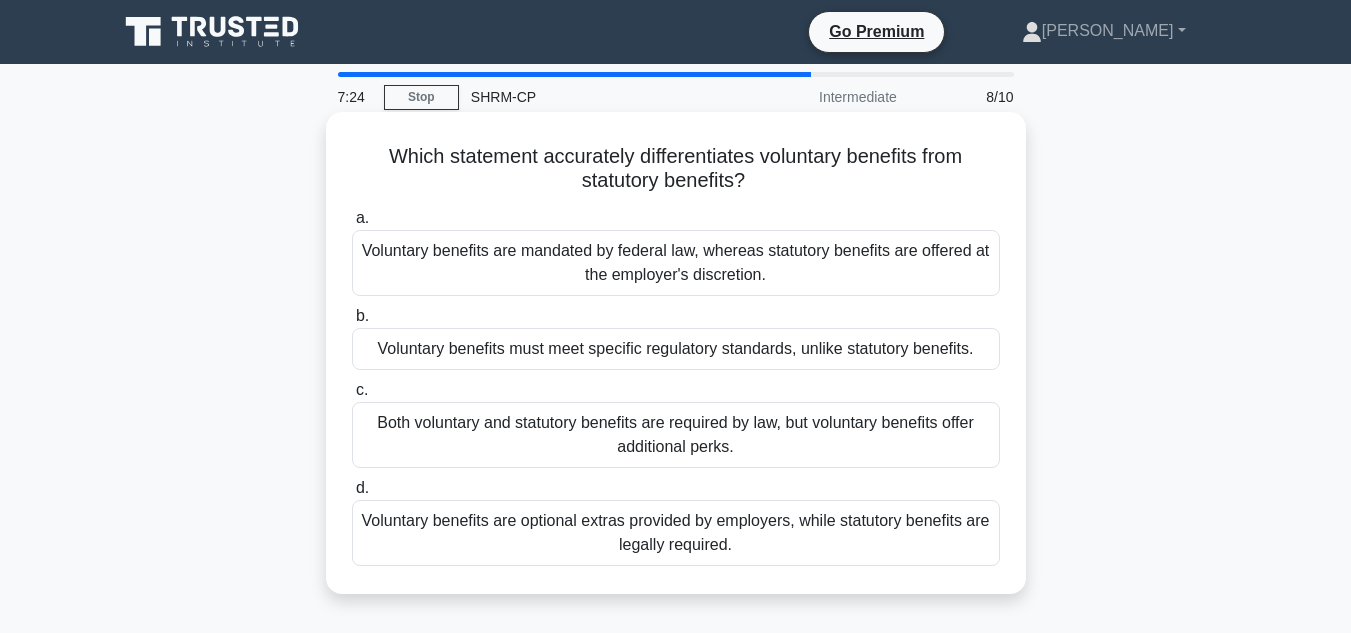 click on "Both voluntary and statutory benefits are required by law, but voluntary benefits offer additional perks." at bounding box center (676, 435) 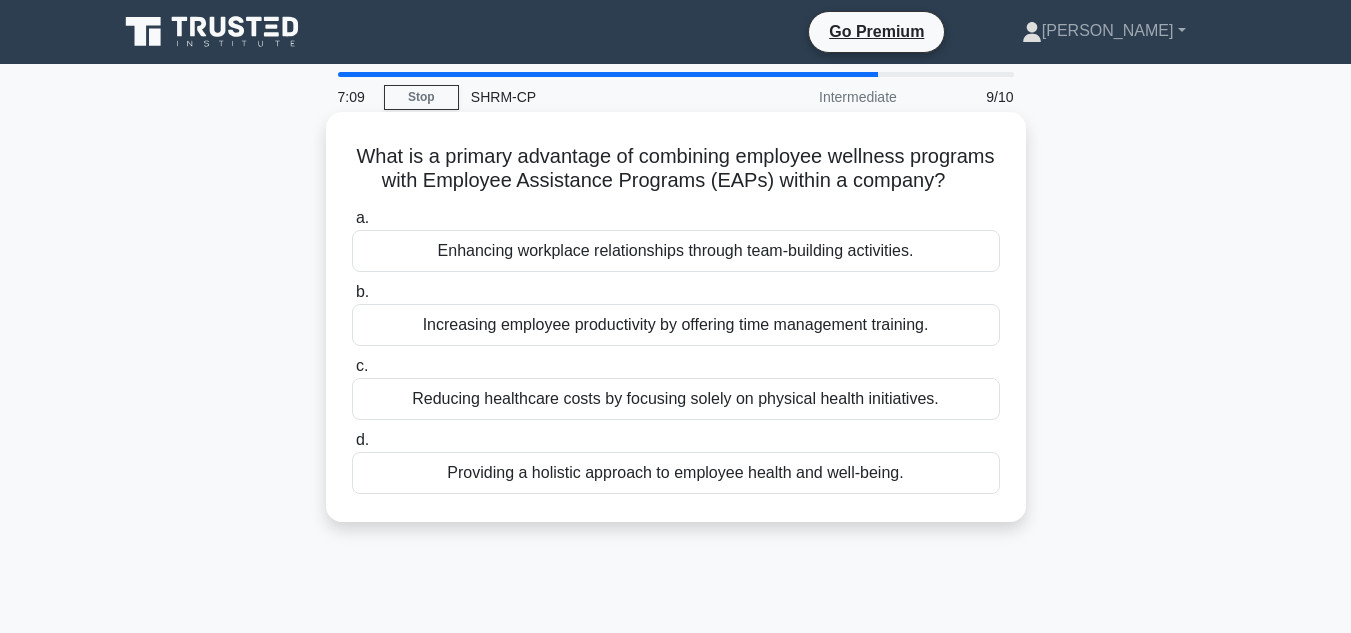click on "Providing a holistic approach to employee health and well-being." at bounding box center (676, 473) 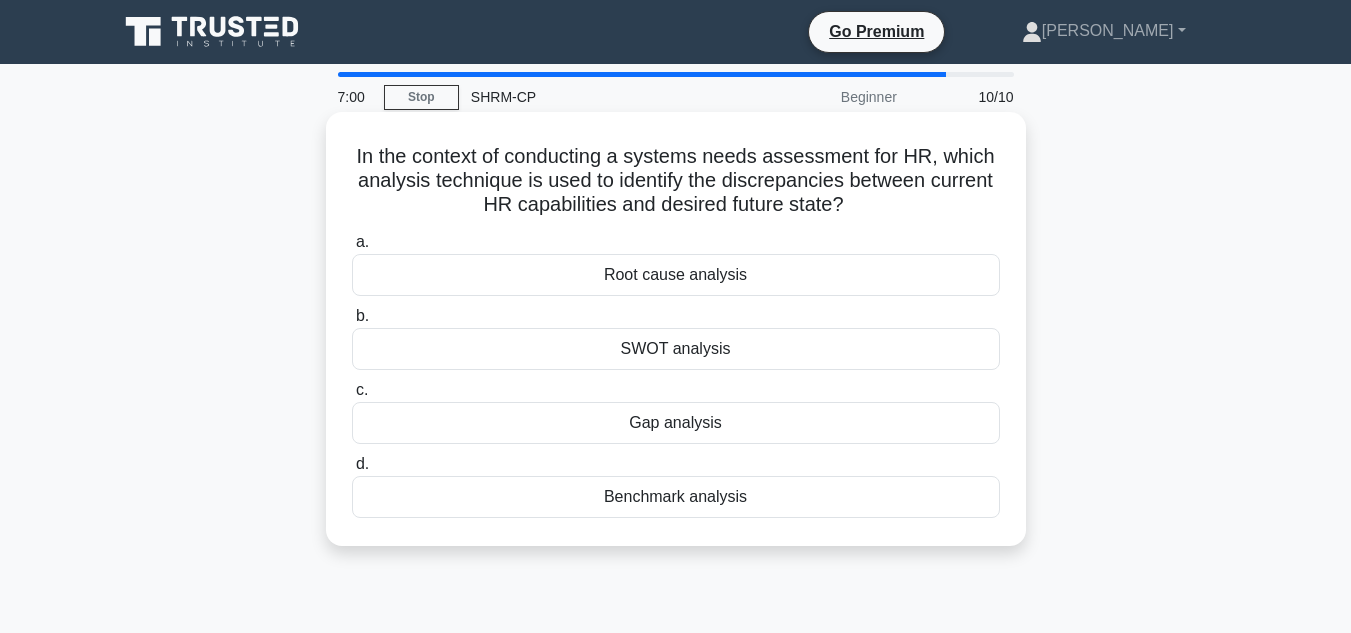 click on "Root cause analysis" at bounding box center (676, 275) 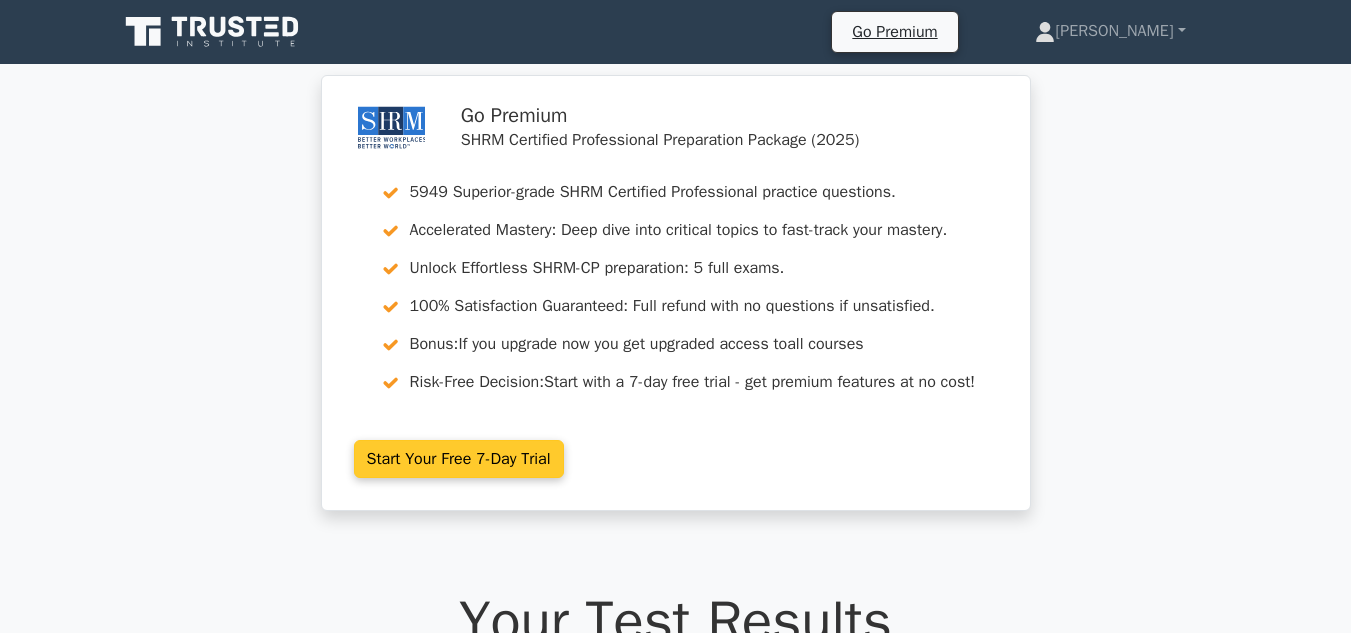 scroll, scrollTop: 0, scrollLeft: 0, axis: both 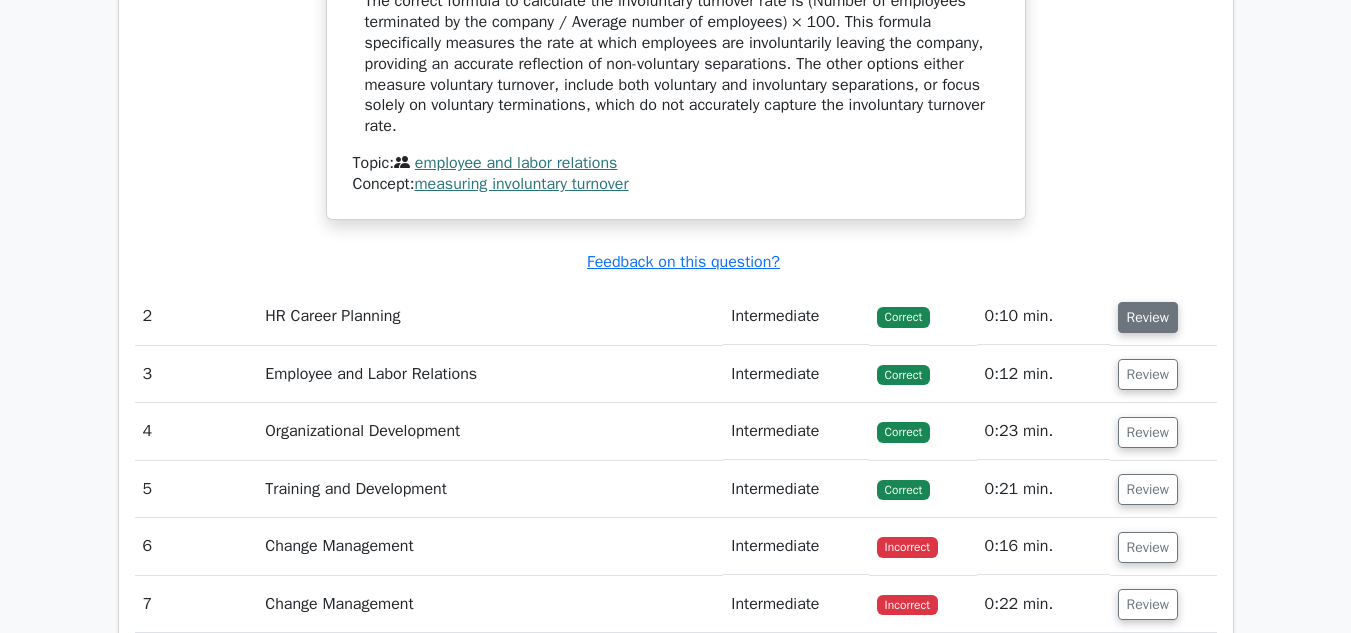 click on "Review" at bounding box center [1148, 317] 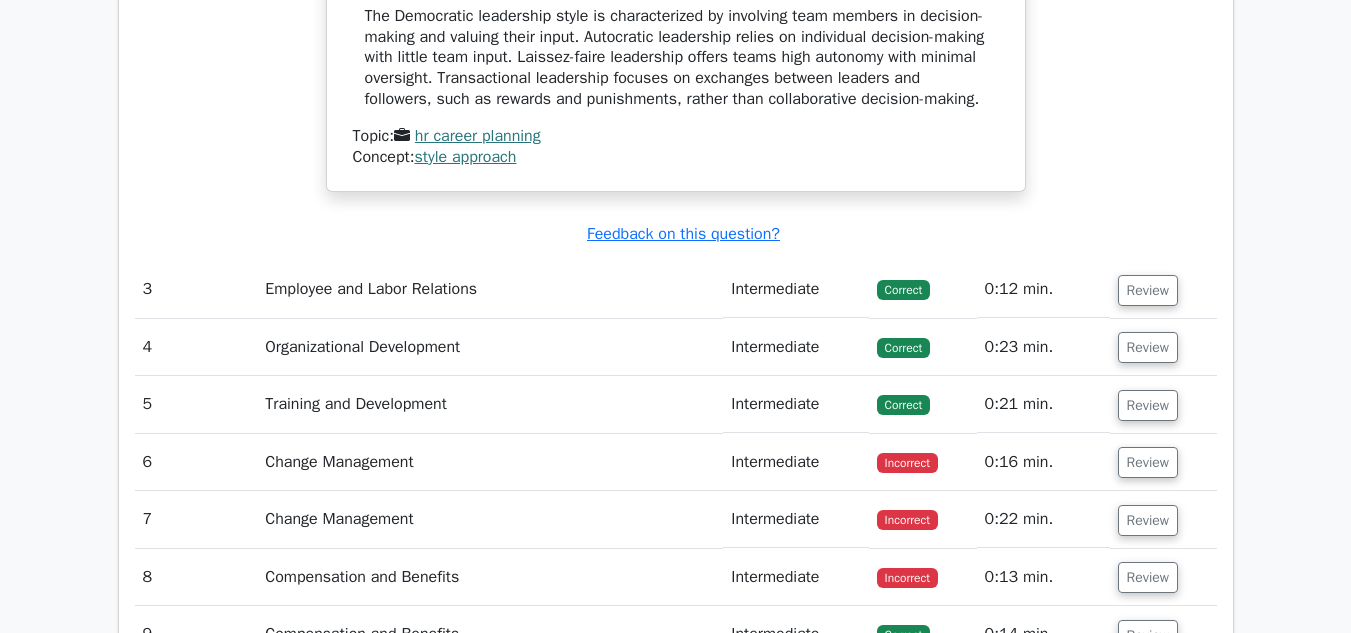 scroll, scrollTop: 3000, scrollLeft: 0, axis: vertical 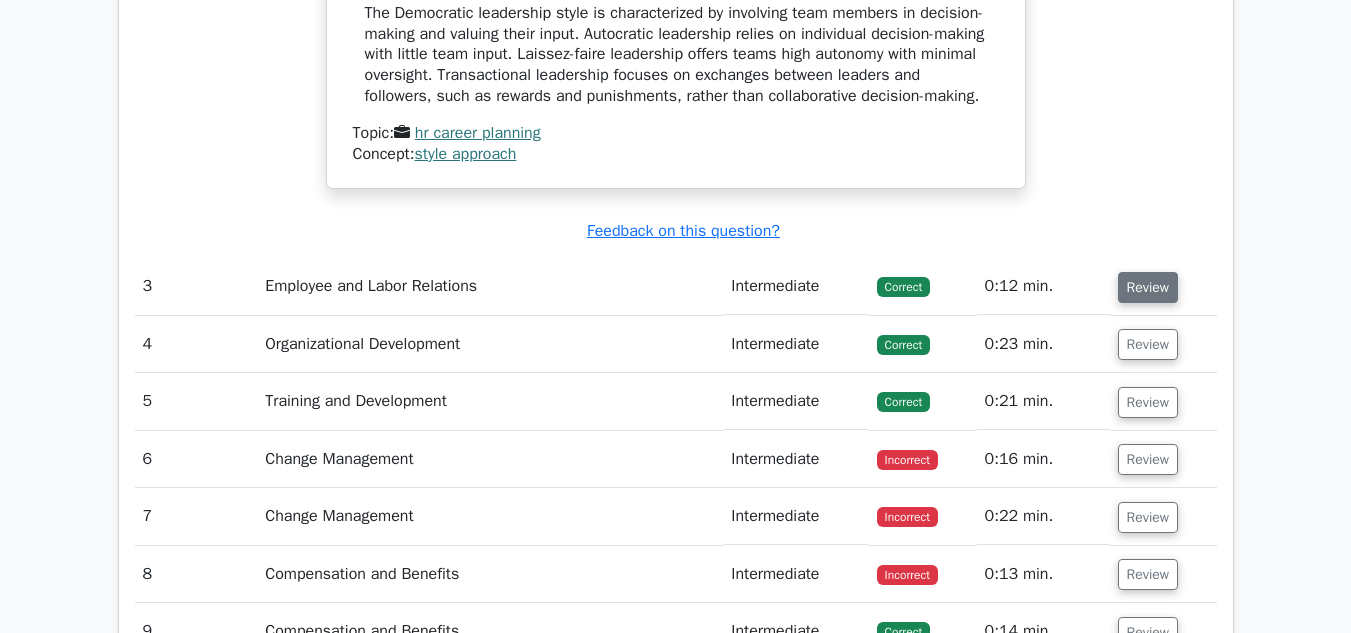 click on "Review" at bounding box center [1148, 287] 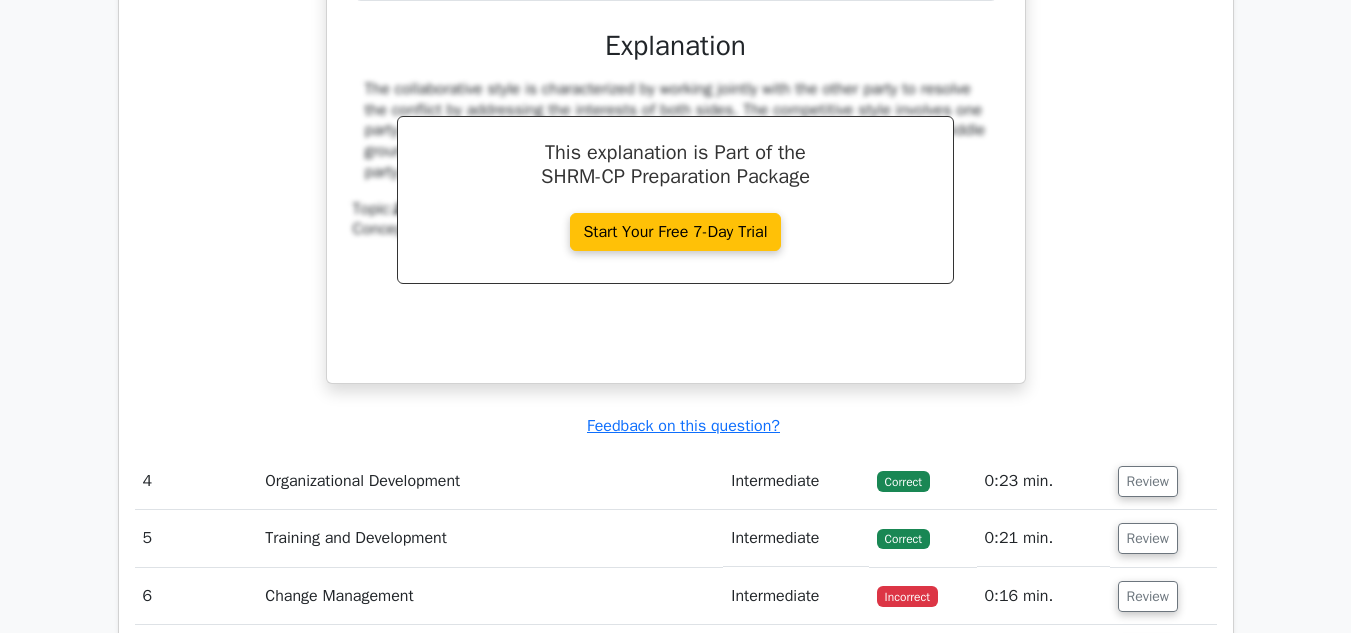 scroll, scrollTop: 3800, scrollLeft: 0, axis: vertical 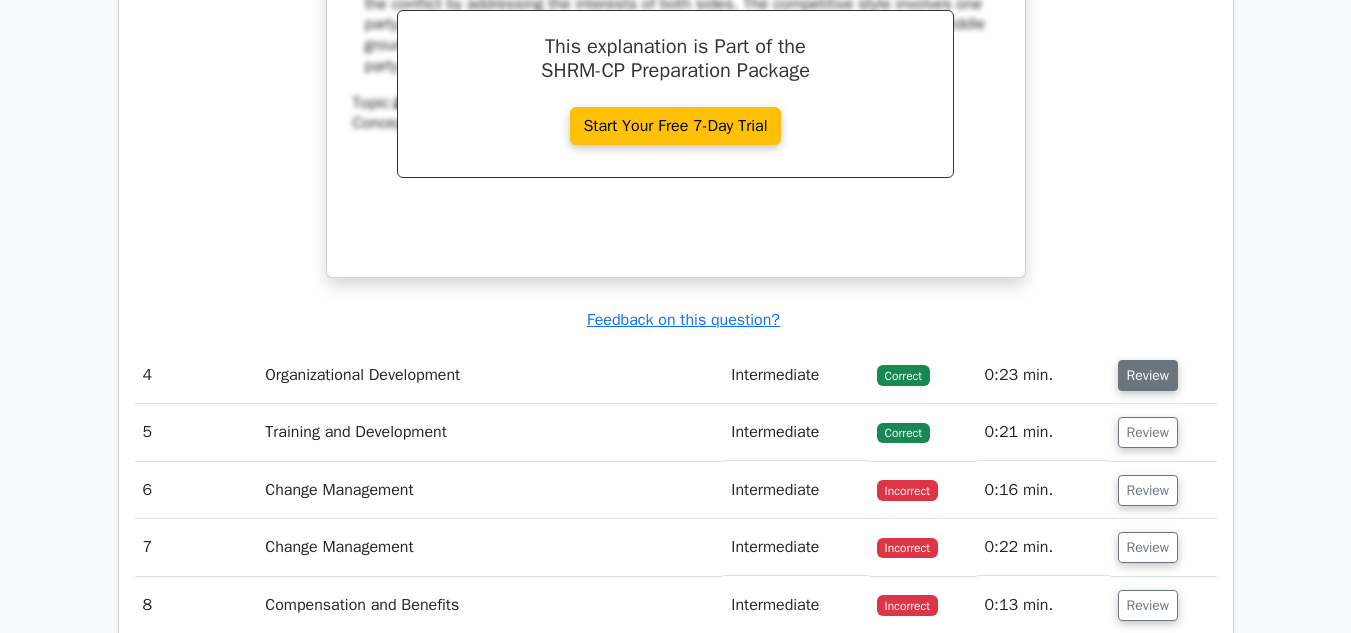 click on "Review" at bounding box center [1148, 375] 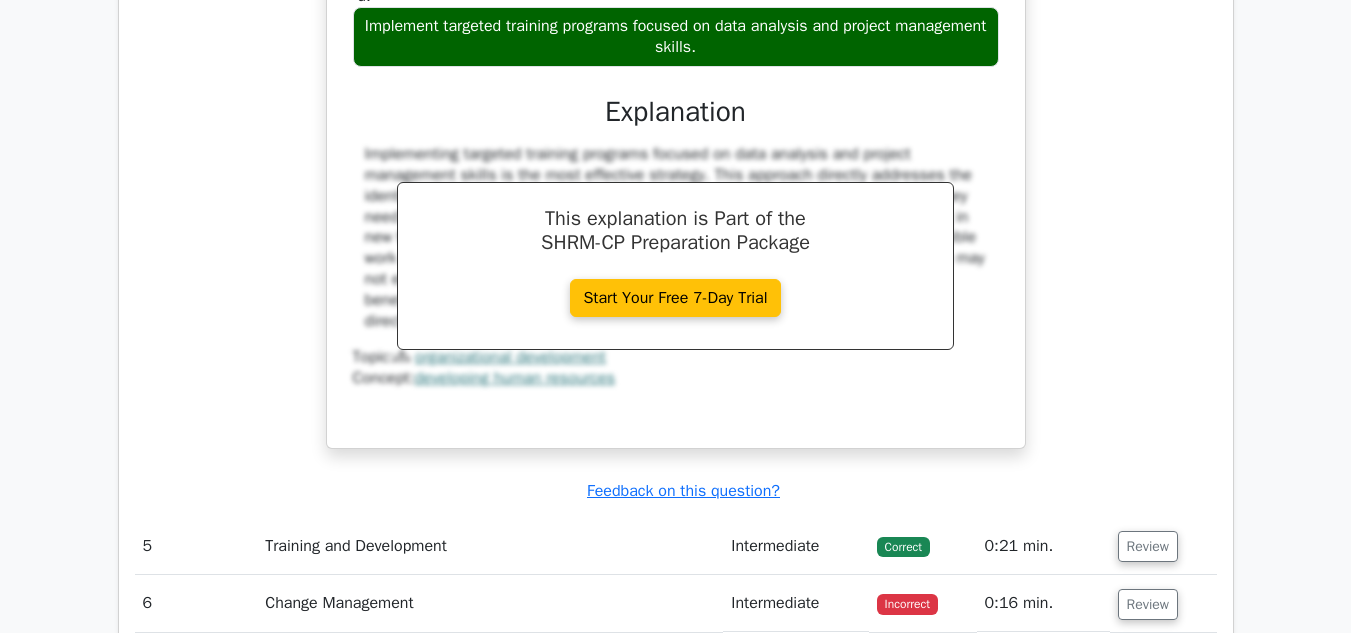 scroll, scrollTop: 4800, scrollLeft: 0, axis: vertical 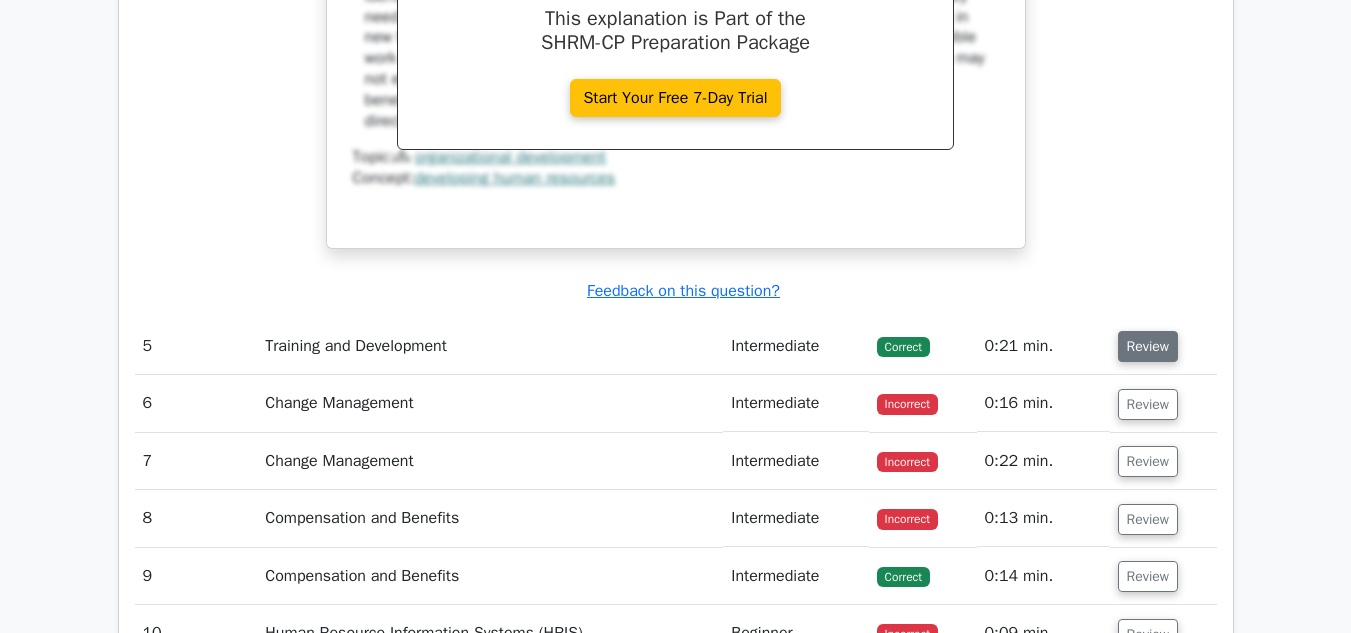 click on "Review" at bounding box center [1148, 346] 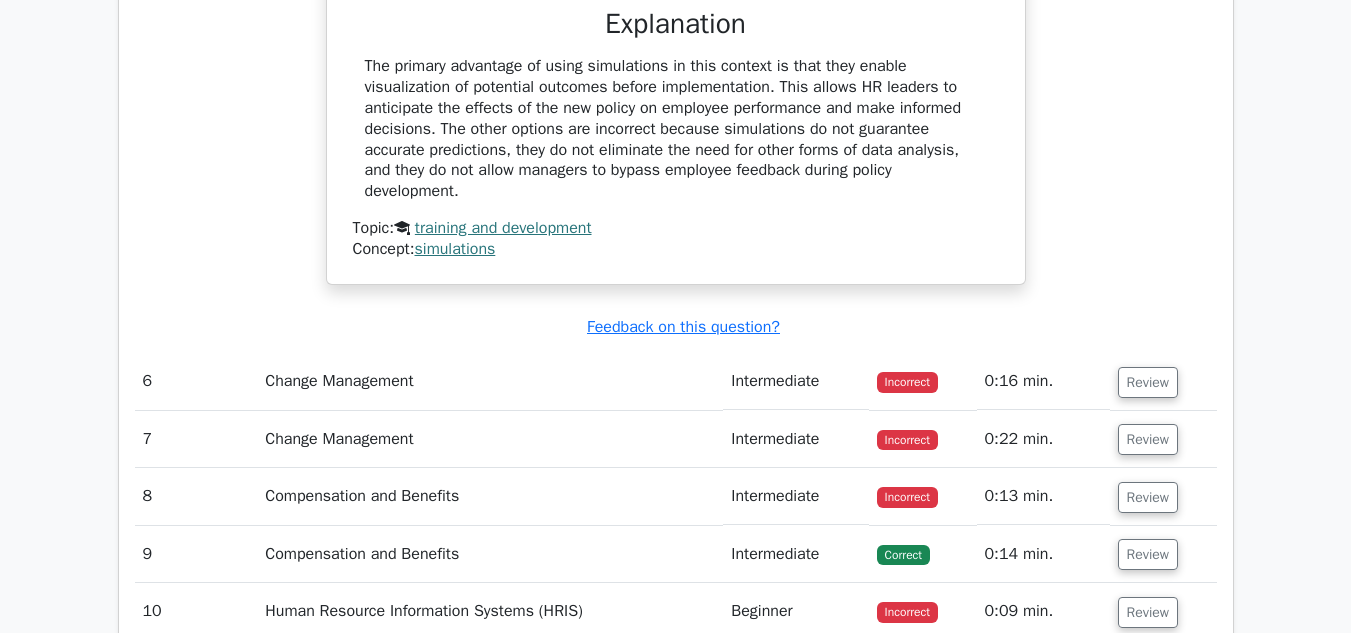 scroll, scrollTop: 5800, scrollLeft: 0, axis: vertical 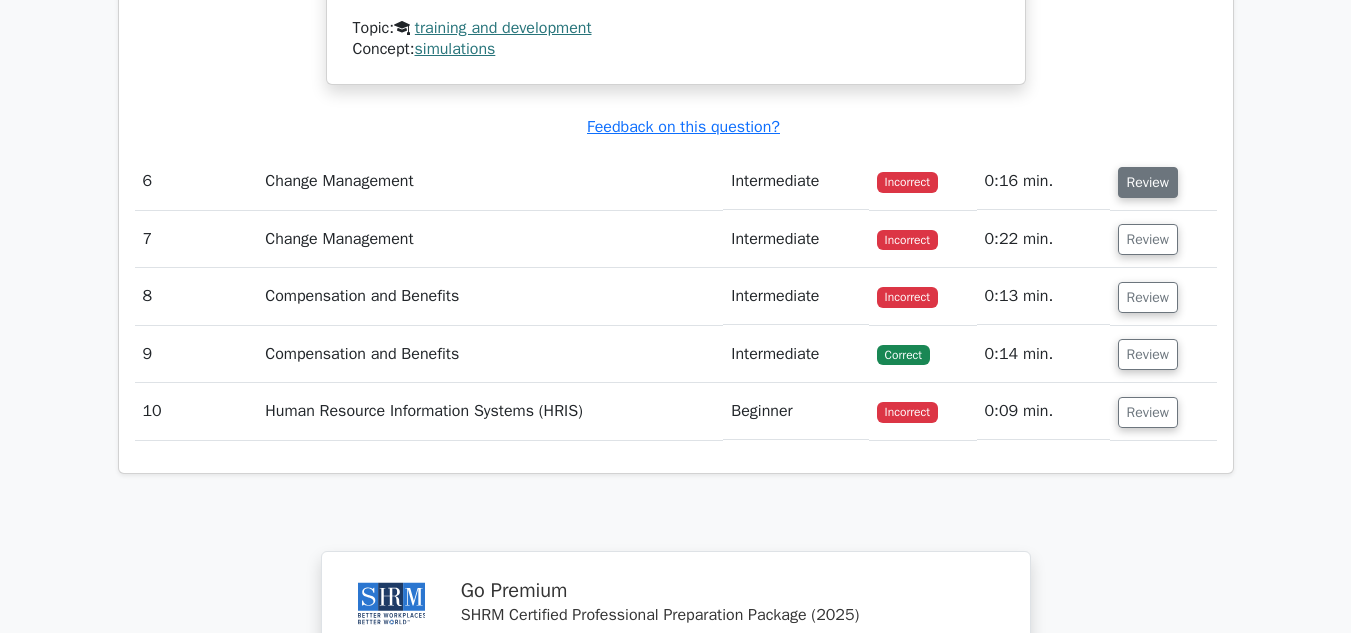 click on "Review" at bounding box center (1148, 182) 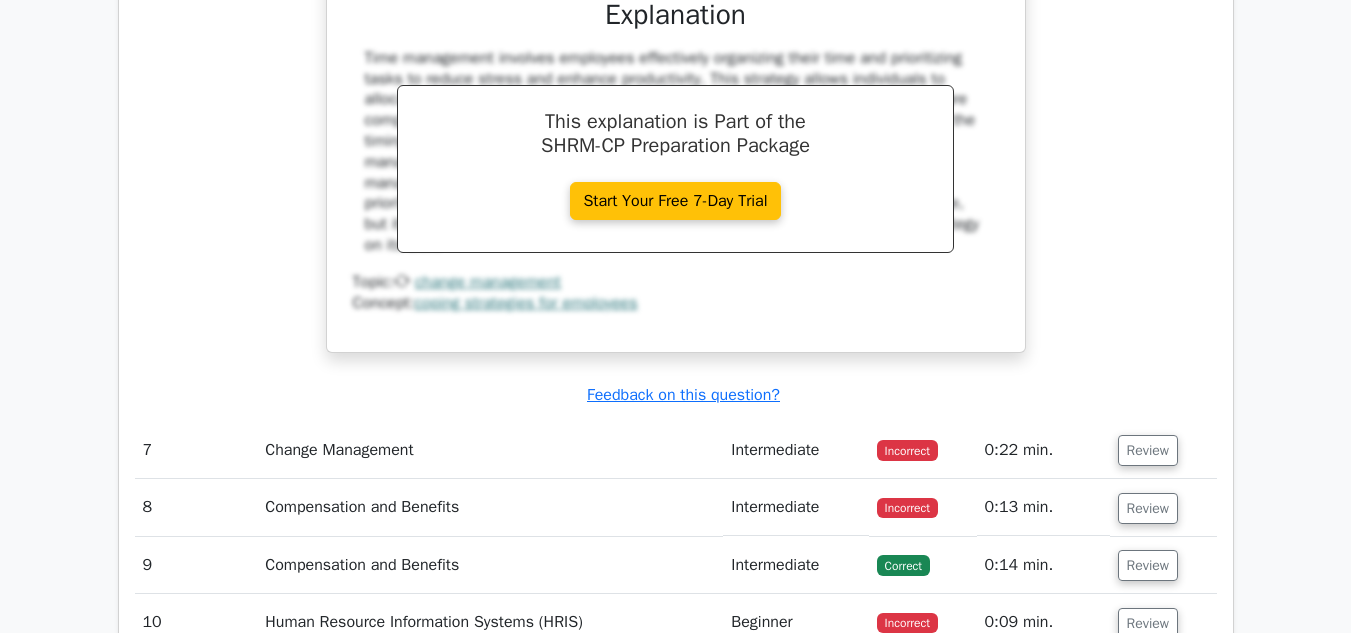scroll, scrollTop: 6500, scrollLeft: 0, axis: vertical 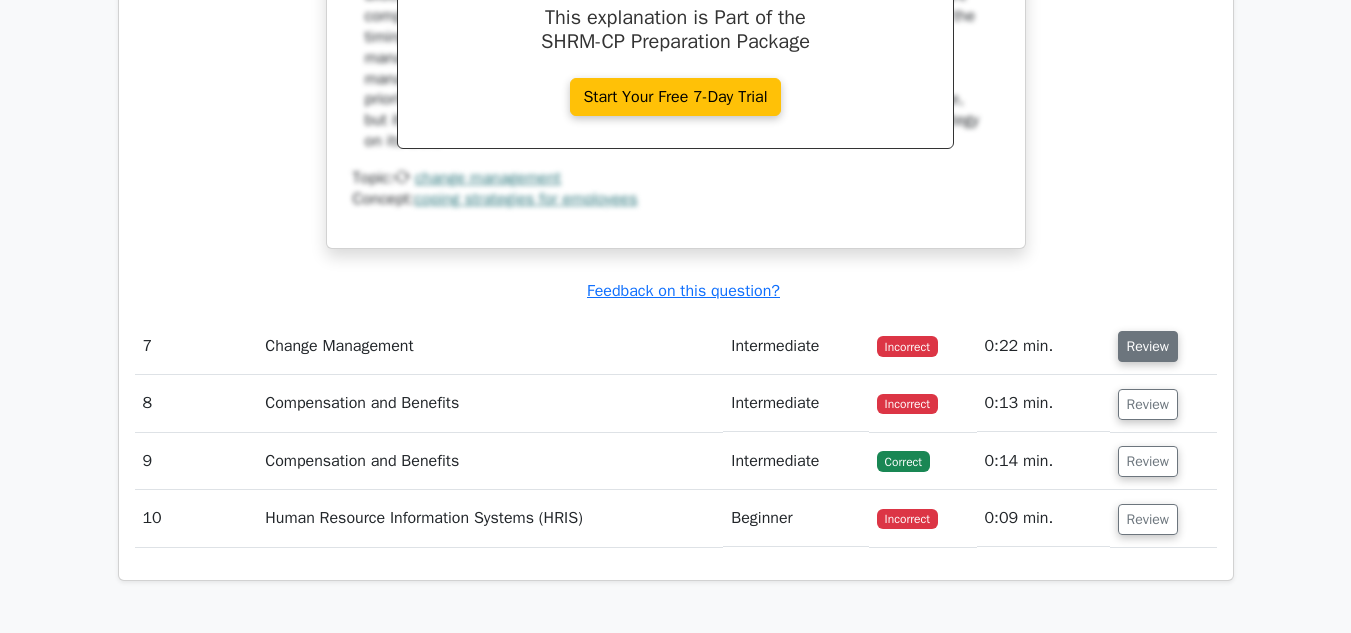 click on "Review" at bounding box center (1148, 346) 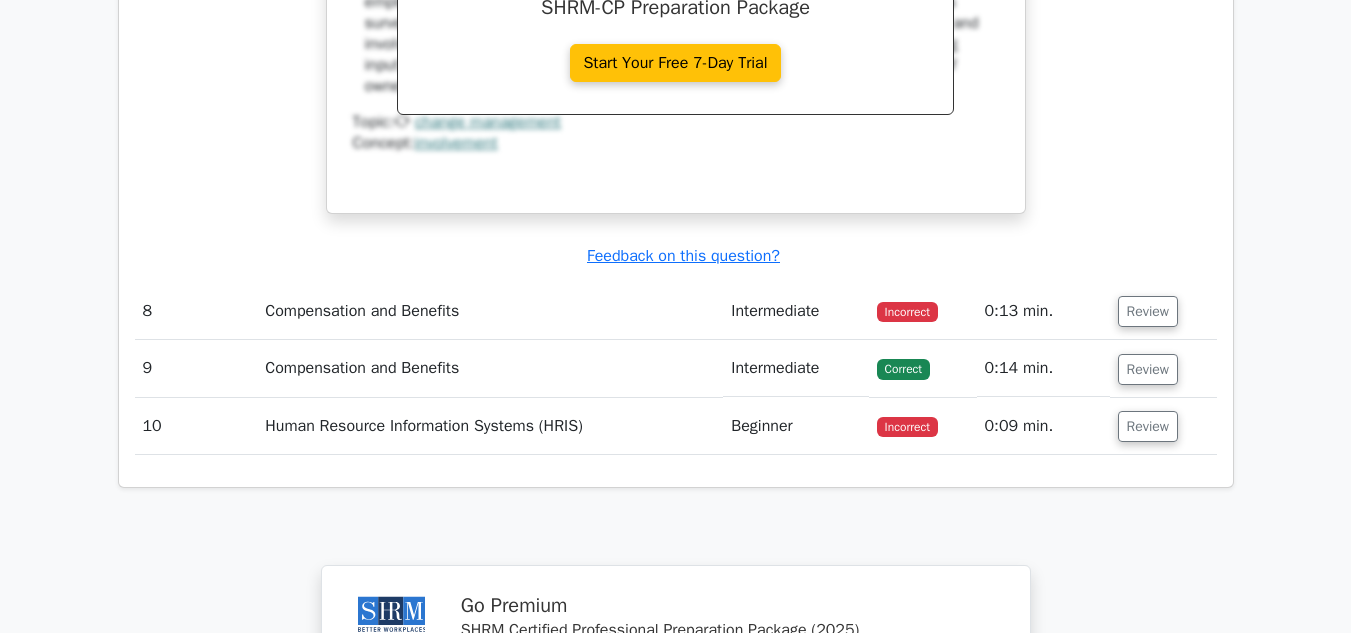 scroll, scrollTop: 7400, scrollLeft: 0, axis: vertical 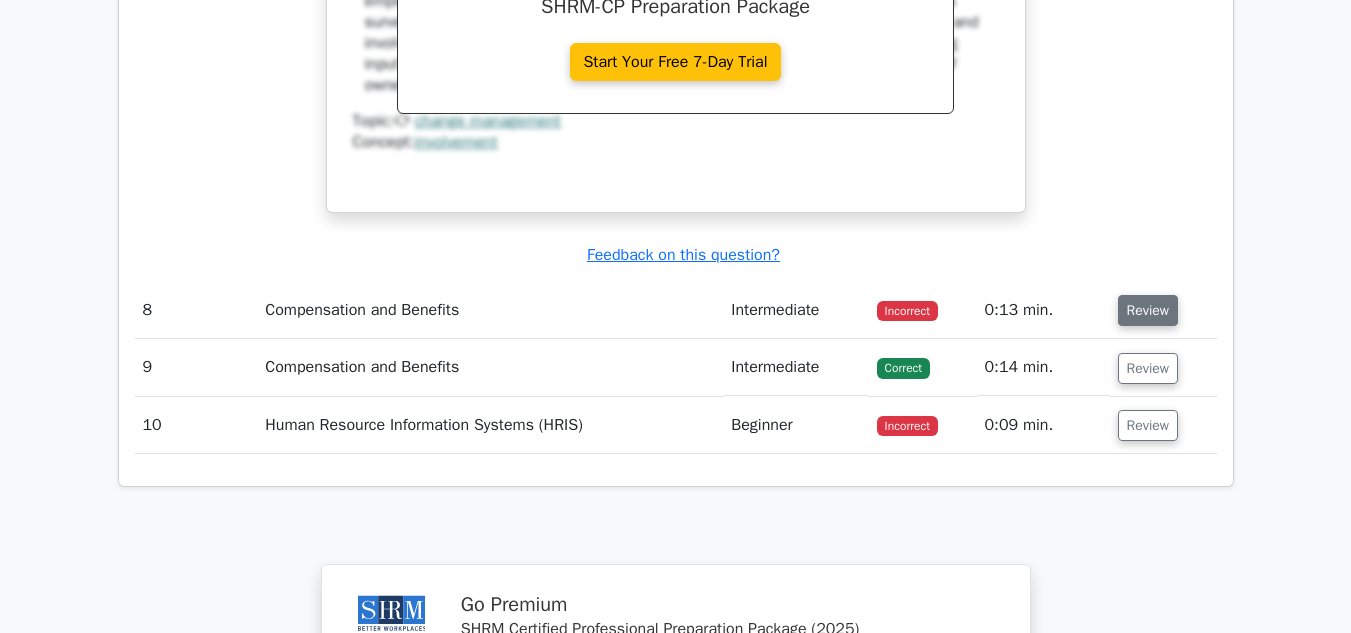 click on "Review" at bounding box center [1148, 310] 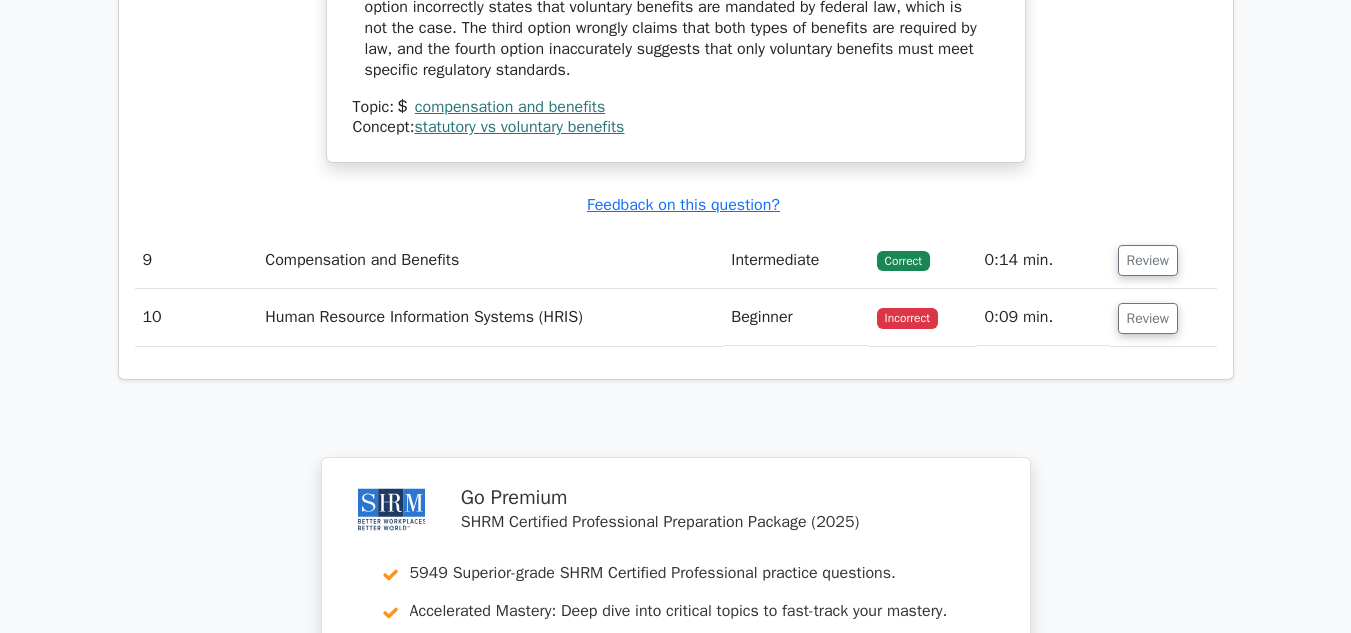 scroll, scrollTop: 8300, scrollLeft: 0, axis: vertical 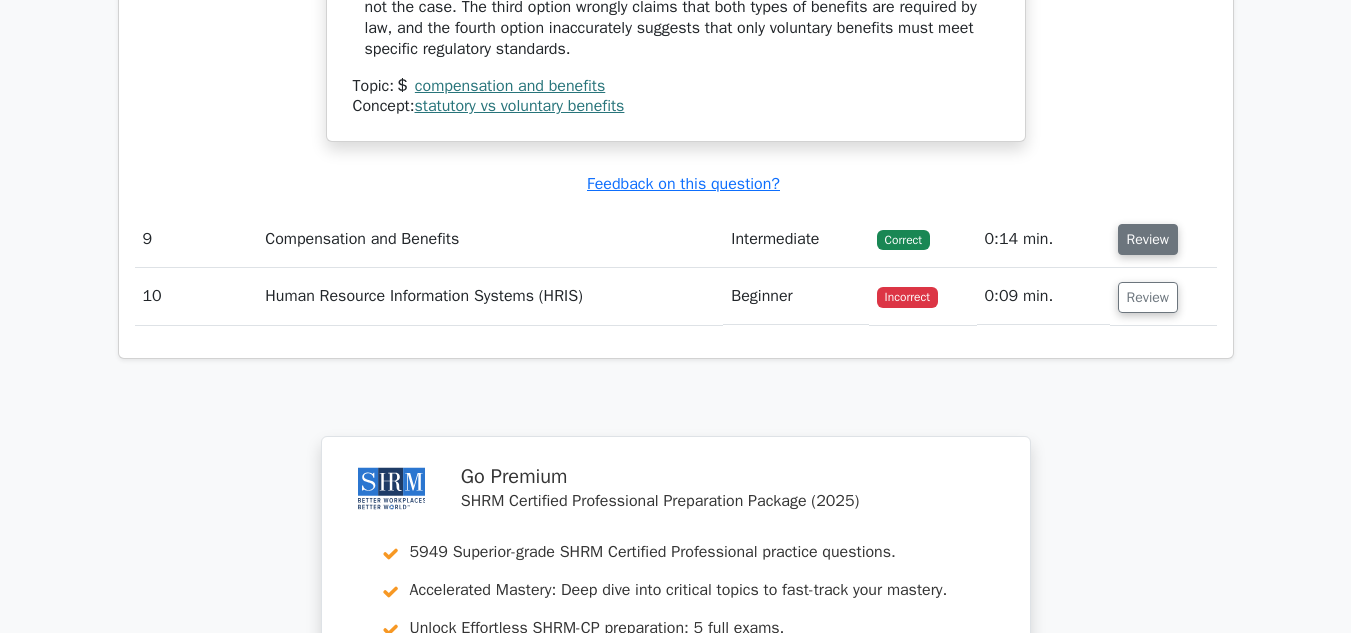 click on "Review" at bounding box center (1148, 239) 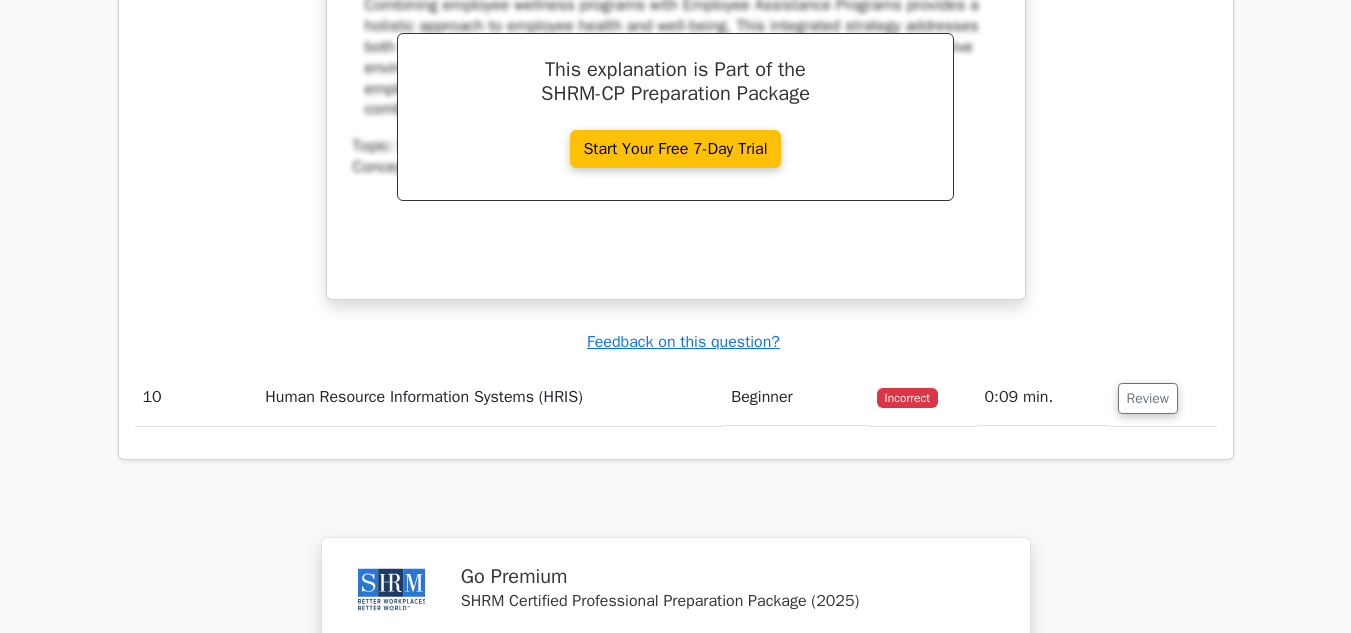 scroll, scrollTop: 9200, scrollLeft: 0, axis: vertical 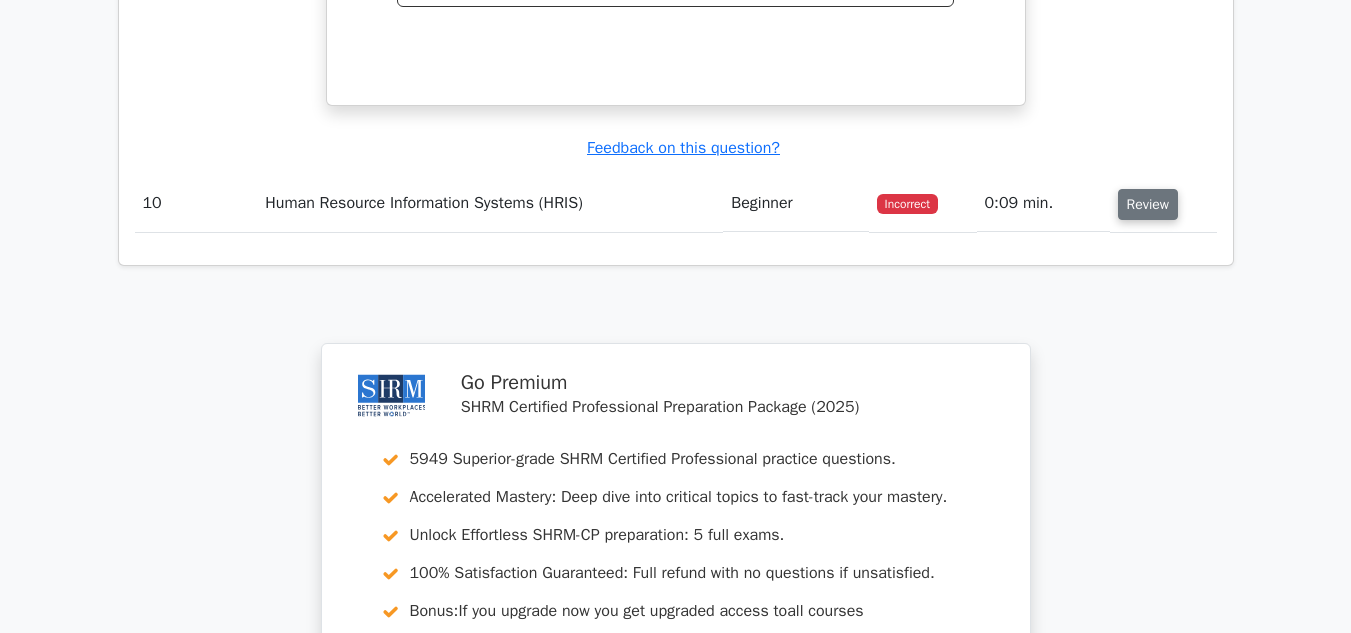 click on "Review" at bounding box center [1148, 204] 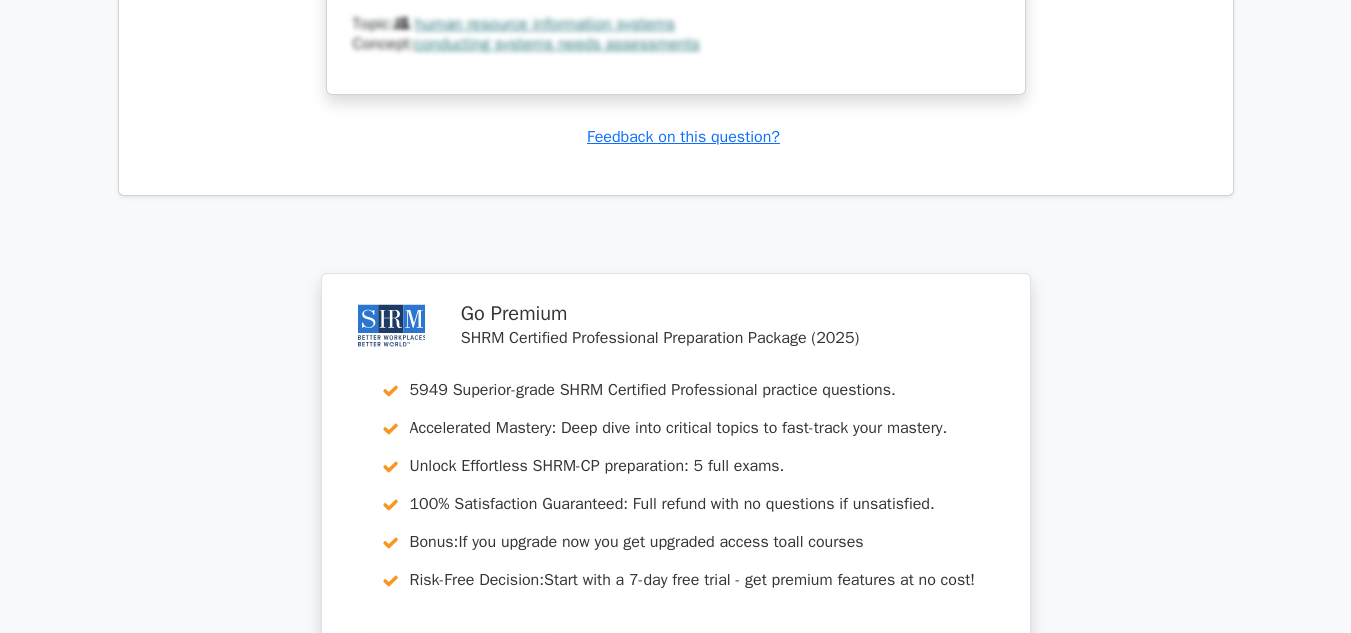 scroll, scrollTop: 10600, scrollLeft: 0, axis: vertical 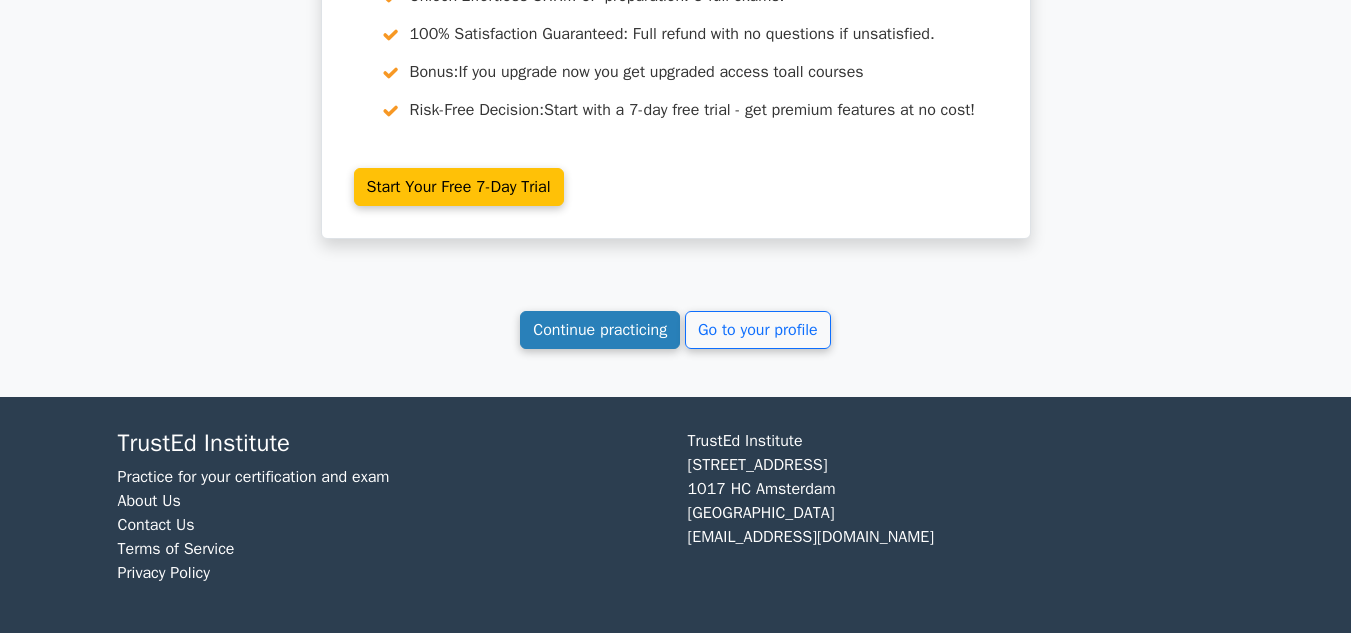 click on "Continue practicing" at bounding box center (600, 330) 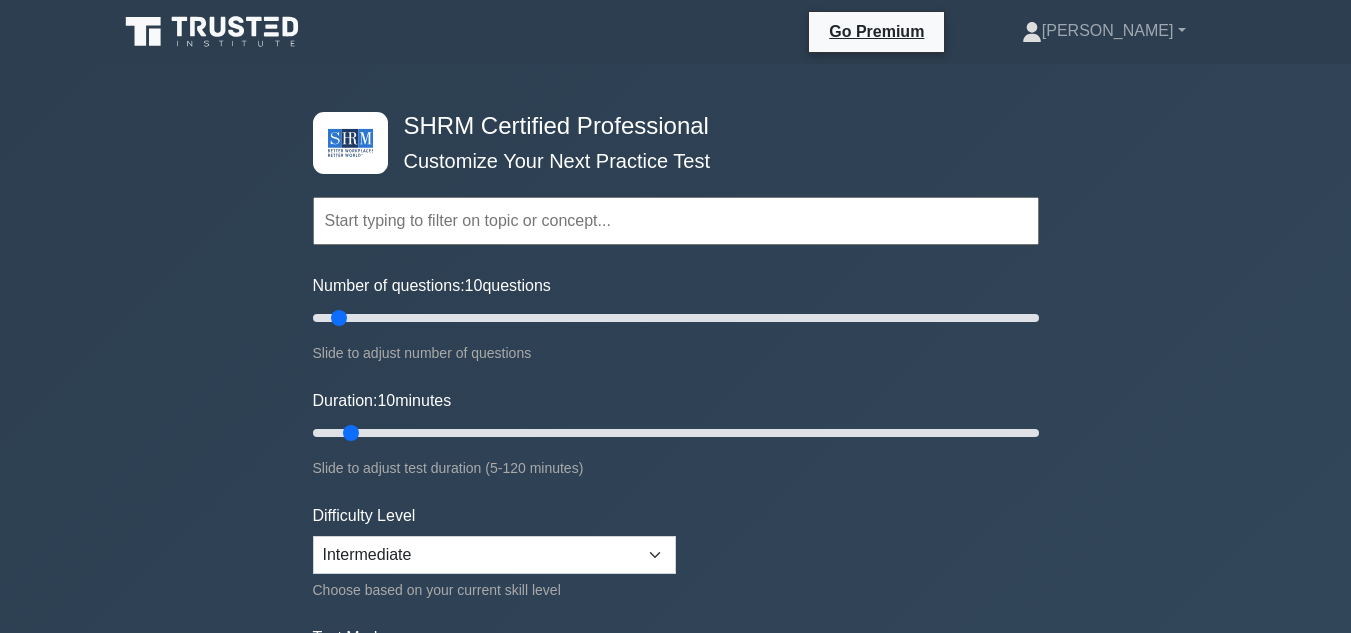 scroll, scrollTop: 0, scrollLeft: 0, axis: both 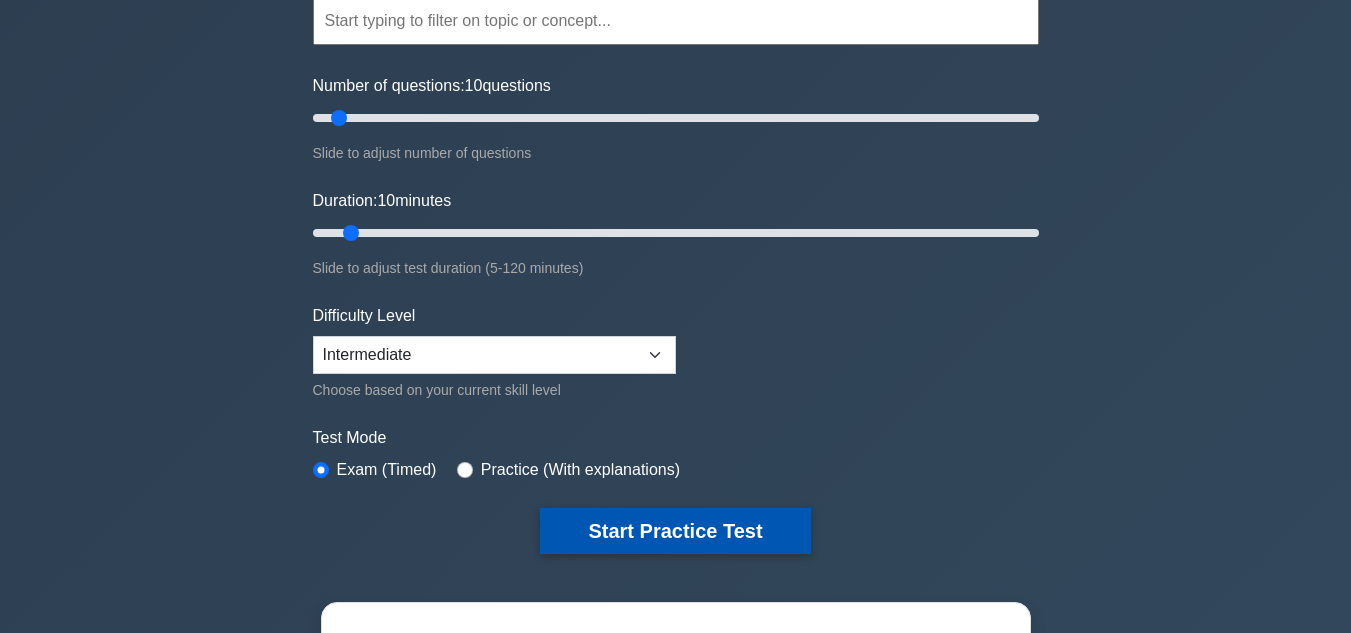 click on "Start Practice Test" at bounding box center (675, 531) 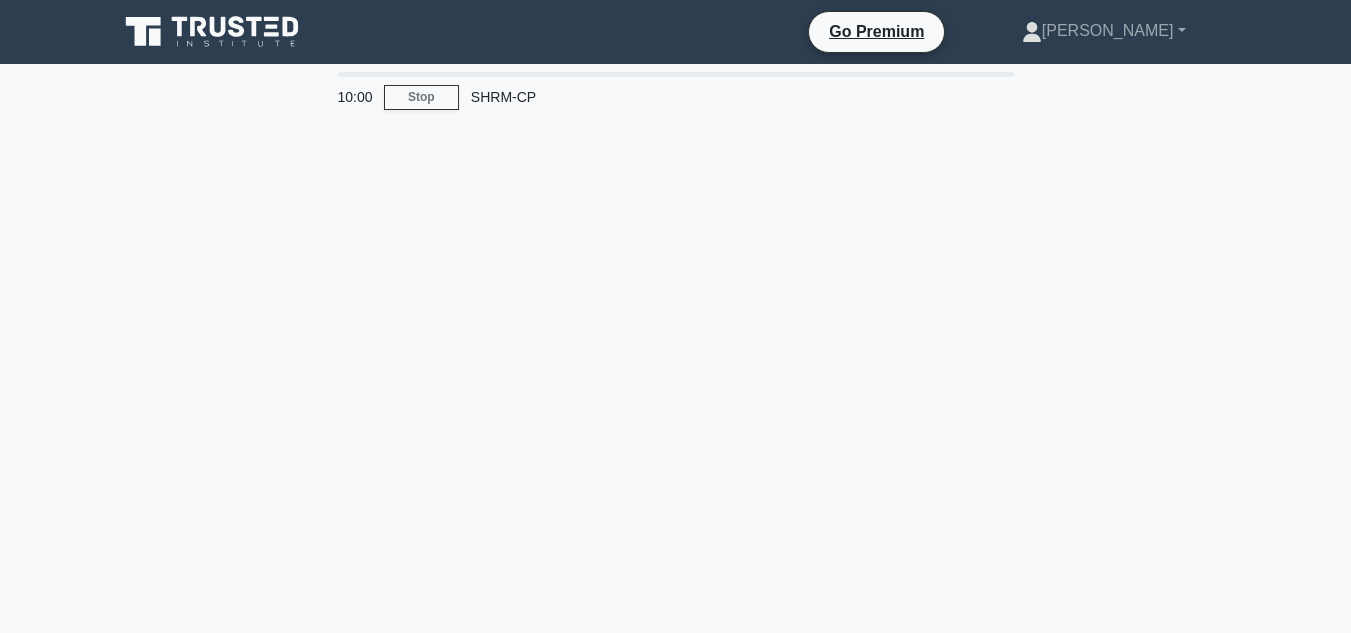 scroll, scrollTop: 0, scrollLeft: 0, axis: both 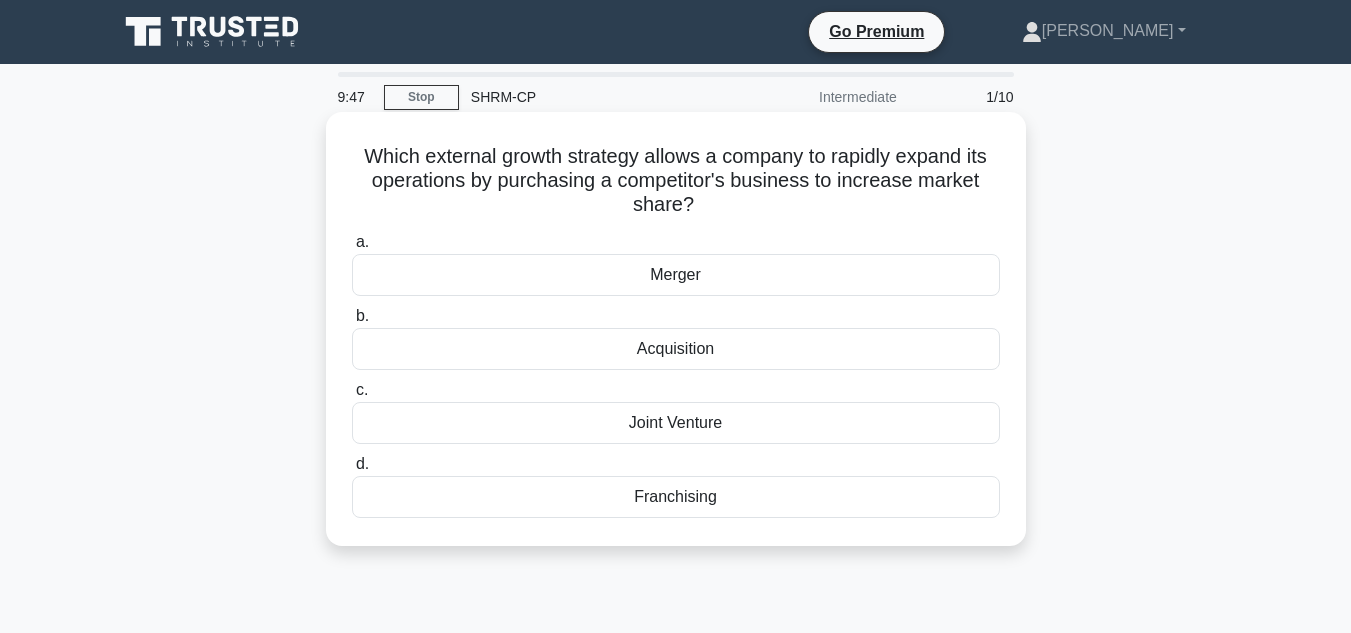 click on "Acquisition" at bounding box center [676, 349] 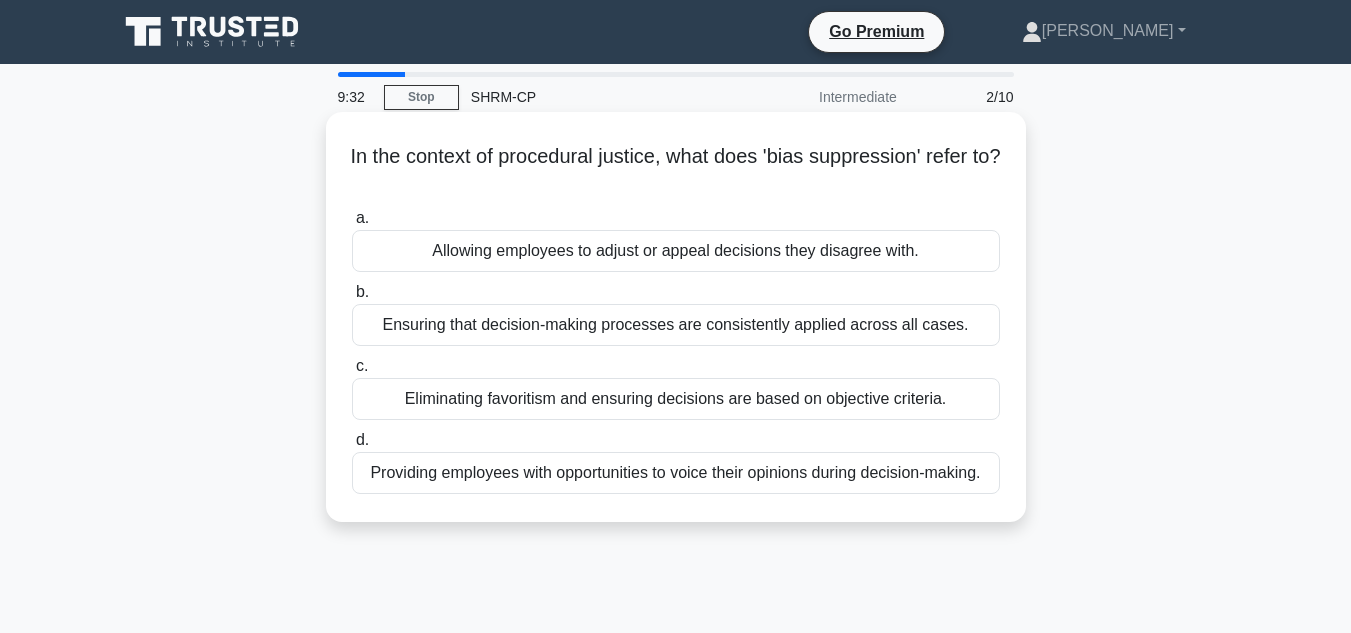 click on "Eliminating favoritism and ensuring decisions are based on objective criteria." at bounding box center [676, 399] 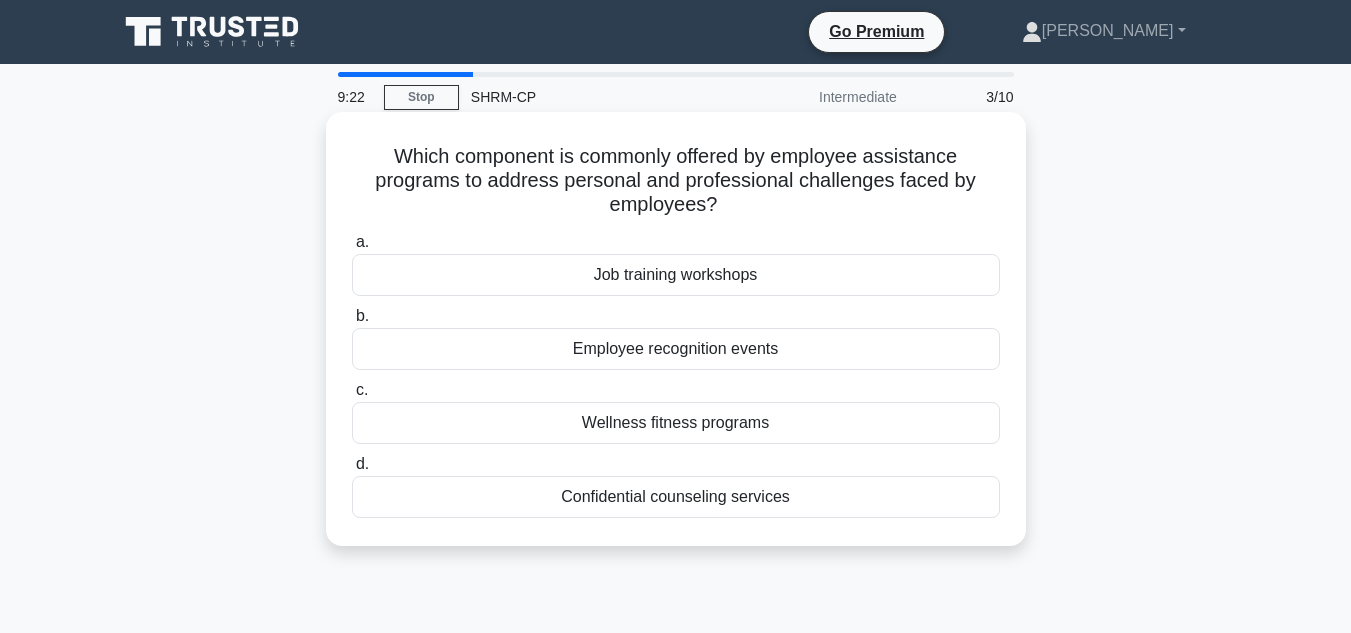 click on "Employee recognition events" at bounding box center (676, 349) 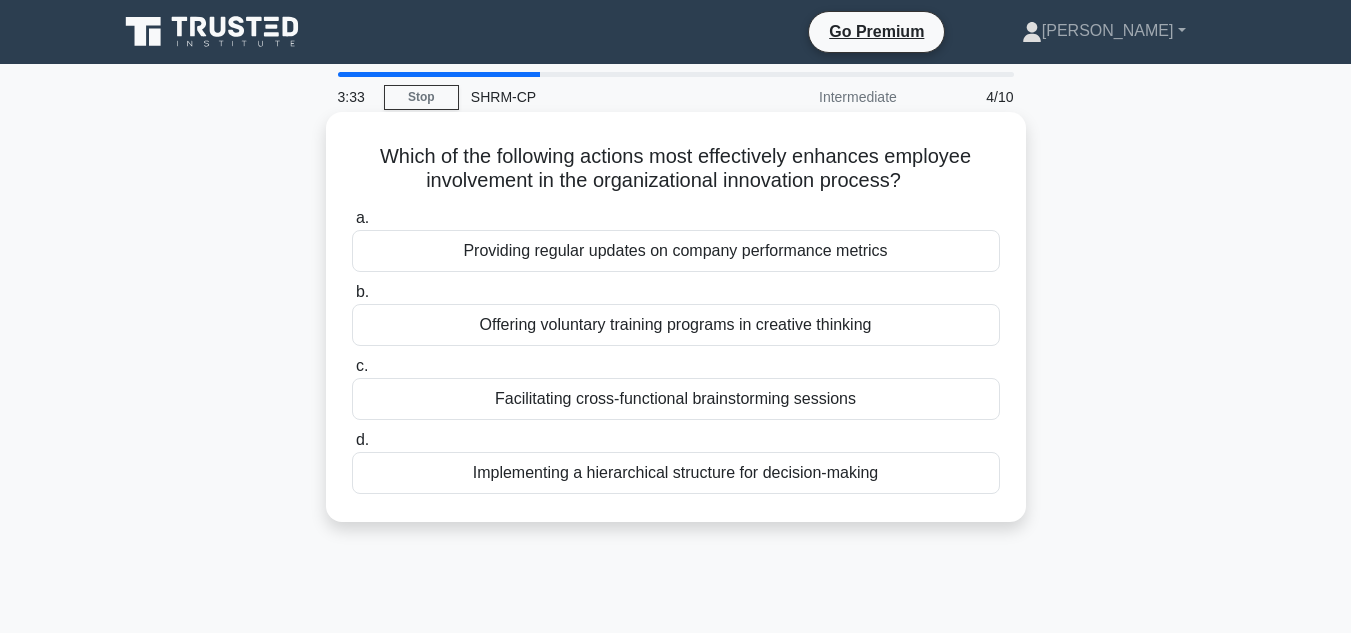 click on "Facilitating cross-functional brainstorming sessions" at bounding box center (676, 399) 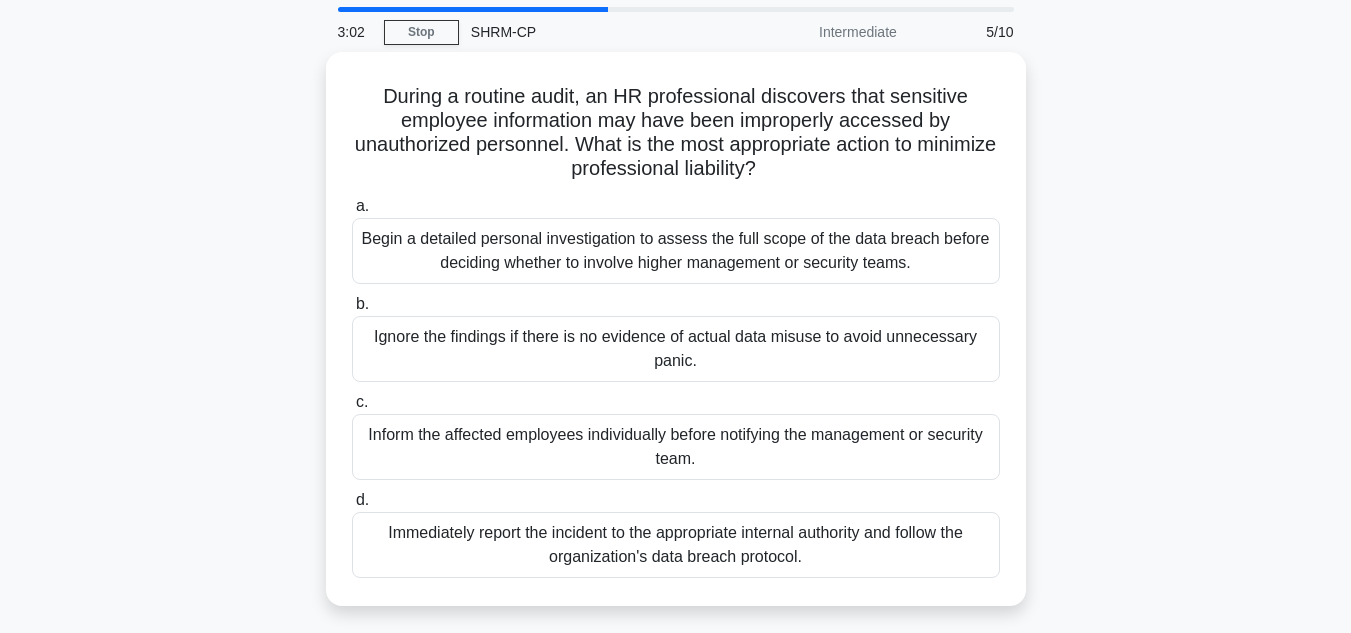 scroll, scrollTop: 100, scrollLeft: 0, axis: vertical 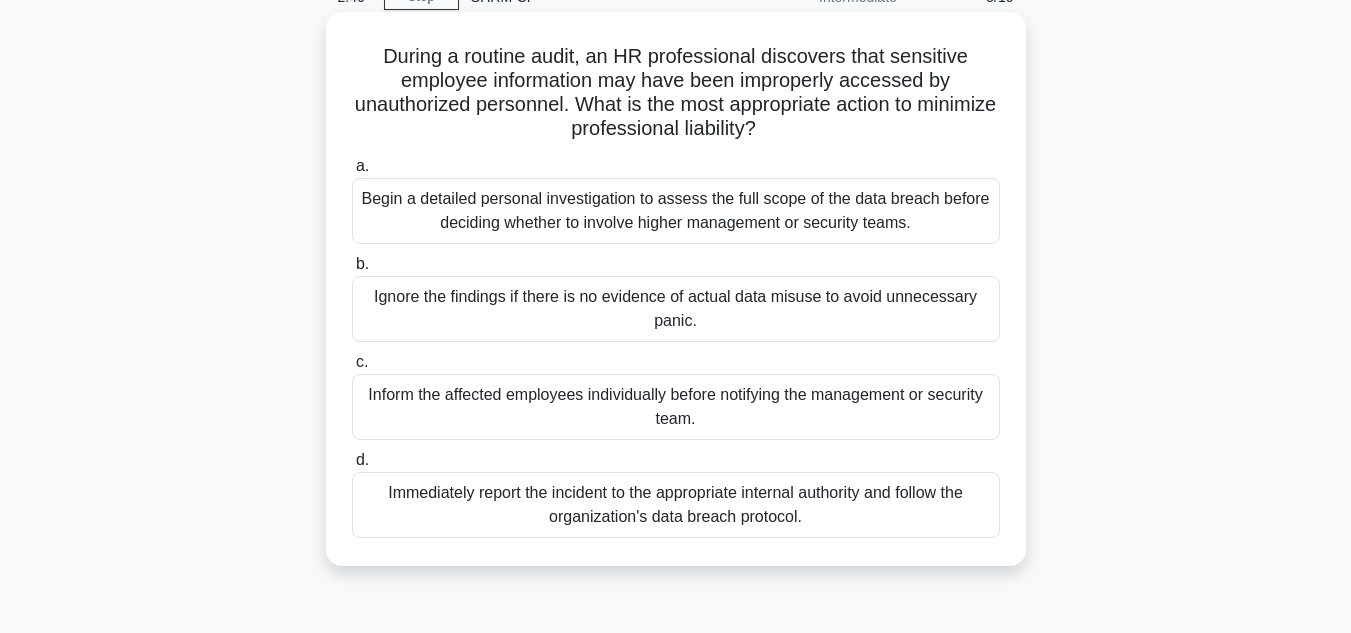 click on "Begin a detailed personal investigation to assess the full scope of the data breach before deciding whether to involve higher management or security teams." at bounding box center [676, 211] 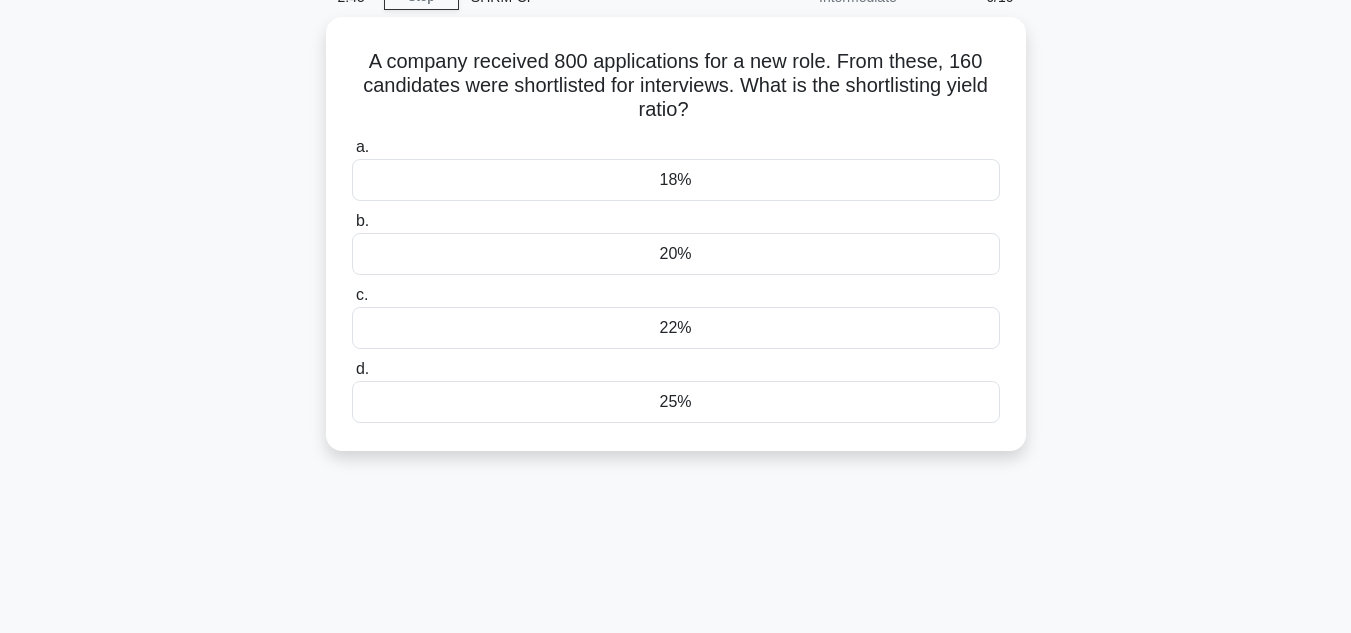 scroll, scrollTop: 0, scrollLeft: 0, axis: both 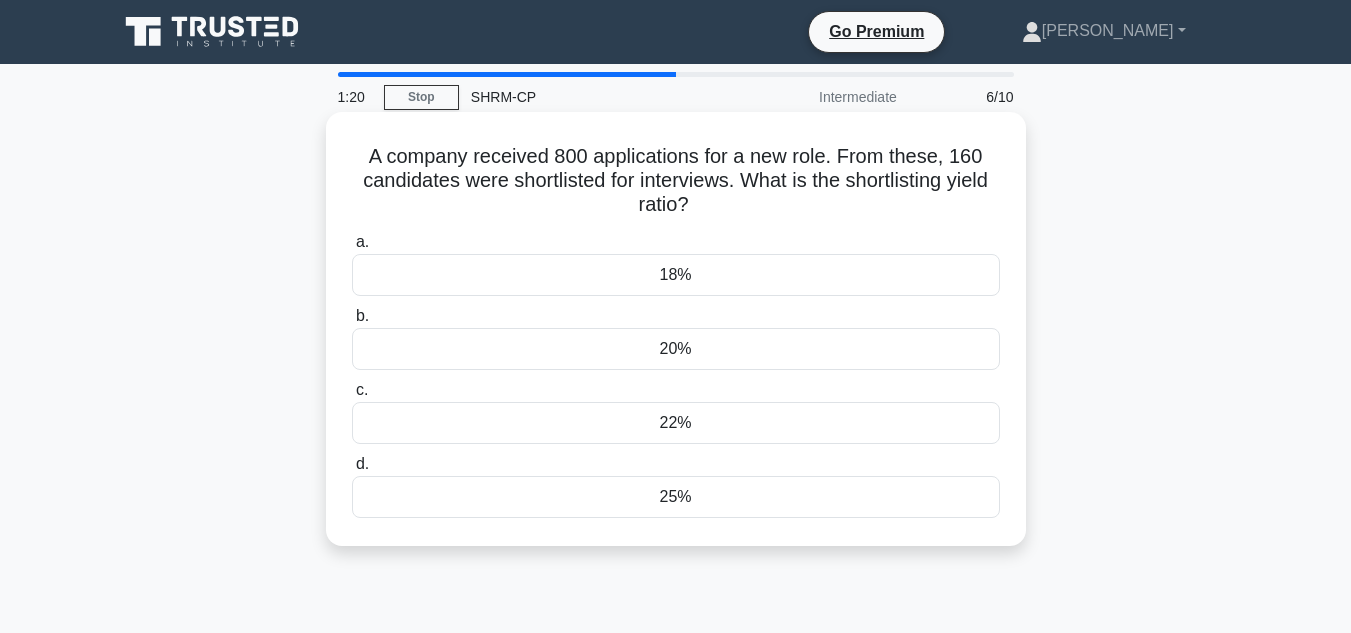 click on "18%" at bounding box center [676, 275] 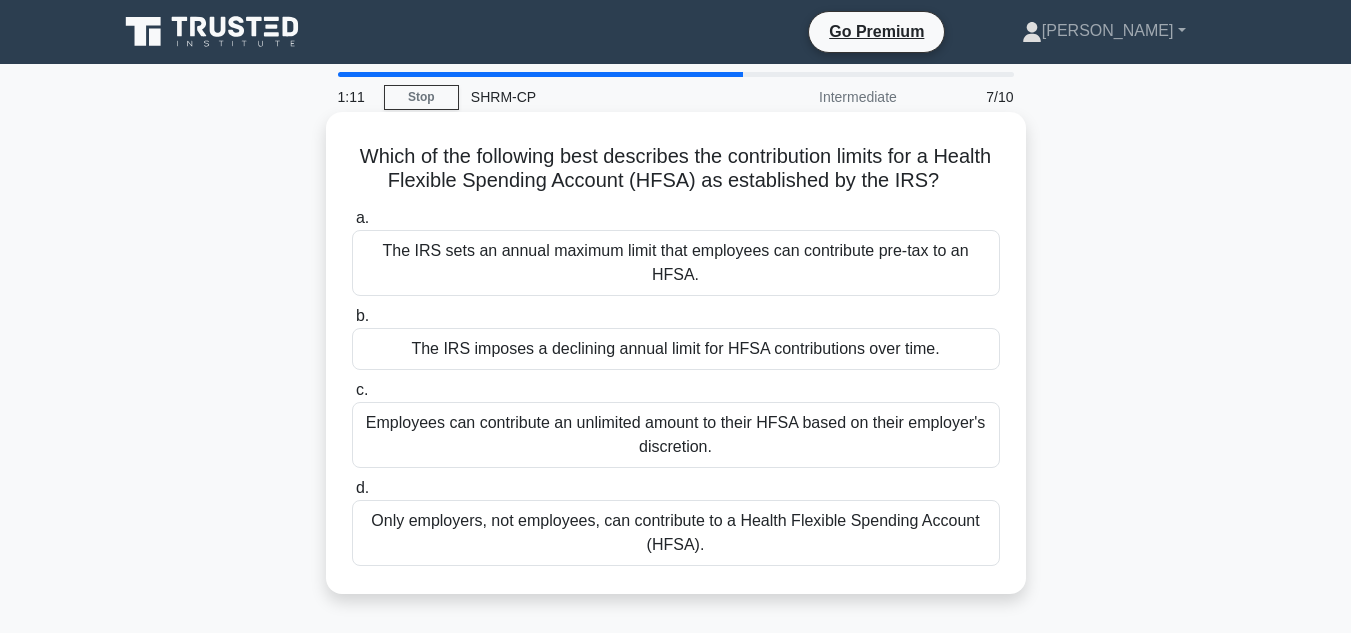 click on "The IRS imposes a declining annual limit for HFSA contributions over time." at bounding box center (676, 349) 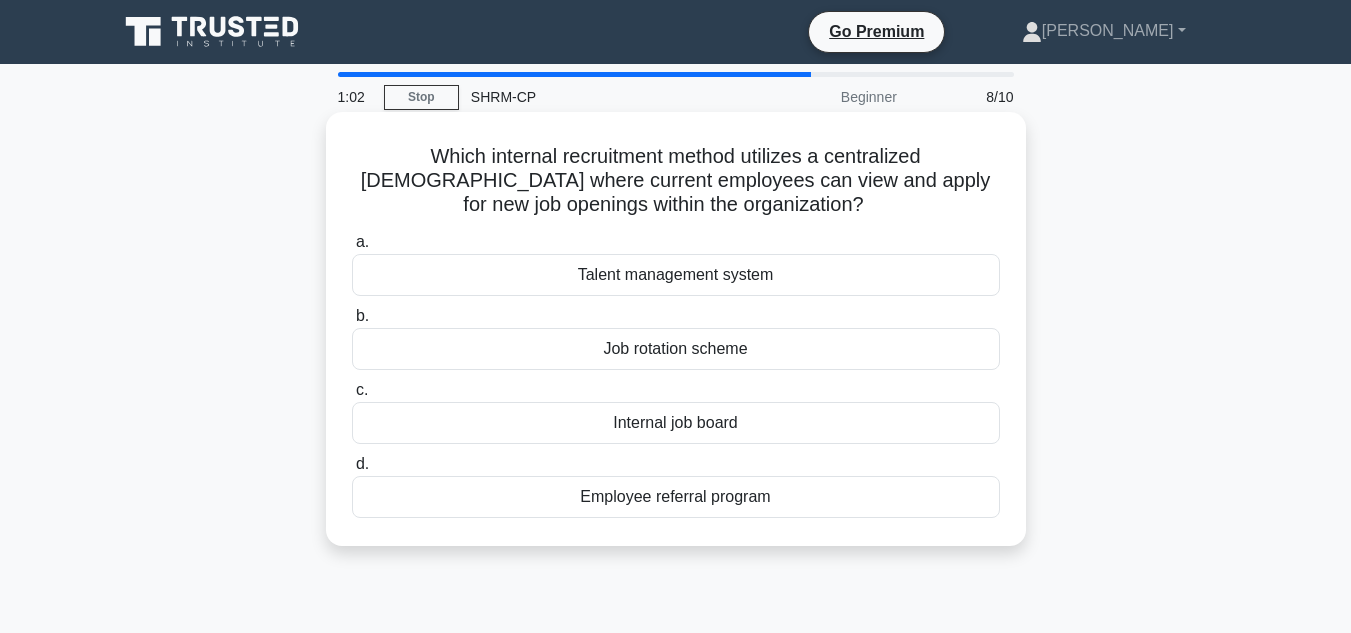 click on "Internal job board" at bounding box center (676, 423) 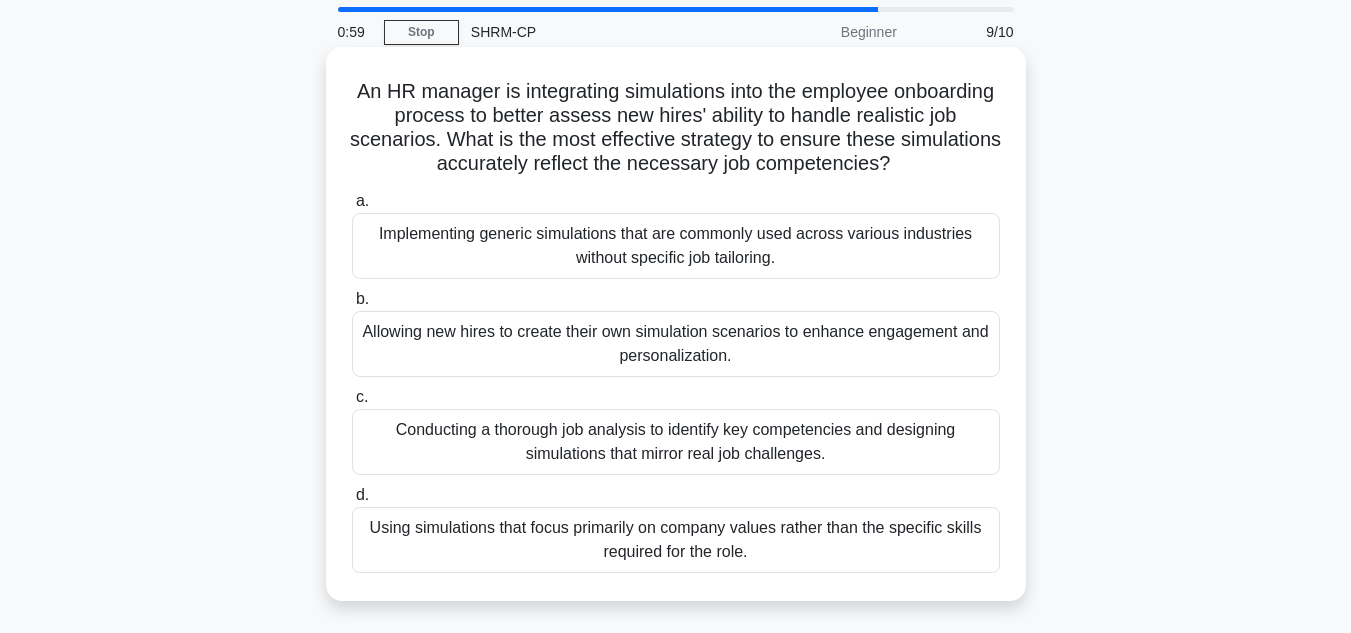 scroll, scrollTop: 100, scrollLeft: 0, axis: vertical 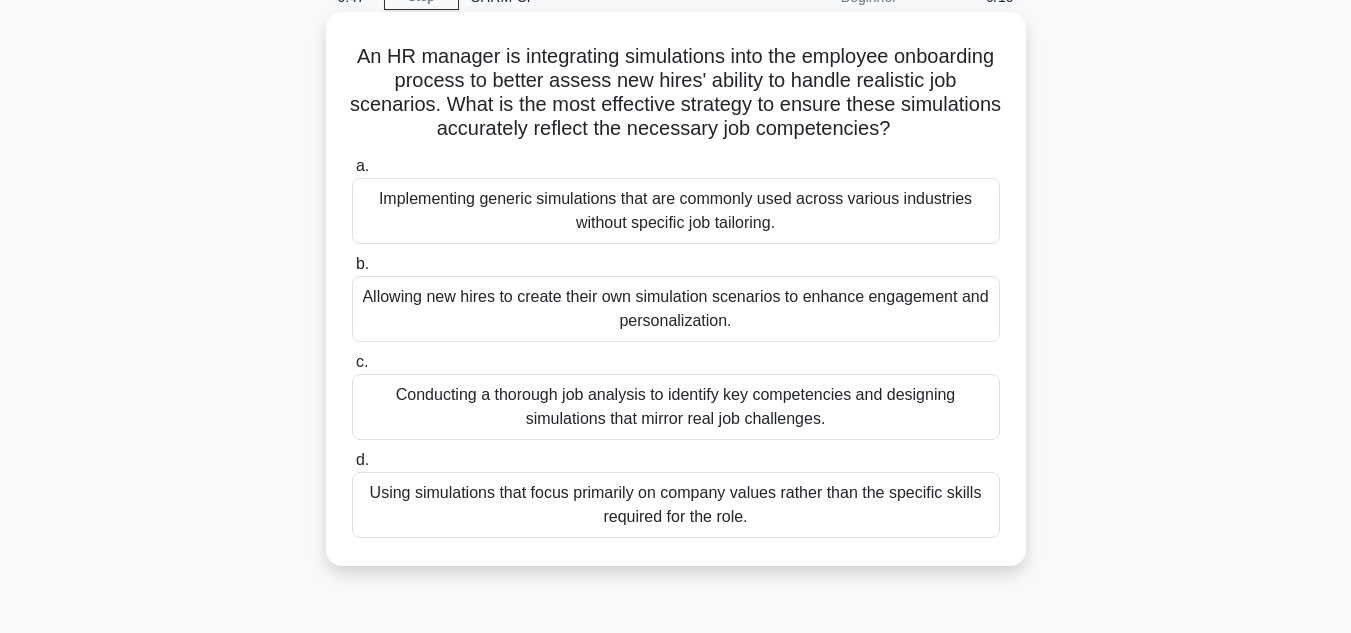 click on "Conducting a thorough job analysis to identify key competencies and designing simulations that mirror real job challenges." at bounding box center [676, 407] 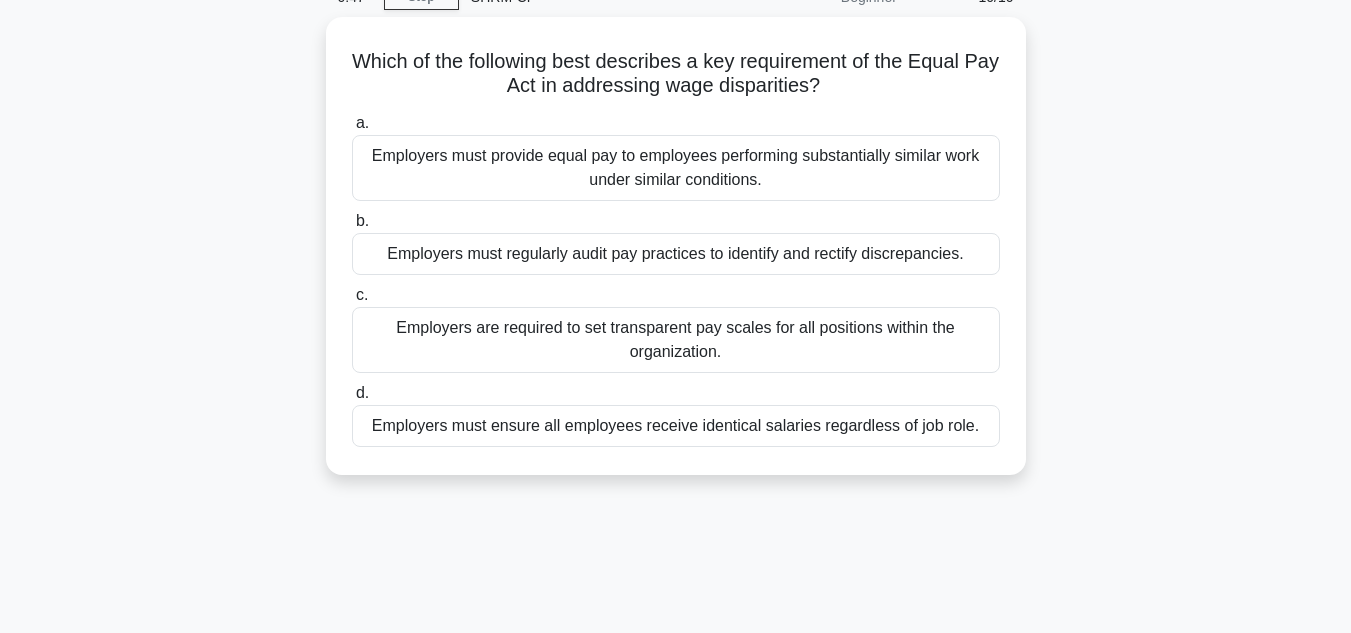 scroll, scrollTop: 0, scrollLeft: 0, axis: both 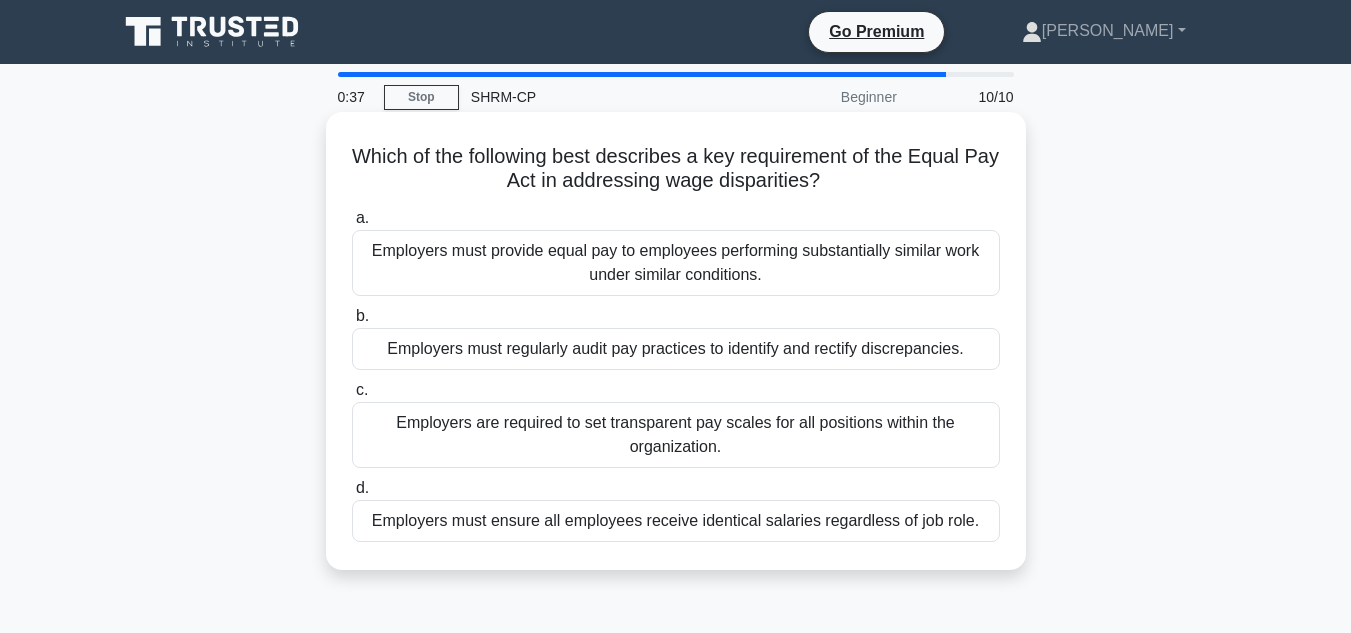 click on "Employers must provide equal pay to employees performing substantially similar work under similar conditions." at bounding box center [676, 263] 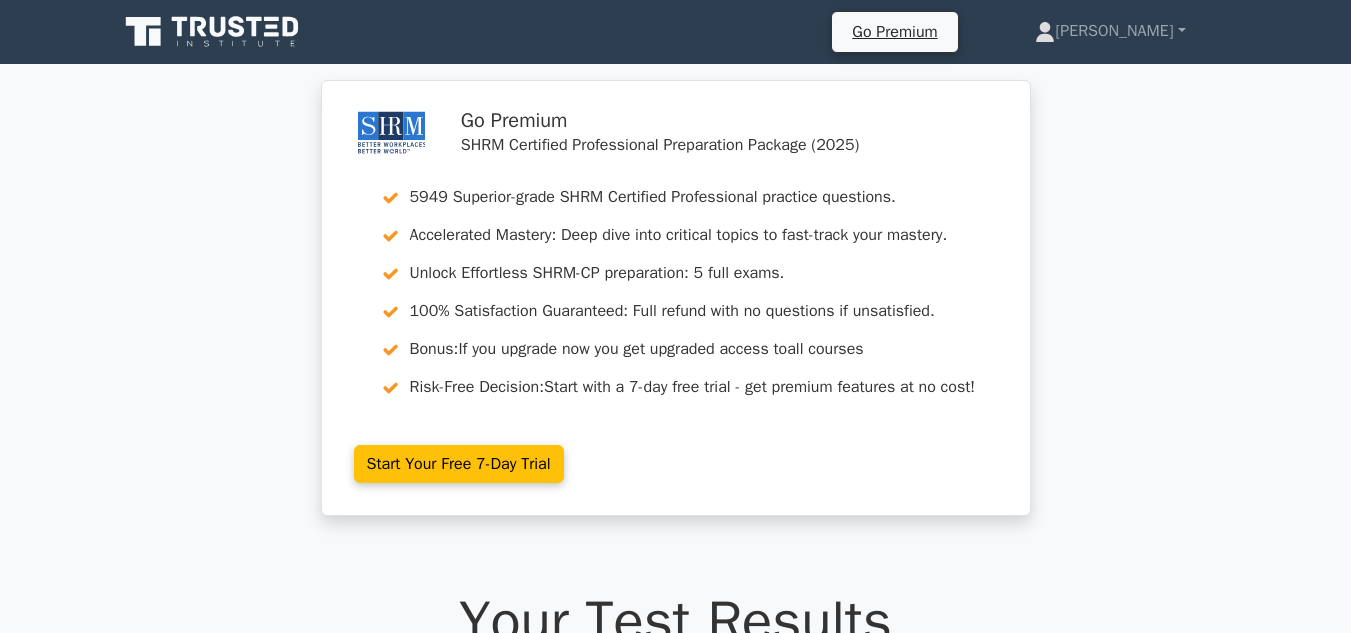 scroll, scrollTop: 0, scrollLeft: 0, axis: both 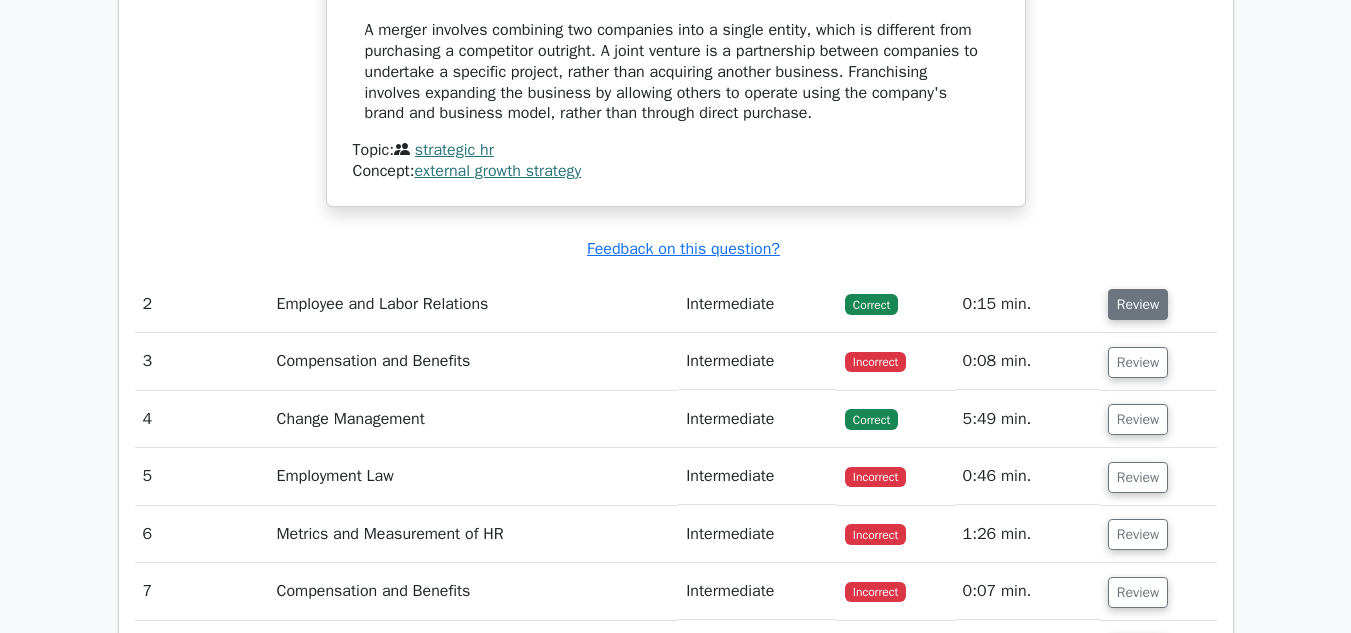 click on "Review" at bounding box center (1138, 304) 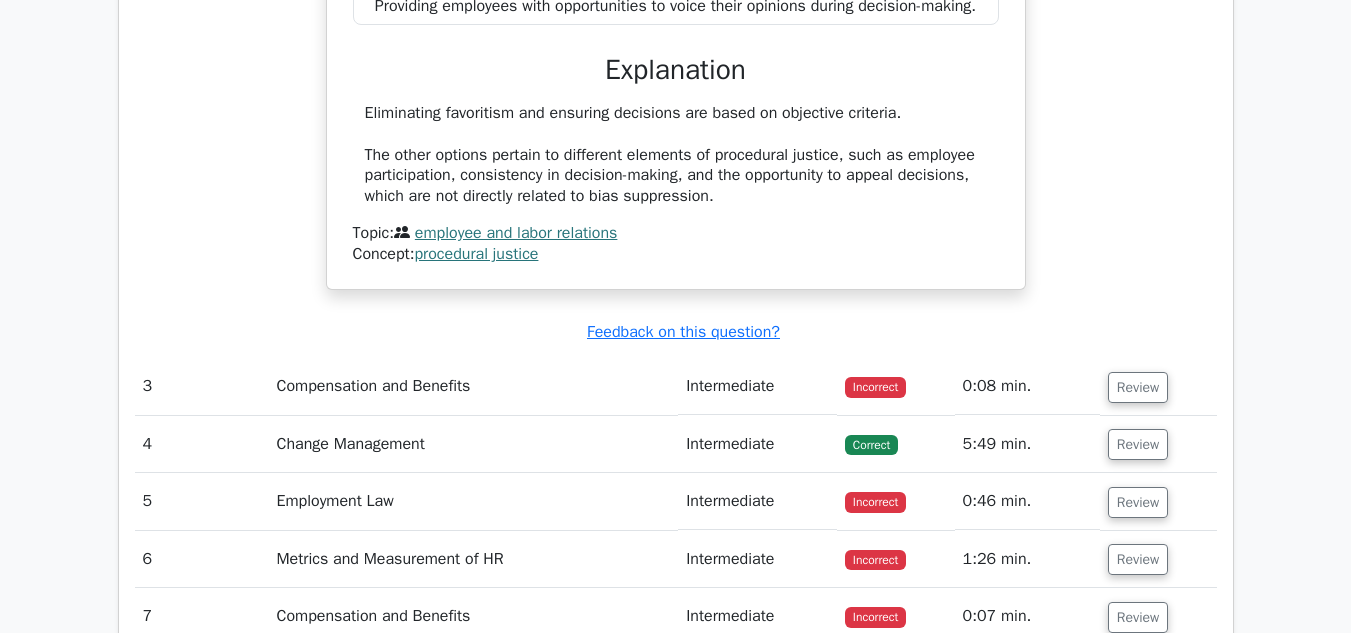 scroll, scrollTop: 3000, scrollLeft: 0, axis: vertical 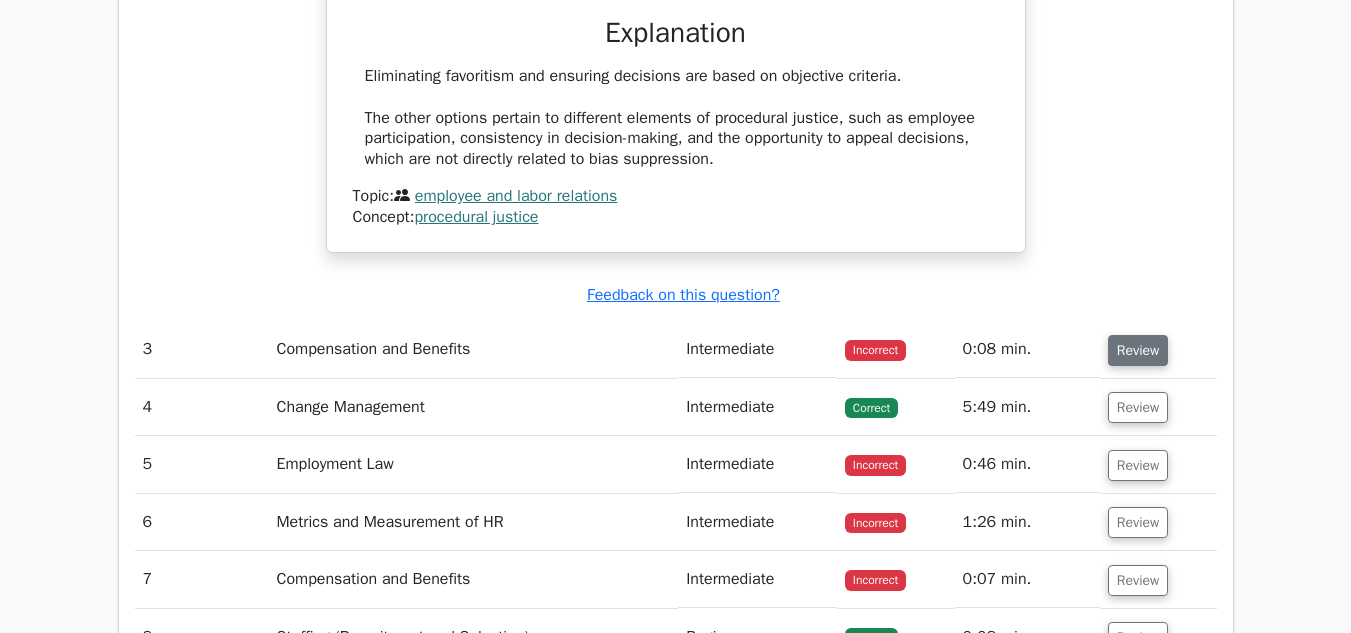 click on "Review" at bounding box center [1138, 350] 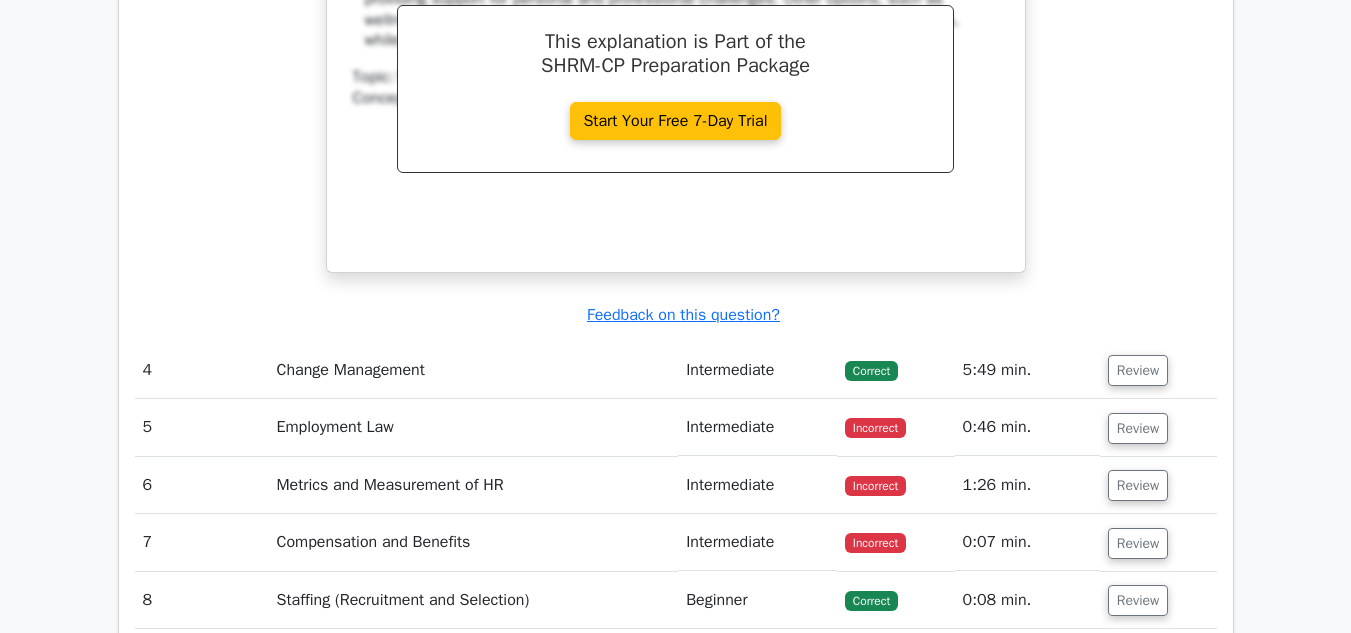 scroll, scrollTop: 3900, scrollLeft: 0, axis: vertical 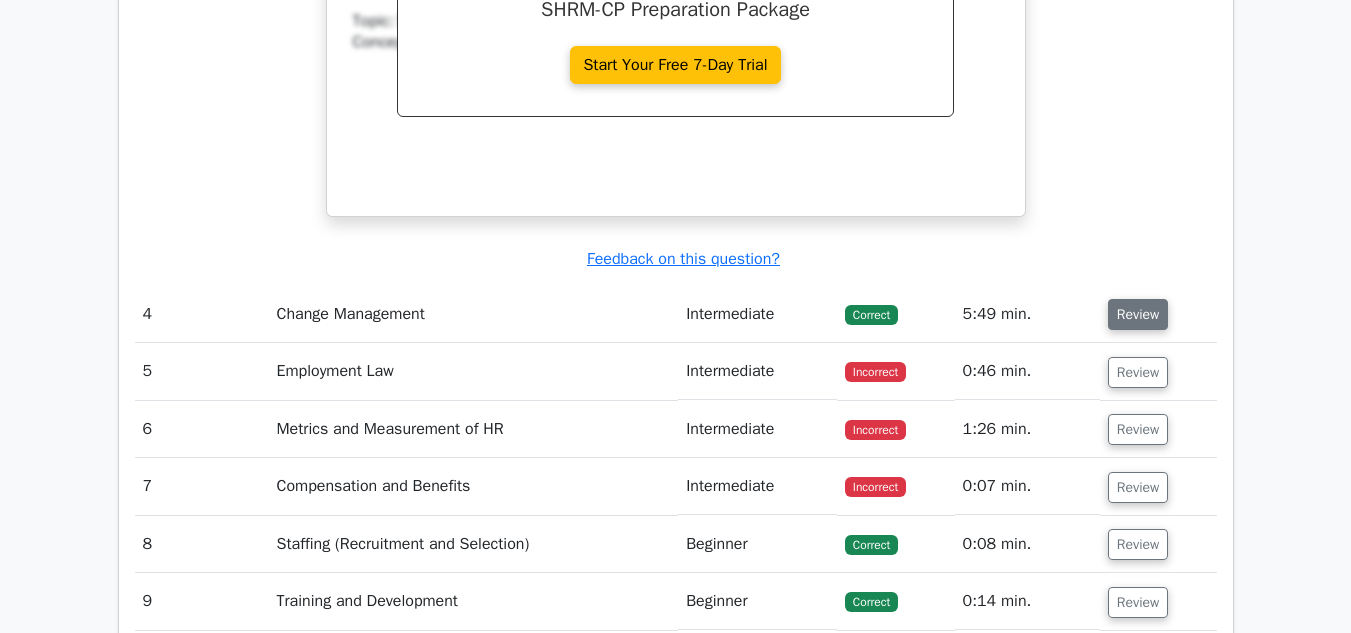 click on "Review" at bounding box center (1138, 314) 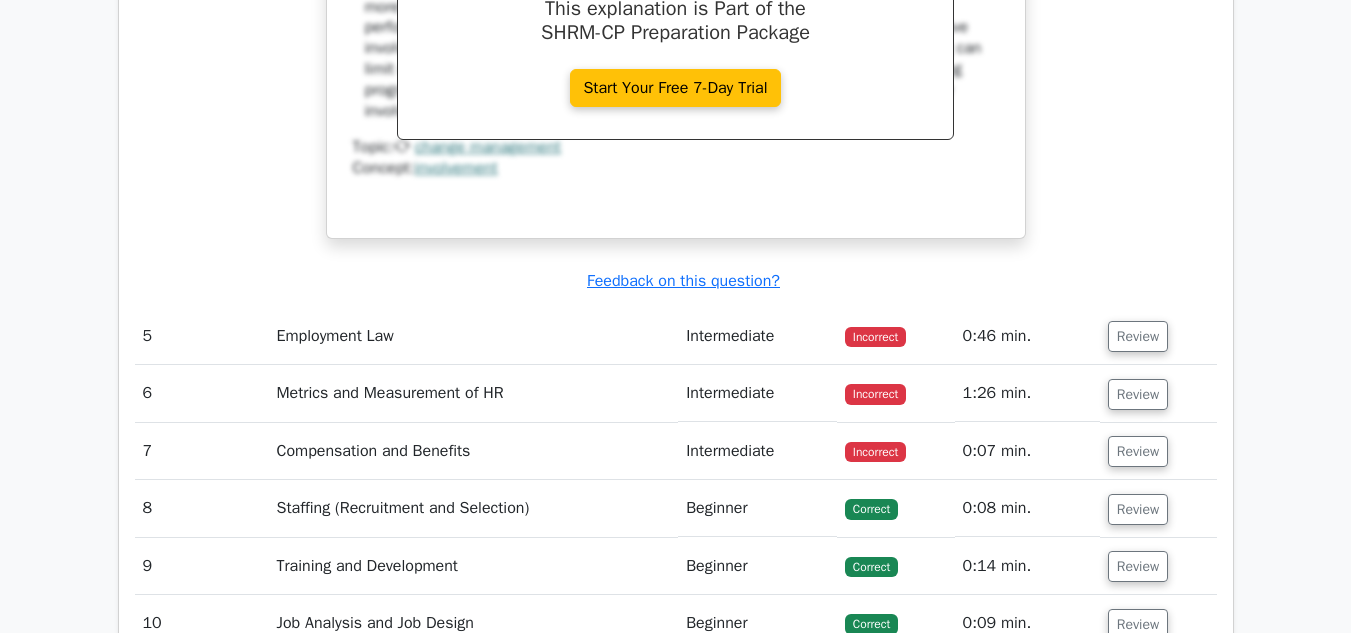scroll, scrollTop: 4800, scrollLeft: 0, axis: vertical 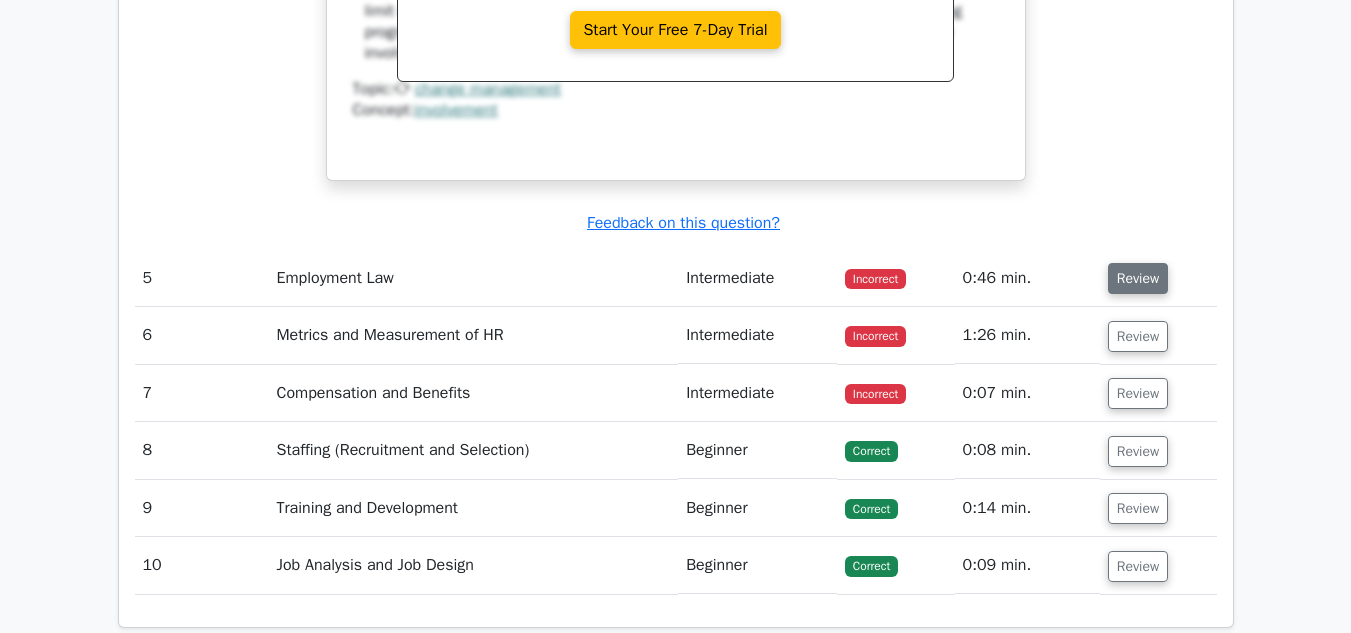click on "Review" at bounding box center (1138, 278) 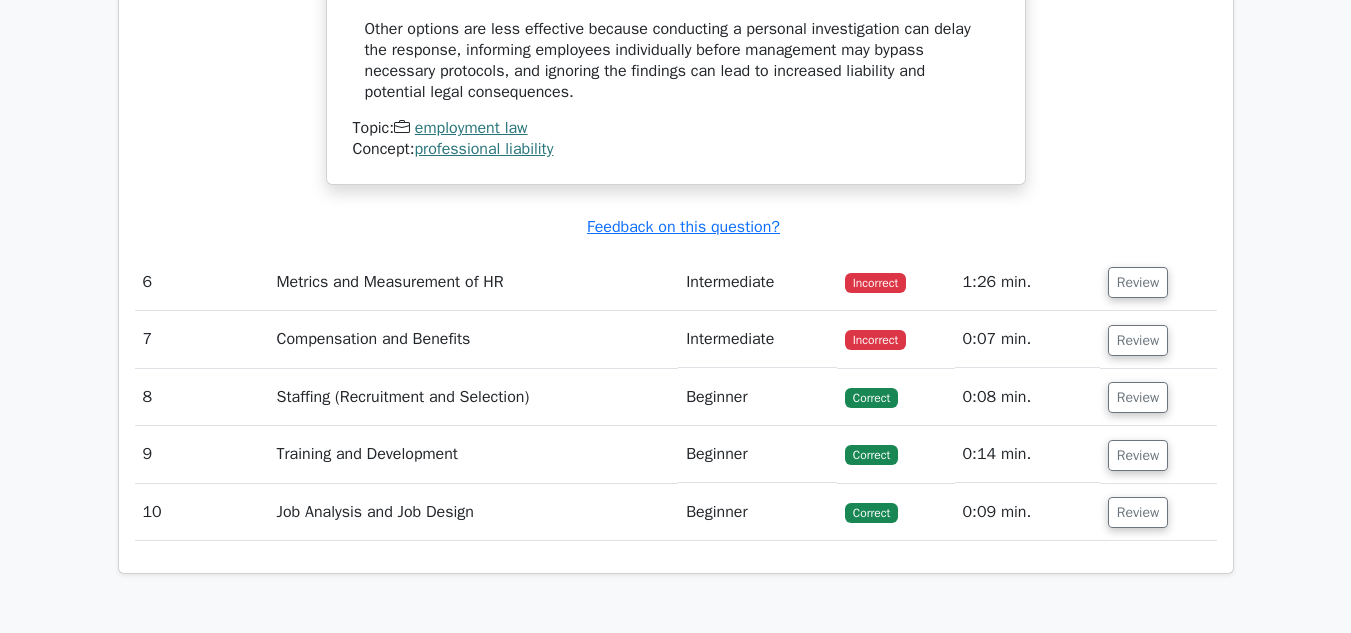 scroll, scrollTop: 5800, scrollLeft: 0, axis: vertical 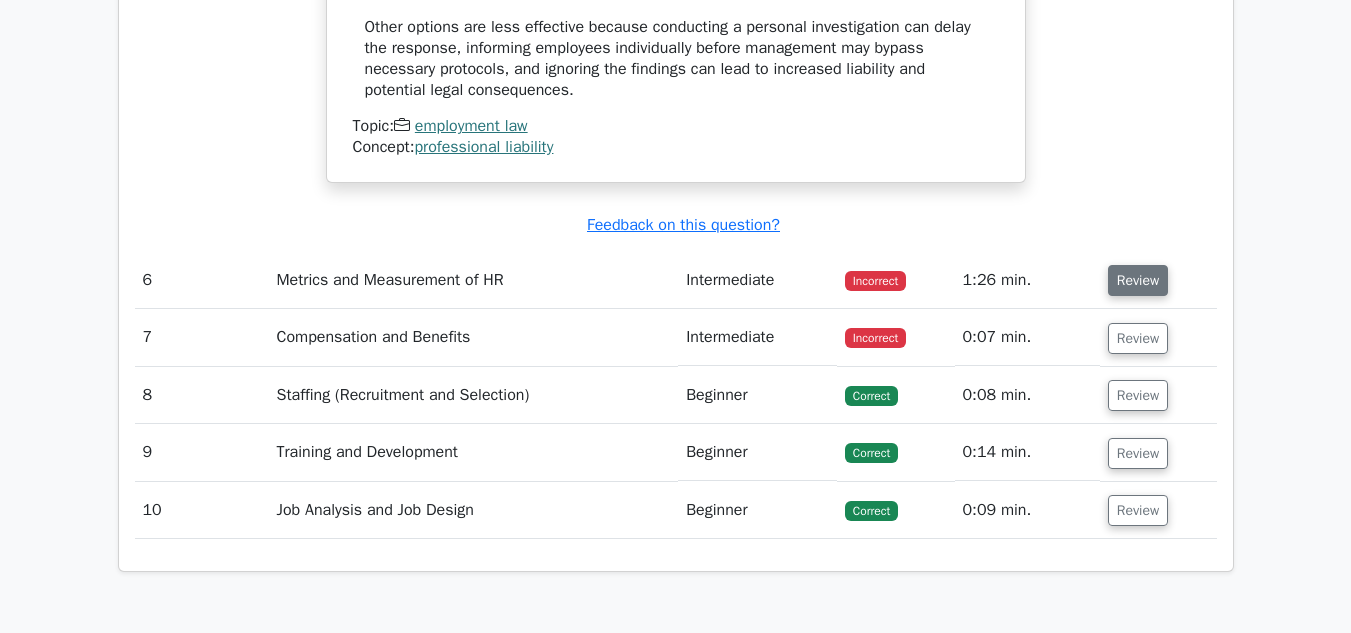 click on "Review" at bounding box center (1138, 280) 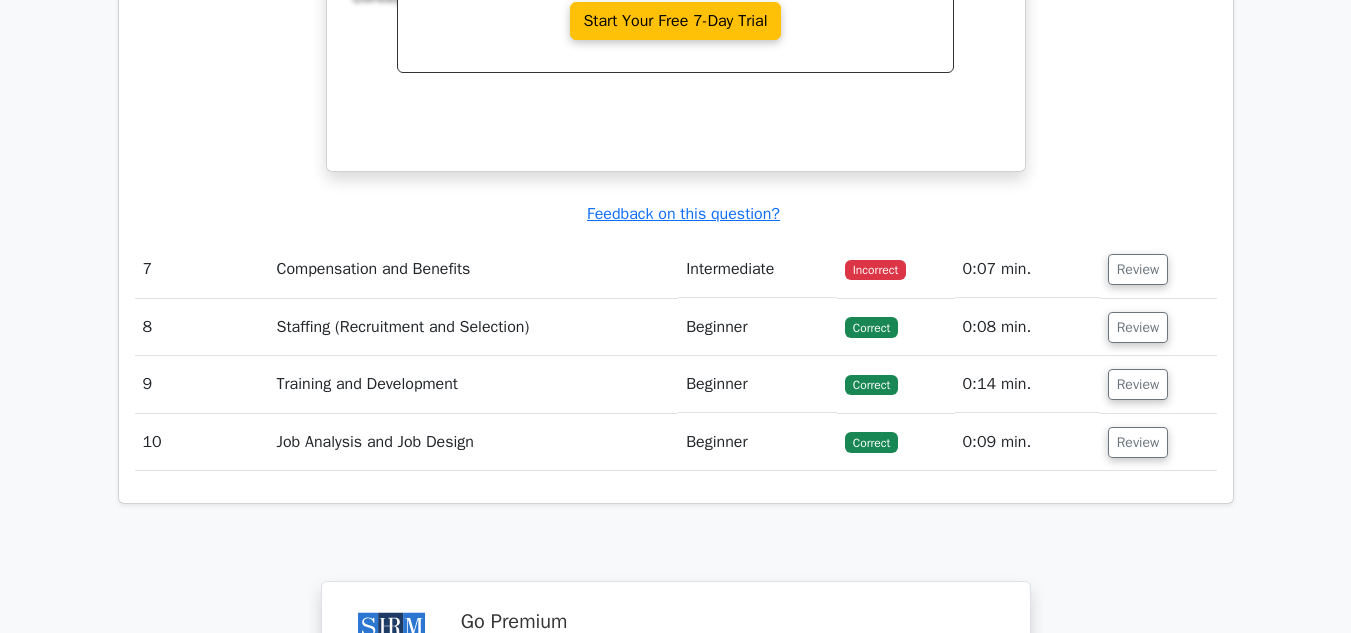 scroll, scrollTop: 6700, scrollLeft: 0, axis: vertical 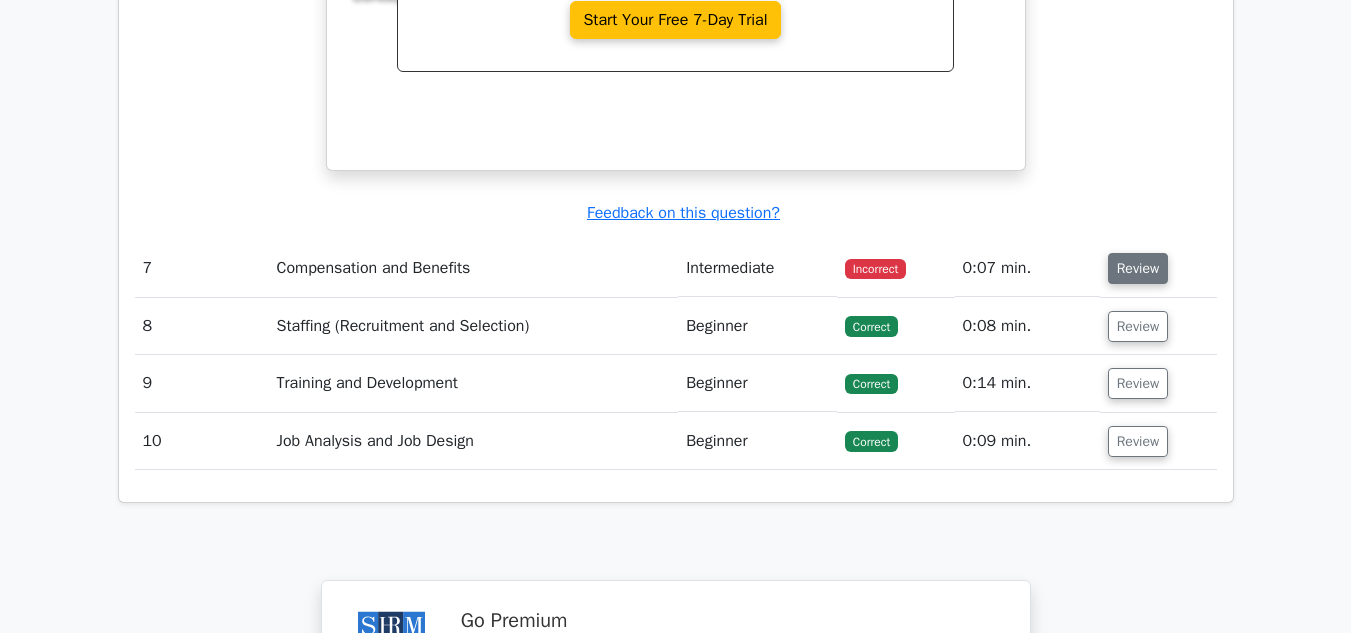 click on "Review" at bounding box center [1138, 268] 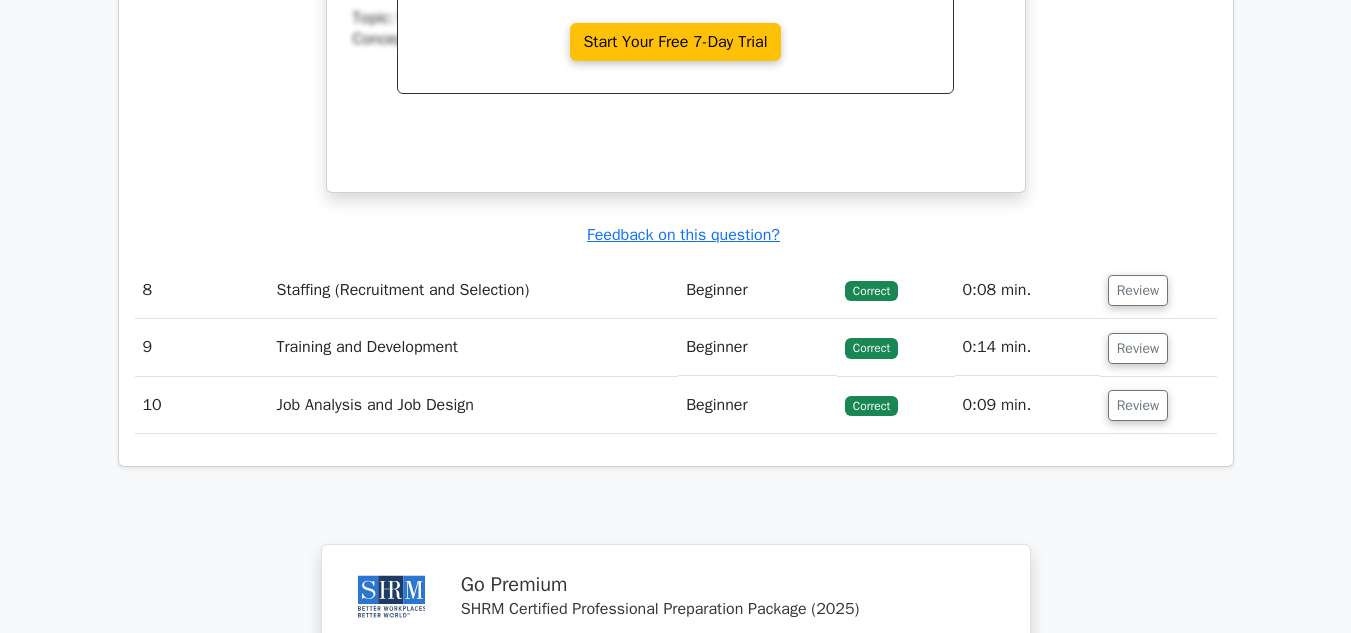 scroll, scrollTop: 7600, scrollLeft: 0, axis: vertical 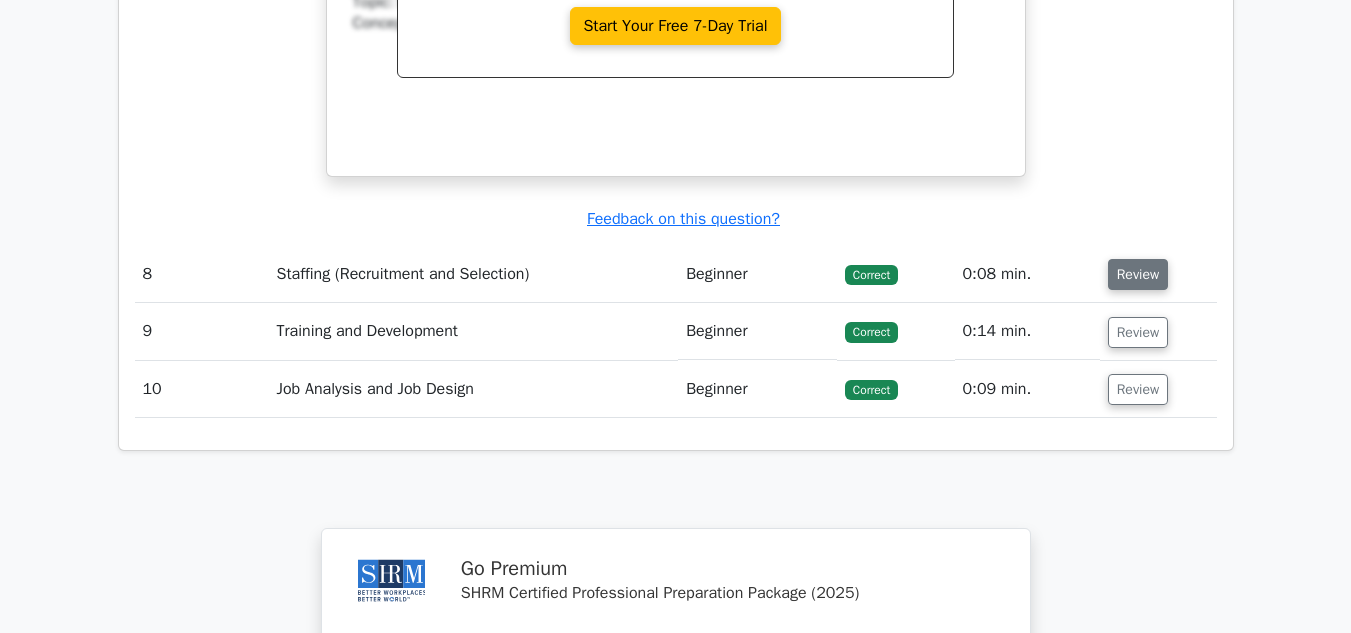 click on "Review" at bounding box center (1138, 274) 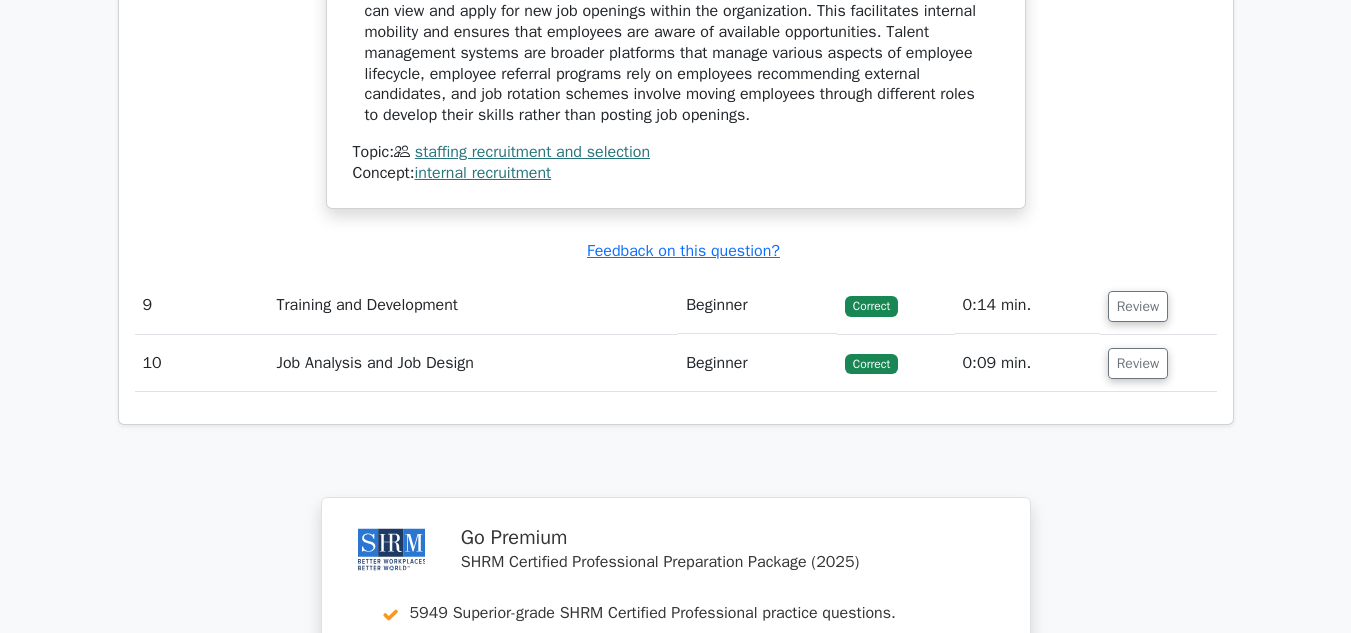 scroll, scrollTop: 8500, scrollLeft: 0, axis: vertical 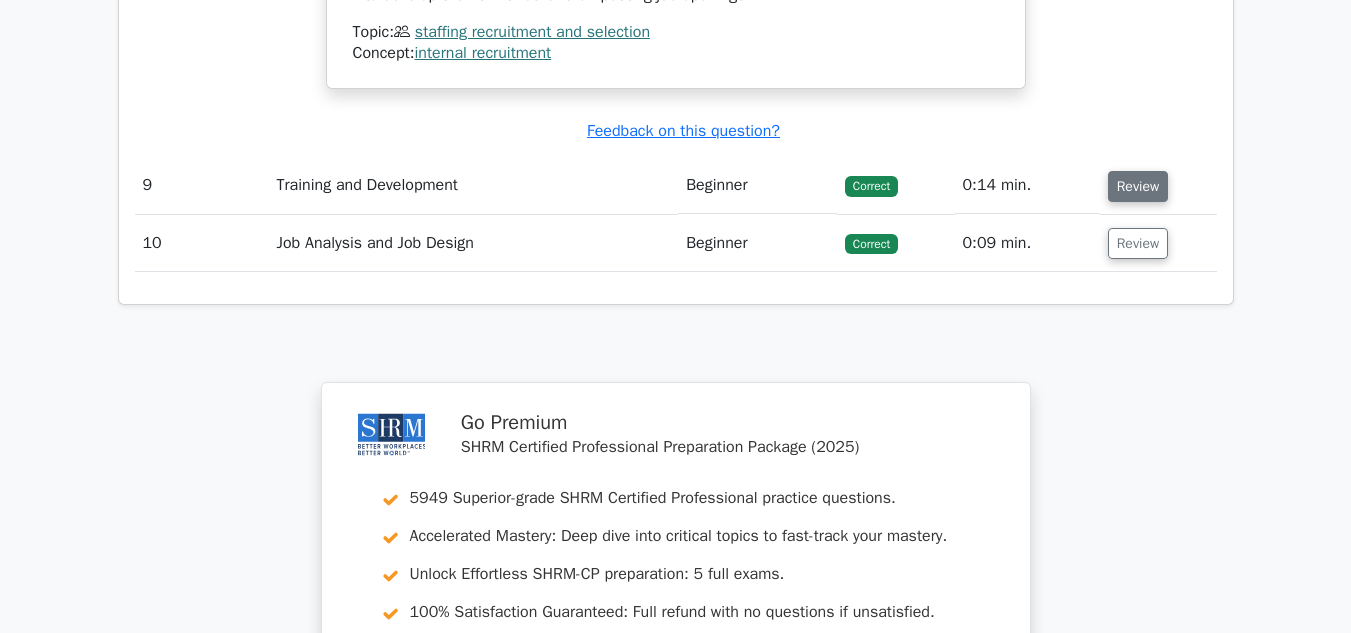 drag, startPoint x: 1143, startPoint y: 232, endPoint x: 1144, endPoint y: 244, distance: 12.0415945 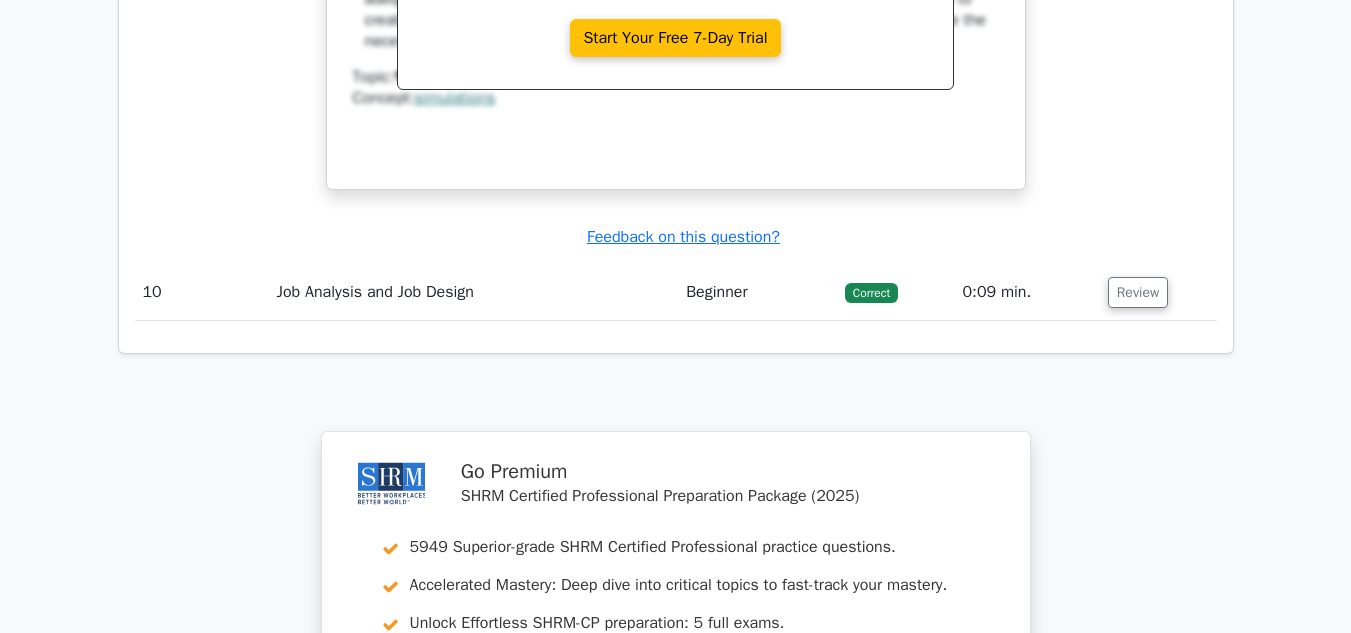 scroll, scrollTop: 9400, scrollLeft: 0, axis: vertical 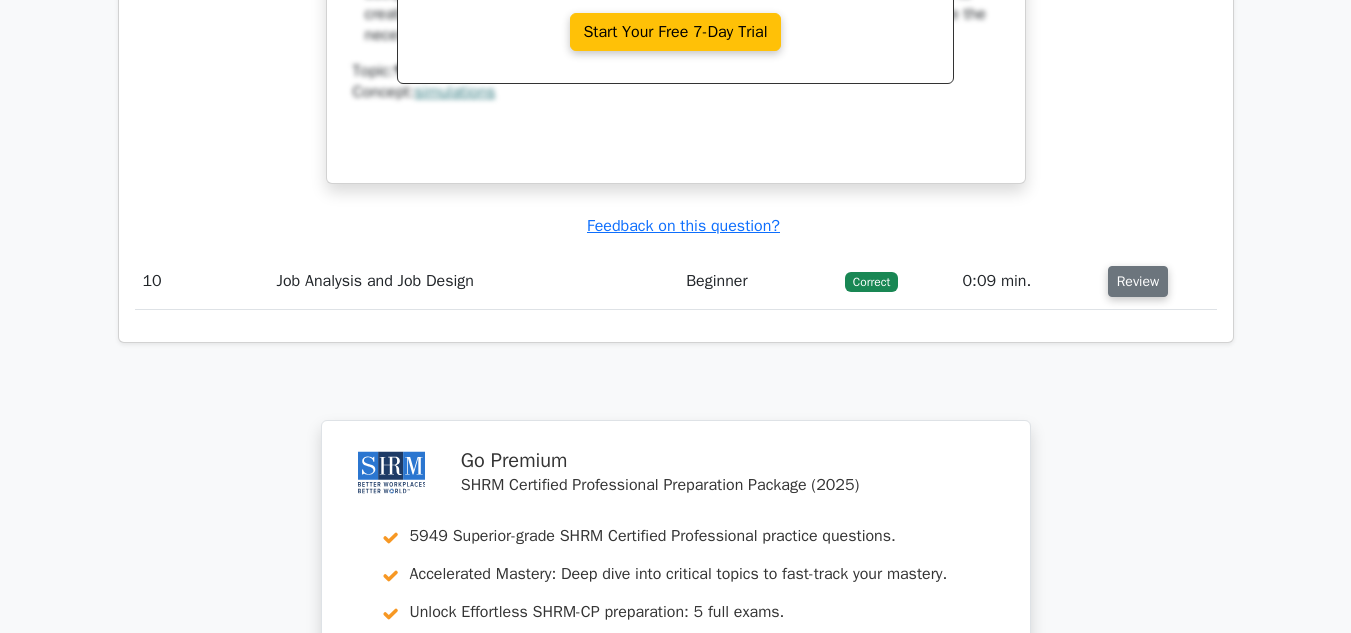 click on "Review" at bounding box center [1138, 281] 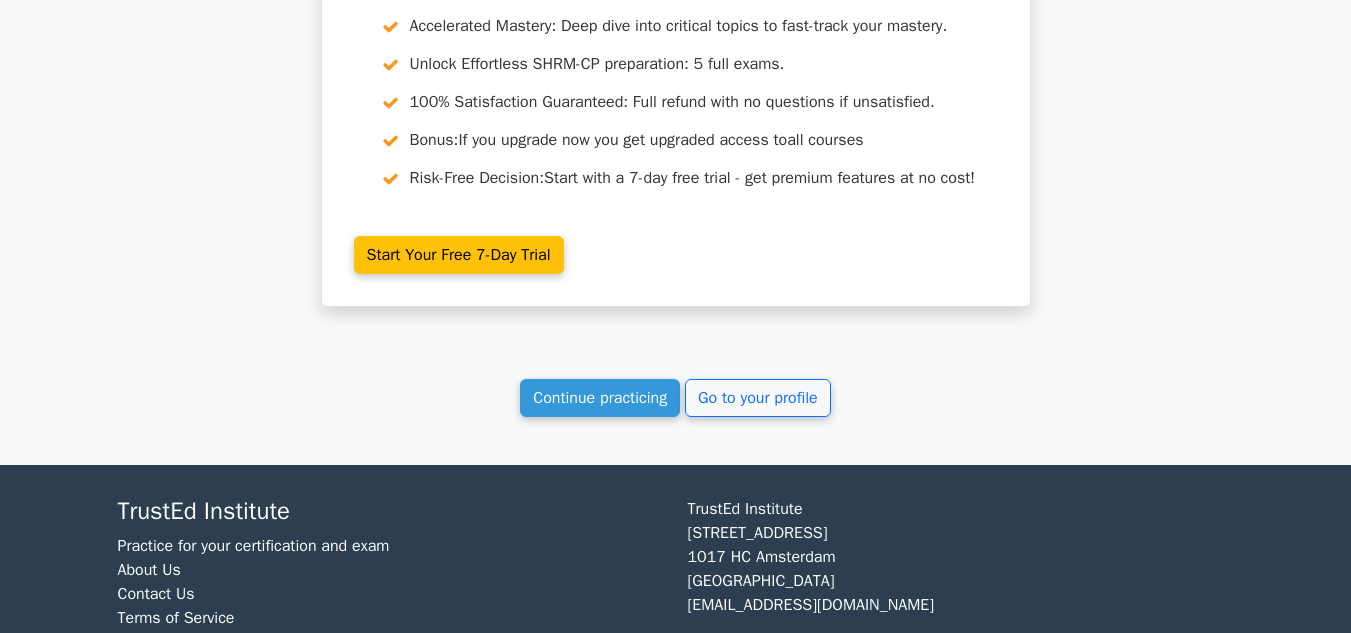 scroll, scrollTop: 10800, scrollLeft: 0, axis: vertical 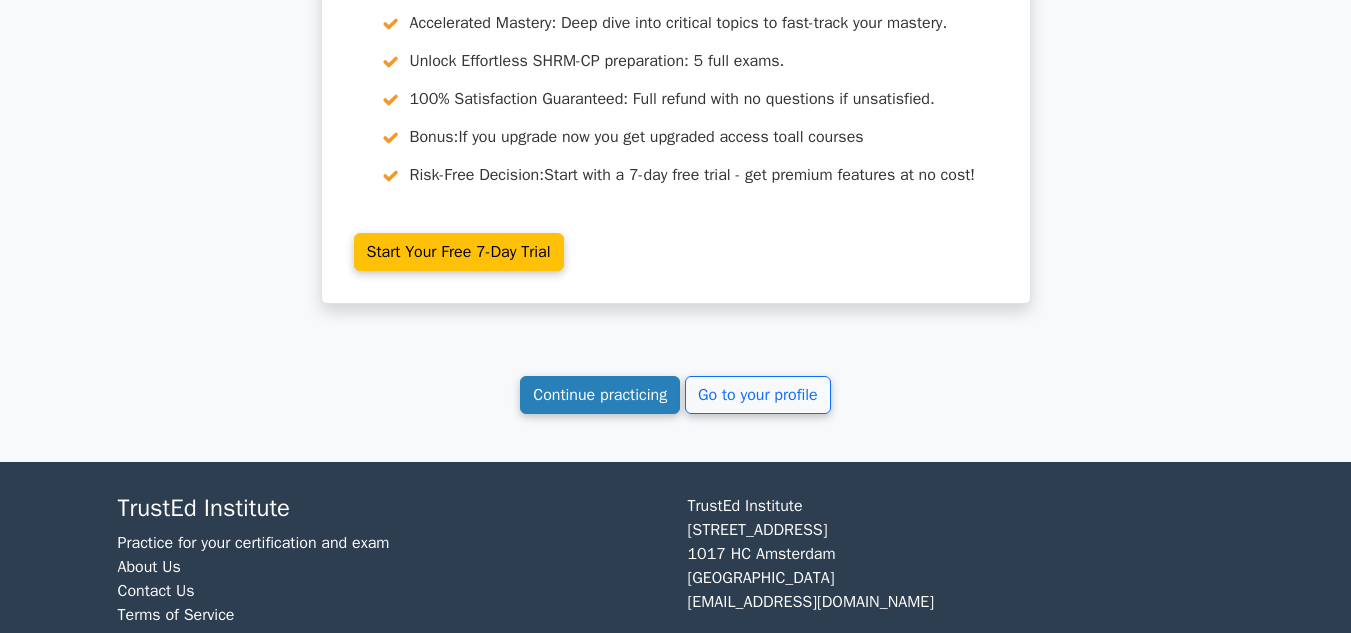 click on "Continue practicing" at bounding box center [600, 395] 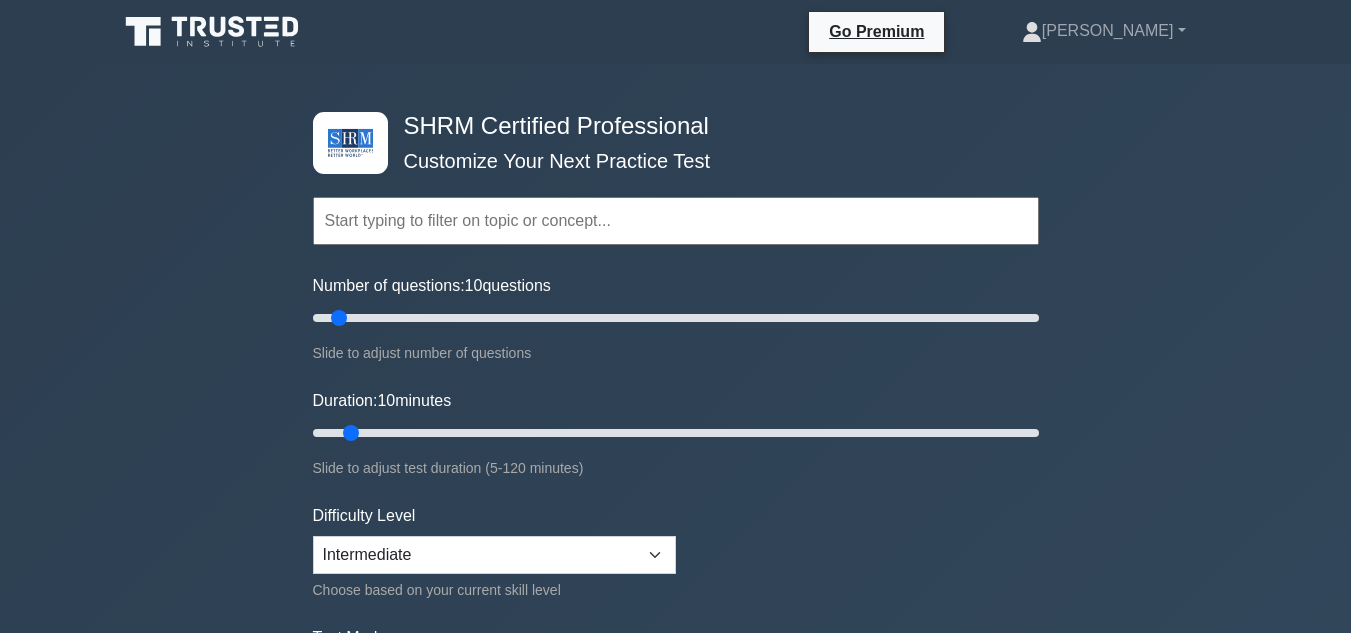 scroll, scrollTop: 0, scrollLeft: 0, axis: both 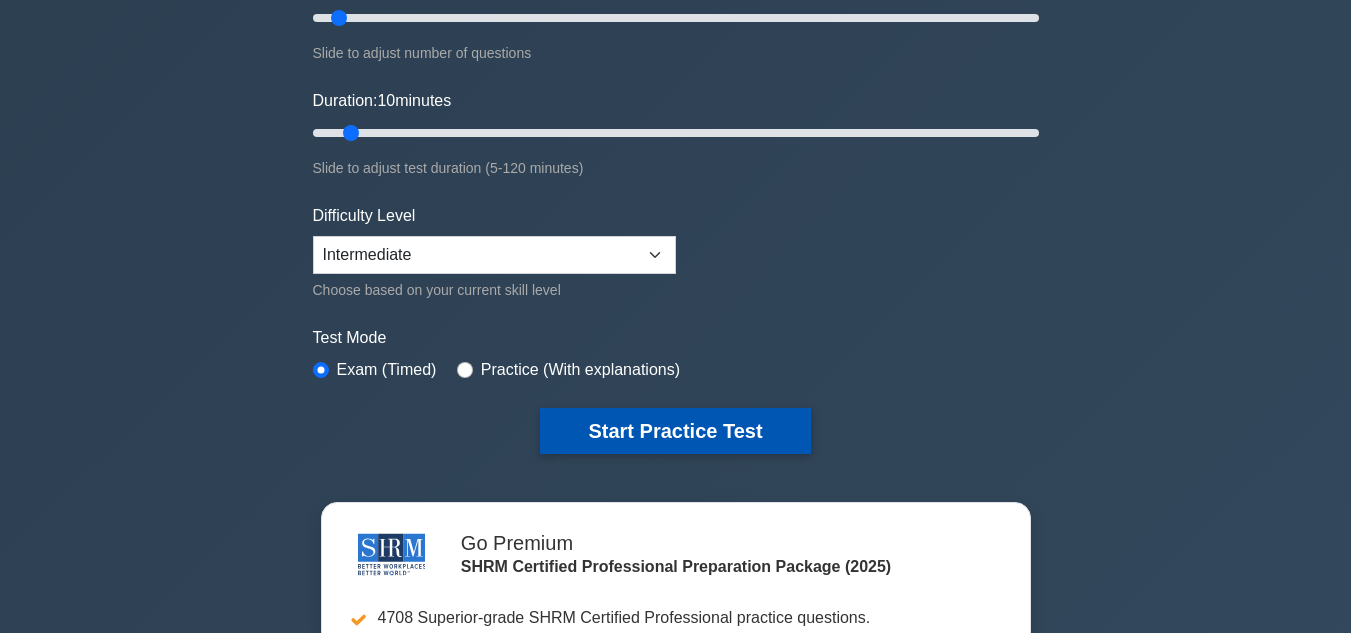 click on "Start Practice Test" at bounding box center [675, 431] 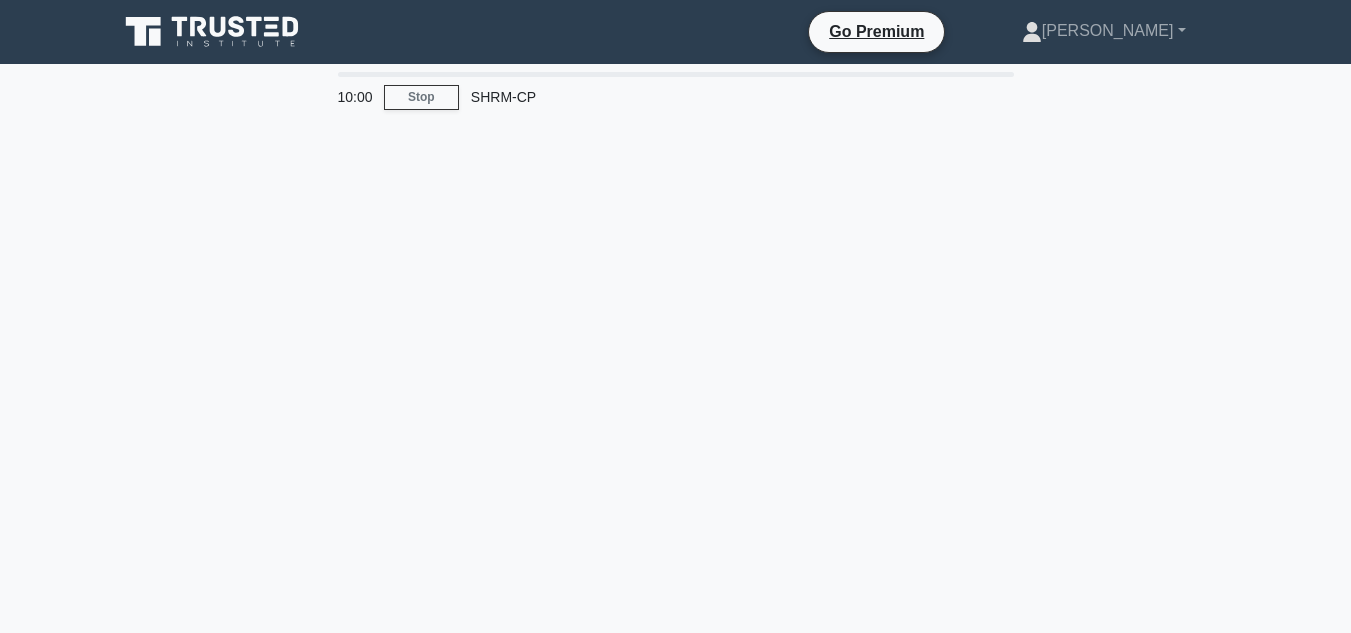 scroll, scrollTop: 0, scrollLeft: 0, axis: both 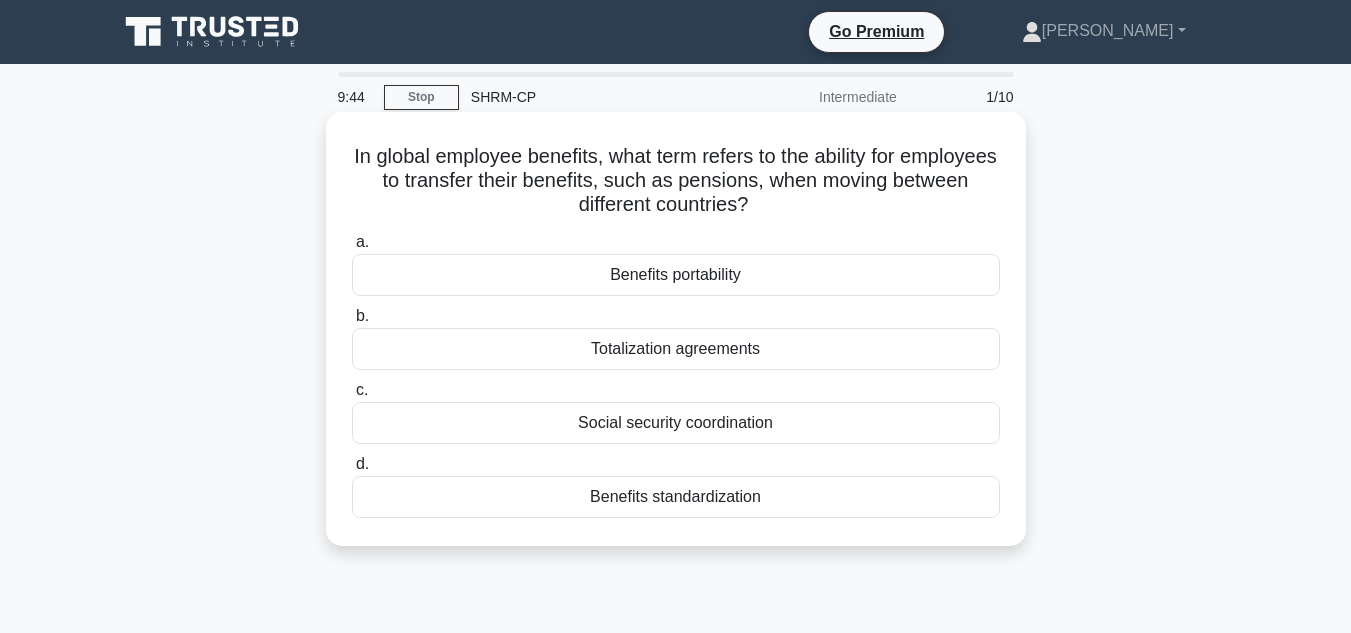 click on "Totalization agreements" at bounding box center [676, 349] 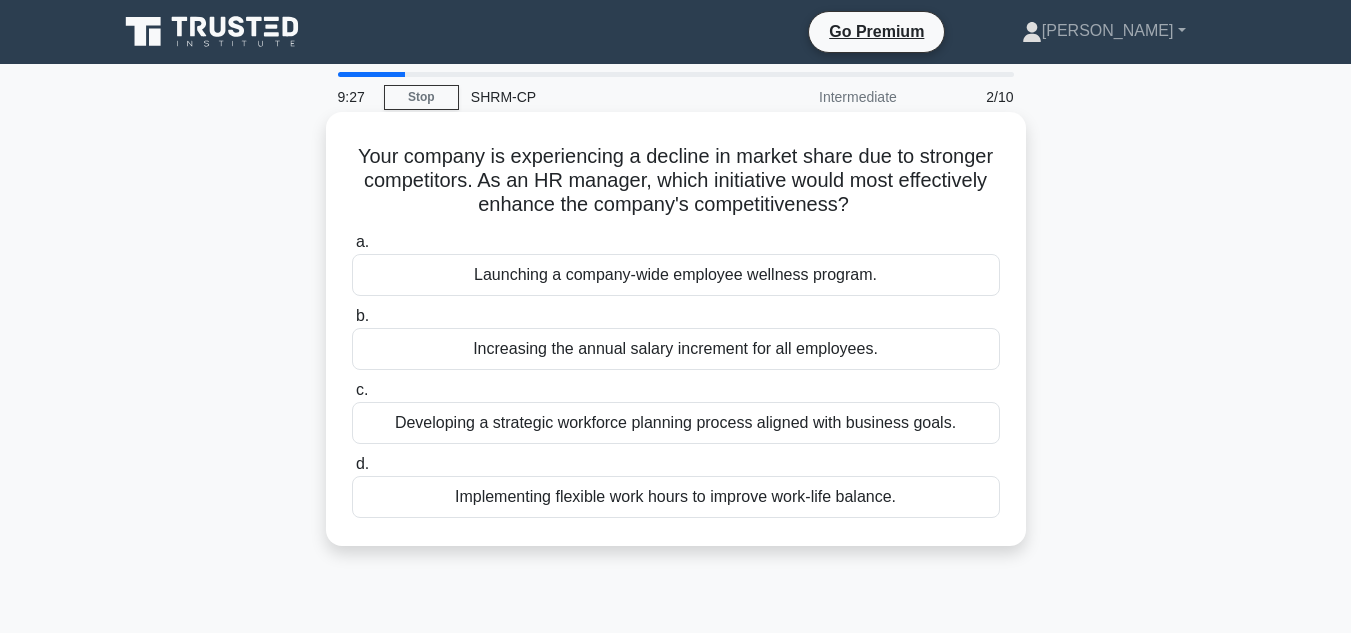 click on "Developing a strategic workforce planning process aligned with business goals." at bounding box center (676, 423) 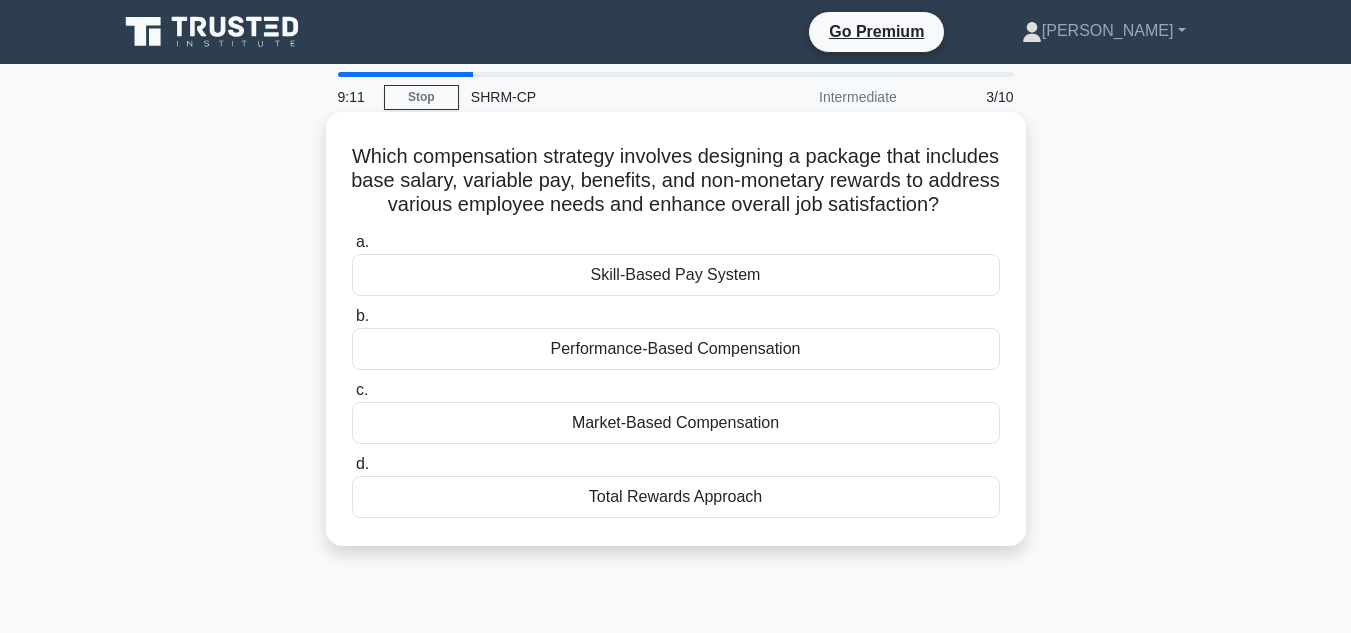 click on "Market-Based Compensation" at bounding box center [676, 423] 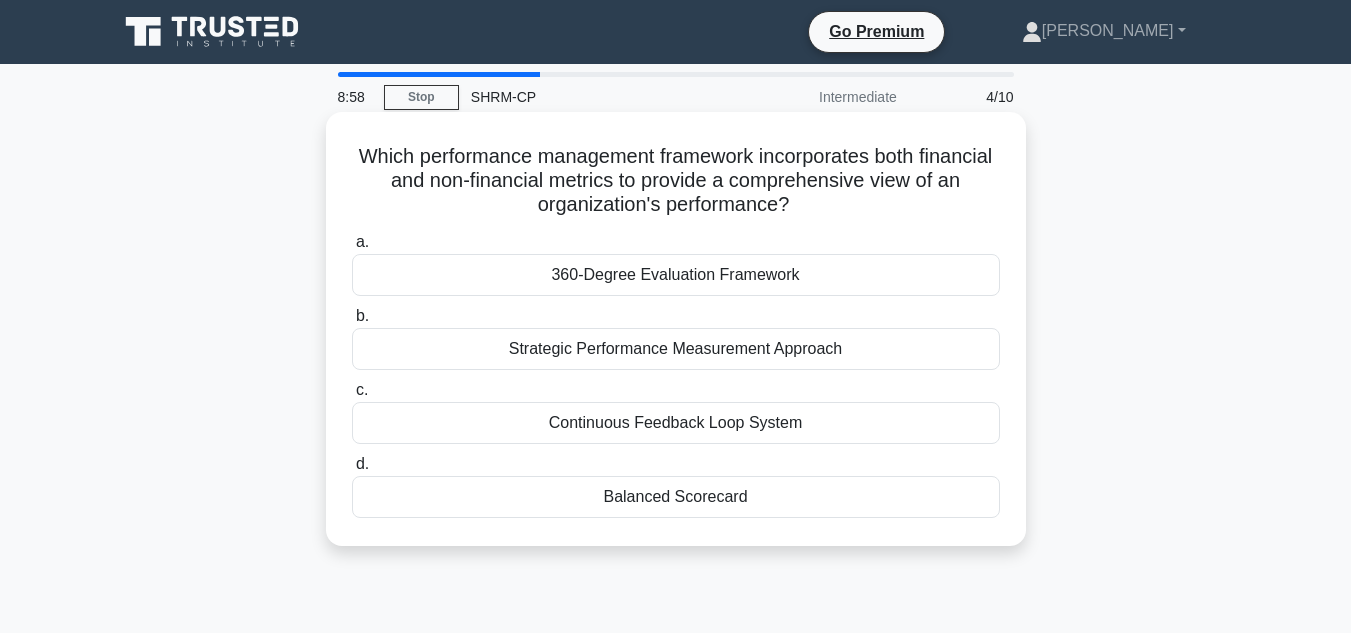 click on "360-Degree Evaluation Framework" at bounding box center [676, 275] 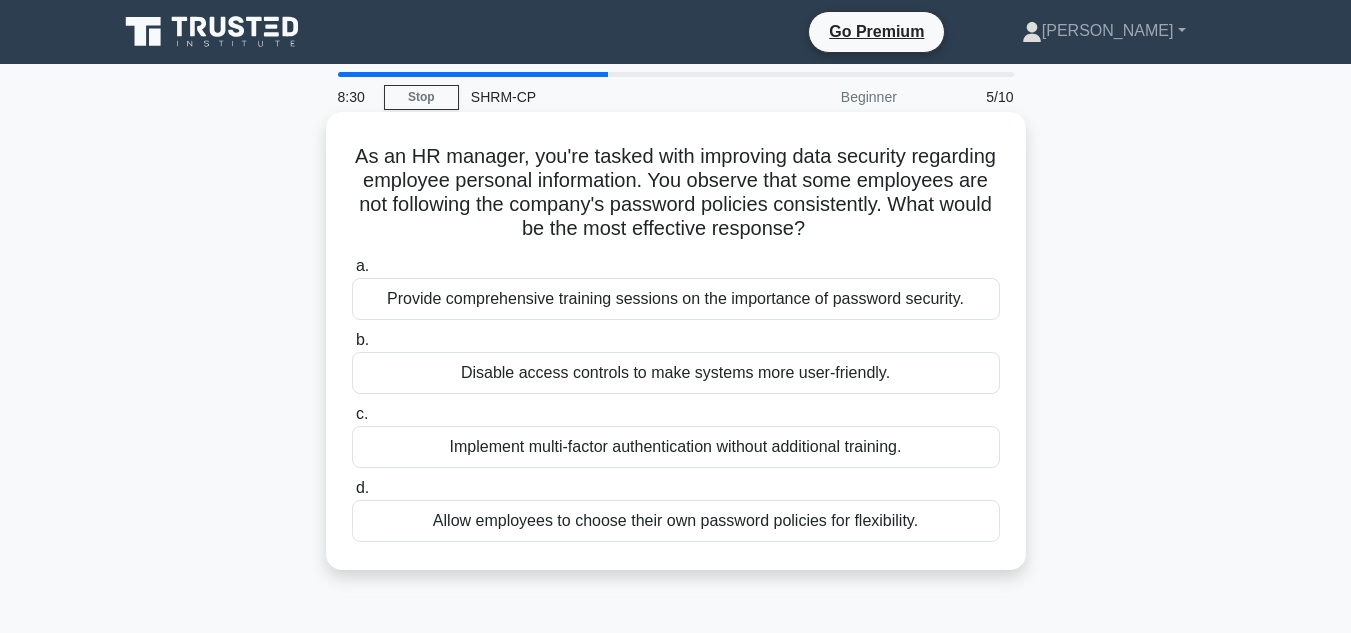 click on "Implement multi-factor authentication without additional training." at bounding box center [676, 447] 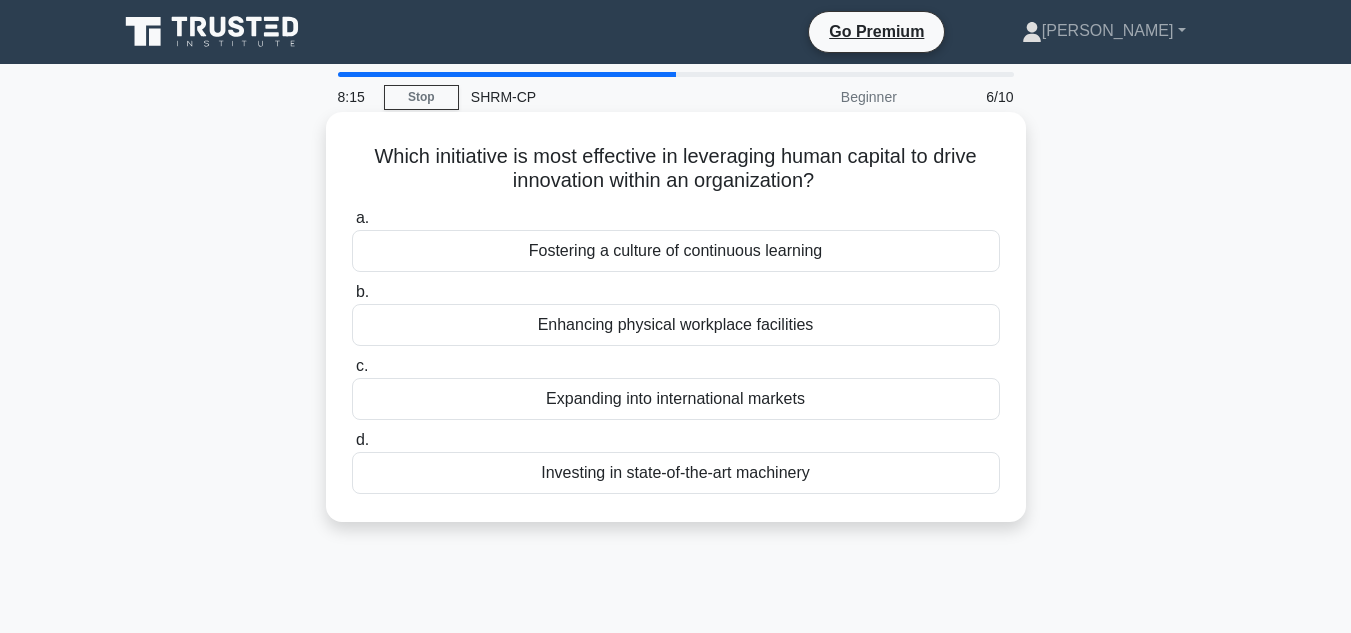 click on "Fostering a culture of continuous learning" at bounding box center [676, 251] 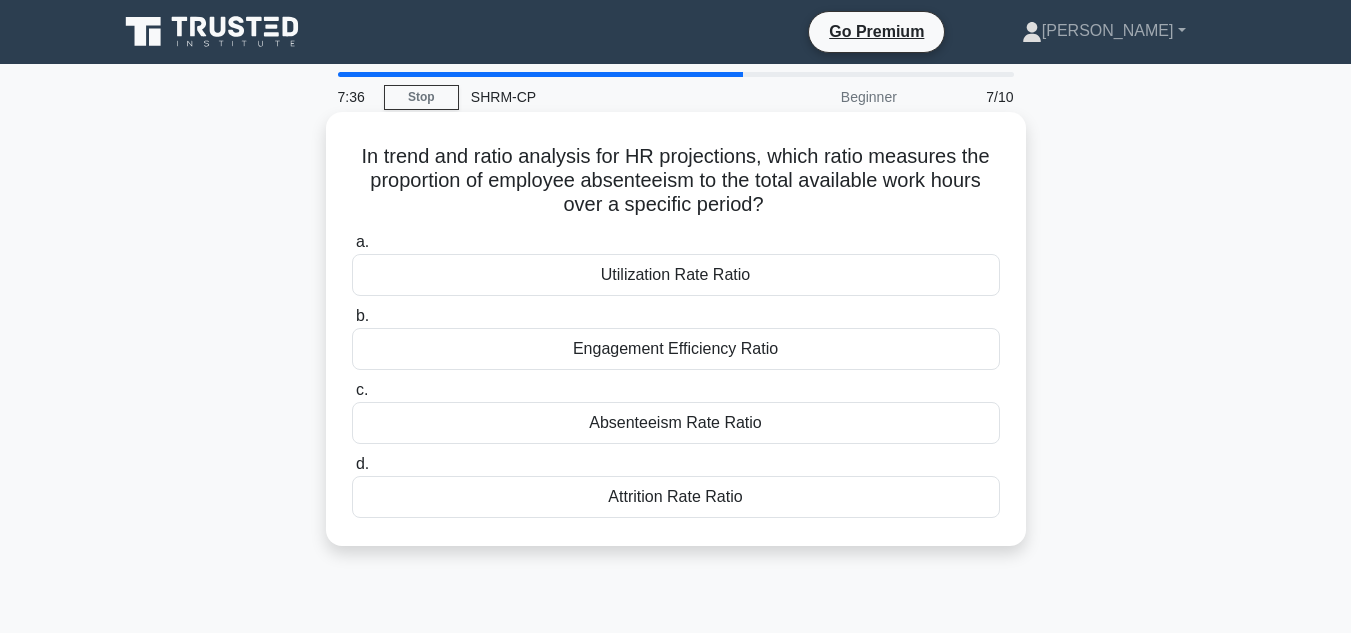 click on "Absenteeism Rate Ratio" at bounding box center (676, 423) 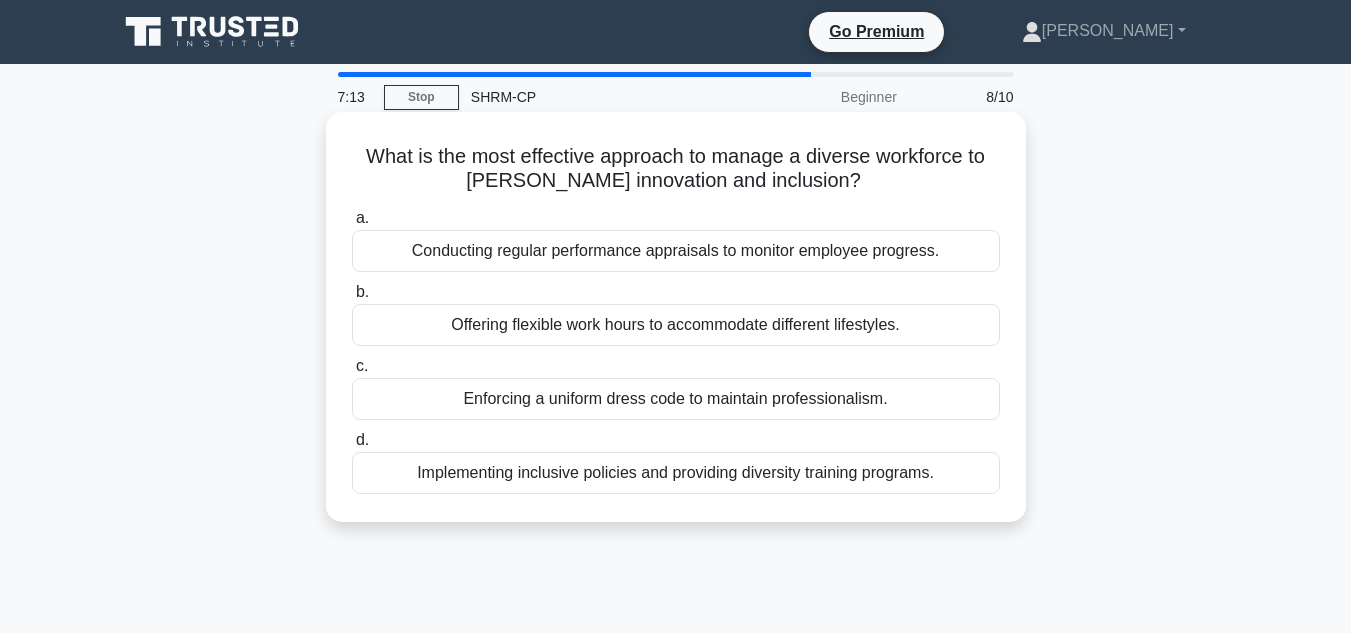 click on "Implementing inclusive policies and providing diversity training programs." at bounding box center [676, 473] 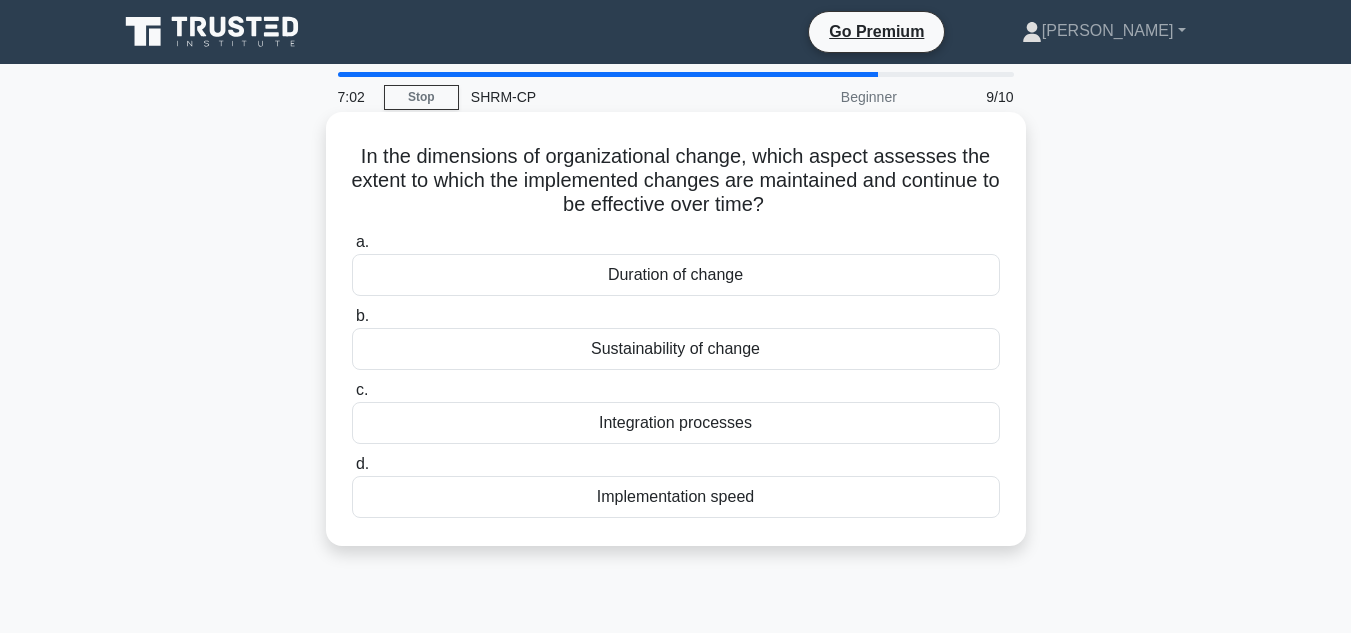 click on "Sustainability of change" at bounding box center [676, 349] 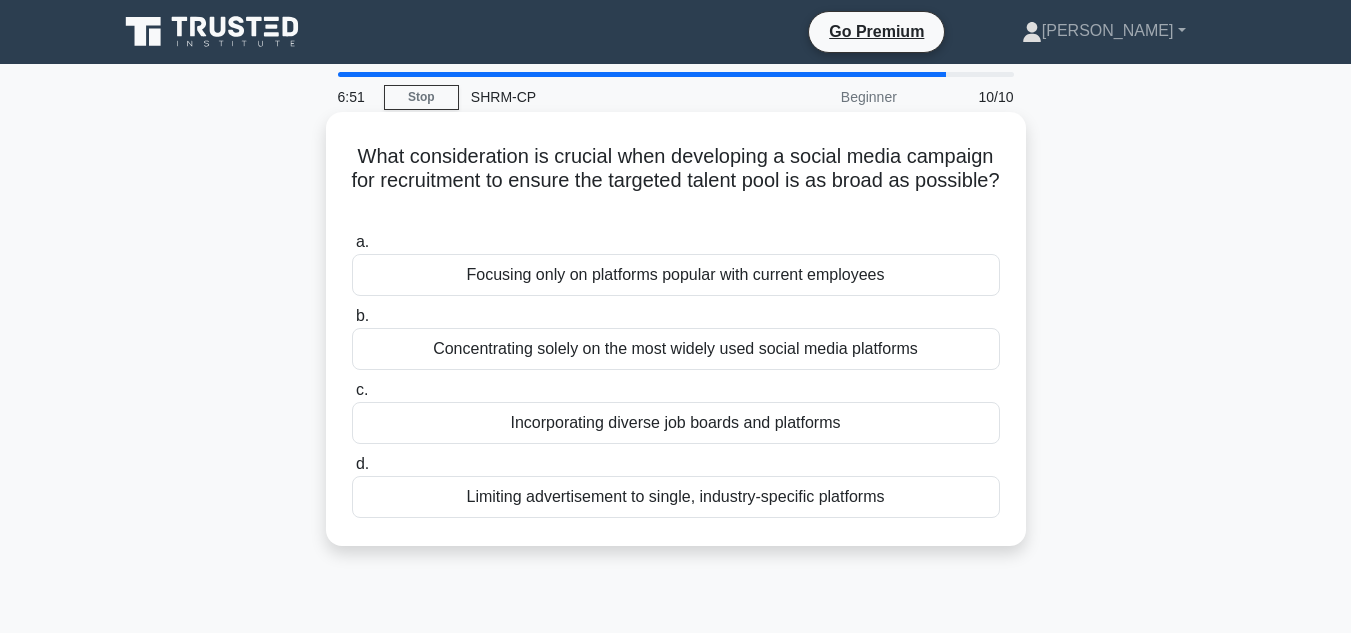 click on "Incorporating diverse job boards and platforms" at bounding box center [676, 423] 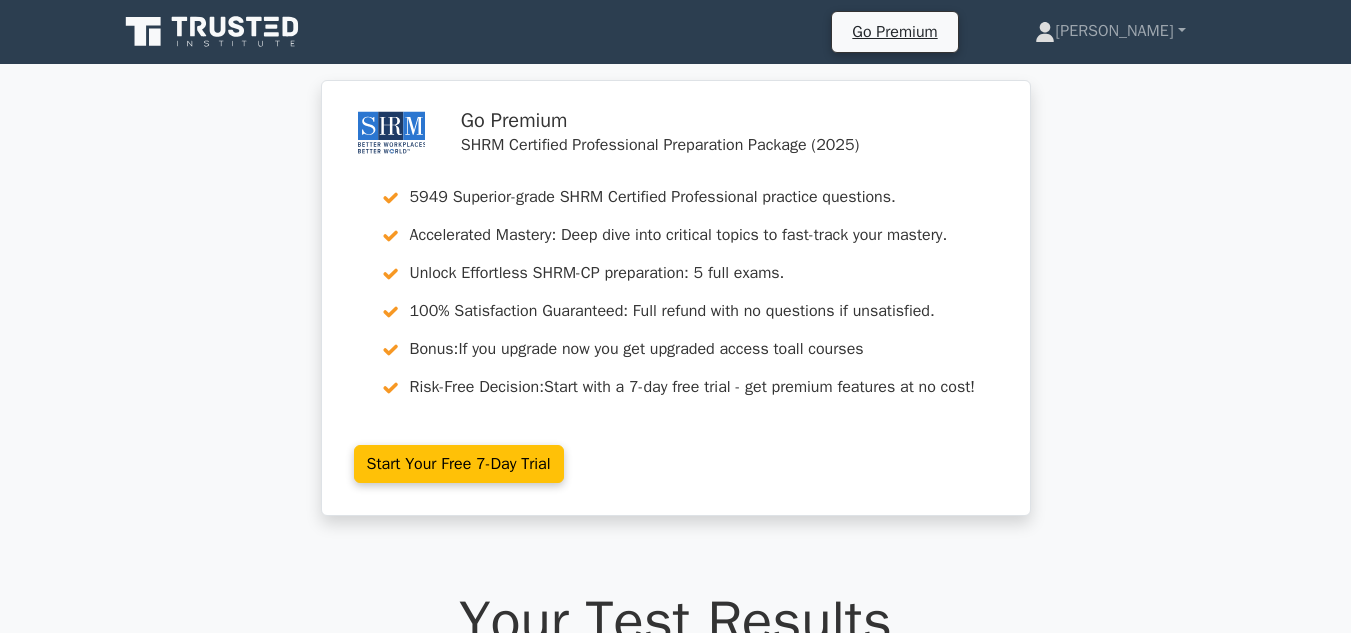 scroll, scrollTop: 0, scrollLeft: 0, axis: both 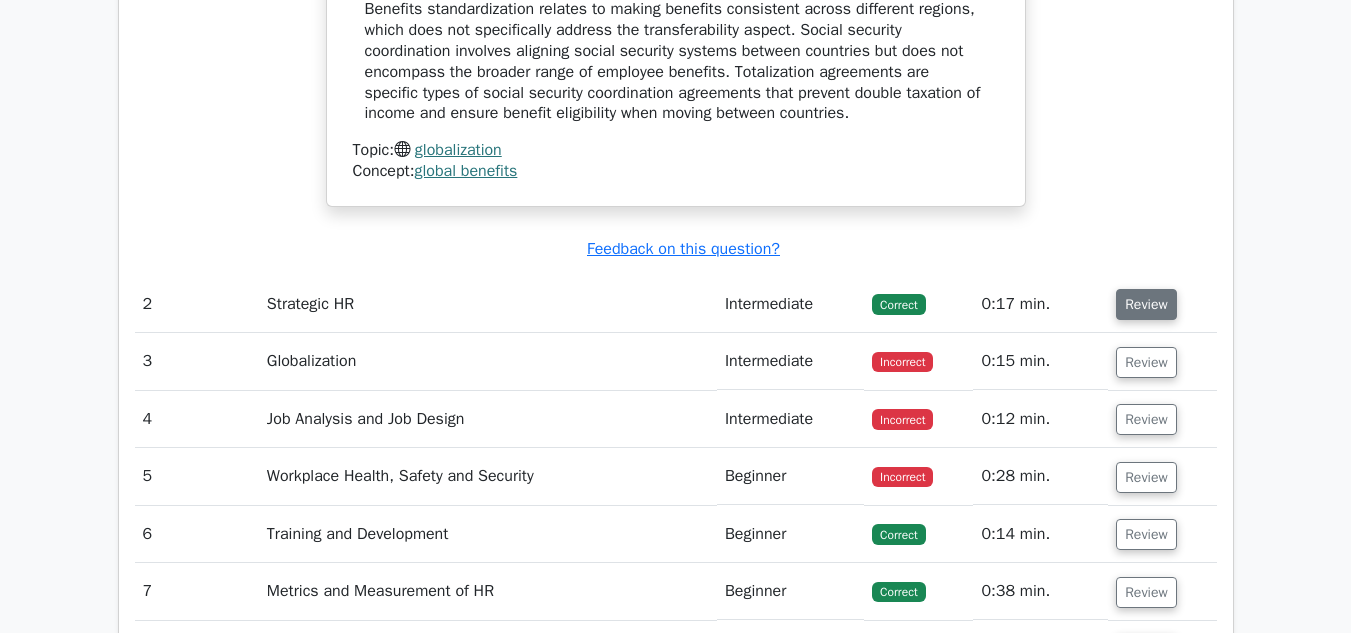 click on "Review" at bounding box center [1146, 304] 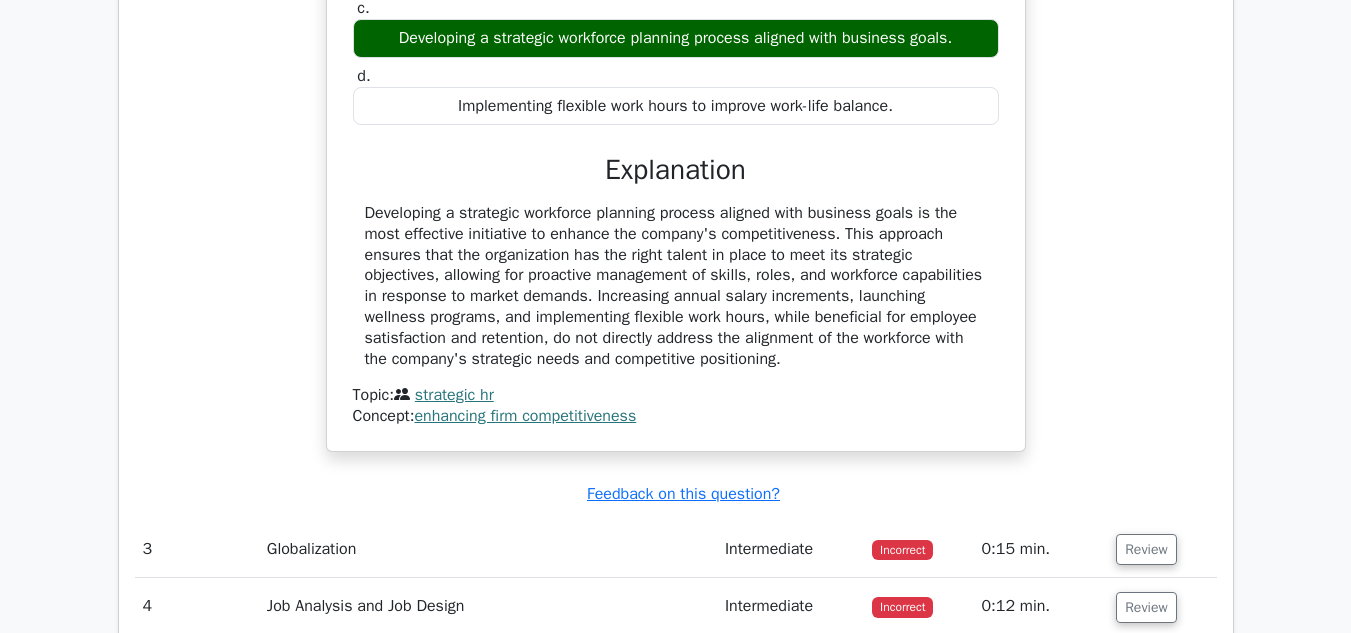 scroll, scrollTop: 2900, scrollLeft: 0, axis: vertical 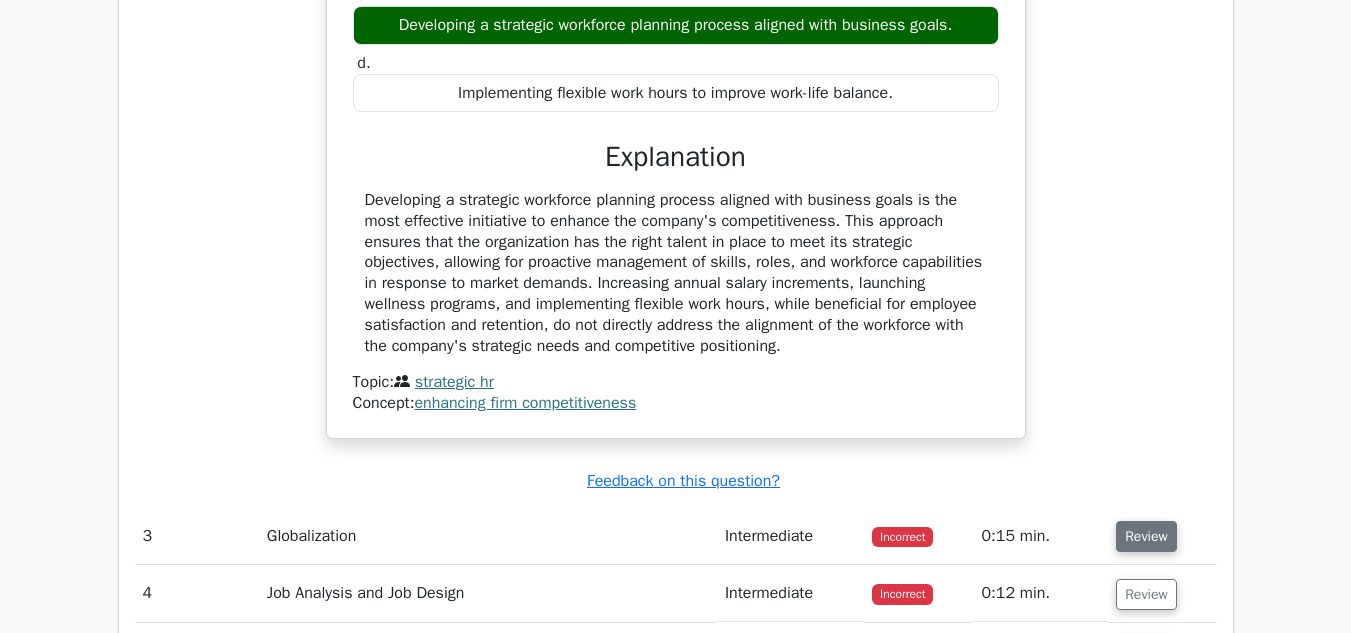 click on "Review" at bounding box center [1146, 536] 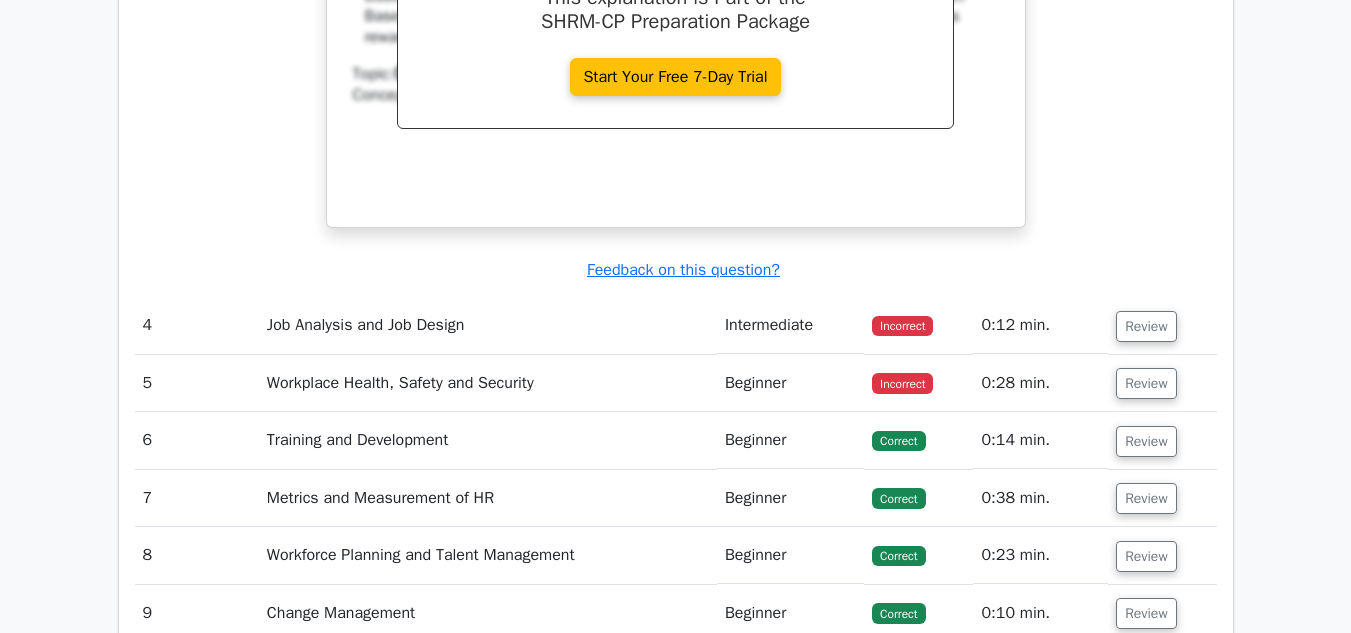 scroll, scrollTop: 4000, scrollLeft: 0, axis: vertical 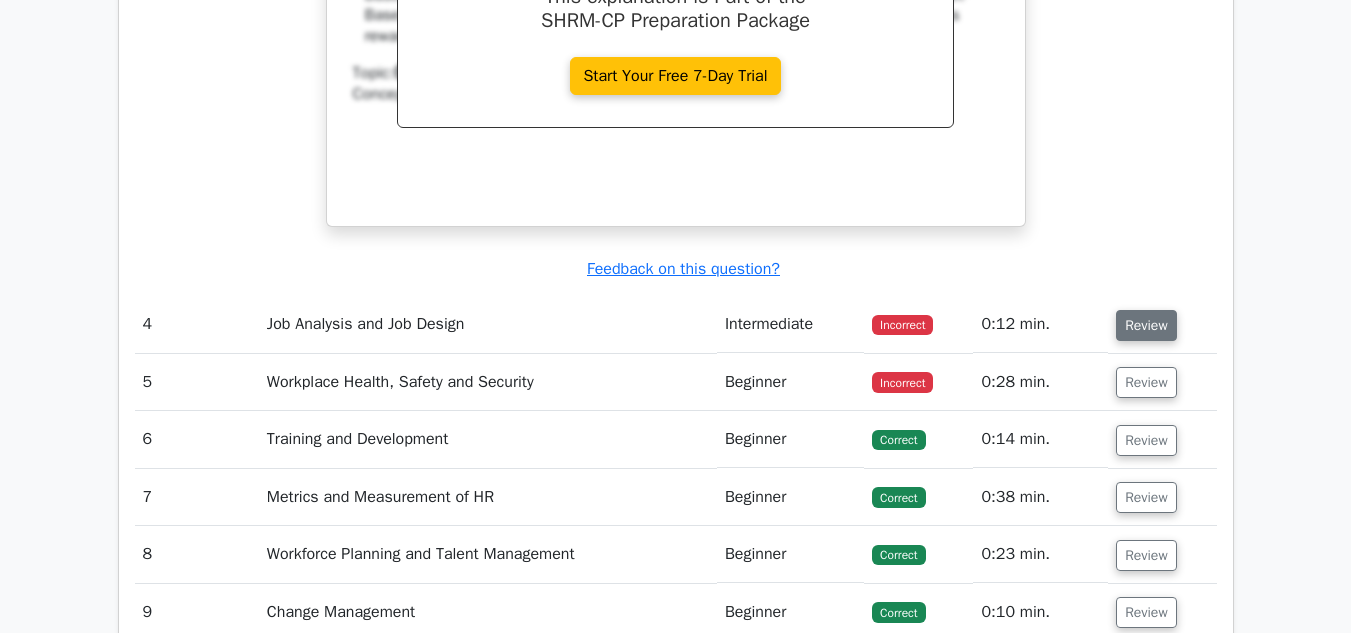 click on "Review" at bounding box center (1146, 325) 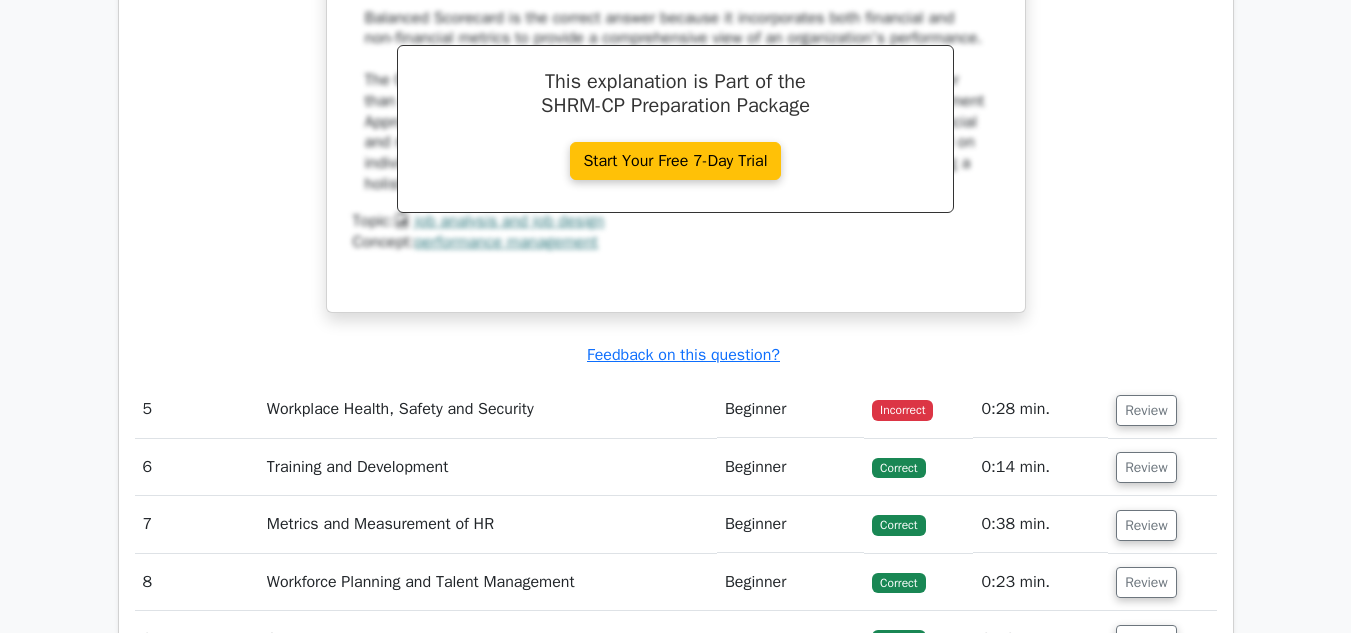 scroll, scrollTop: 4900, scrollLeft: 0, axis: vertical 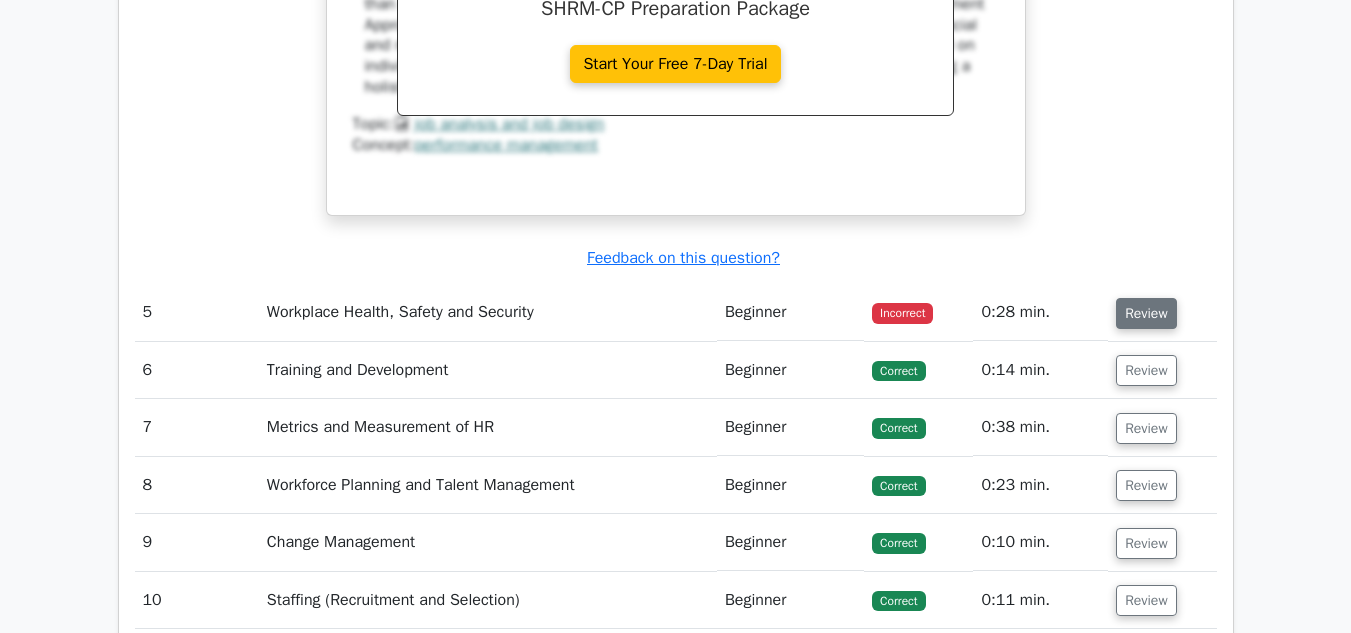 click on "Review" at bounding box center [1146, 313] 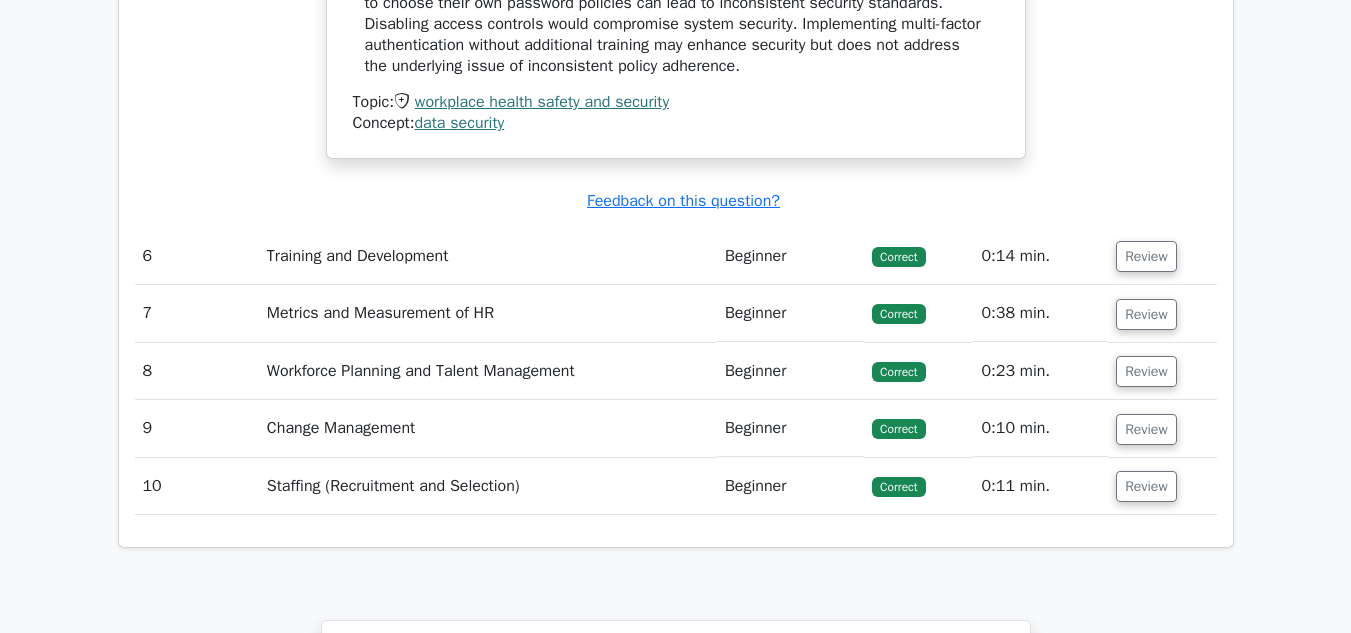 scroll, scrollTop: 5800, scrollLeft: 0, axis: vertical 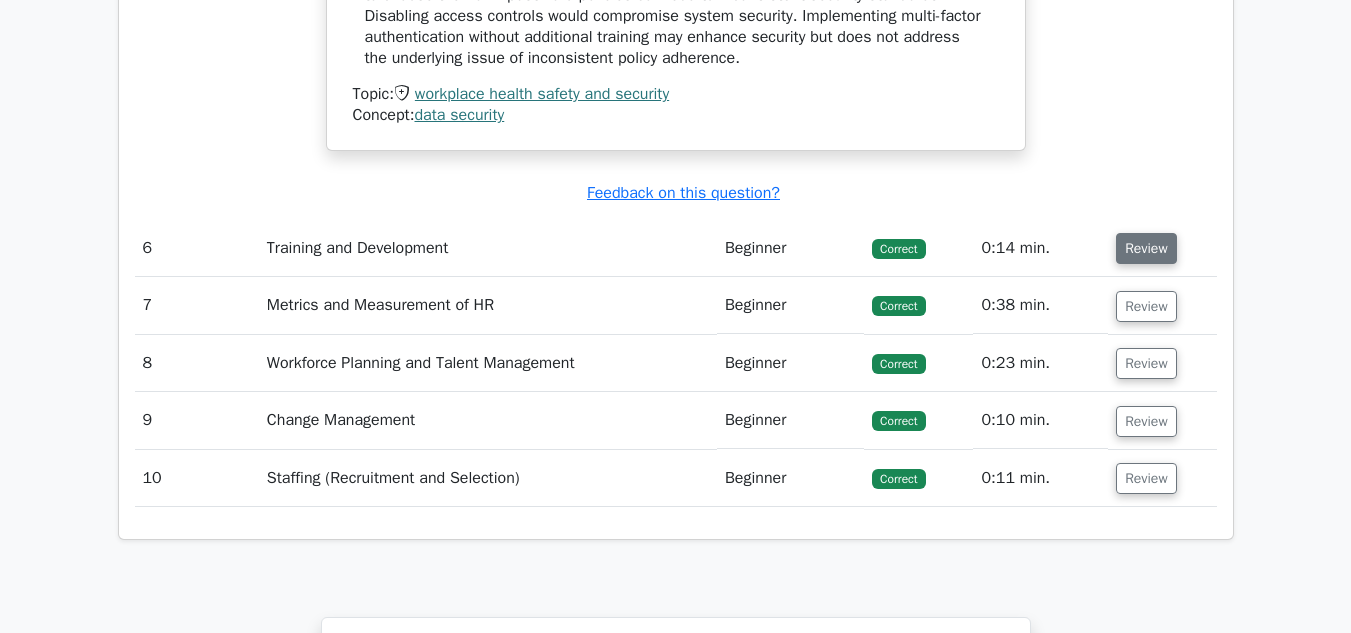 click on "Review" at bounding box center [1146, 248] 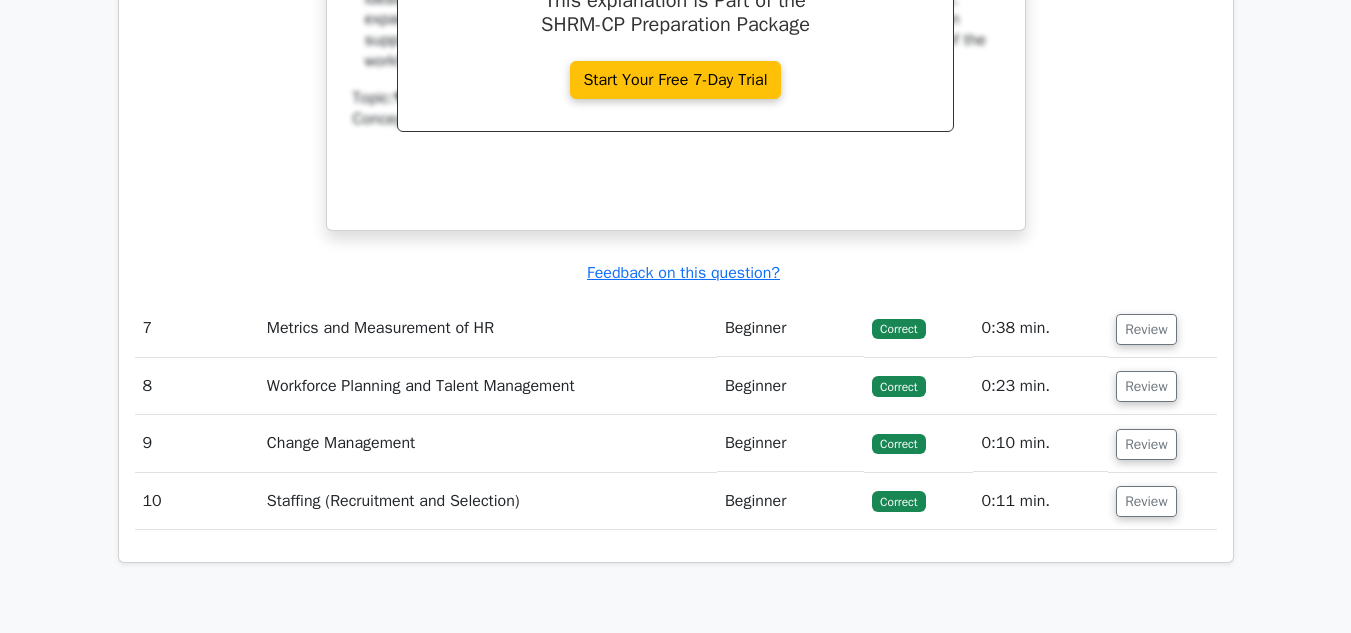 scroll, scrollTop: 6600, scrollLeft: 0, axis: vertical 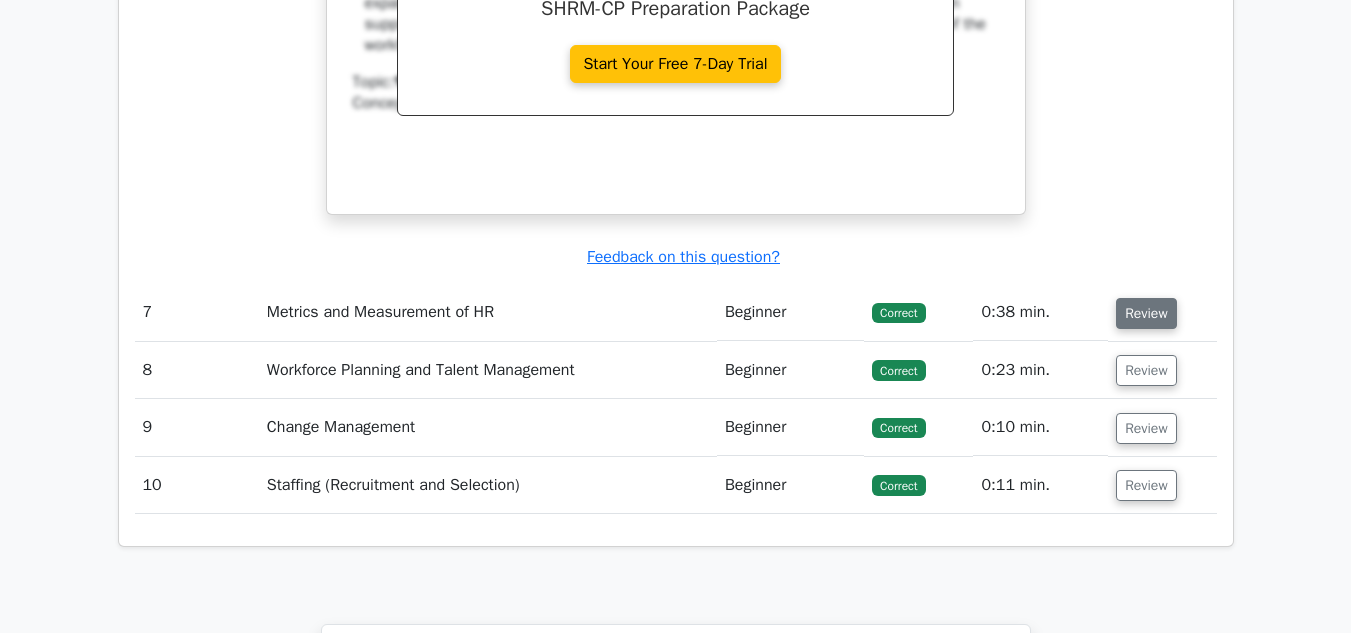 click on "Review" at bounding box center [1146, 313] 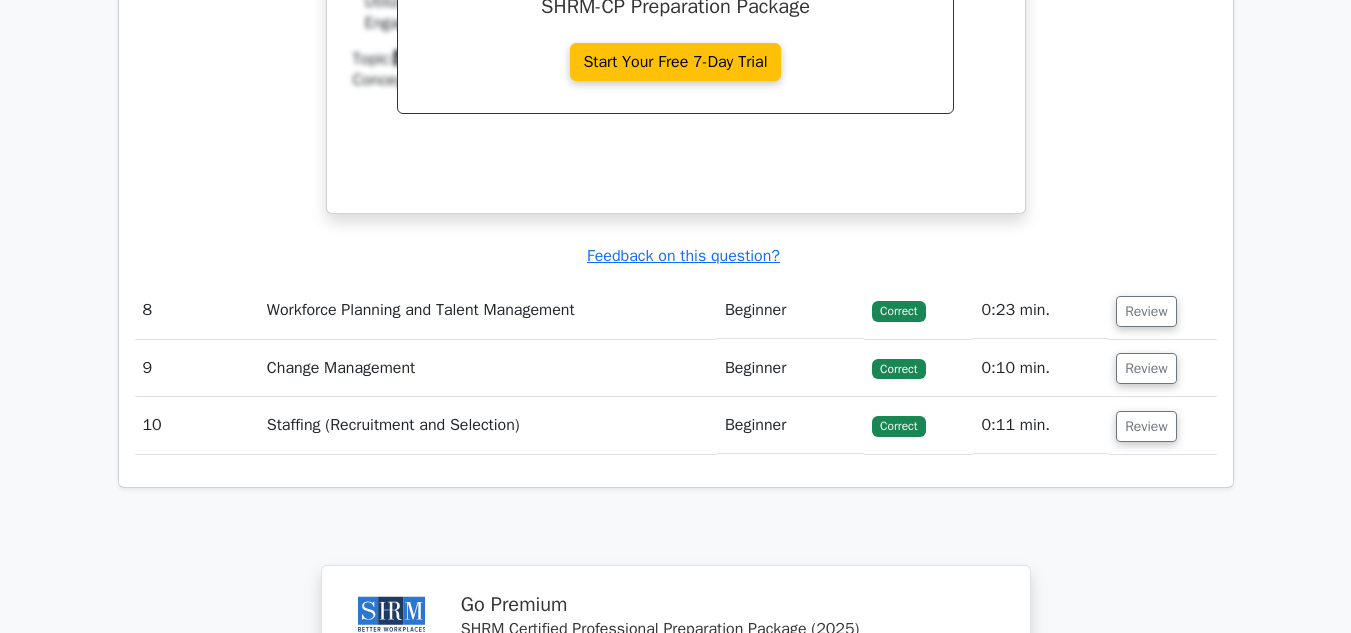 scroll, scrollTop: 7500, scrollLeft: 0, axis: vertical 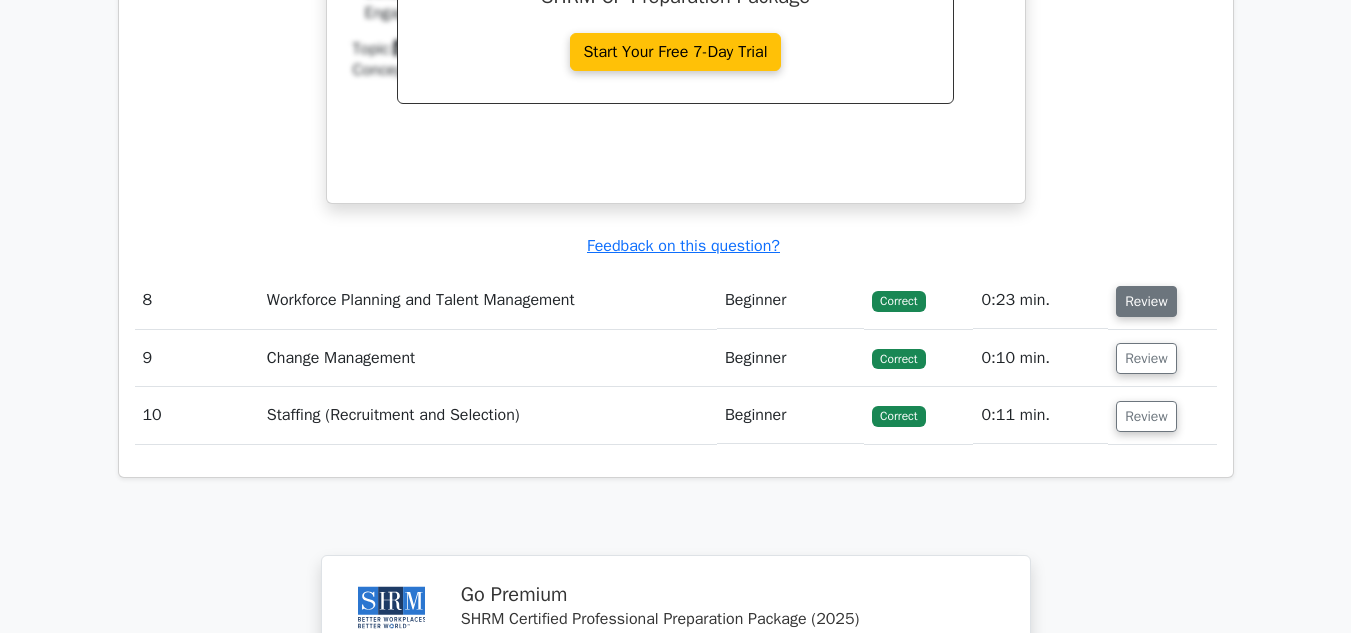 click on "Review" at bounding box center [1146, 301] 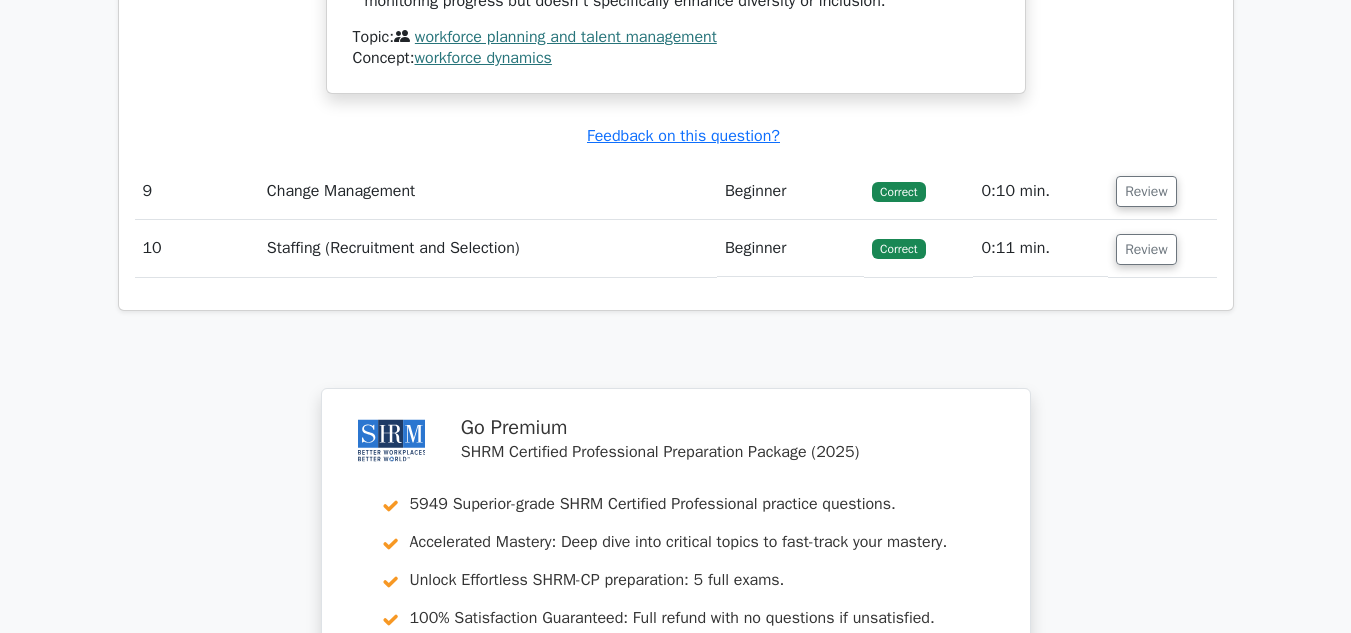 scroll, scrollTop: 8400, scrollLeft: 0, axis: vertical 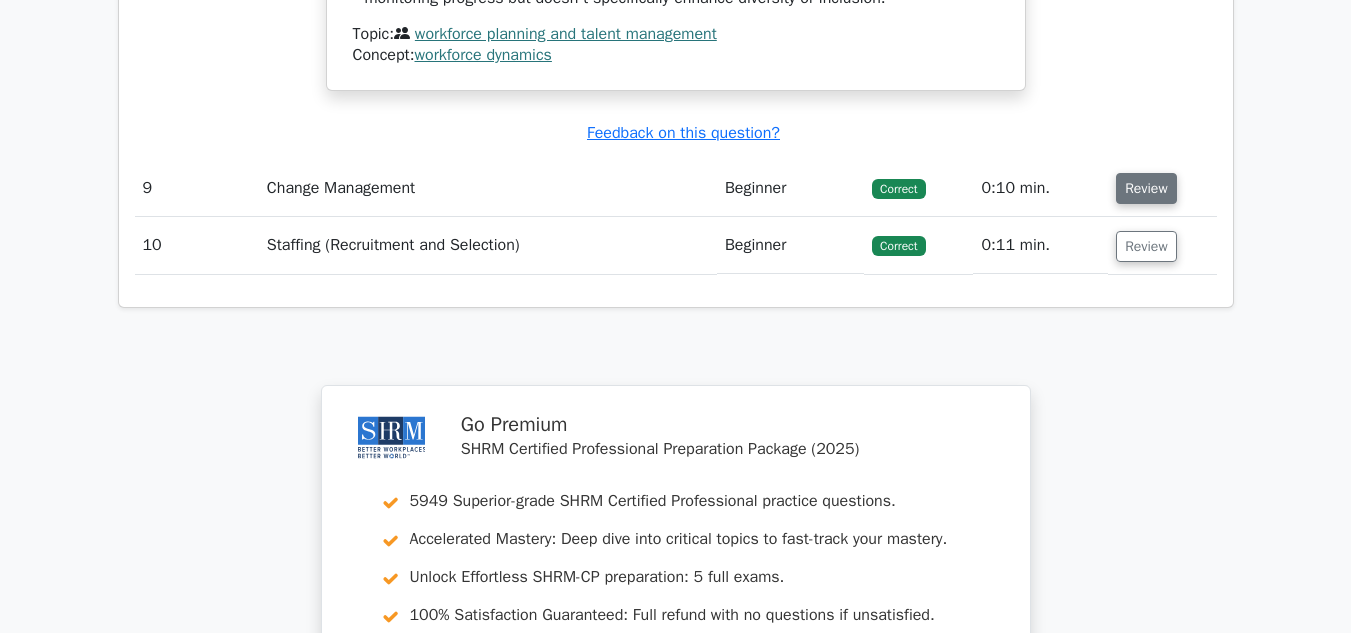 click on "Review" at bounding box center [1146, 188] 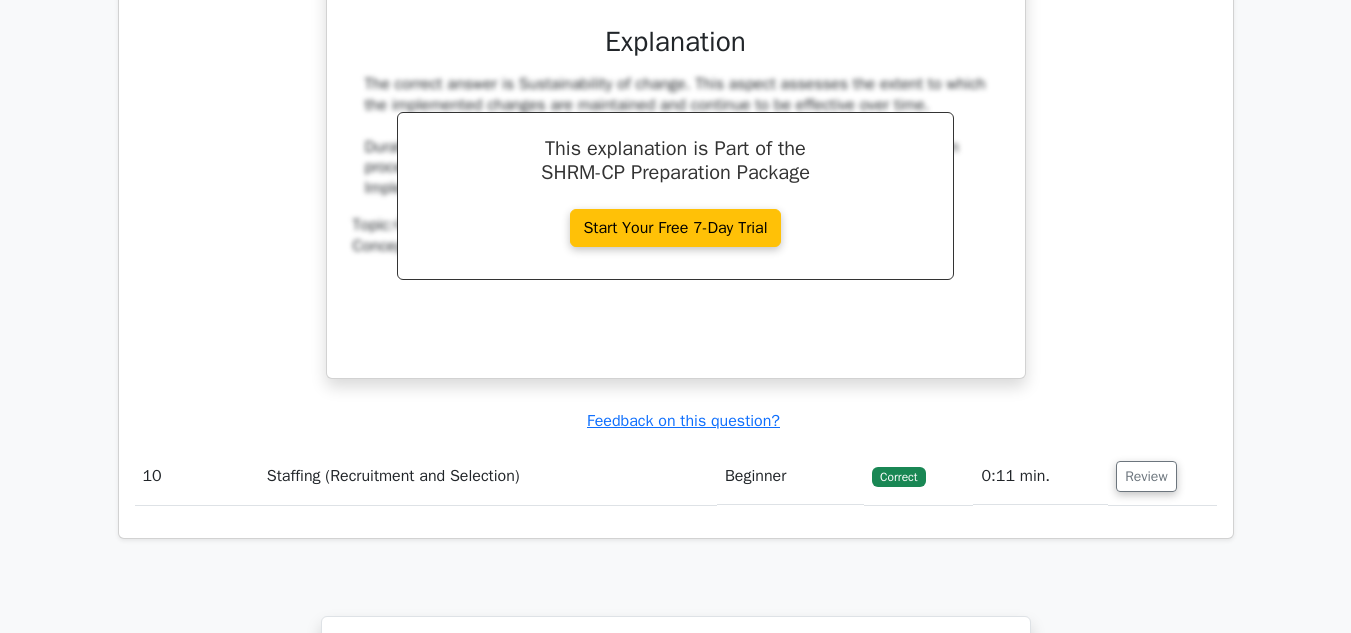 scroll, scrollTop: 9200, scrollLeft: 0, axis: vertical 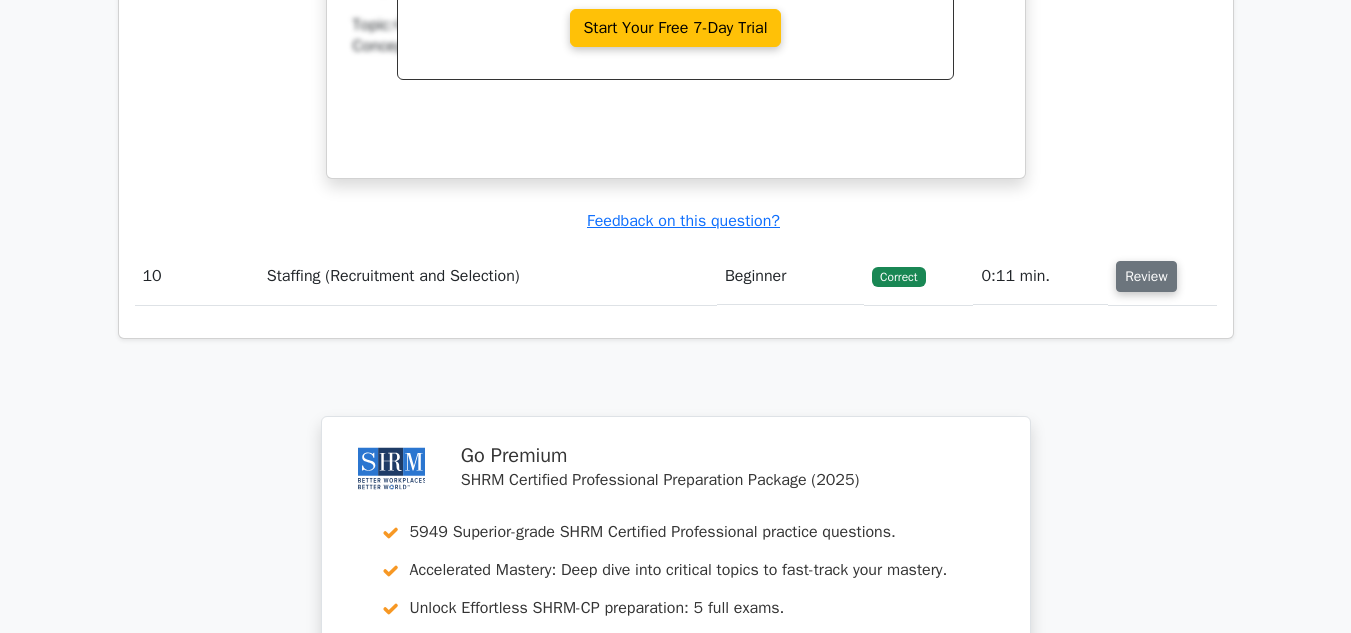 click on "Review" at bounding box center (1146, 276) 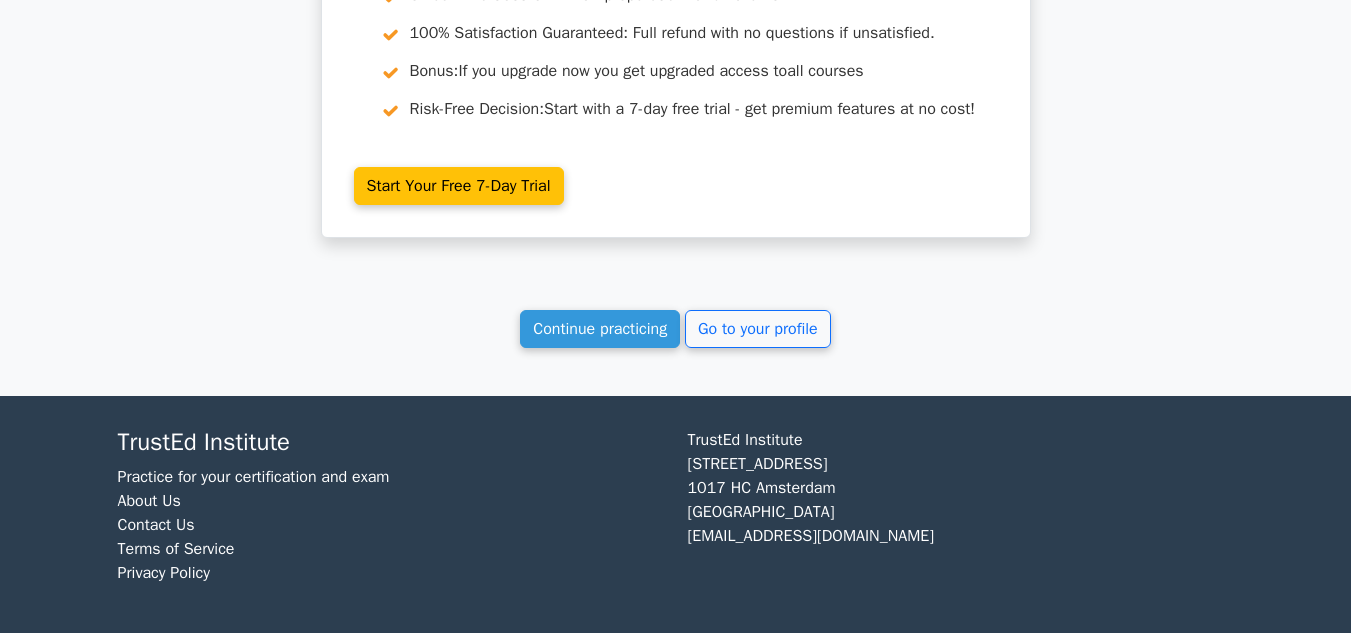 scroll, scrollTop: 10751, scrollLeft: 0, axis: vertical 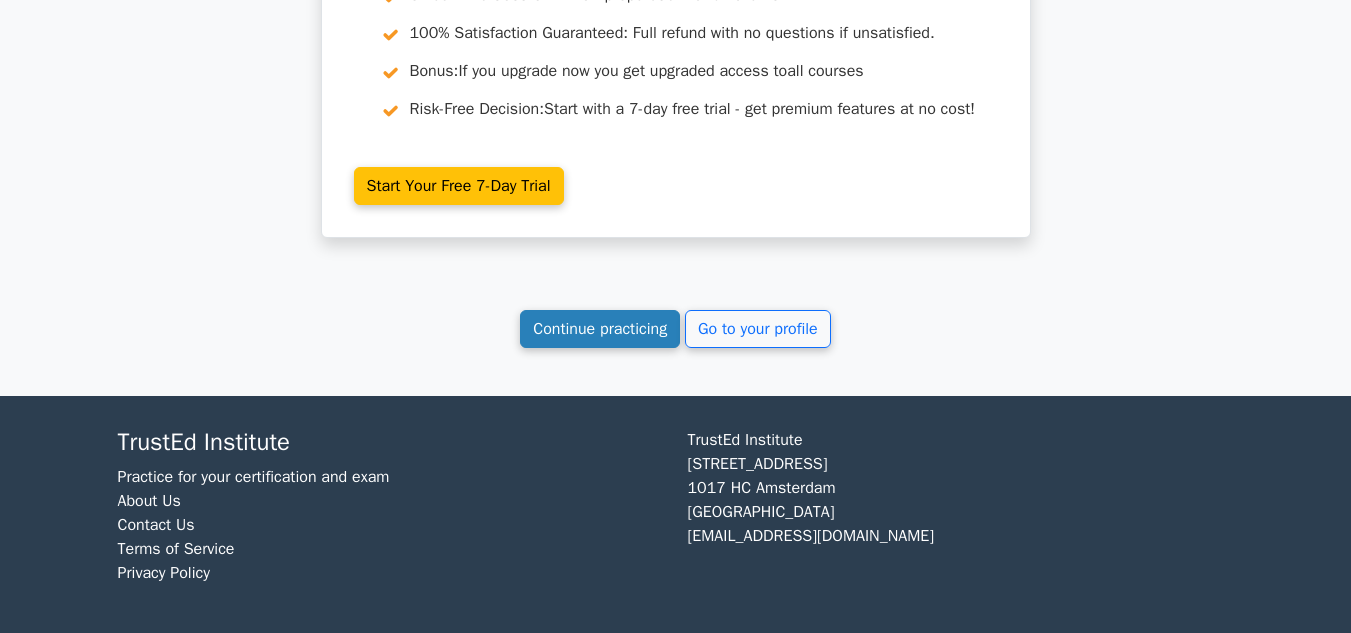 click on "Continue practicing" at bounding box center (600, 329) 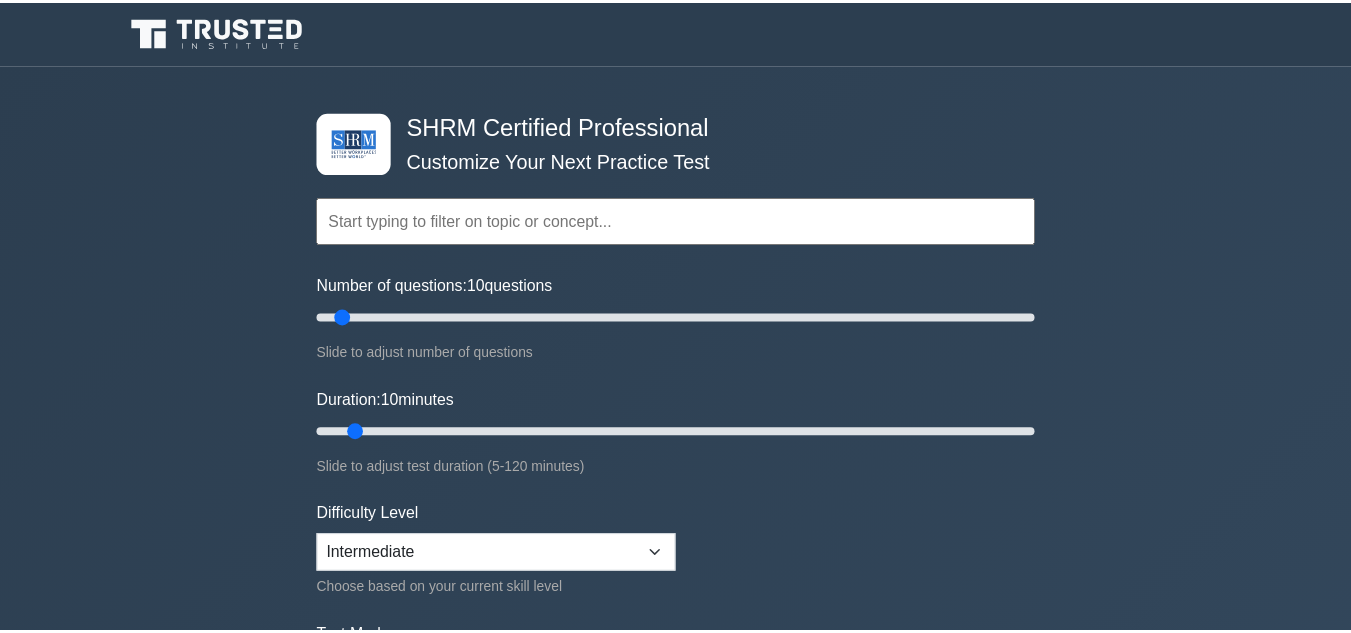 scroll, scrollTop: 0, scrollLeft: 0, axis: both 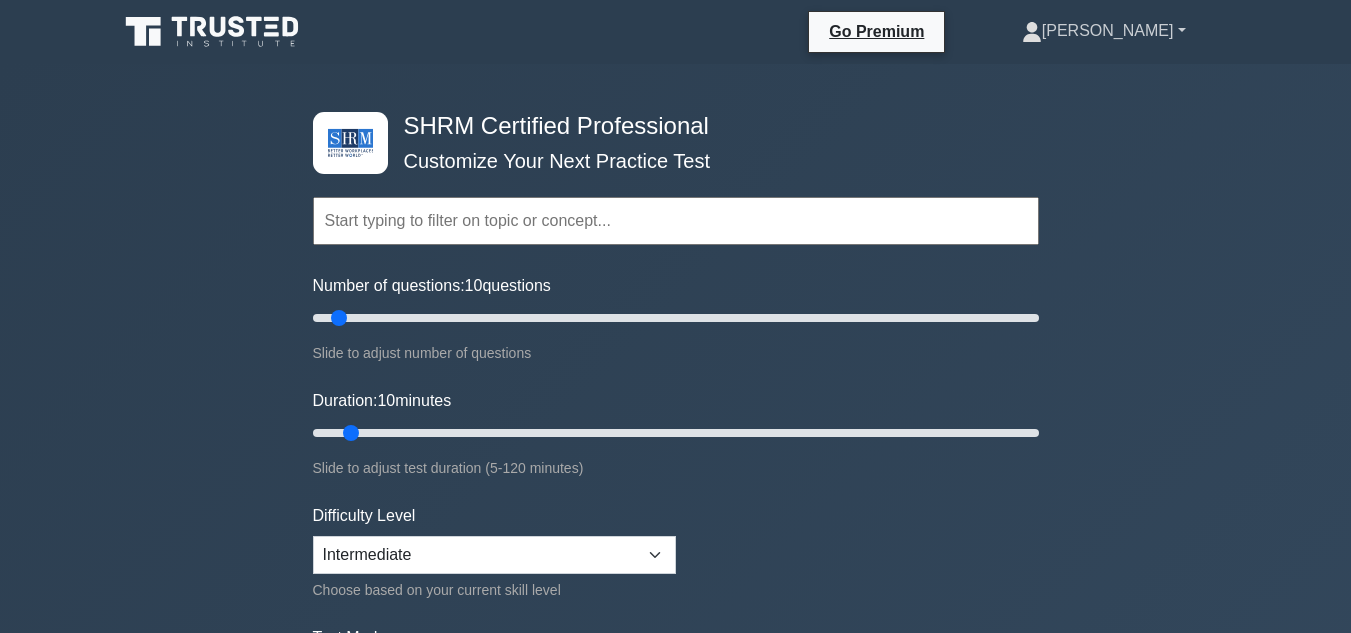 click on "[PERSON_NAME]" at bounding box center (1104, 31) 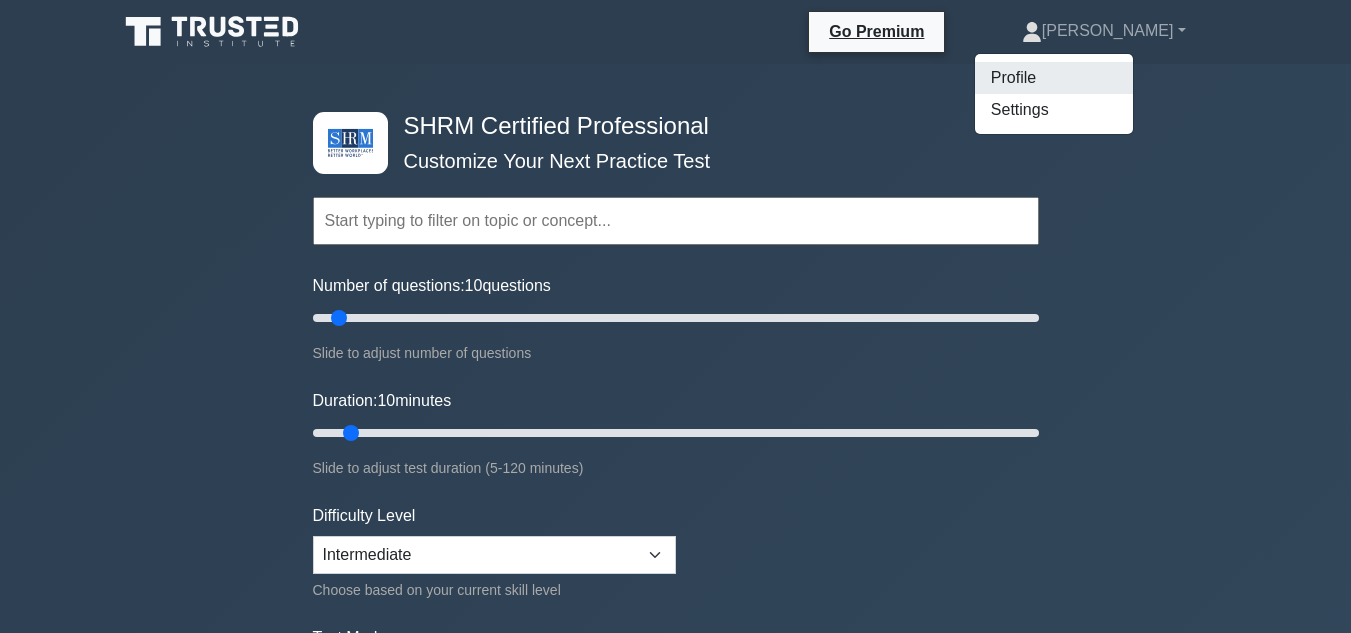 click on "Profile" at bounding box center [1054, 78] 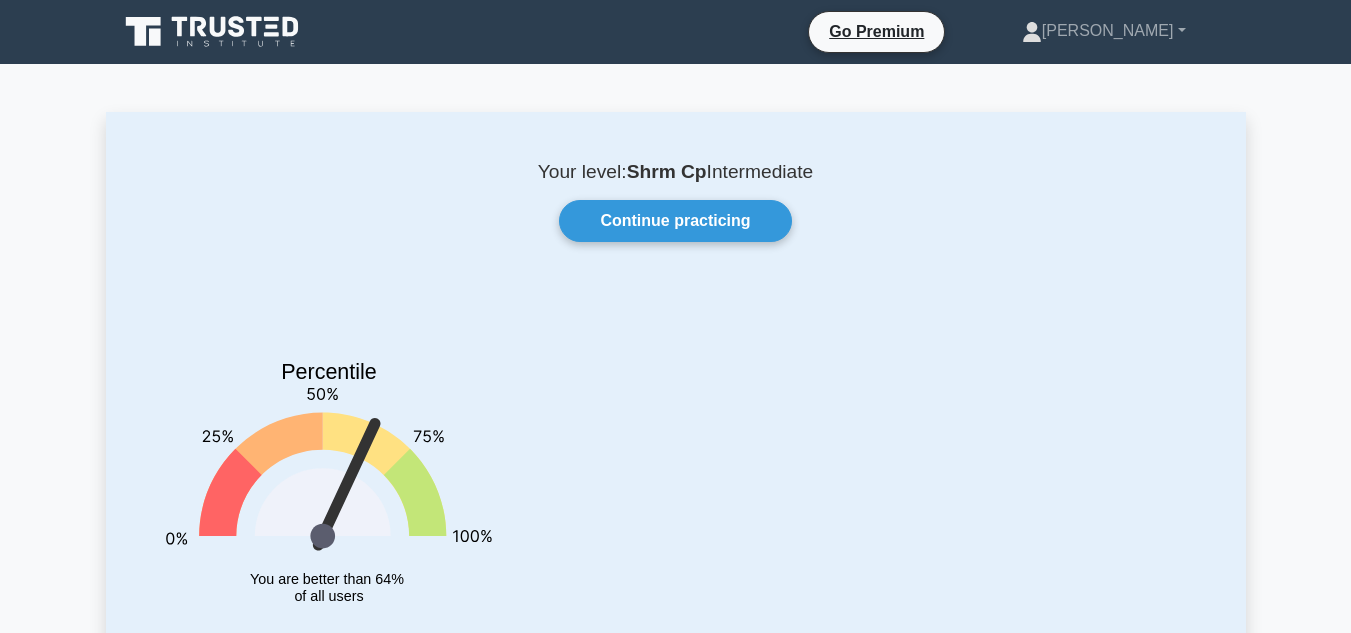 scroll, scrollTop: 0, scrollLeft: 0, axis: both 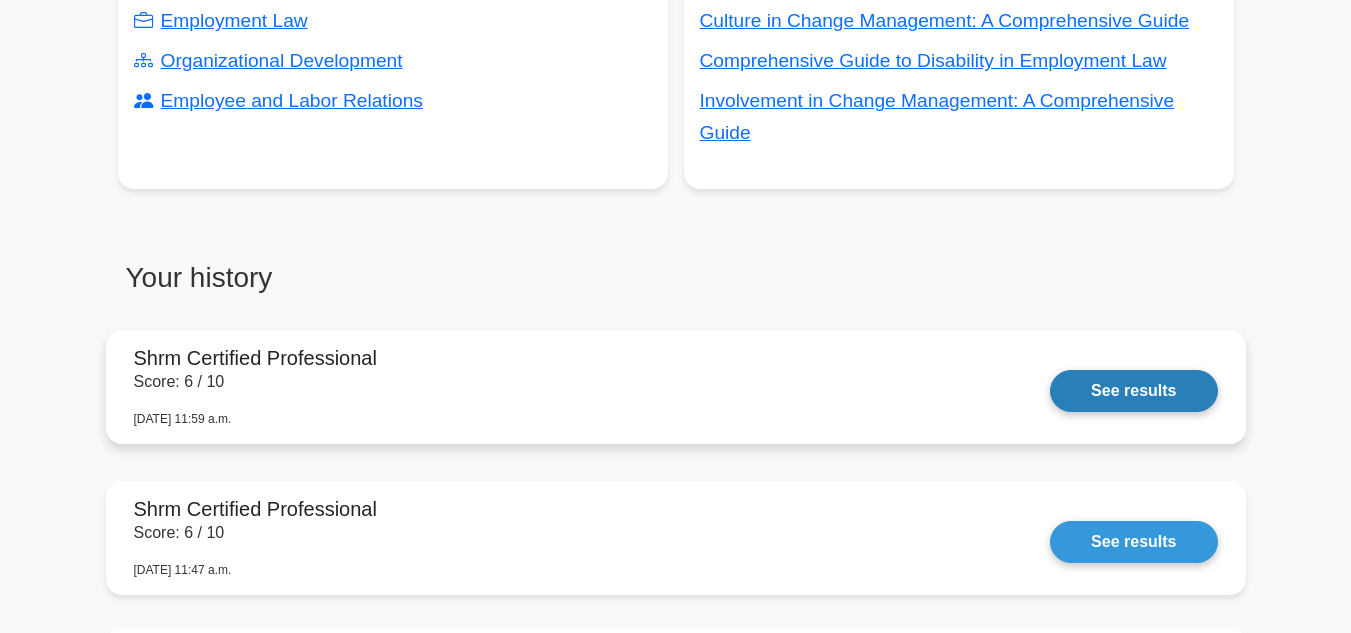 click on "See results" at bounding box center (1133, 391) 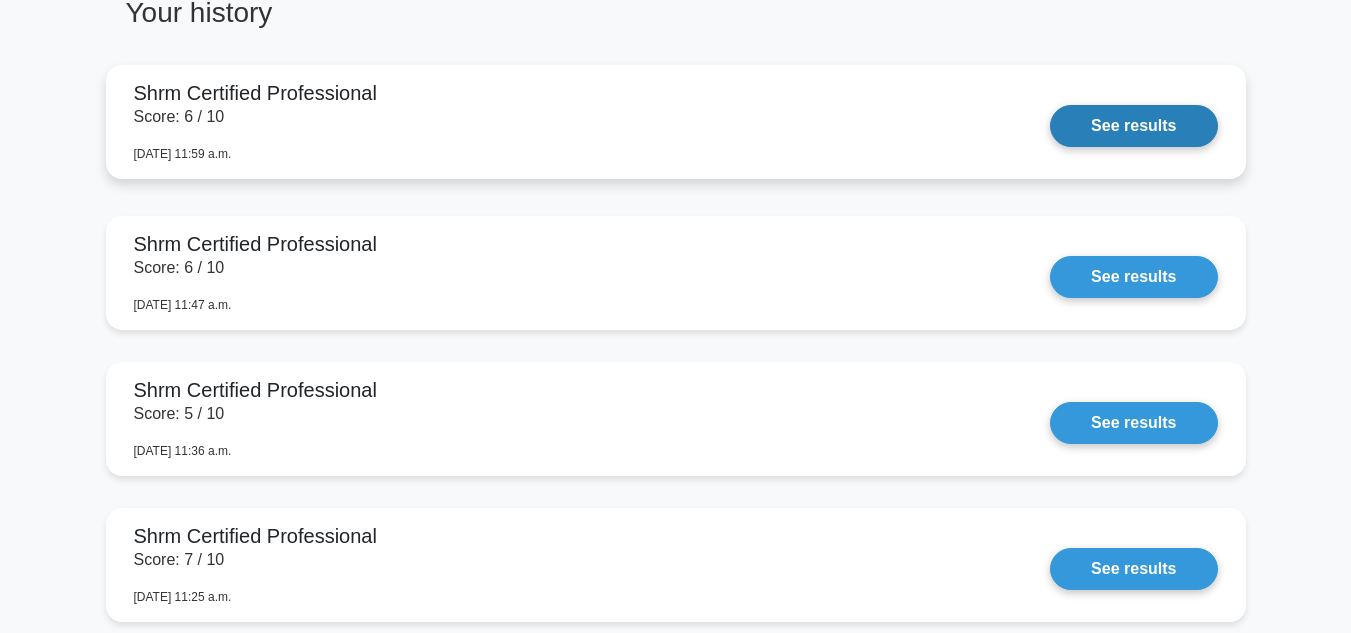 scroll, scrollTop: 1600, scrollLeft: 0, axis: vertical 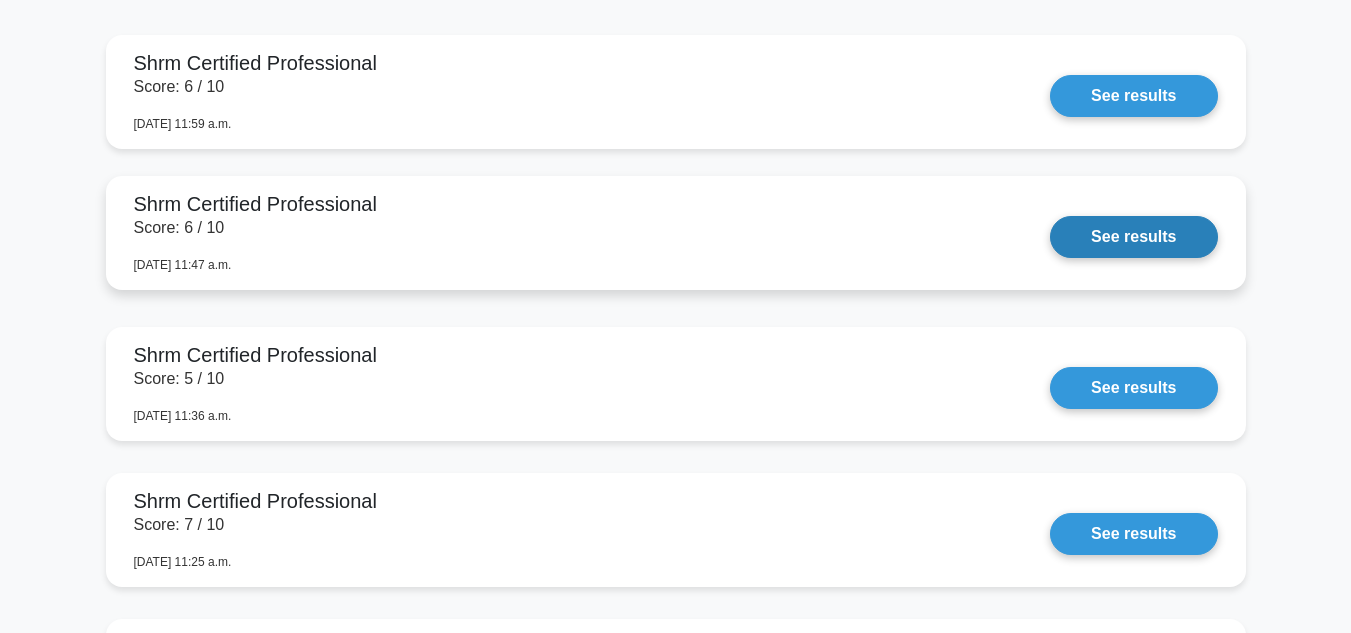 click on "See results" at bounding box center (1133, 237) 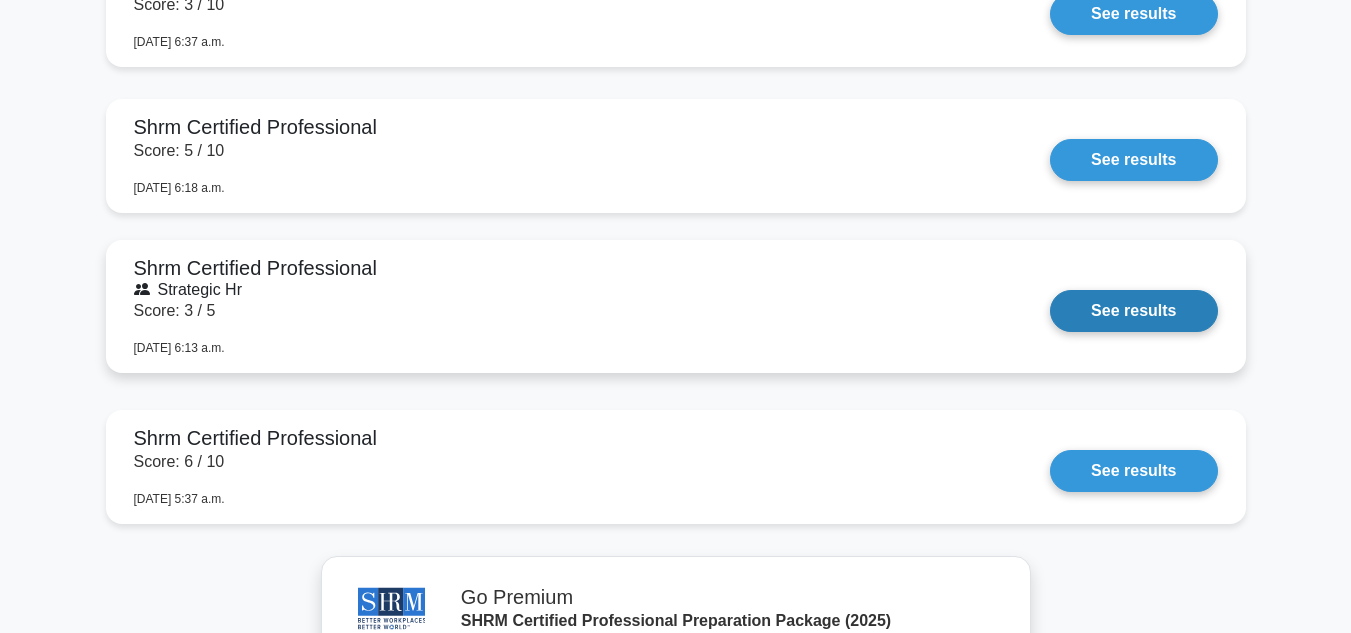 scroll, scrollTop: 3600, scrollLeft: 0, axis: vertical 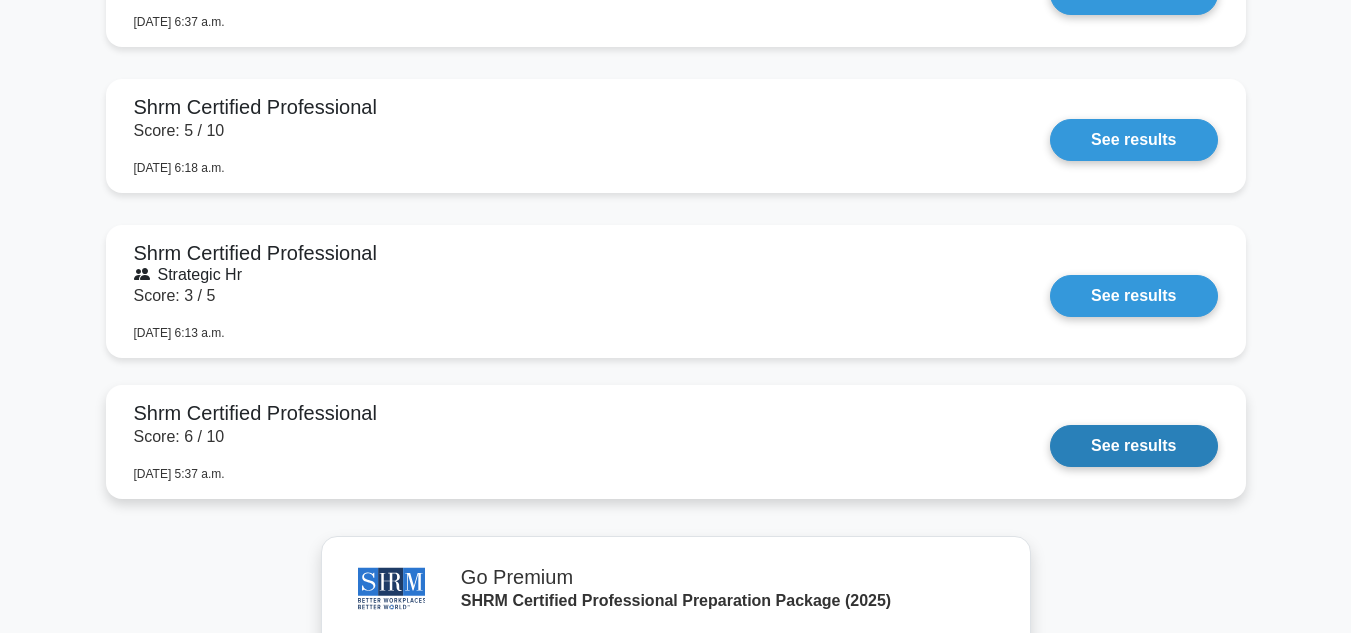click on "See results" at bounding box center [1133, 446] 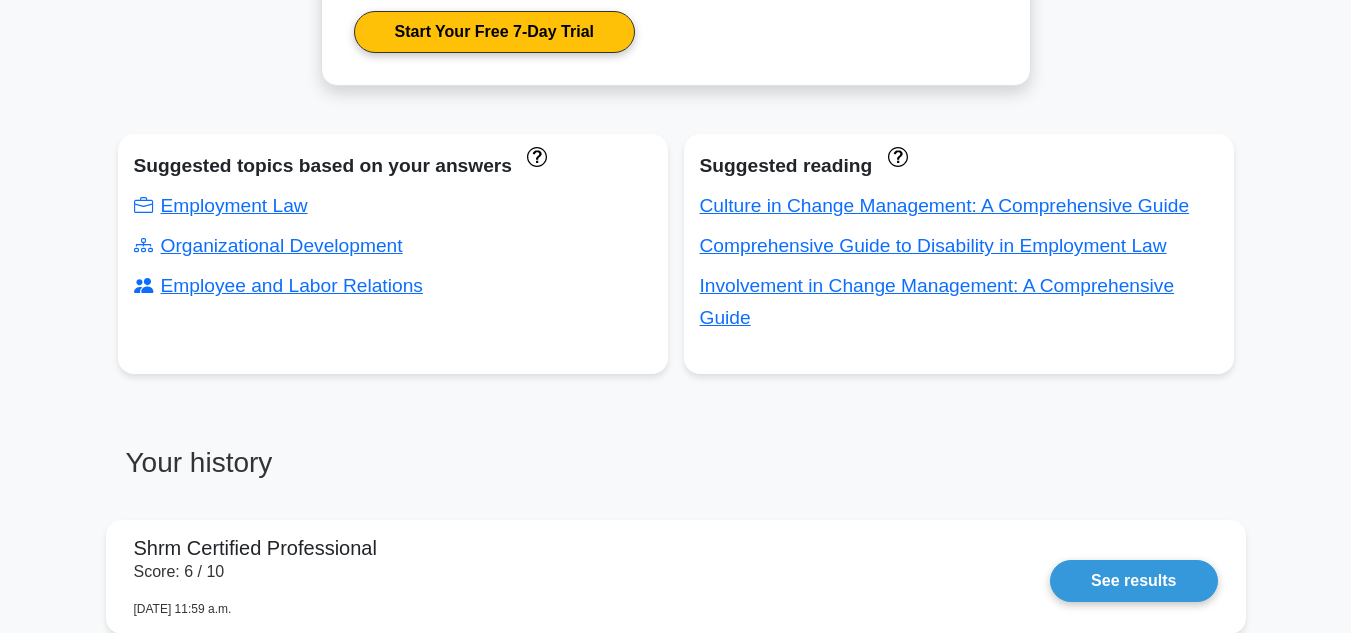 scroll, scrollTop: 1100, scrollLeft: 0, axis: vertical 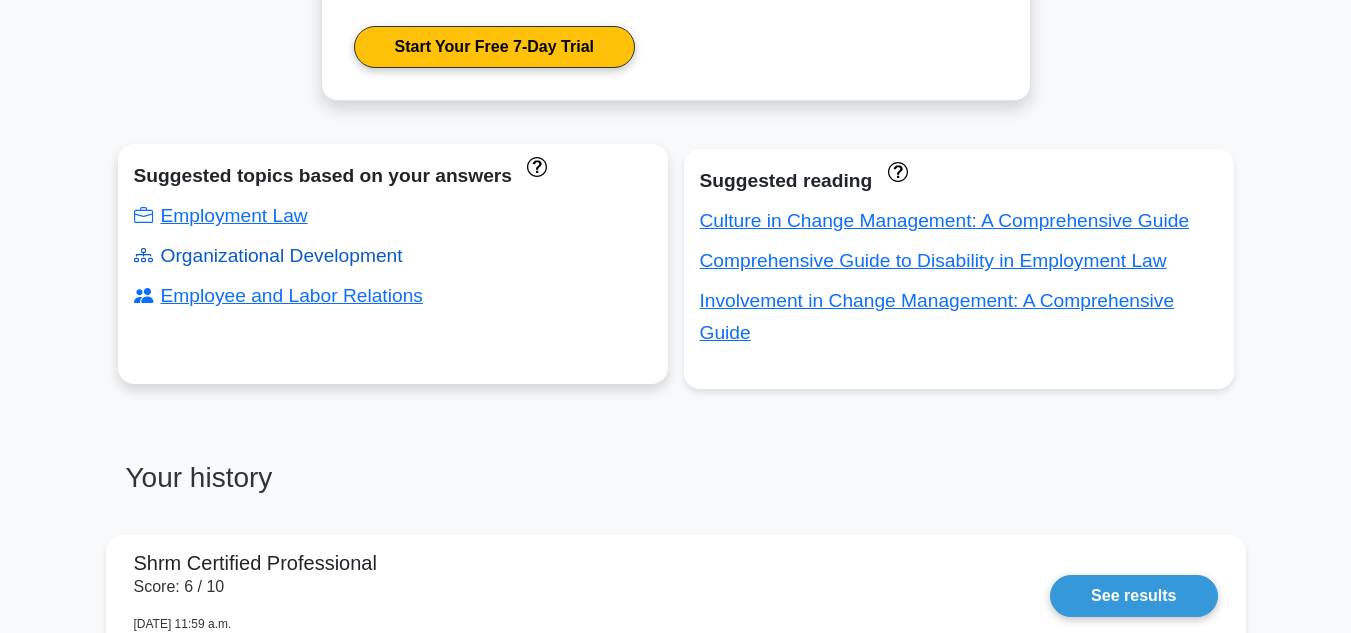 click on "Organizational Development" at bounding box center [268, 255] 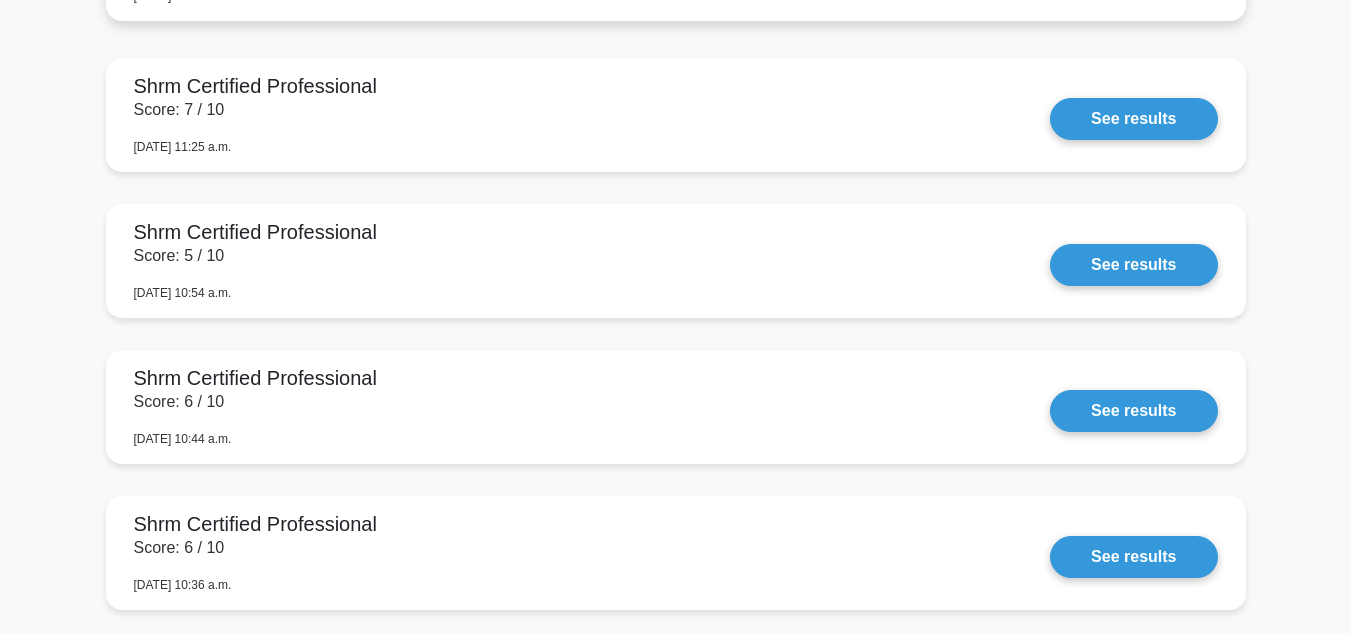 scroll, scrollTop: 2000, scrollLeft: 0, axis: vertical 